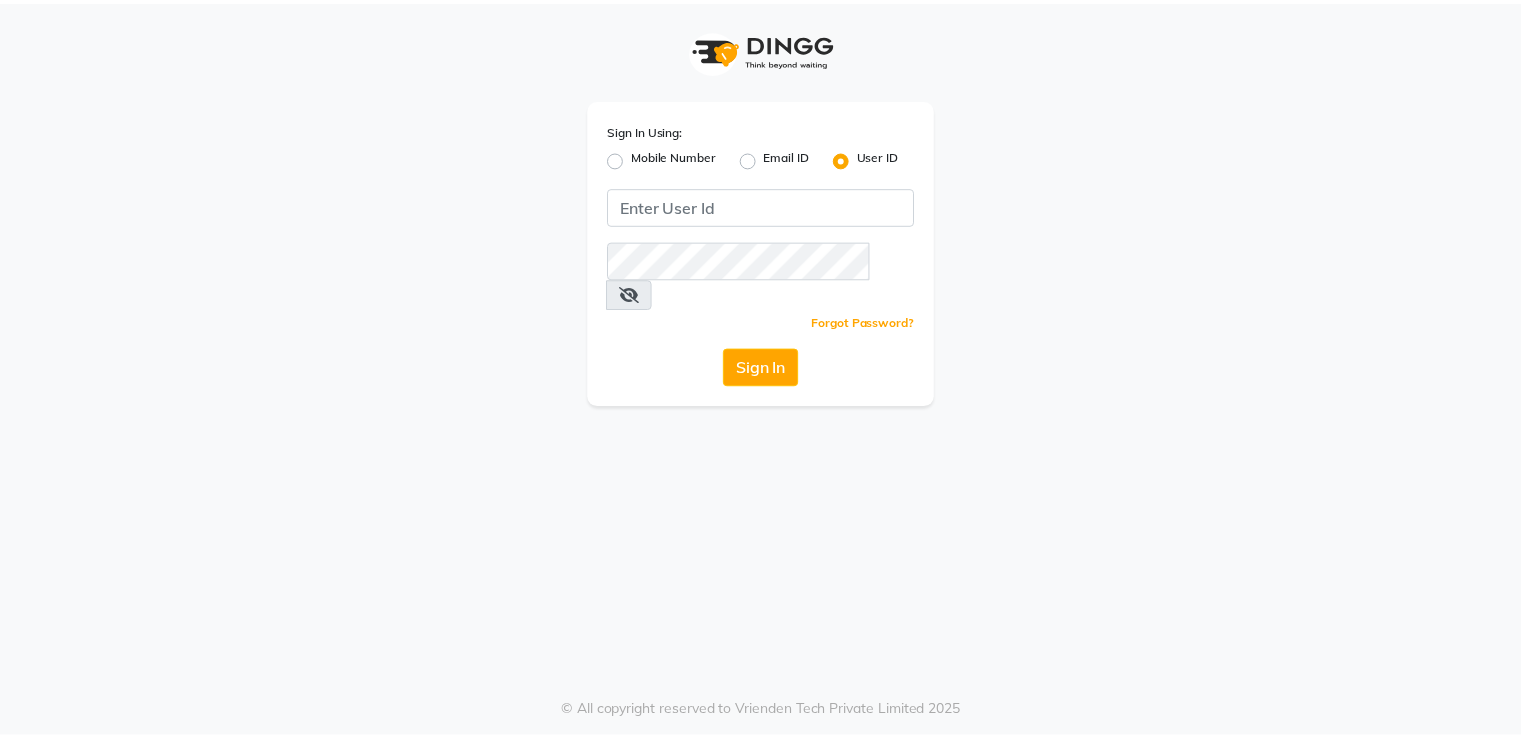 scroll, scrollTop: 0, scrollLeft: 0, axis: both 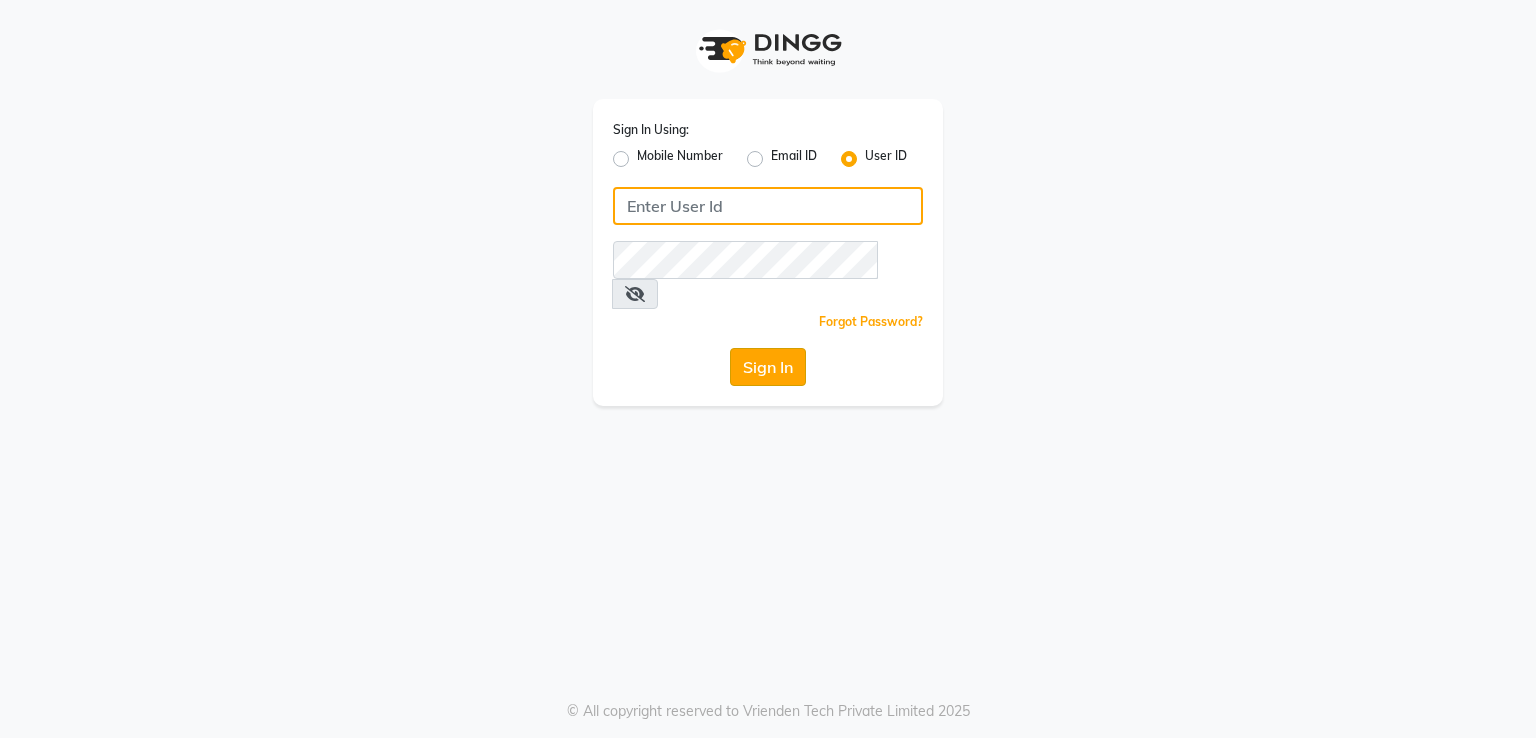 type on "e2691-01" 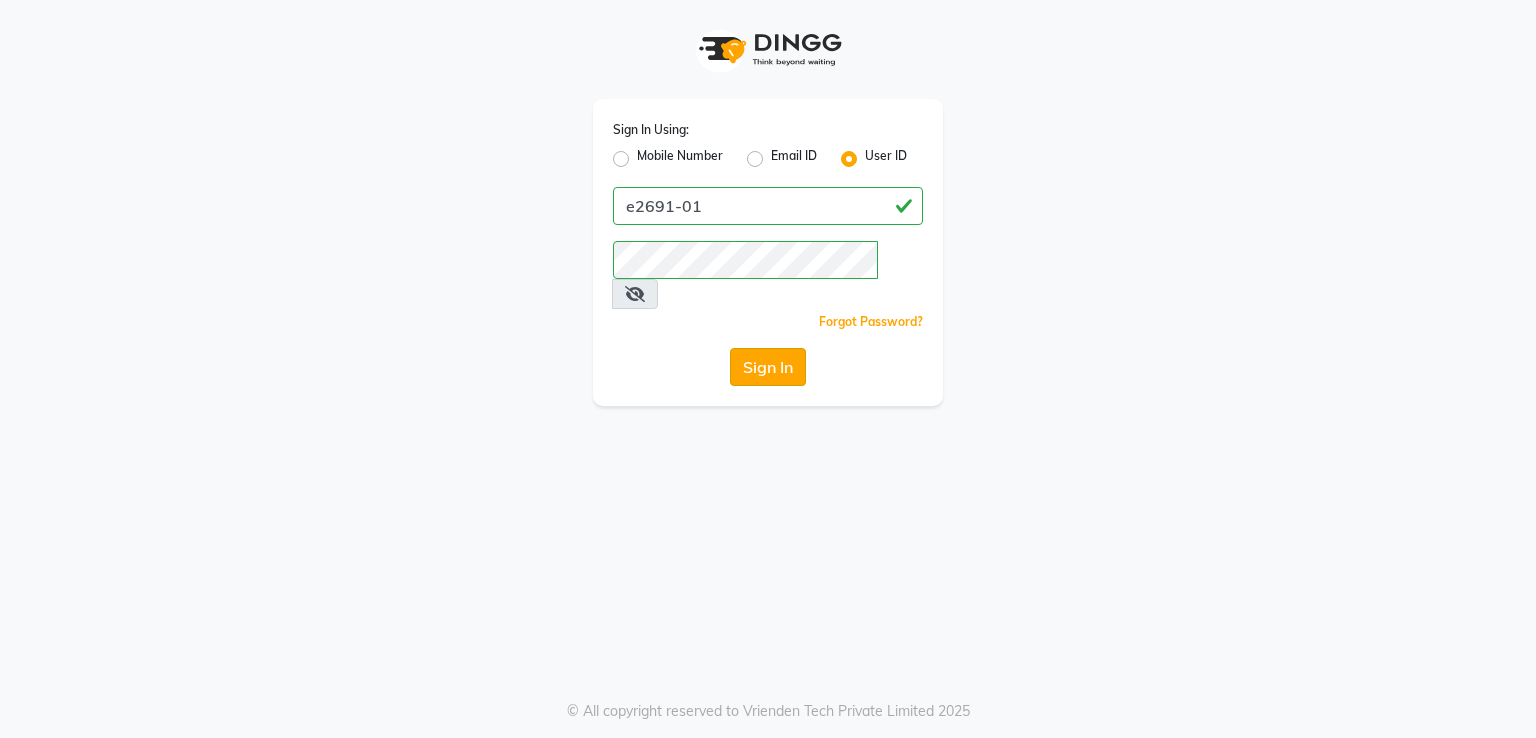 click on "Sign In" 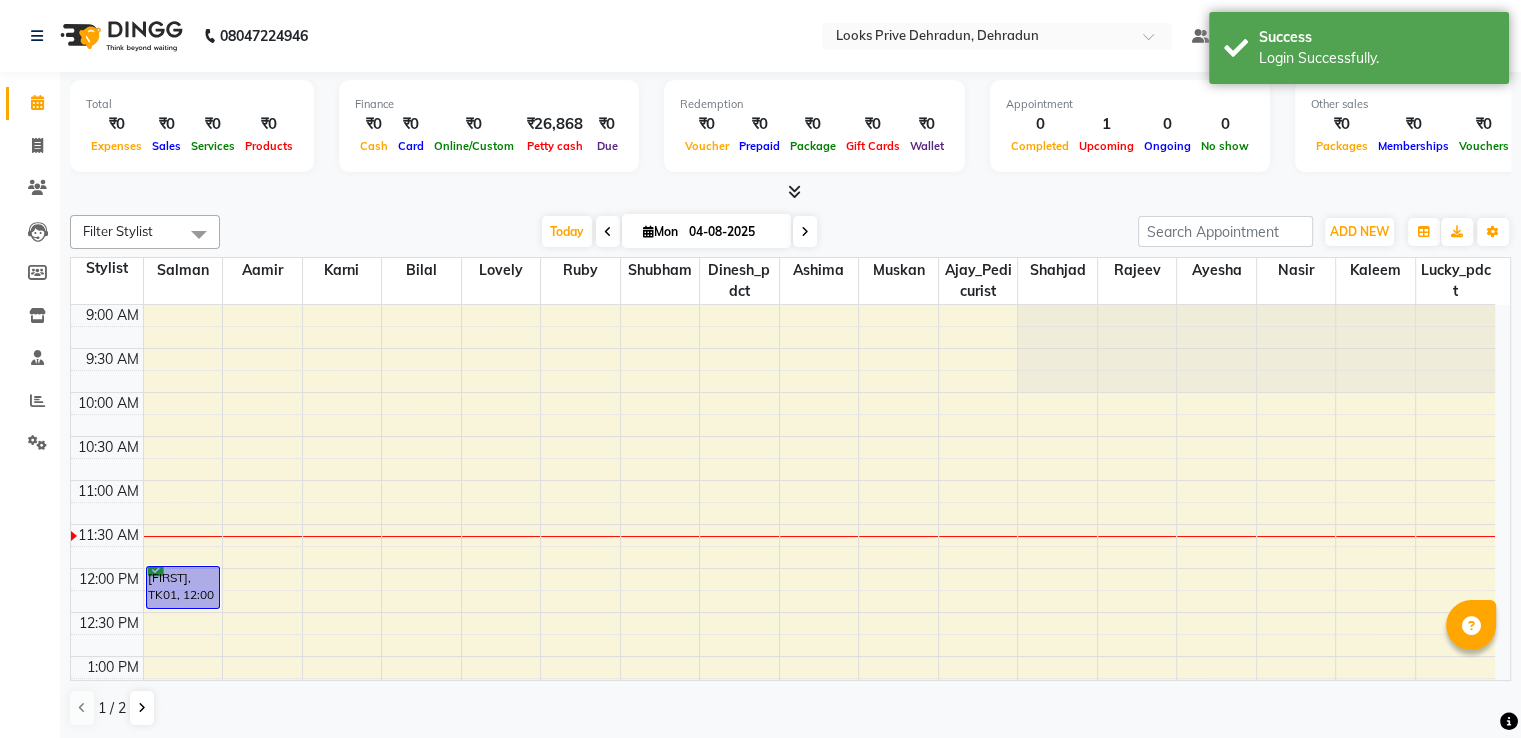 scroll, scrollTop: 0, scrollLeft: 0, axis: both 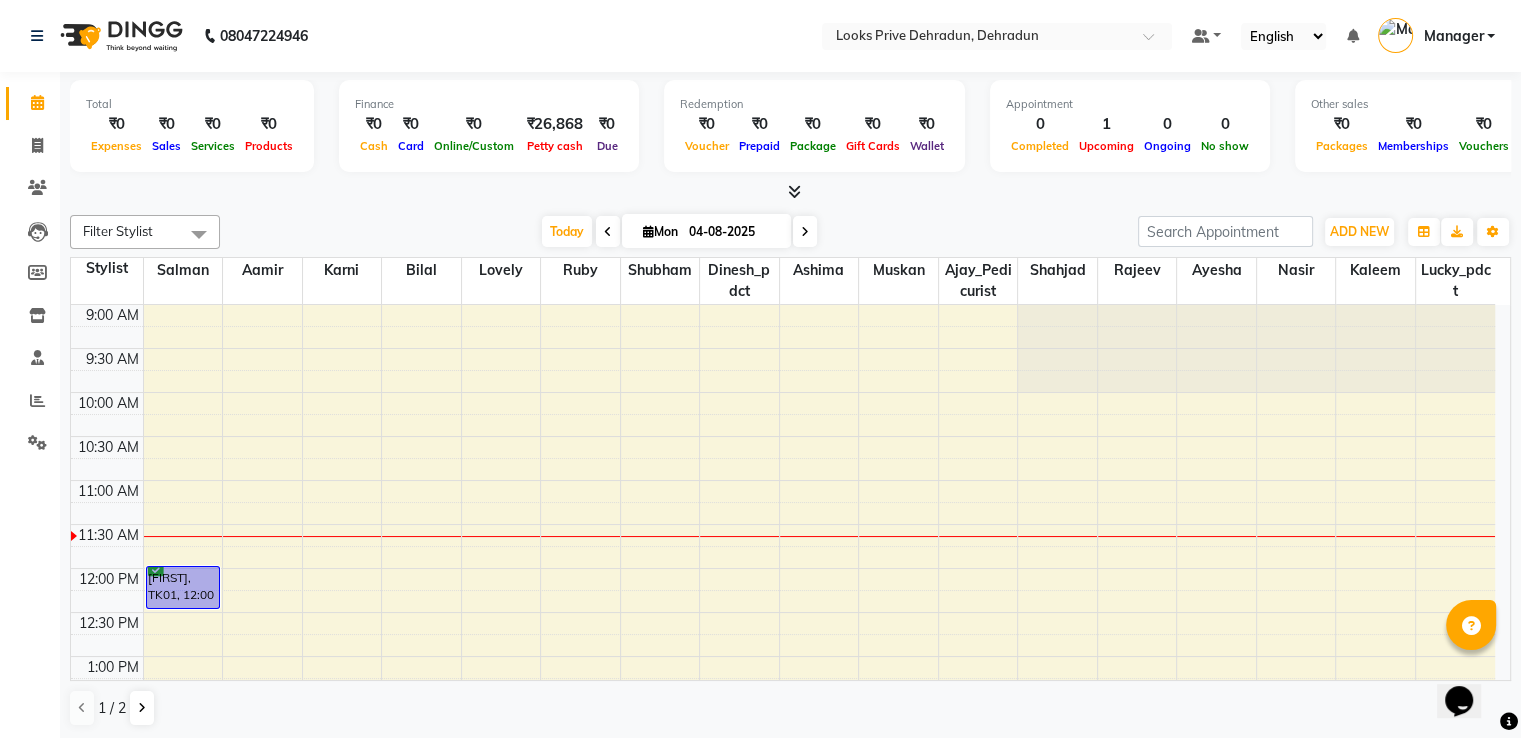 drag, startPoint x: 123, startPoint y: 463, endPoint x: 0, endPoint y: 667, distance: 238.2121 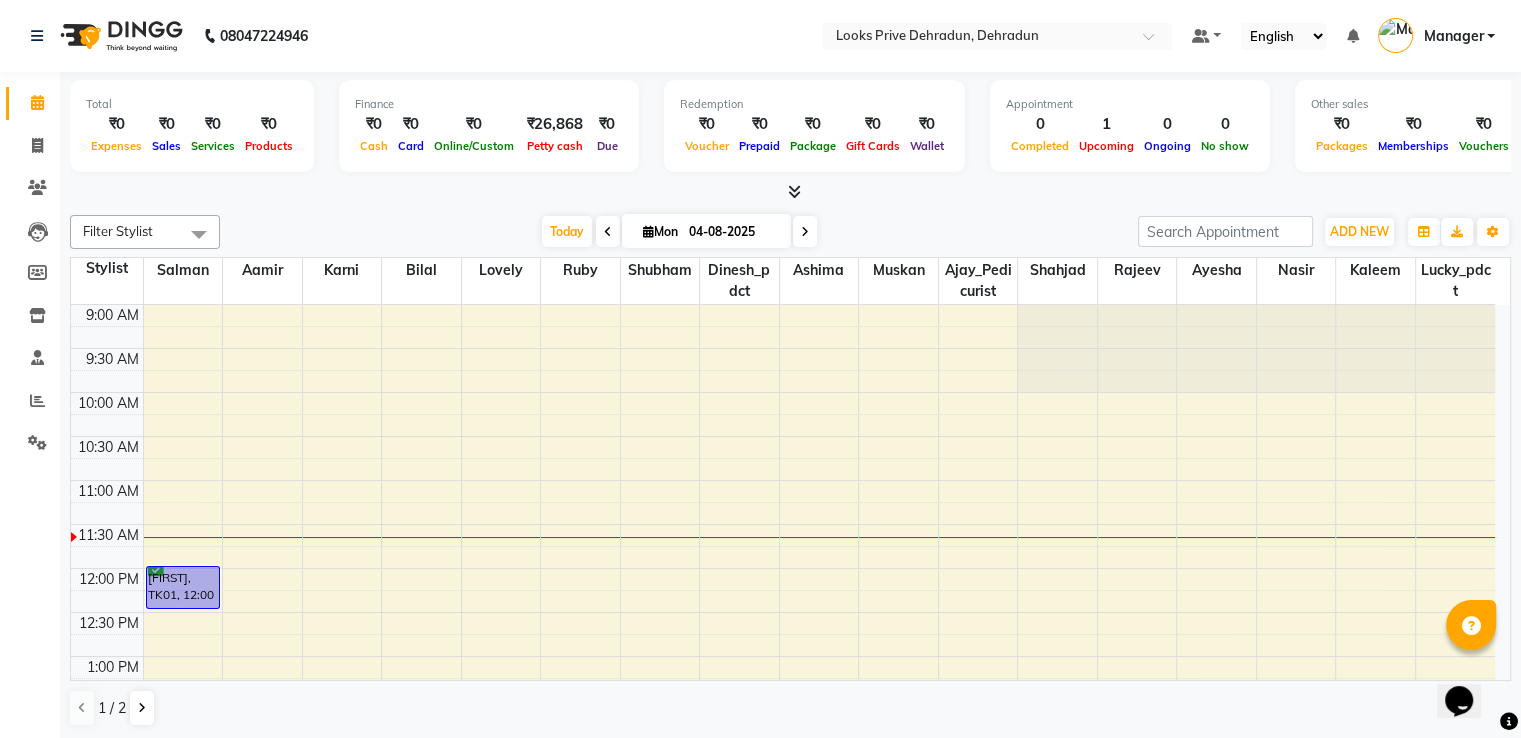 drag, startPoint x: 816, startPoint y: 461, endPoint x: 0, endPoint y: 645, distance: 836.4879 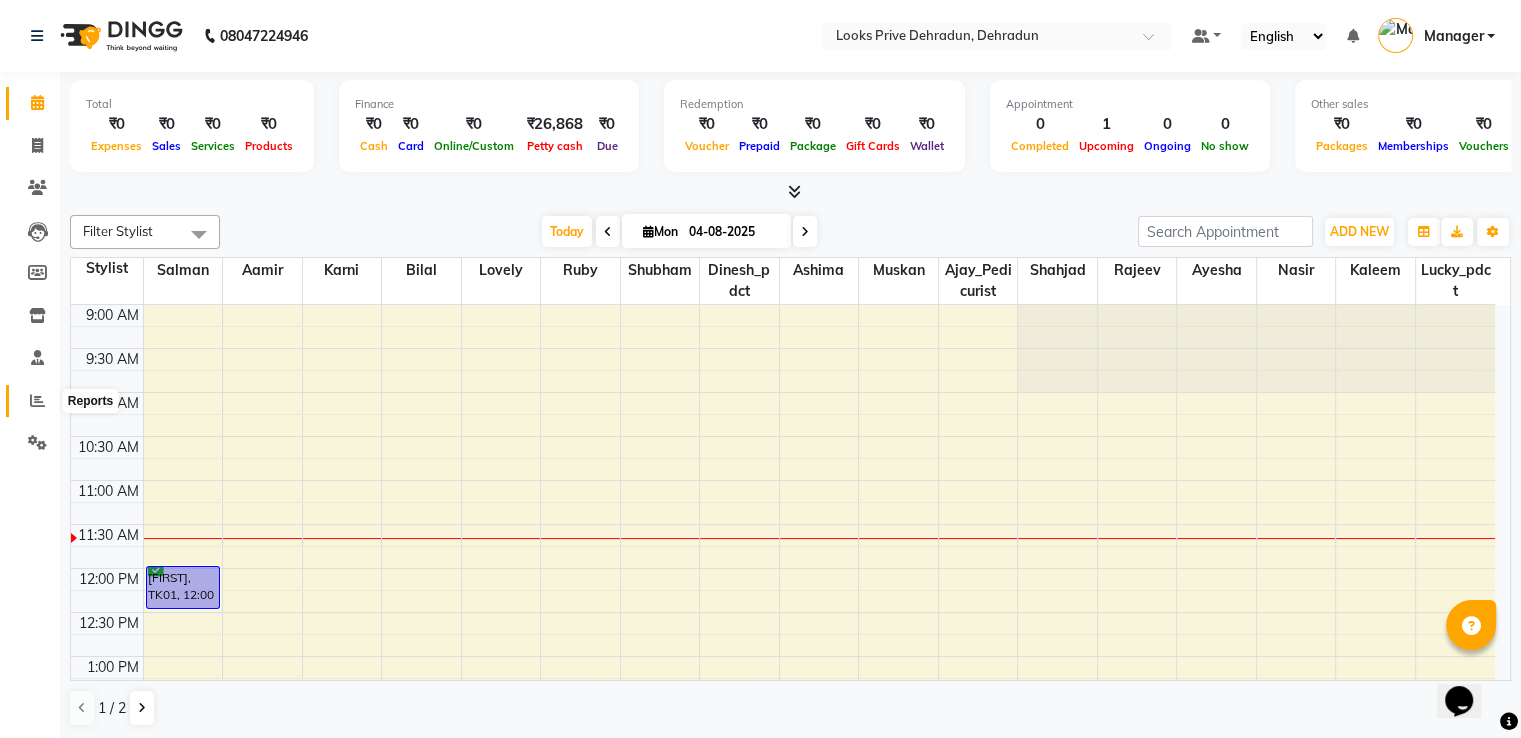 click 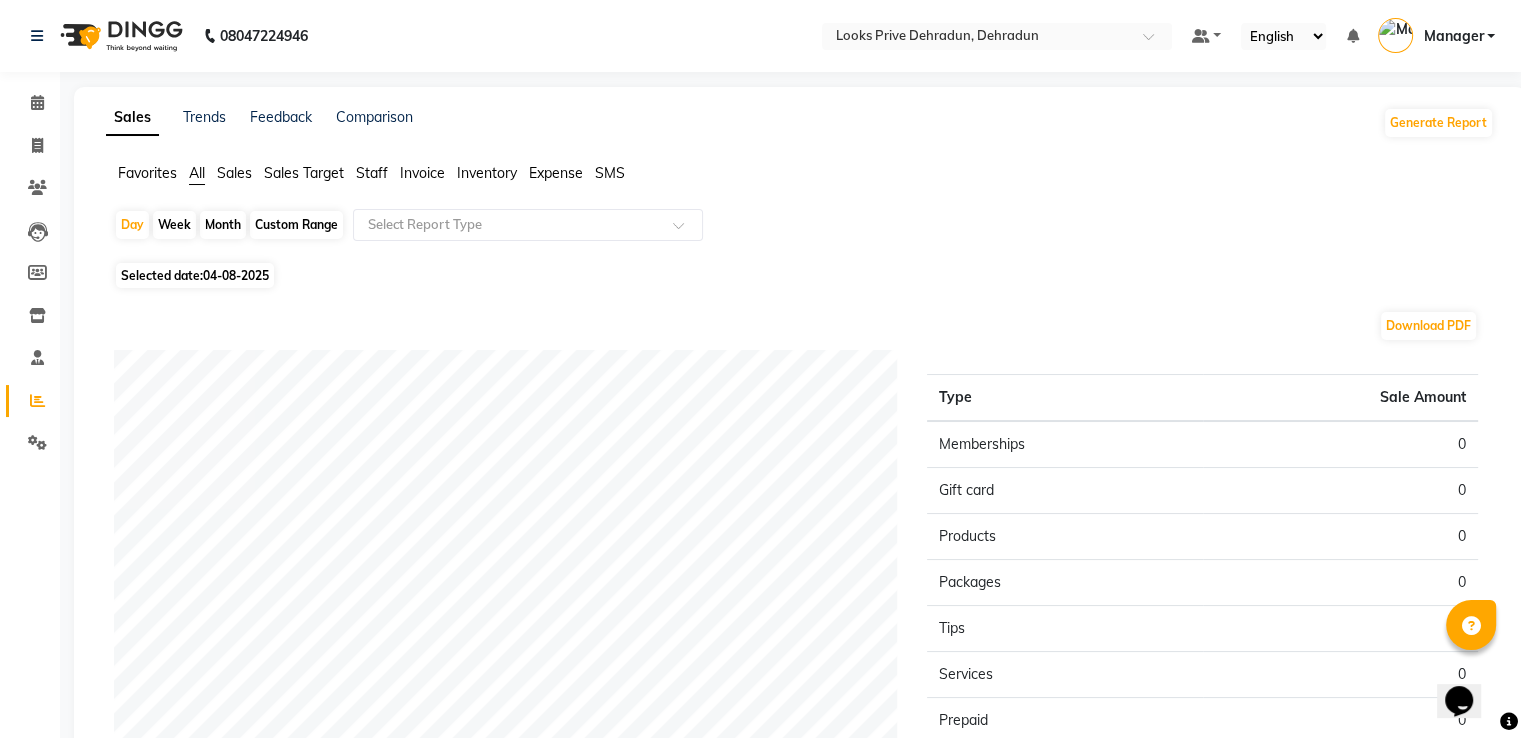 click on "Staff" 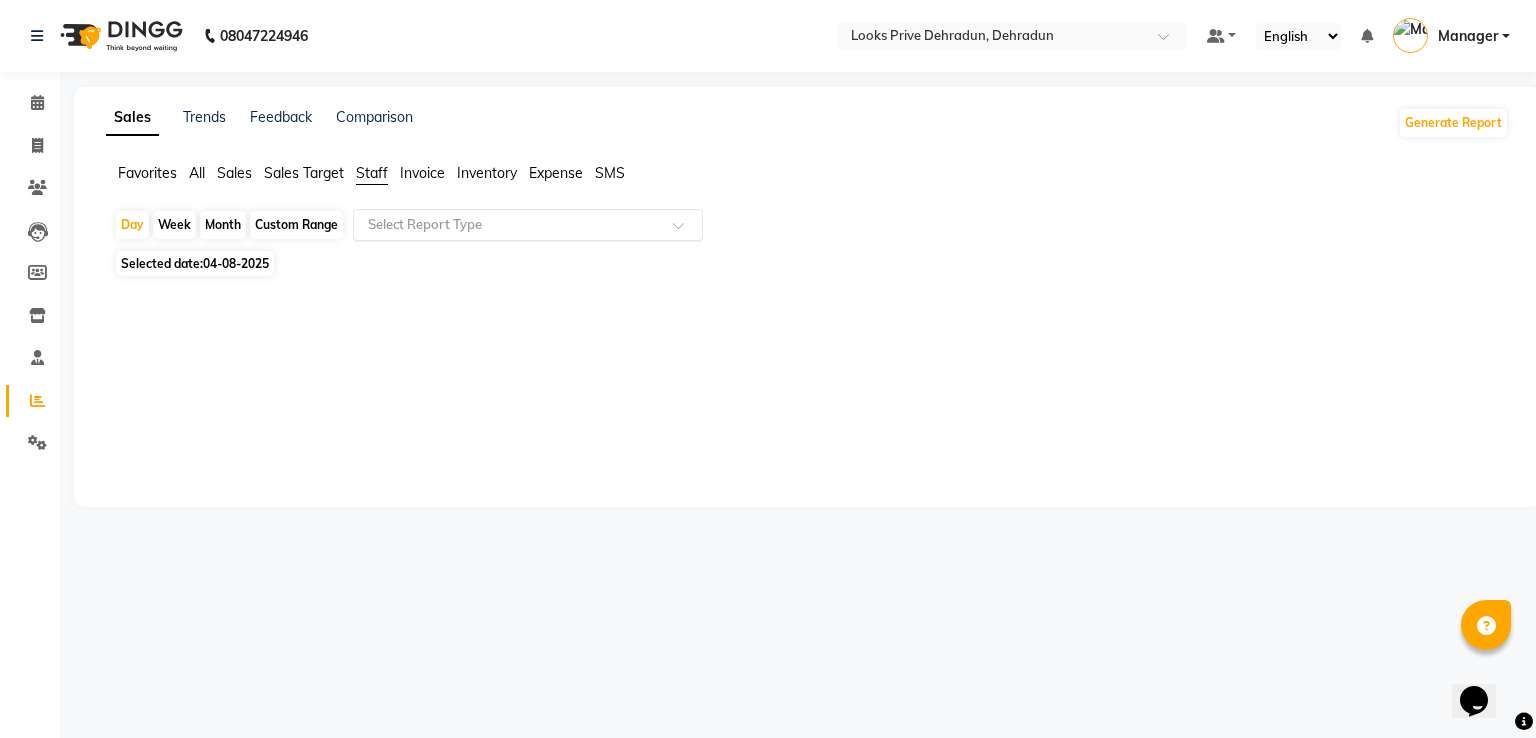 click on "Select Report Type" 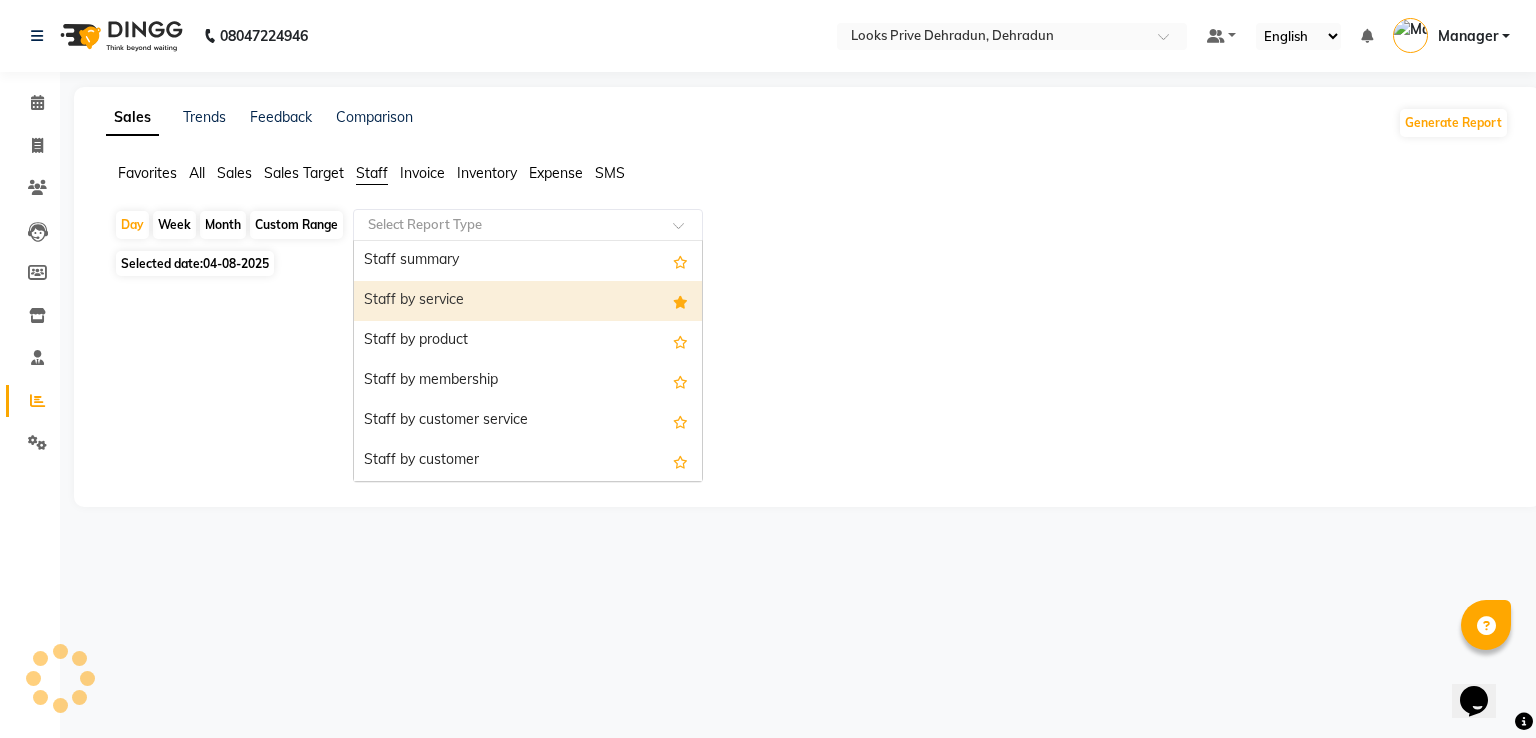 click on "Staff by service" at bounding box center (528, 301) 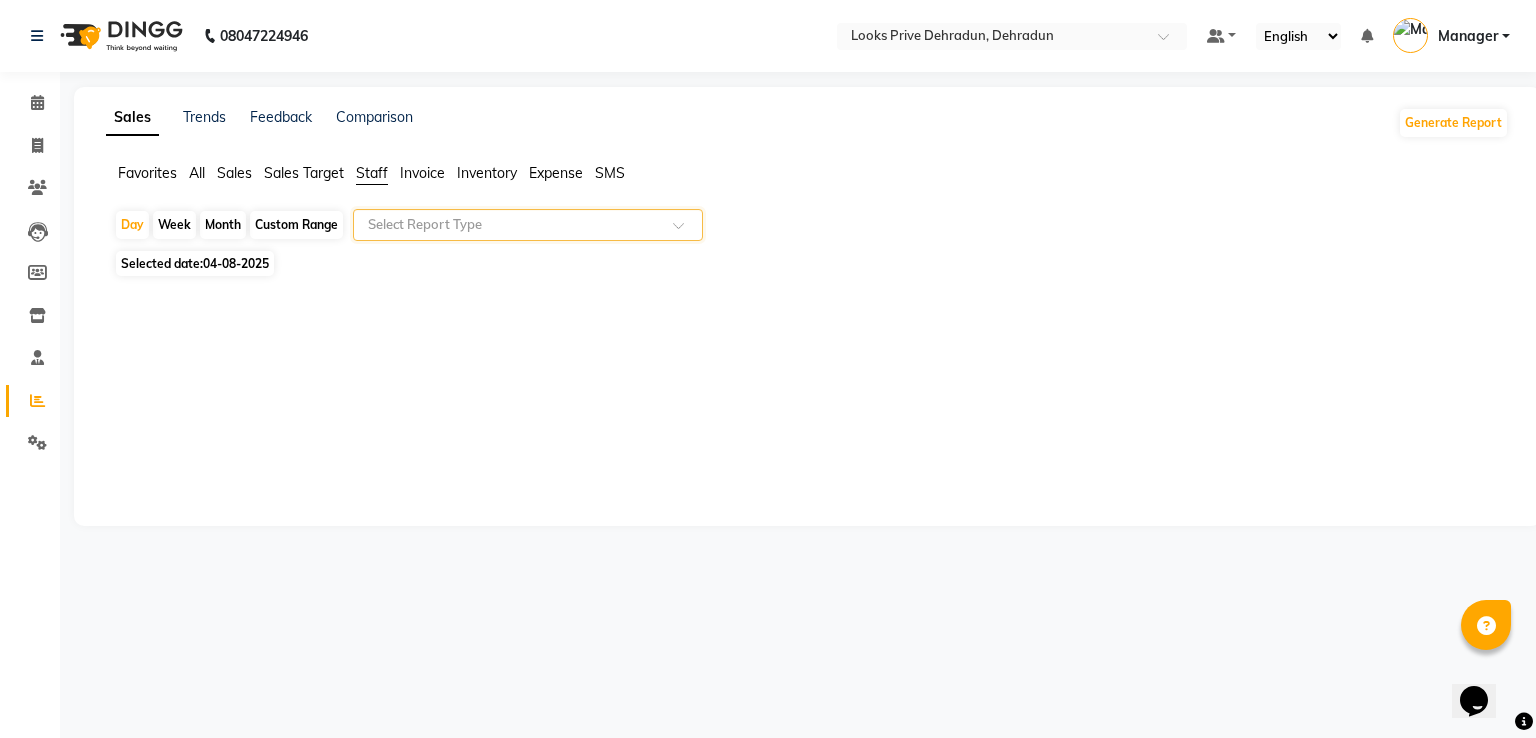 click on "04-08-2025" 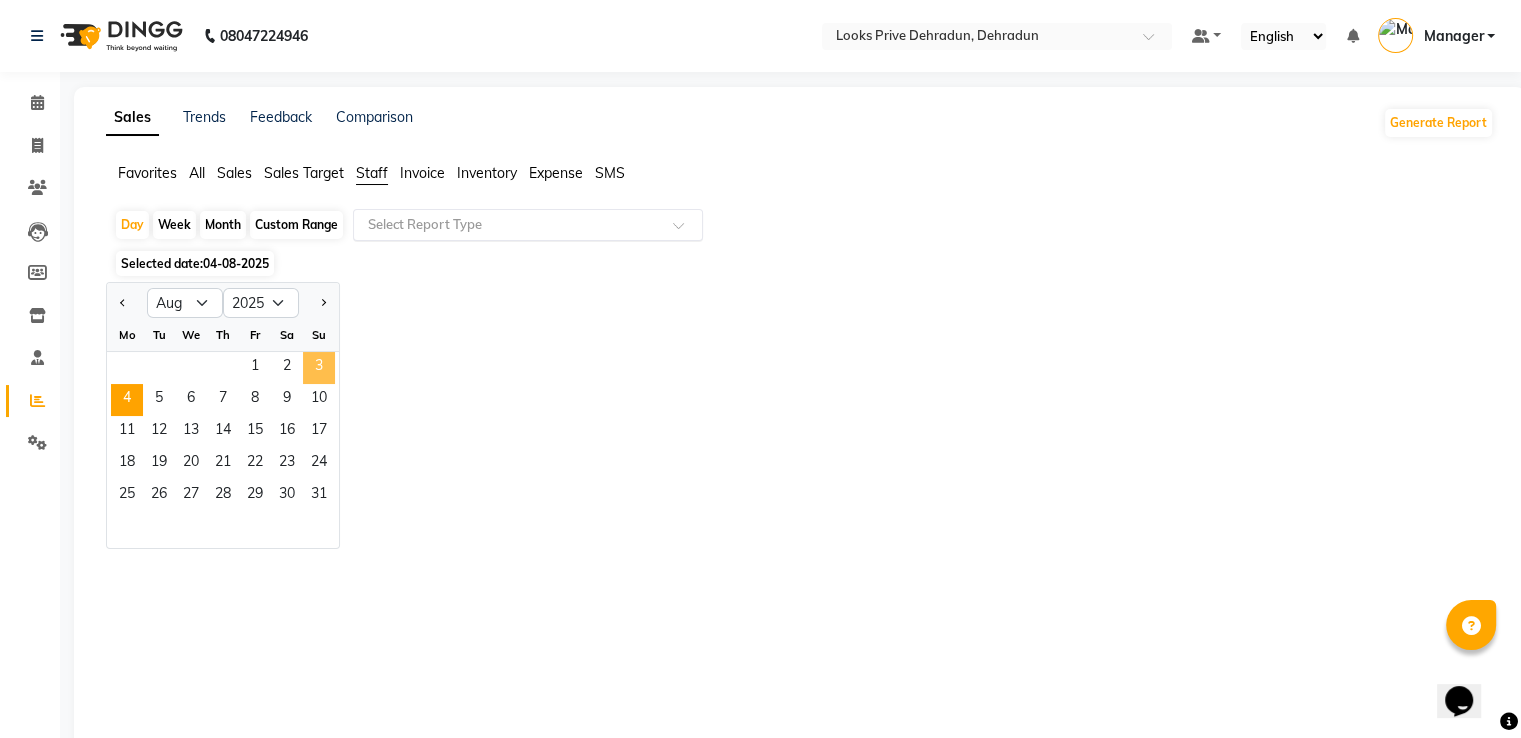click on "3" 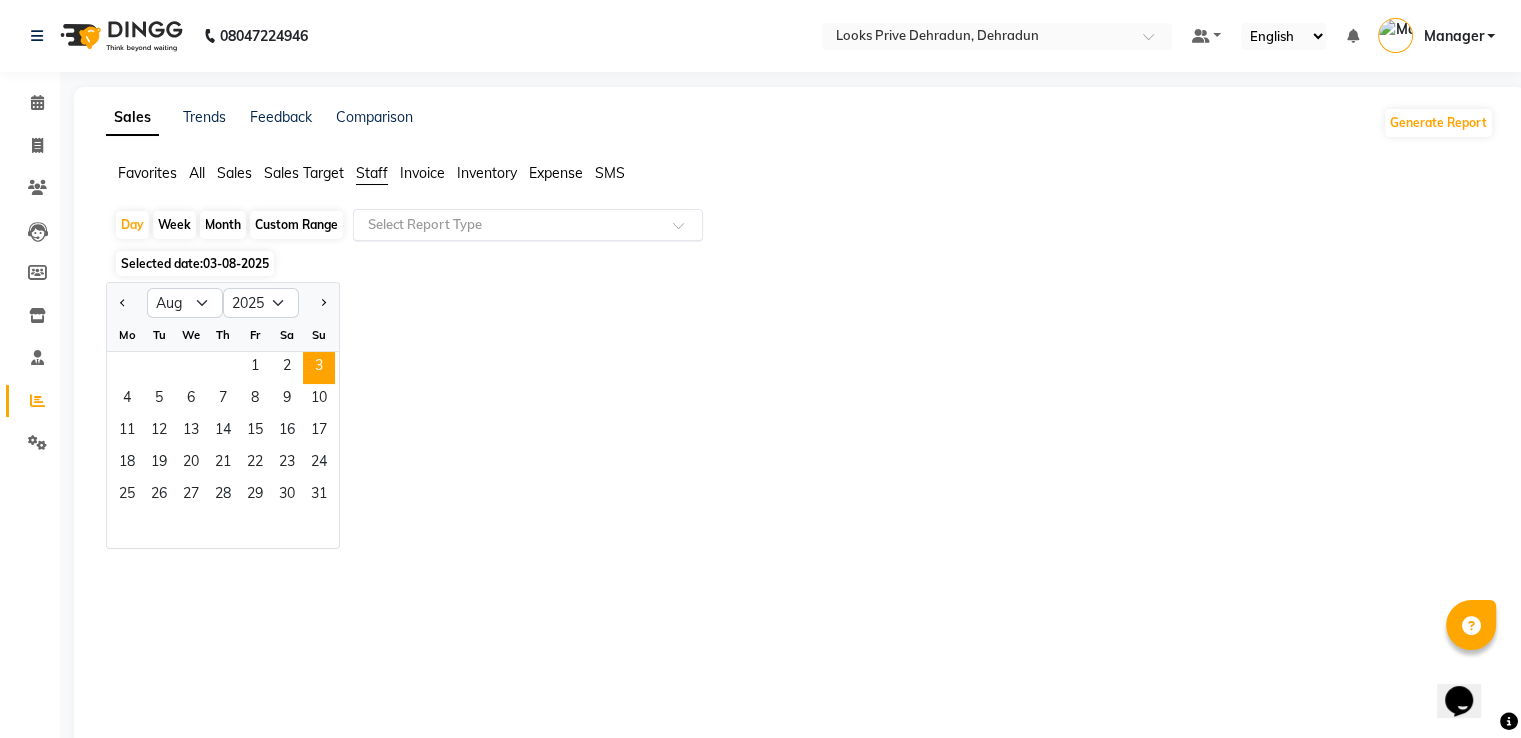 click 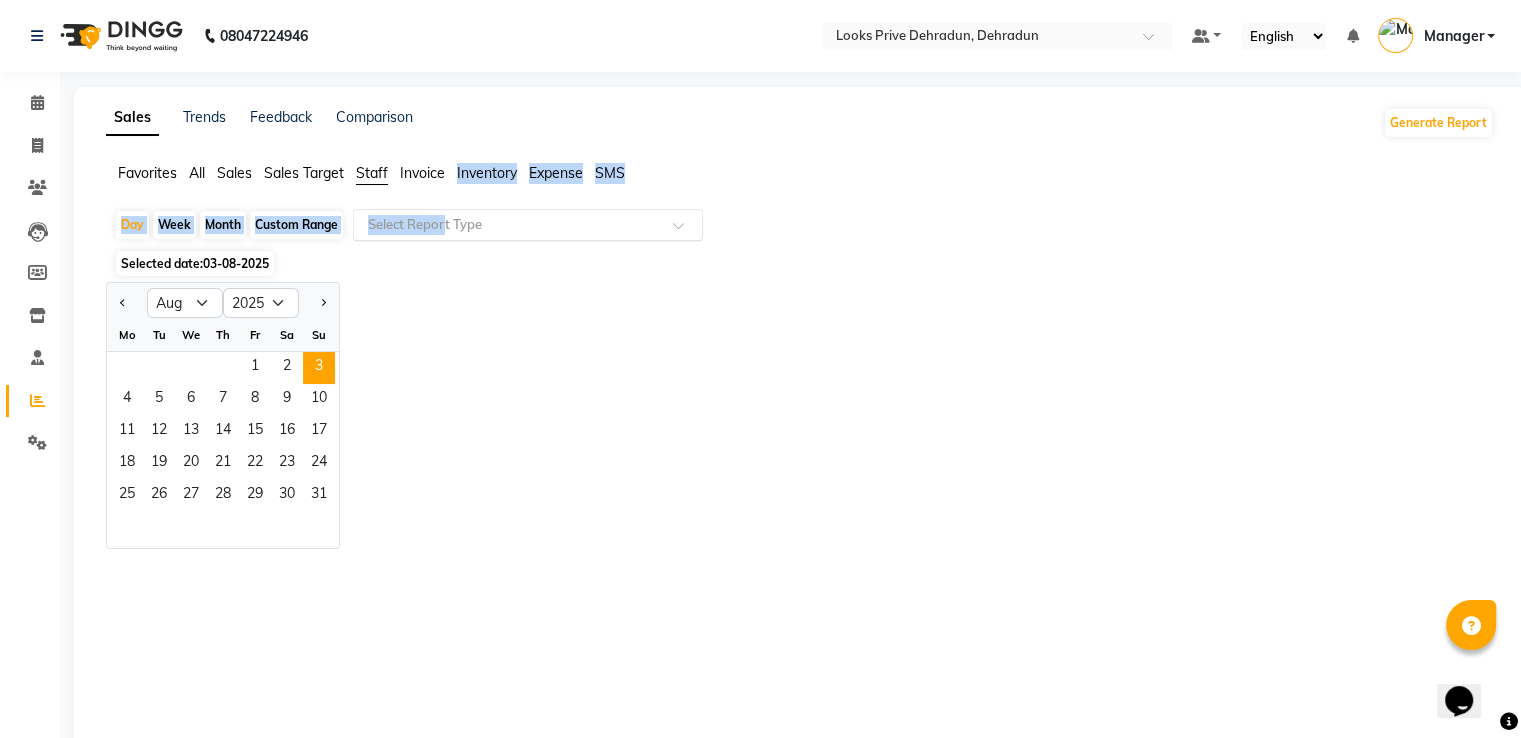 click on "Favorites All Sales Sales Target Staff Invoice Inventory Expense SMS  Day   Week   Month   Custom Range  Select Report Type Selected date:  03-08-2025  Jan Feb Mar Apr May Jun Jul Aug Sep Oct Nov Dec 2015 2016 2017 2018 2019 2020 2021 2022 2023 2024 2025 2026 2027 2028 2029 2030 2031 2032 2033 2034 2035 Mo Tu We Th Fr Sa Su  1   2   3   4   5   6   7   8   9   10   11   12   13   14   15   16   17   18   19   20   21   22   23   24   25   26   27   28   29   30   31  ★ Mark as Favorite  Choose how you'd like to save "" report to favorites  Save to Personal Favorites:   Only you can see this report in your favorites tab. Share with Organization:   Everyone in your organization can see this report in their favorites tab.  Save to Favorites" 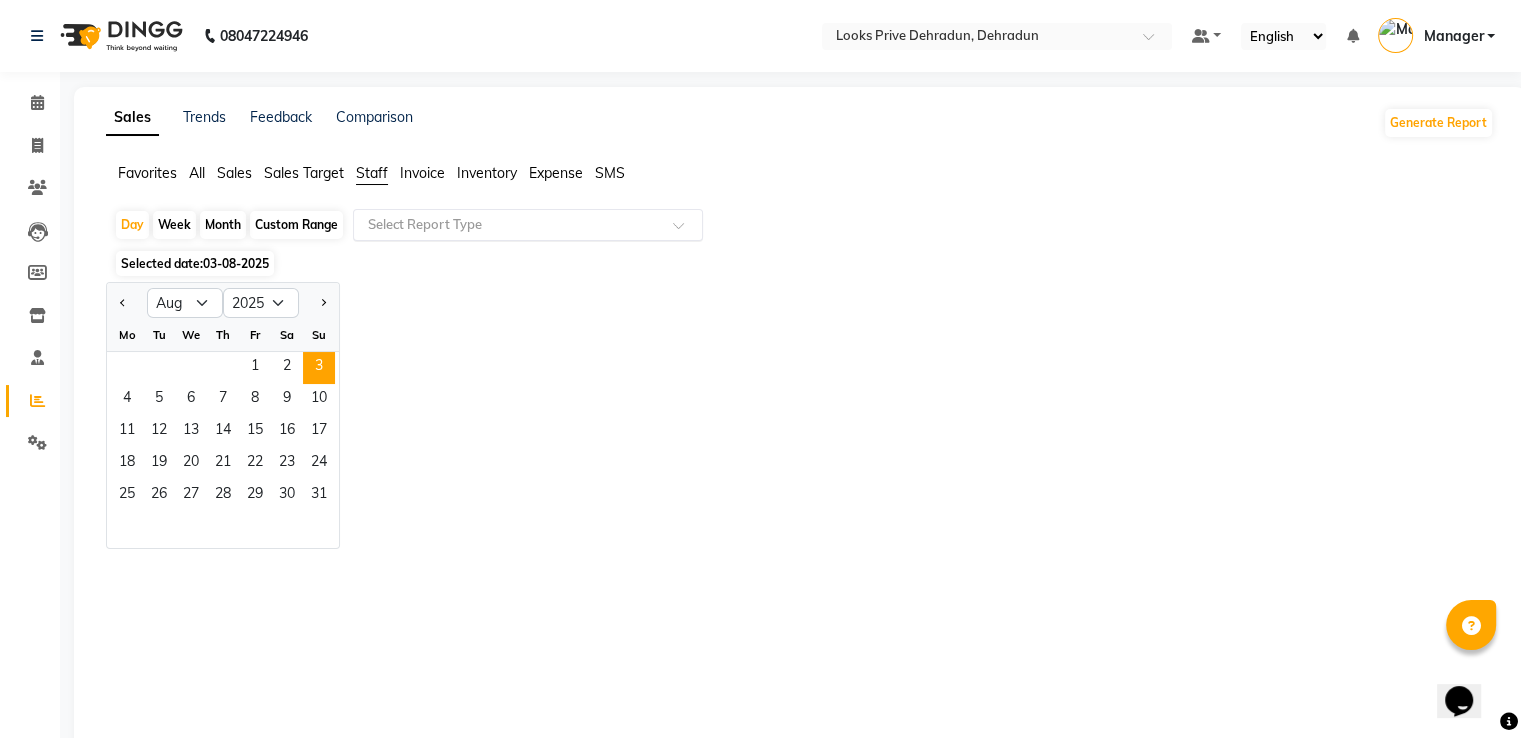 click on "Invoice" 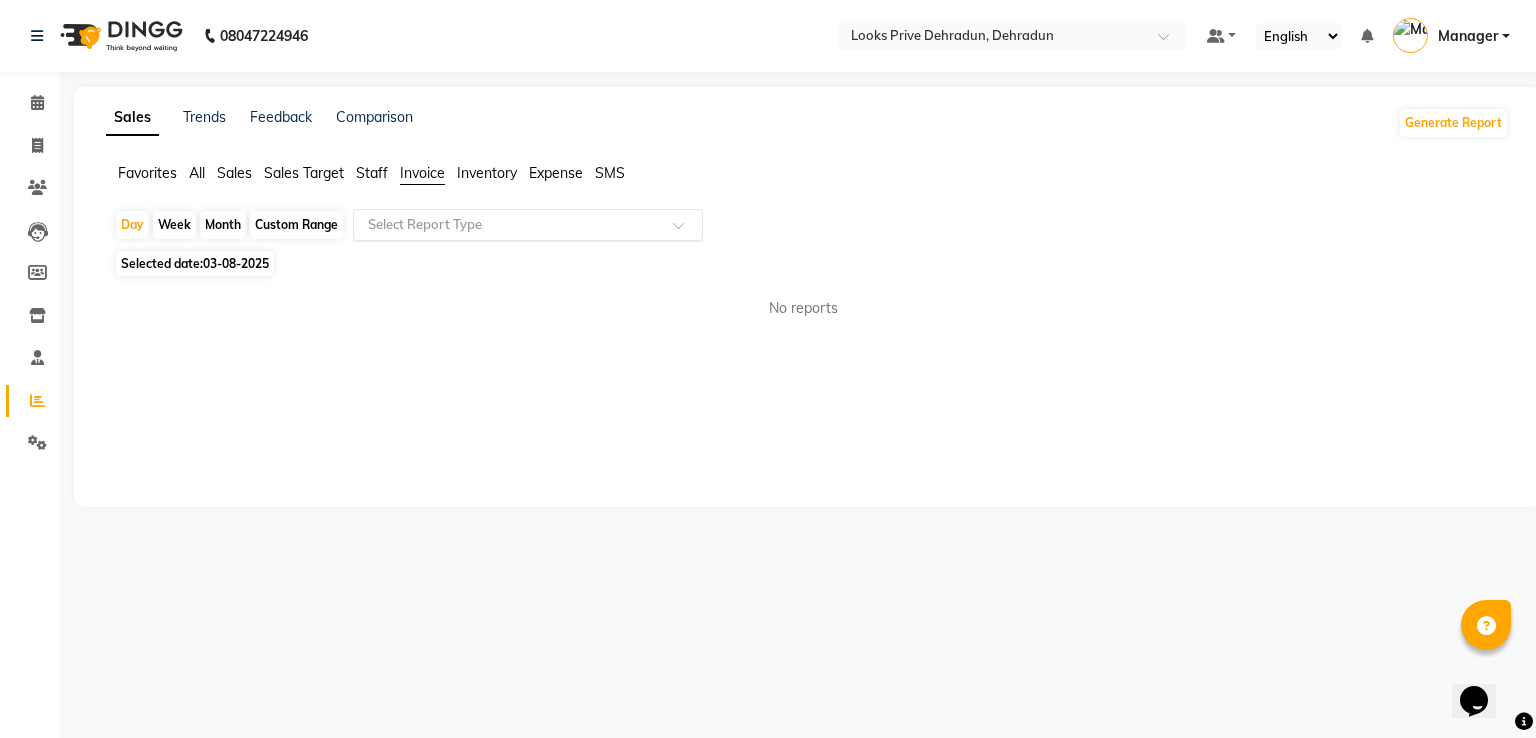 click on "Staff" 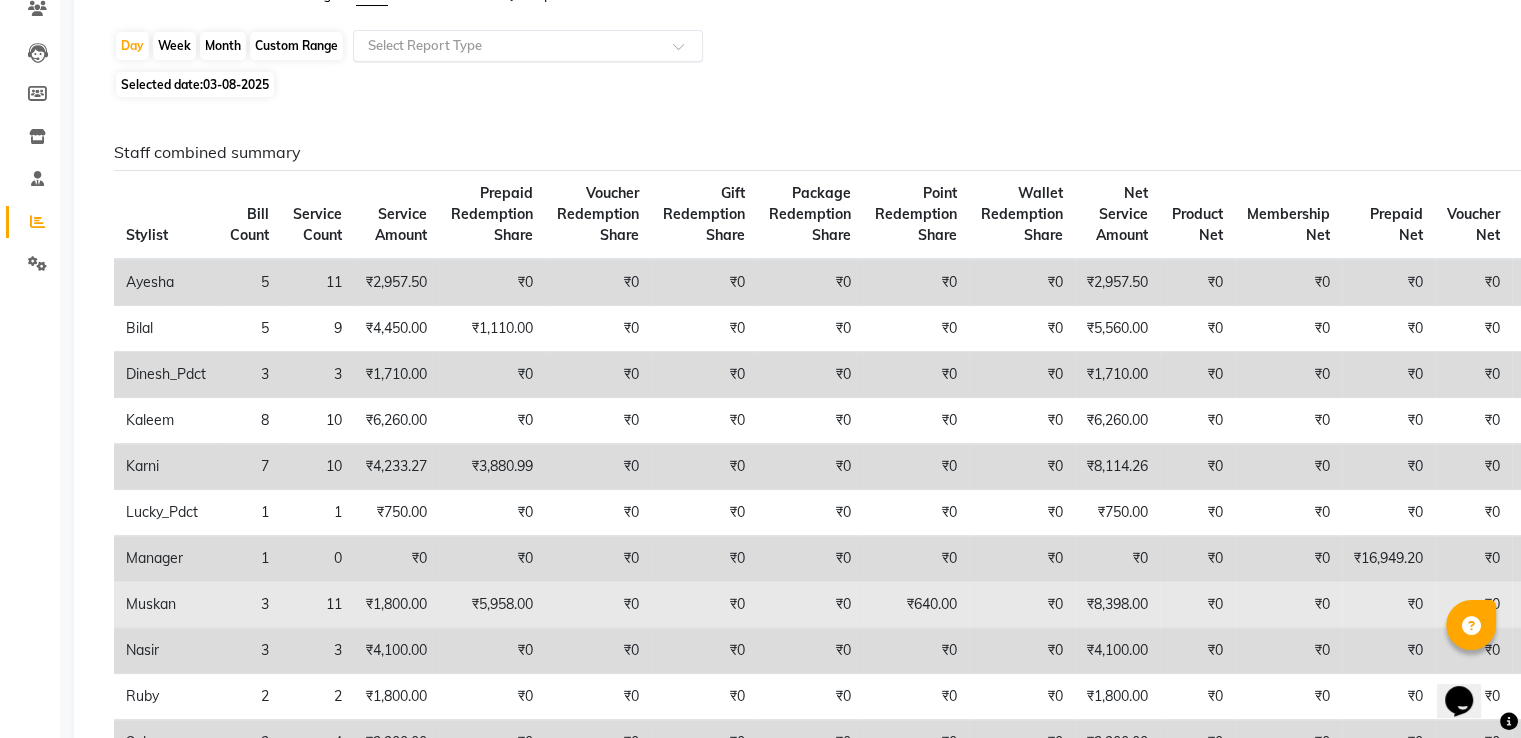 scroll, scrollTop: 400, scrollLeft: 0, axis: vertical 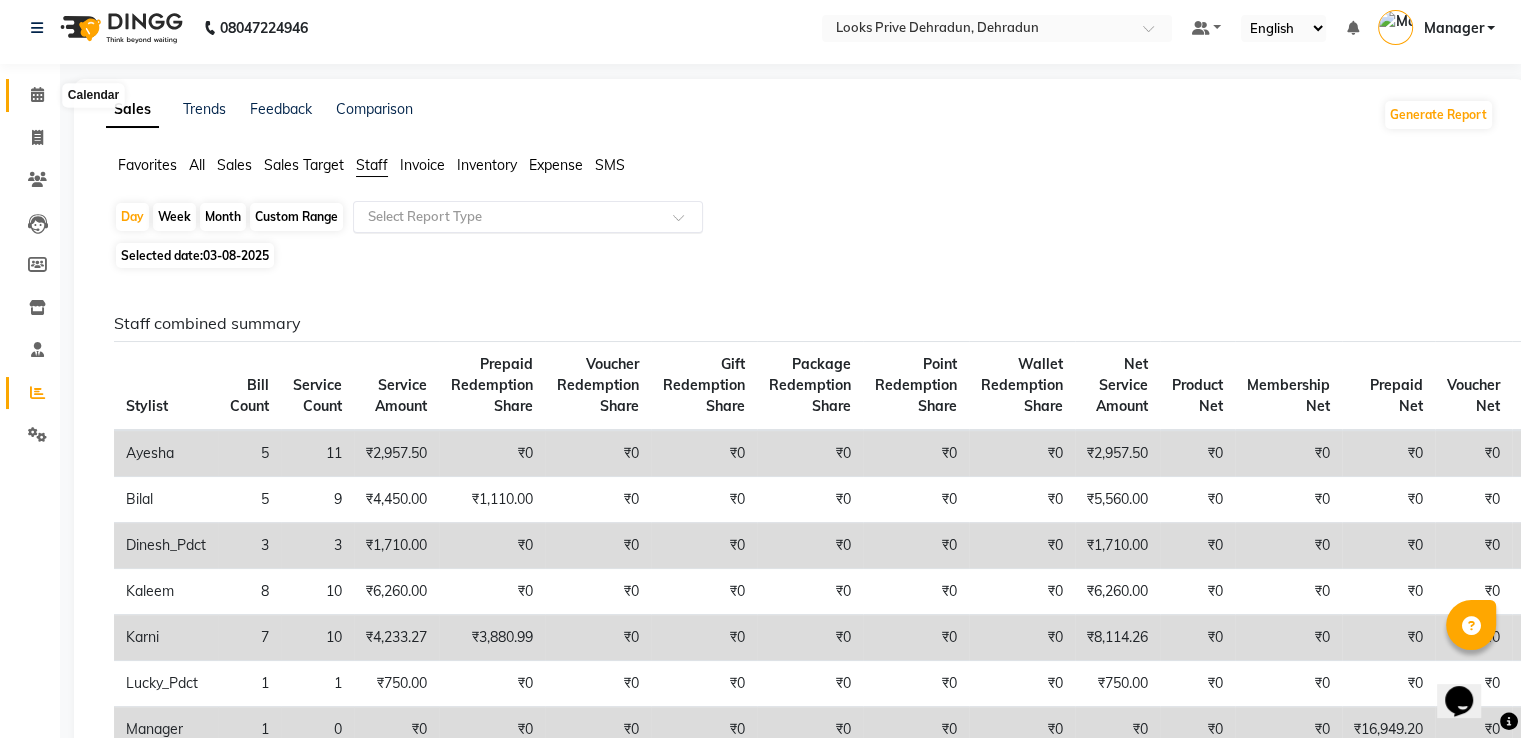 click 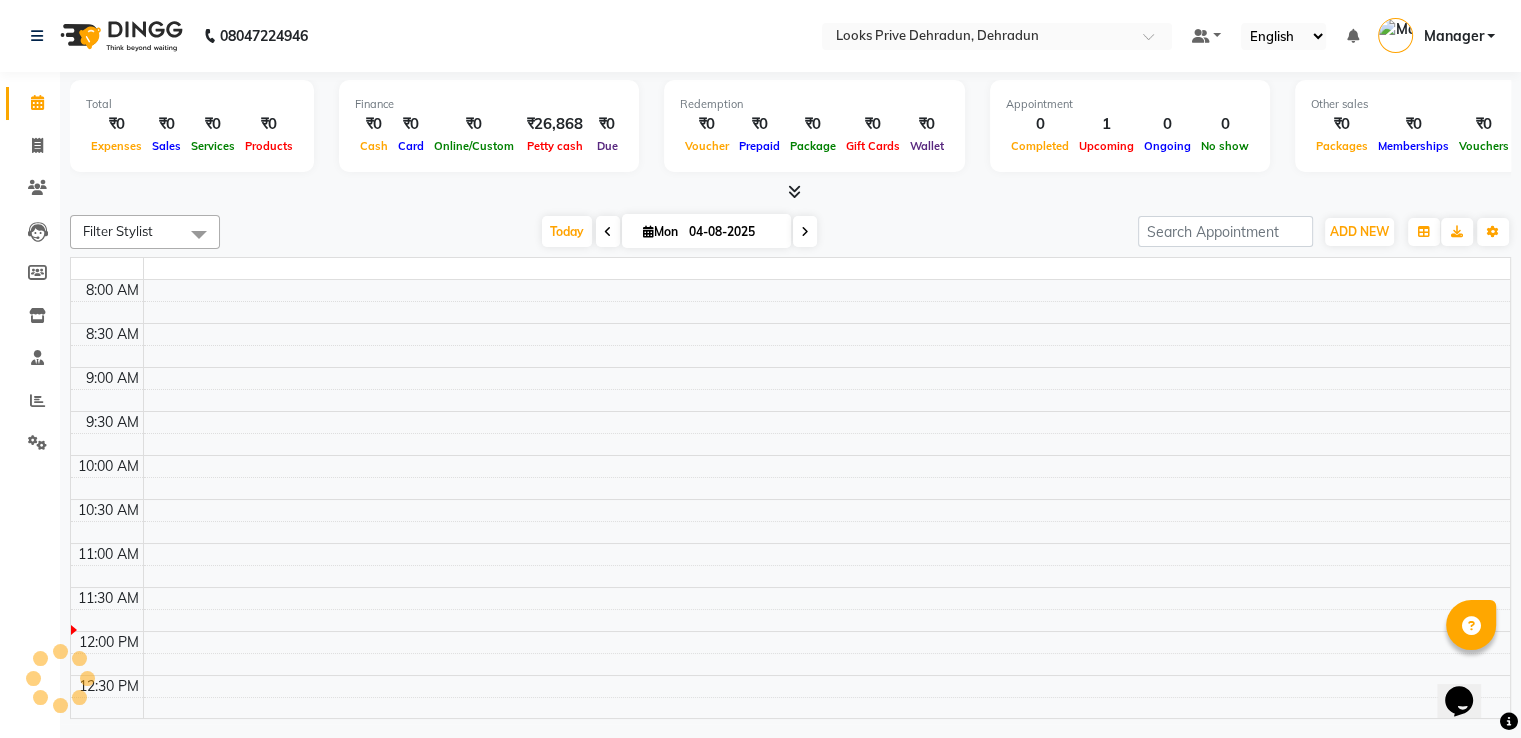 scroll, scrollTop: 0, scrollLeft: 0, axis: both 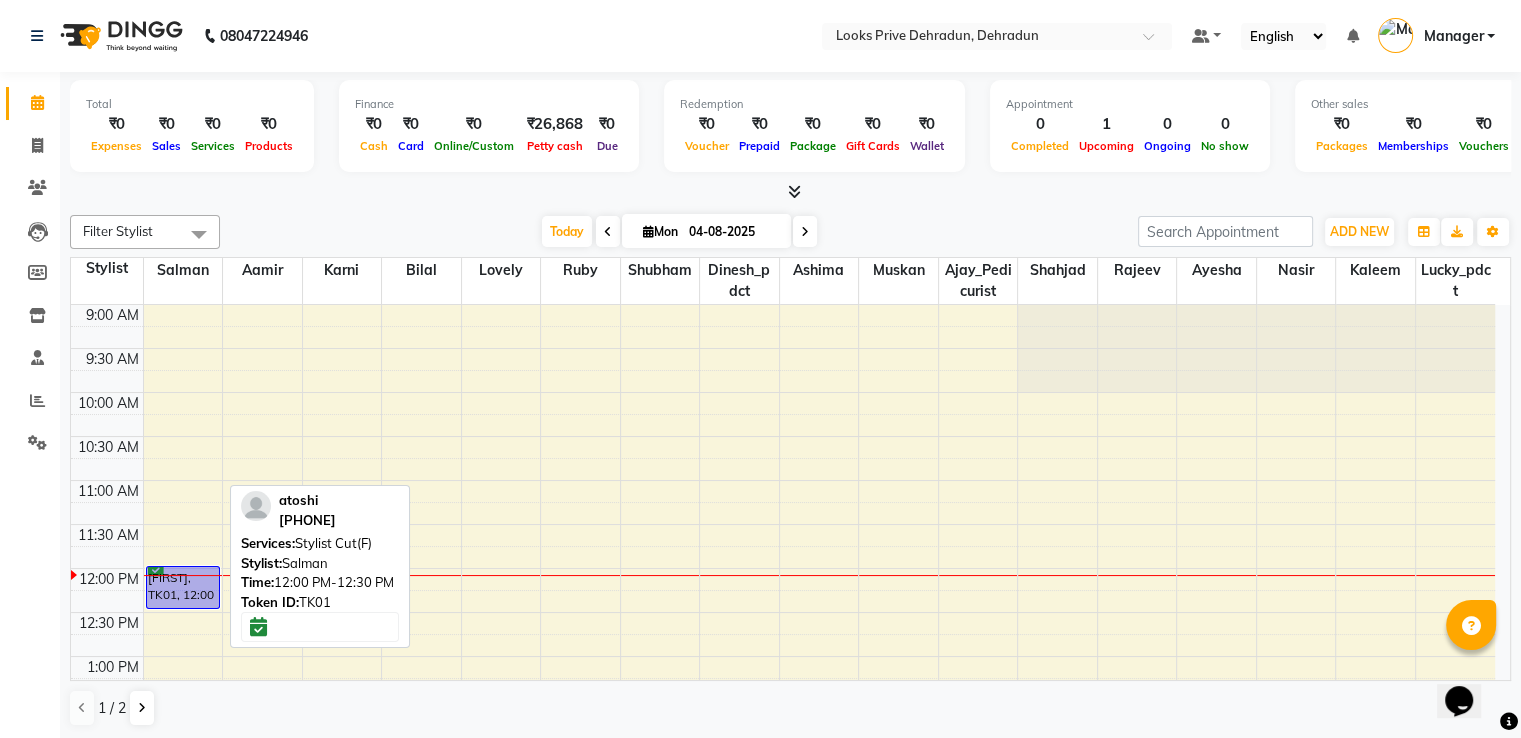 click on "atoshi, TK01, 12:00 PM-12:30 PM, Stylist Cut(F)" at bounding box center [183, 587] 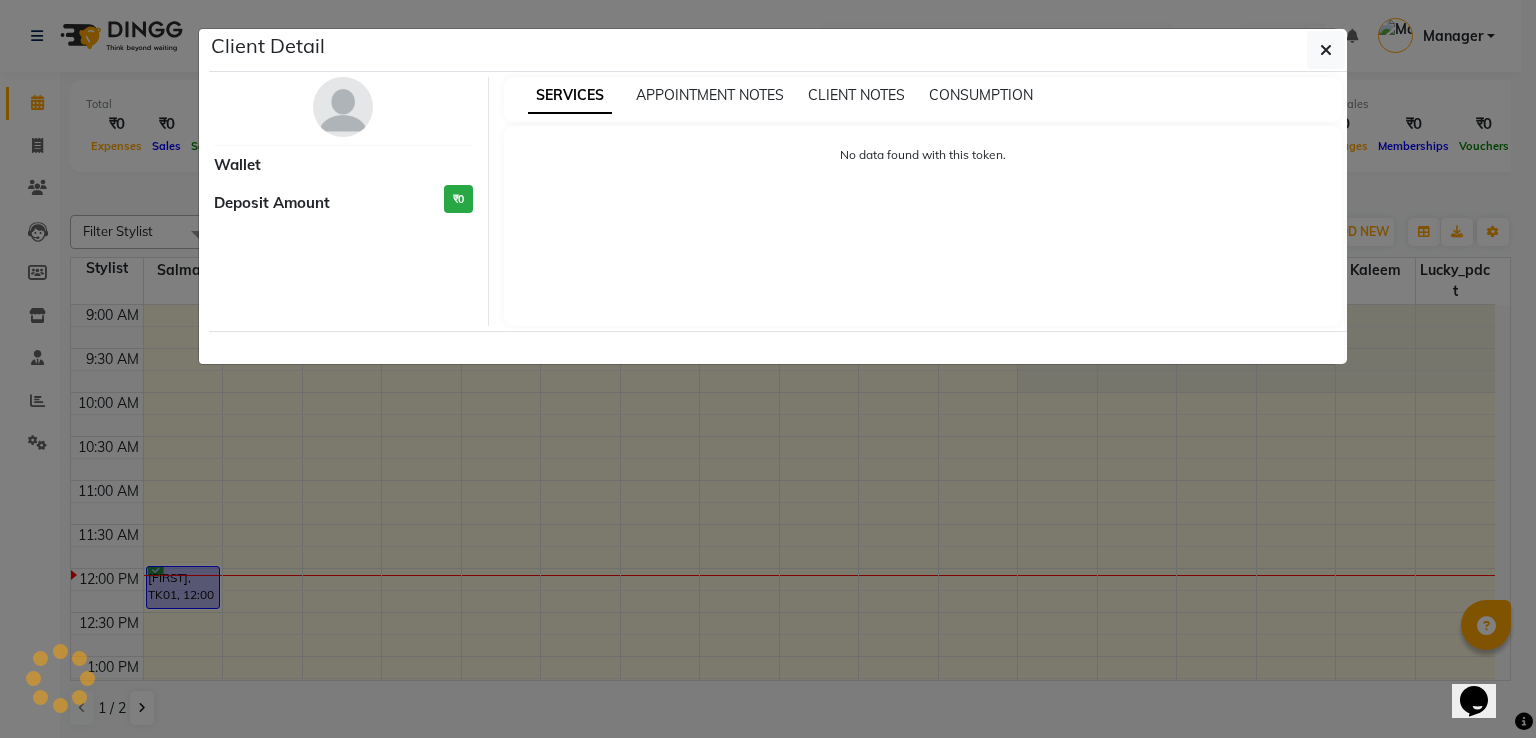 select on "6" 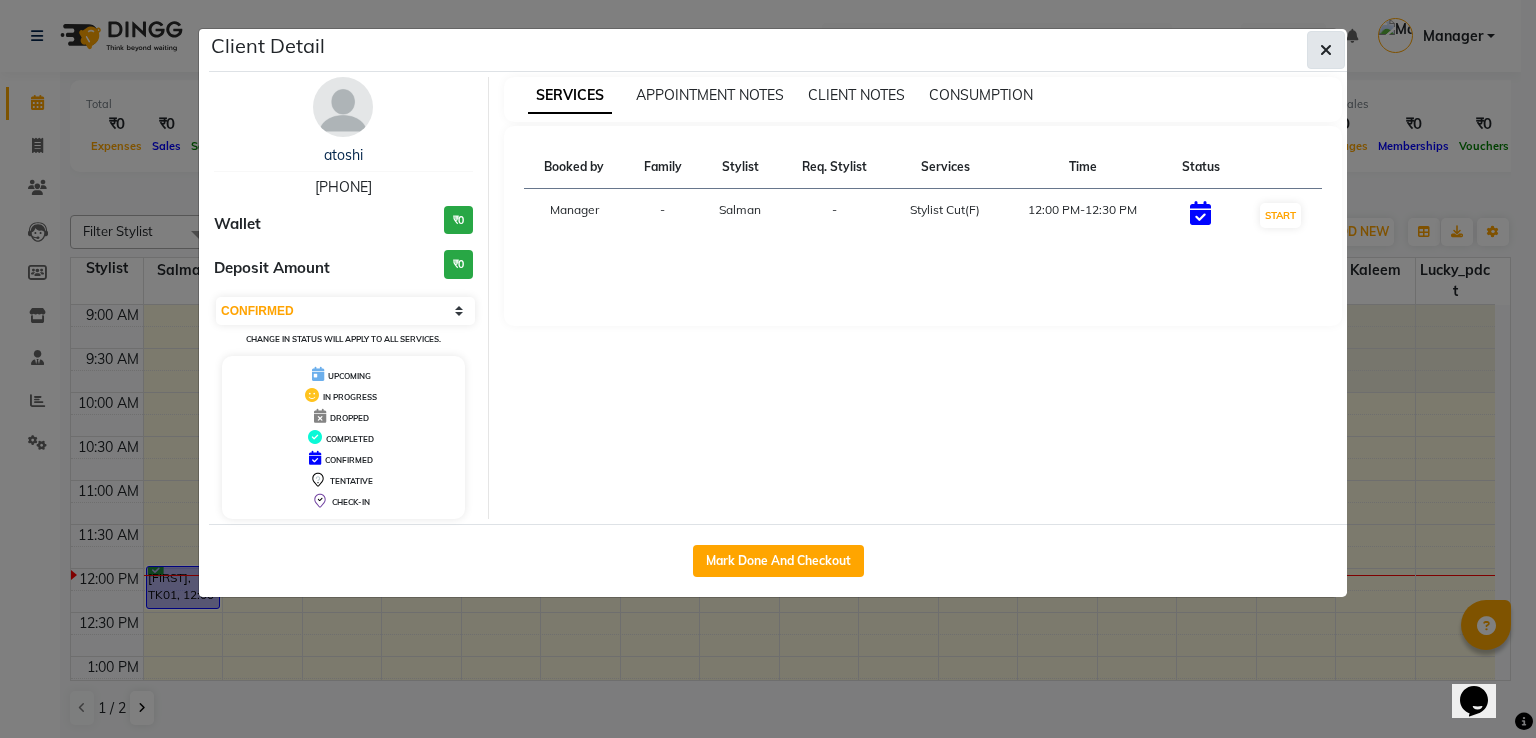 click 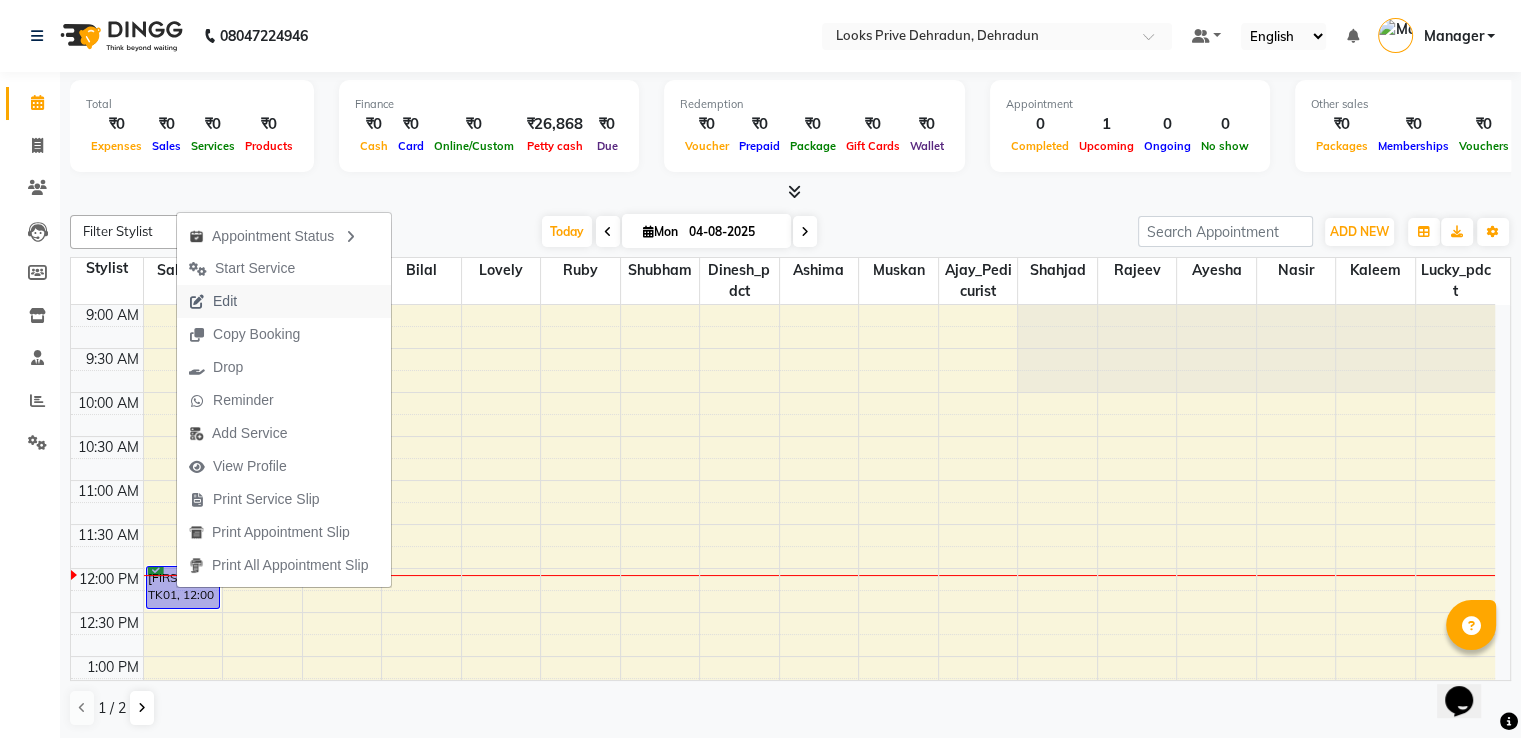 click on "Edit" at bounding box center (225, 301) 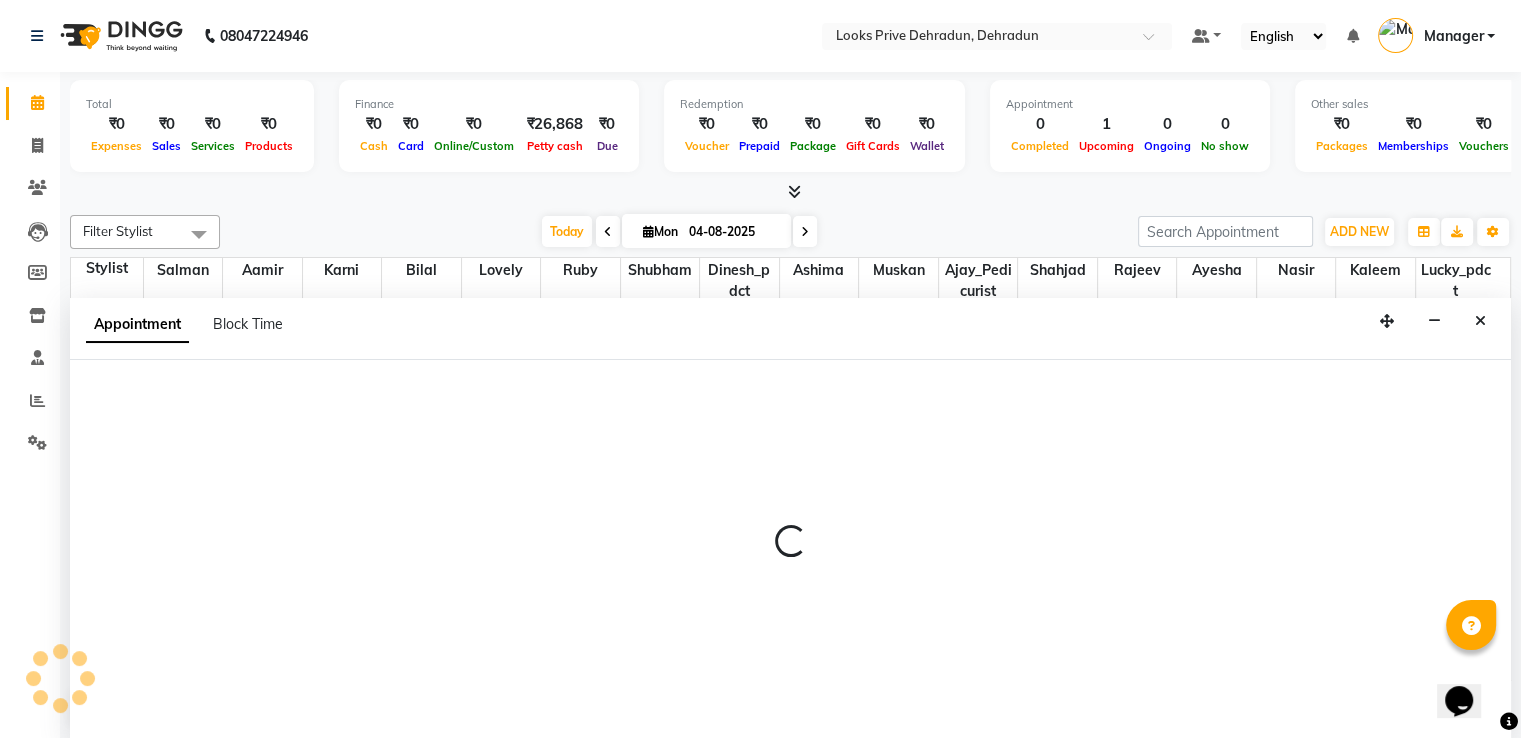 scroll, scrollTop: 1, scrollLeft: 0, axis: vertical 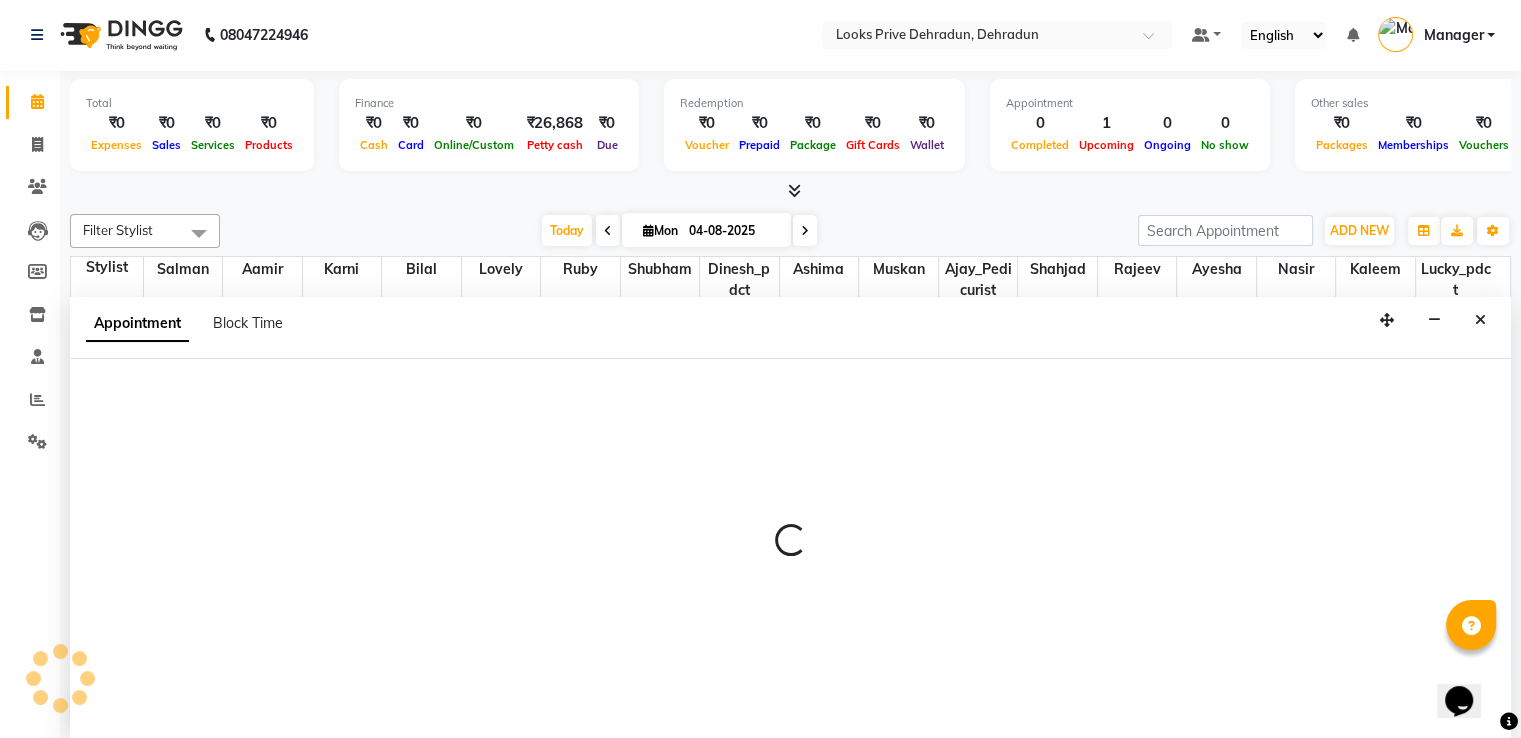 select on "confirm booking" 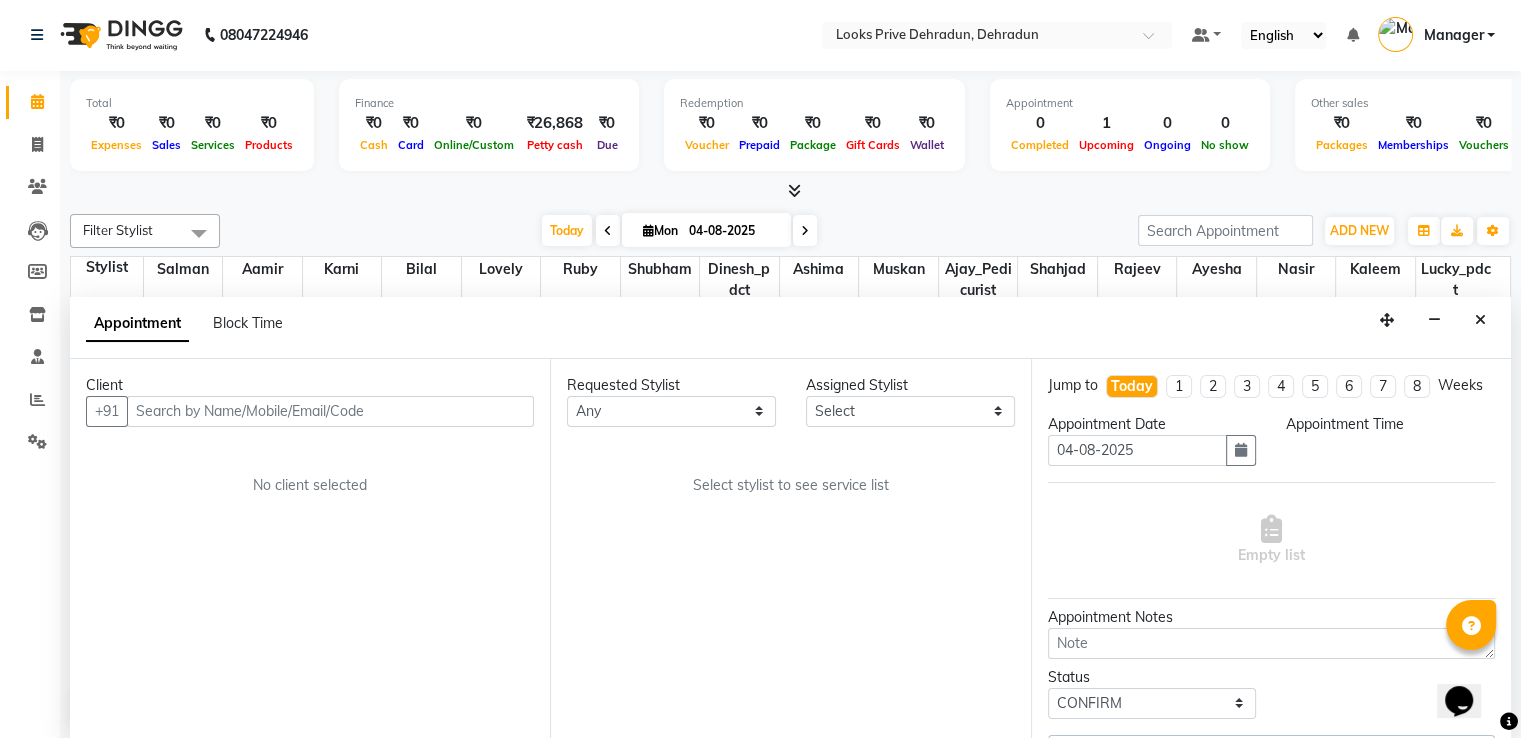 select on "45658" 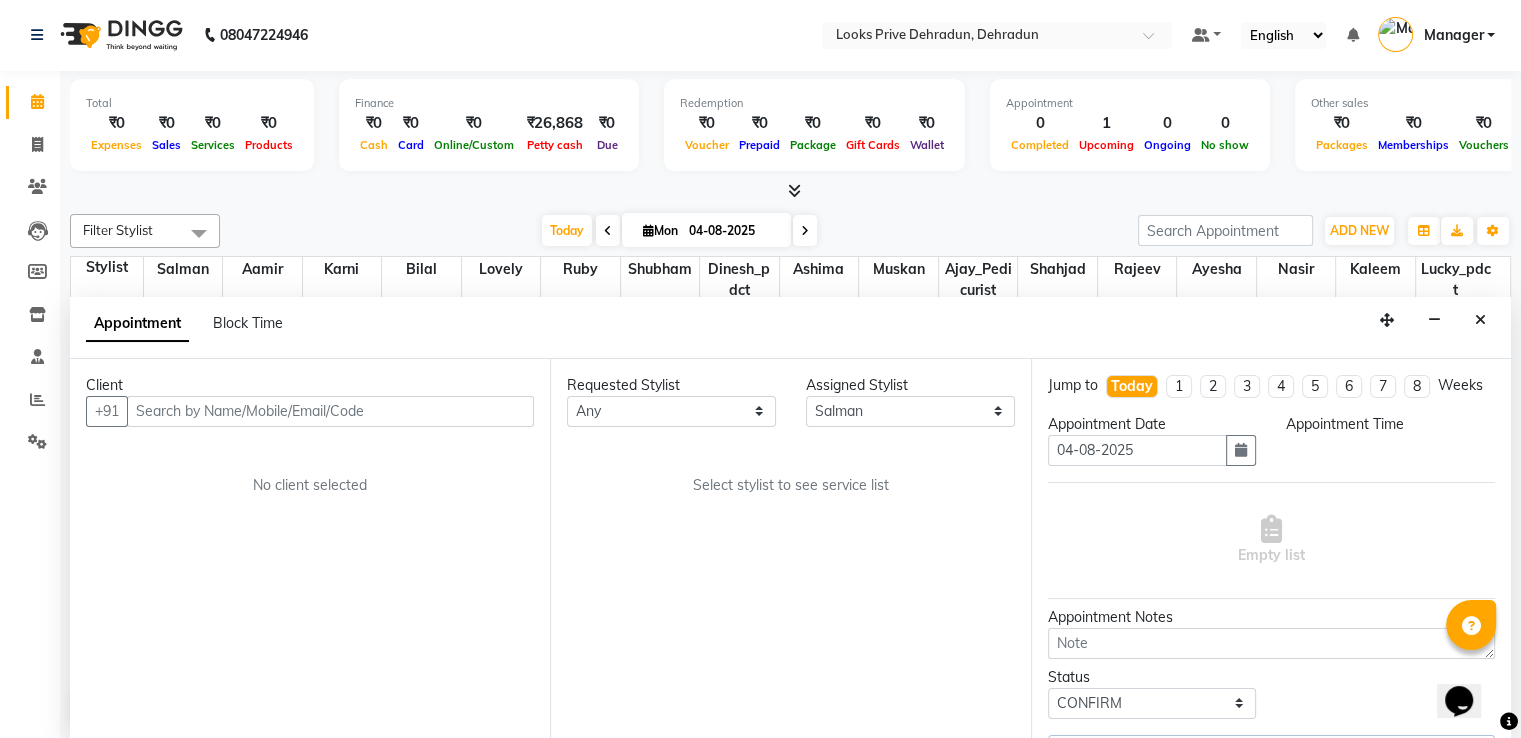 select on "720" 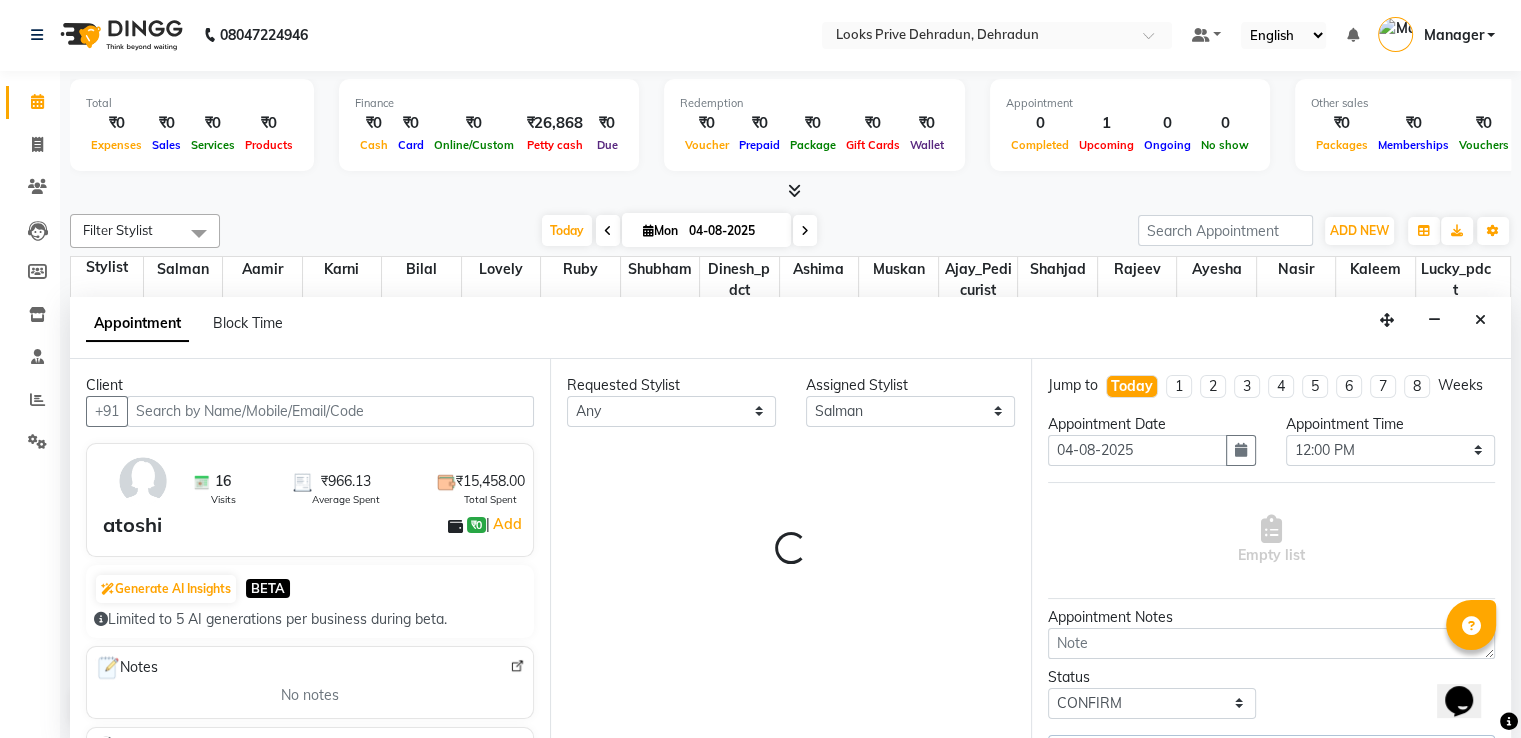 select on "3044" 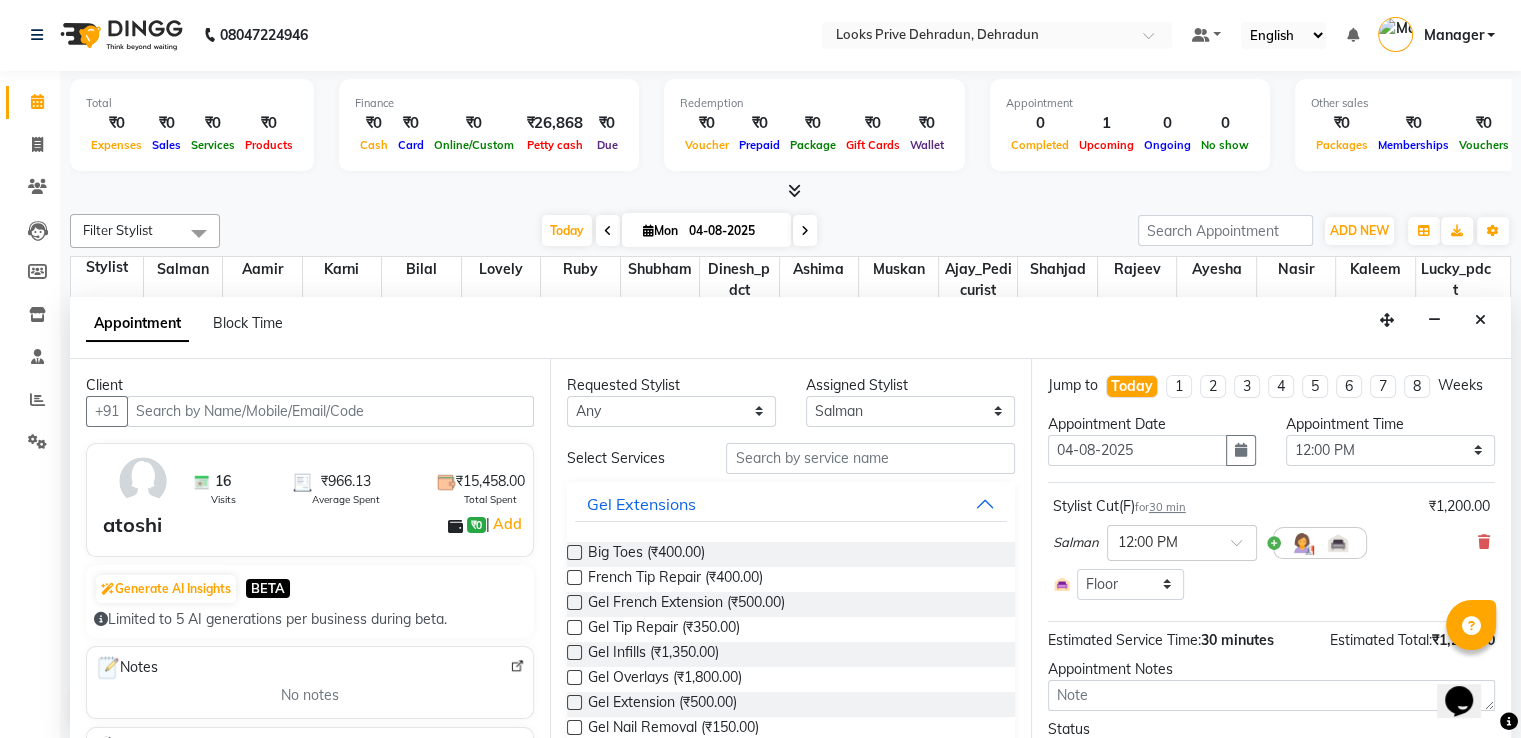 scroll, scrollTop: 263, scrollLeft: 0, axis: vertical 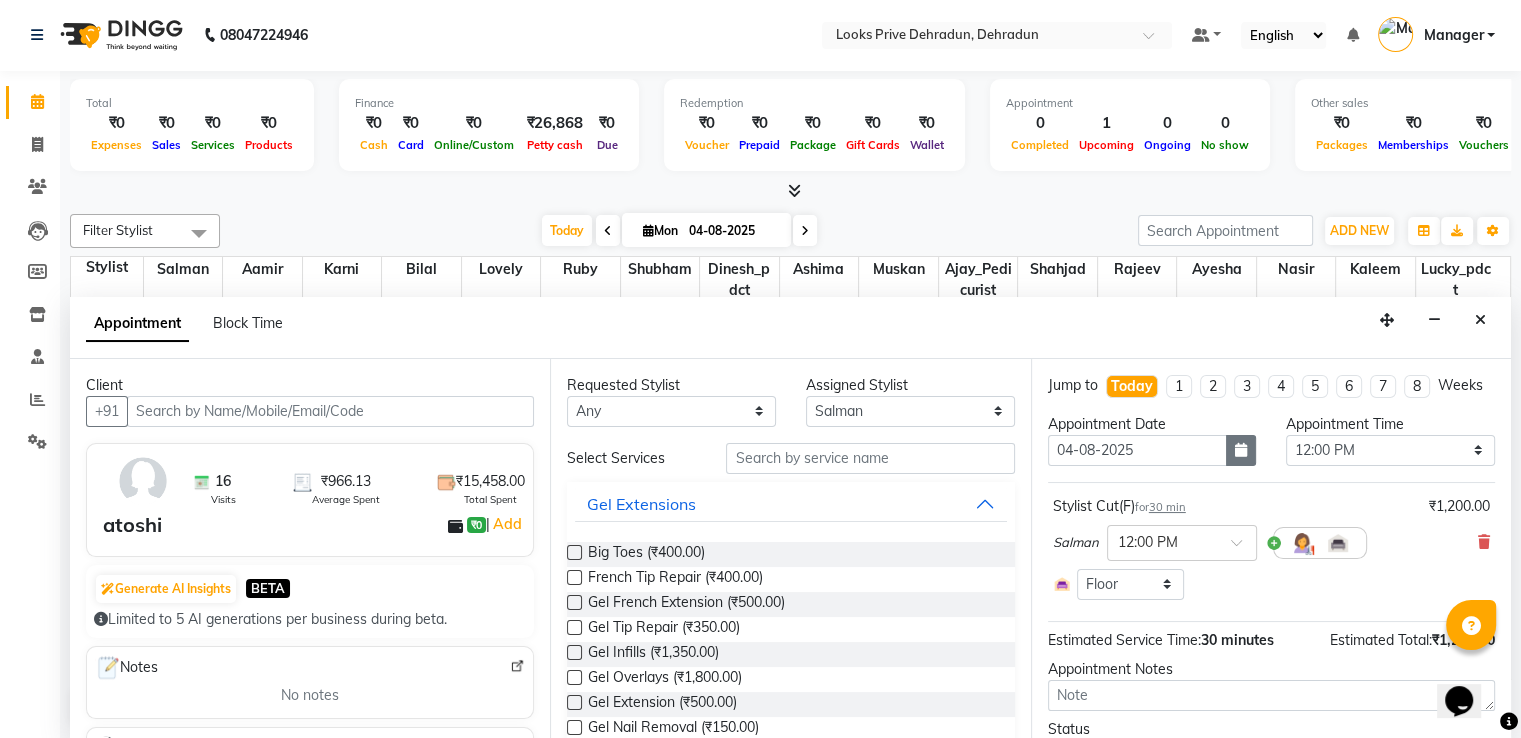 click at bounding box center [1241, 450] 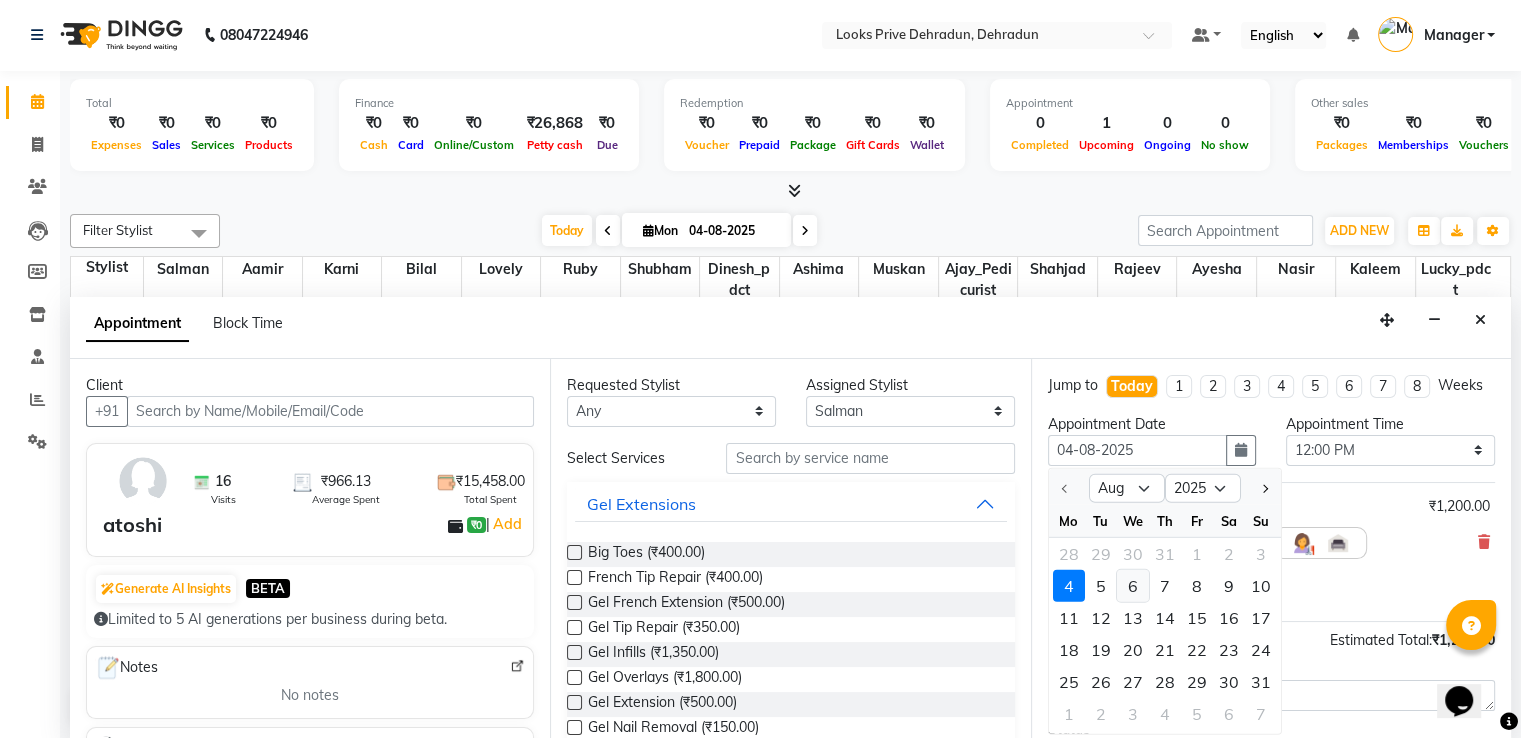 click on "6" at bounding box center (1133, 585) 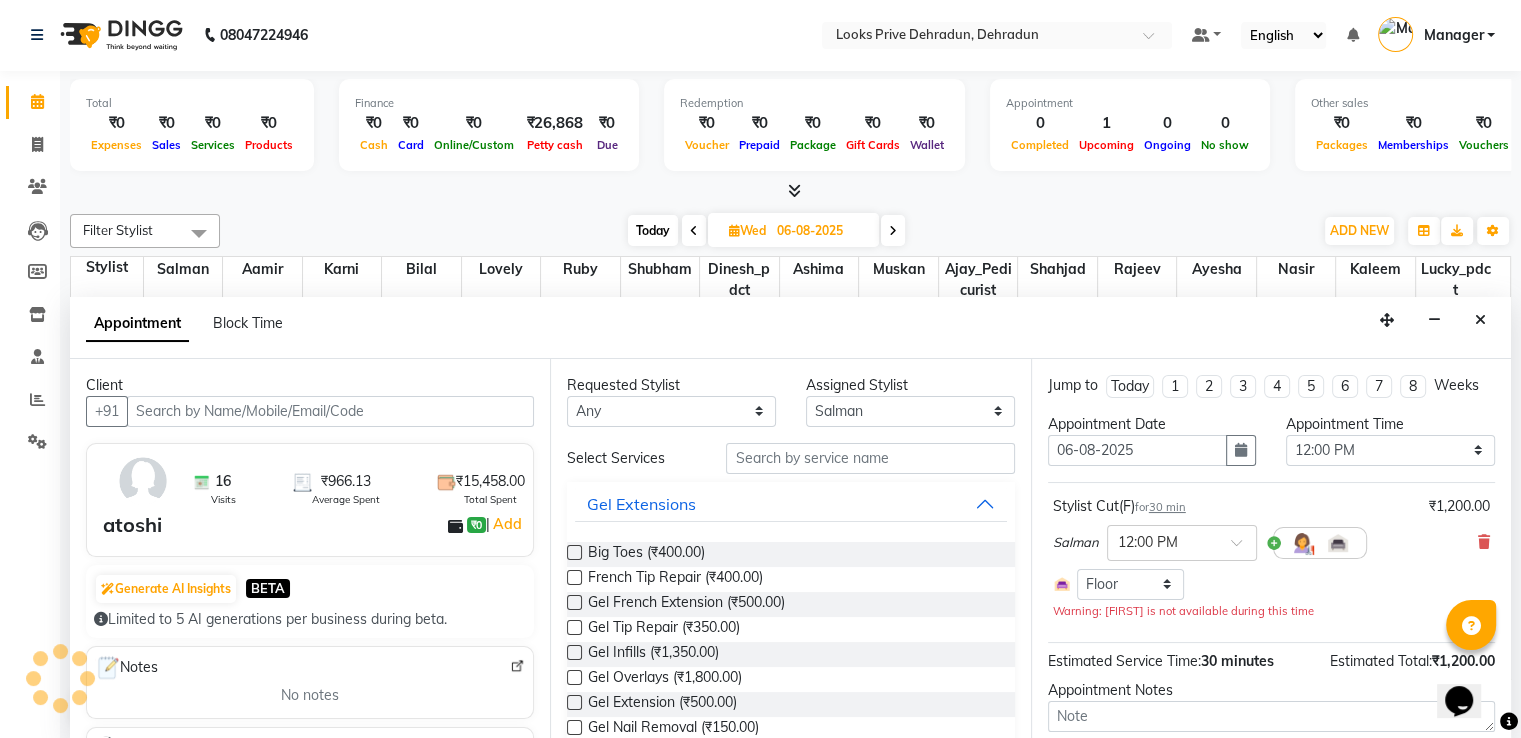 scroll, scrollTop: 263, scrollLeft: 0, axis: vertical 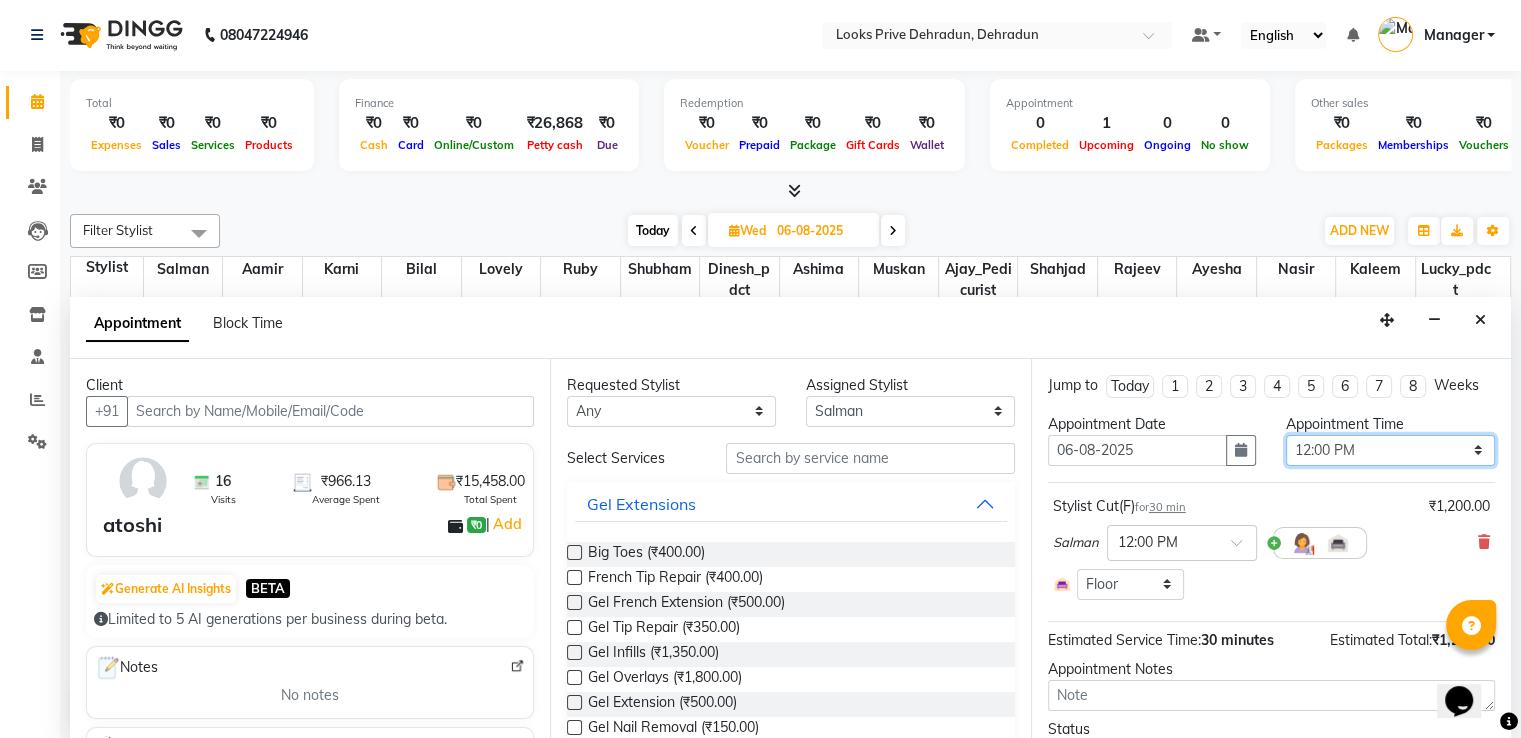 click on "Select 10:00 AM 10:15 AM 10:30 AM 10:45 AM 11:00 AM 11:15 AM 11:30 AM 11:45 AM 12:00 PM 12:15 PM 12:30 PM 12:45 PM 01:00 PM 01:15 PM 01:30 PM 01:45 PM 02:00 PM 02:15 PM 02:30 PM 02:45 PM 03:00 PM 03:15 PM 03:30 PM 03:45 PM 04:00 PM 04:15 PM 04:30 PM 04:45 PM 05:00 PM 05:15 PM 05:30 PM 05:45 PM 06:00 PM 06:15 PM 06:30 PM 06:45 PM 07:00 PM 07:15 PM 07:30 PM 07:45 PM 08:00 PM" at bounding box center (1390, 450) 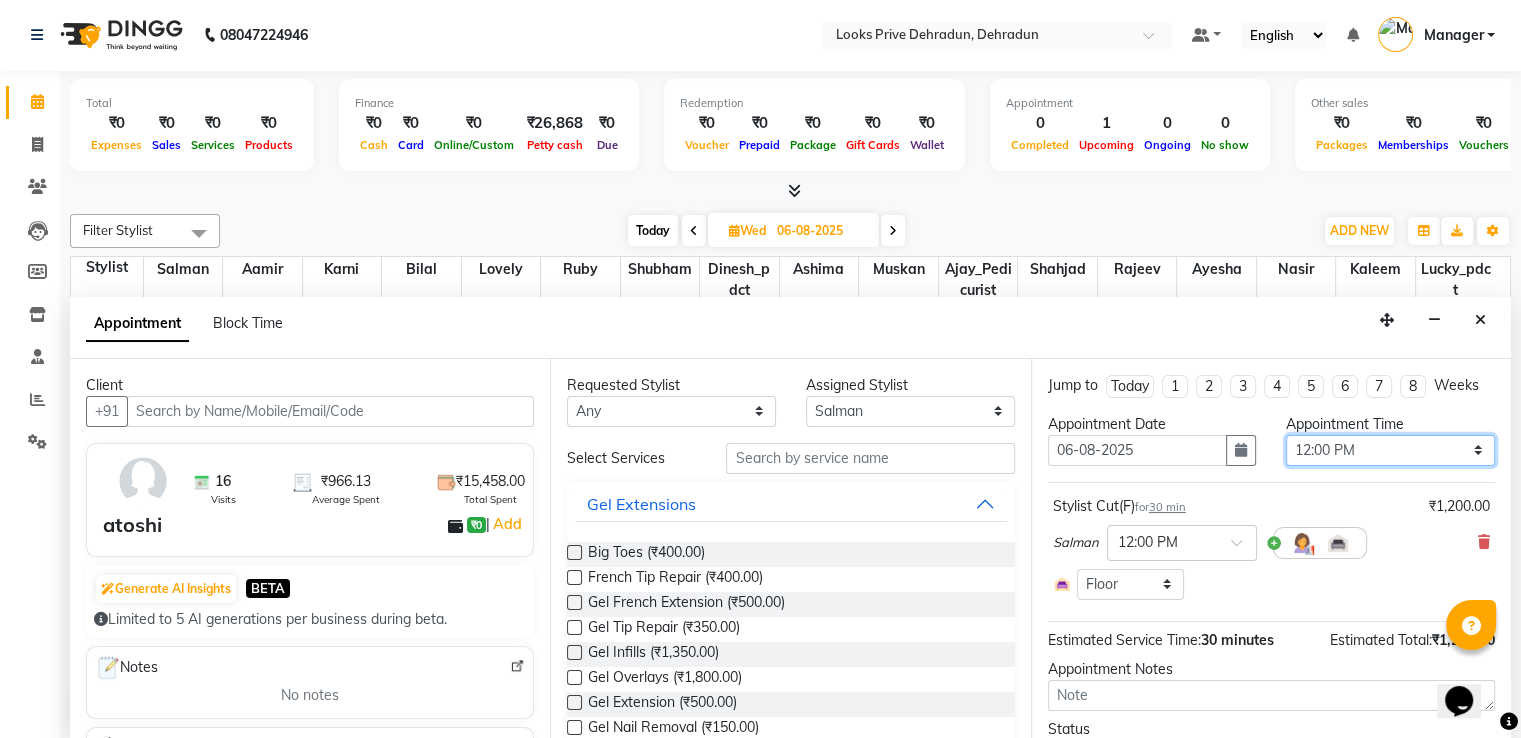 select on "840" 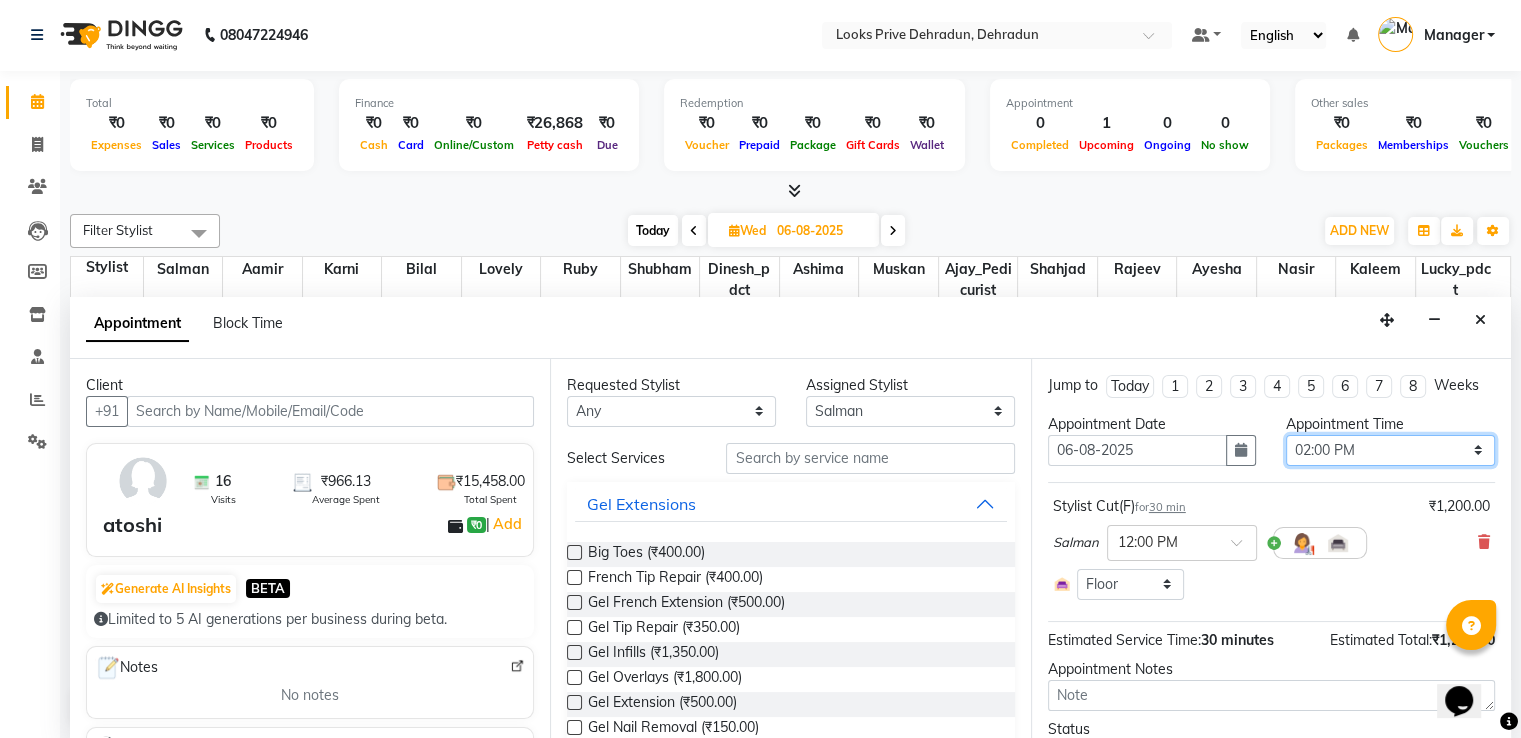 click on "Select 10:00 AM 10:15 AM 10:30 AM 10:45 AM 11:00 AM 11:15 AM 11:30 AM 11:45 AM 12:00 PM 12:15 PM 12:30 PM 12:45 PM 01:00 PM 01:15 PM 01:30 PM 01:45 PM 02:00 PM 02:15 PM 02:30 PM 02:45 PM 03:00 PM 03:15 PM 03:30 PM 03:45 PM 04:00 PM 04:15 PM 04:30 PM 04:45 PM 05:00 PM 05:15 PM 05:30 PM 05:45 PM 06:00 PM 06:15 PM 06:30 PM 06:45 PM 07:00 PM 07:15 PM 07:30 PM 07:45 PM 08:00 PM" at bounding box center (1390, 450) 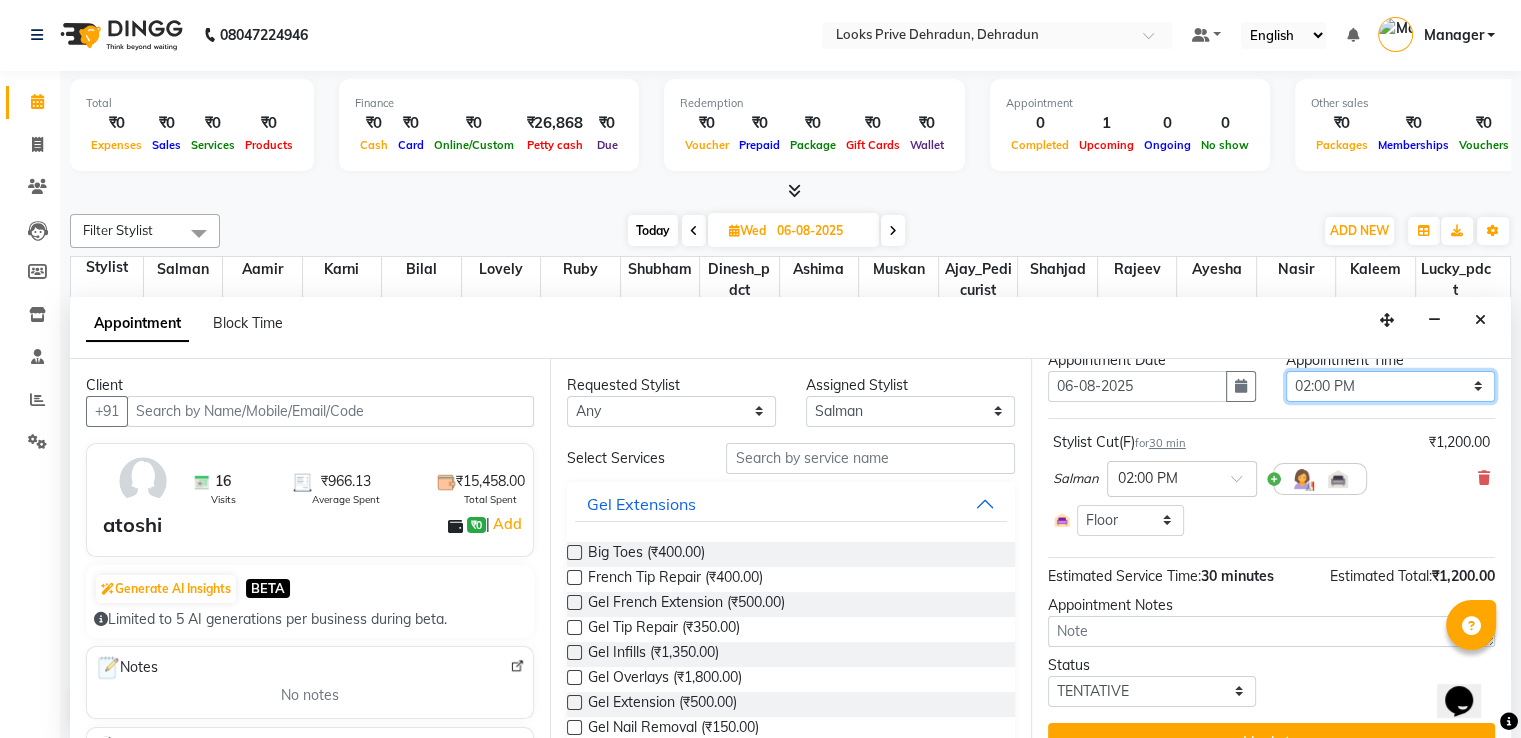 scroll, scrollTop: 98, scrollLeft: 0, axis: vertical 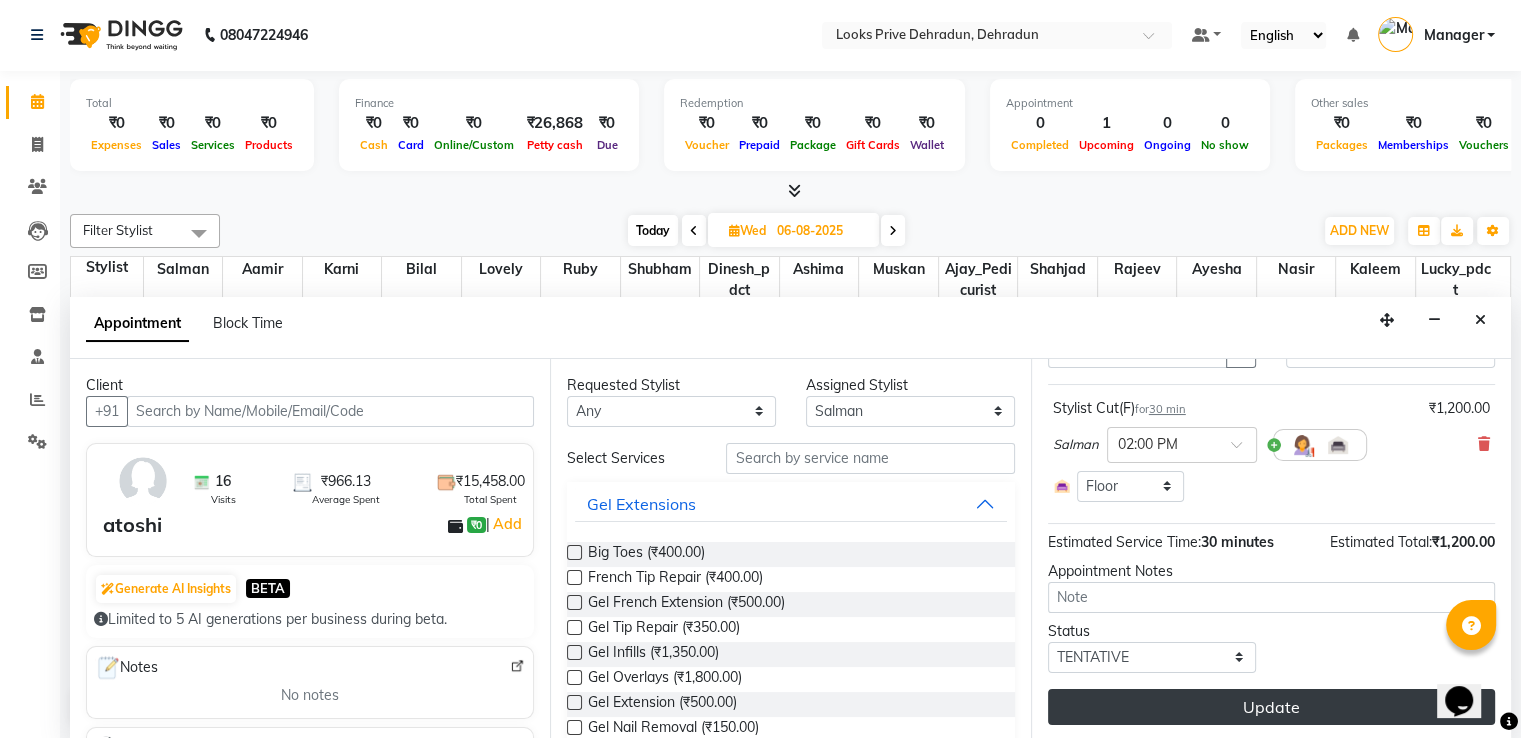 click on "Update" at bounding box center (1271, 707) 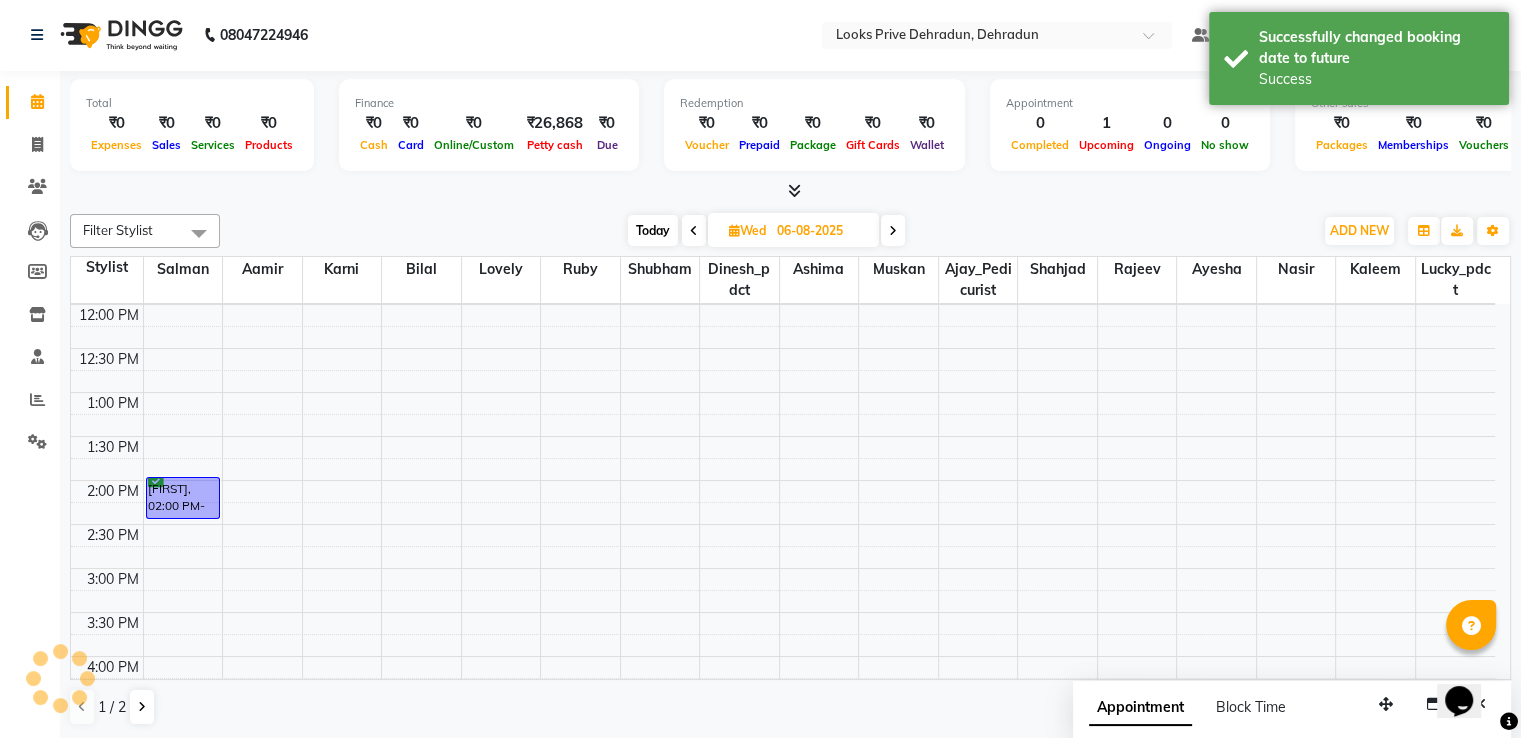 scroll, scrollTop: 0, scrollLeft: 0, axis: both 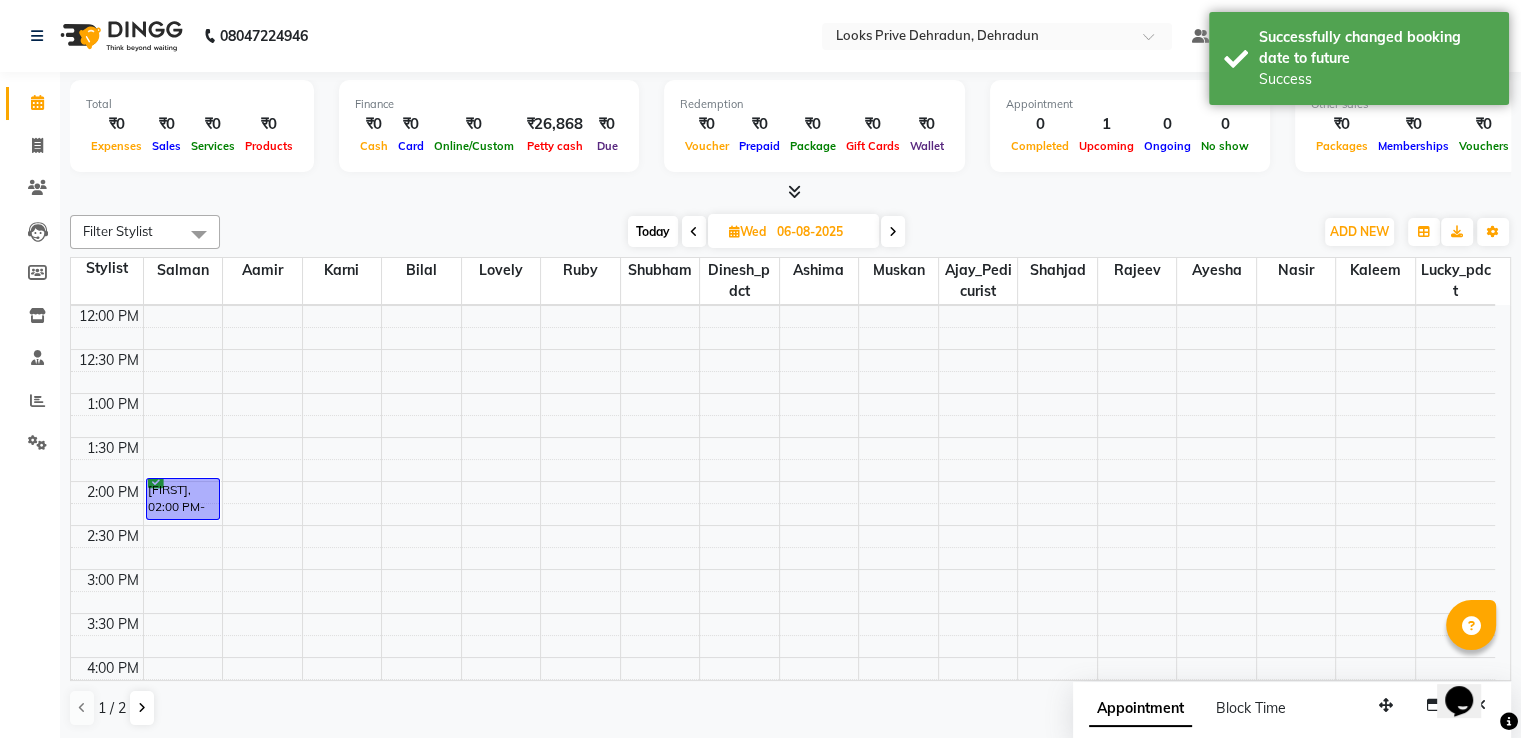 click at bounding box center (694, 231) 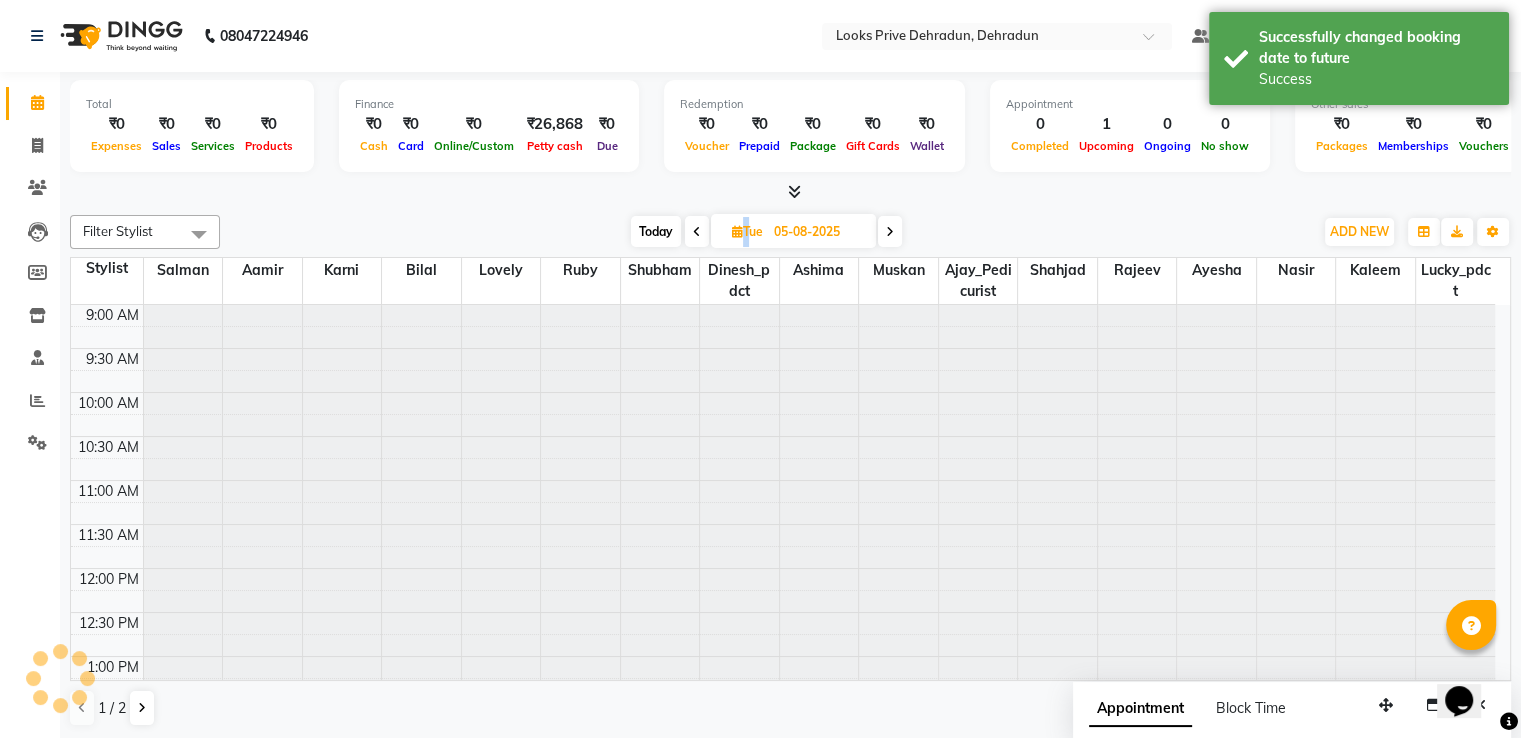 click at bounding box center [697, 231] 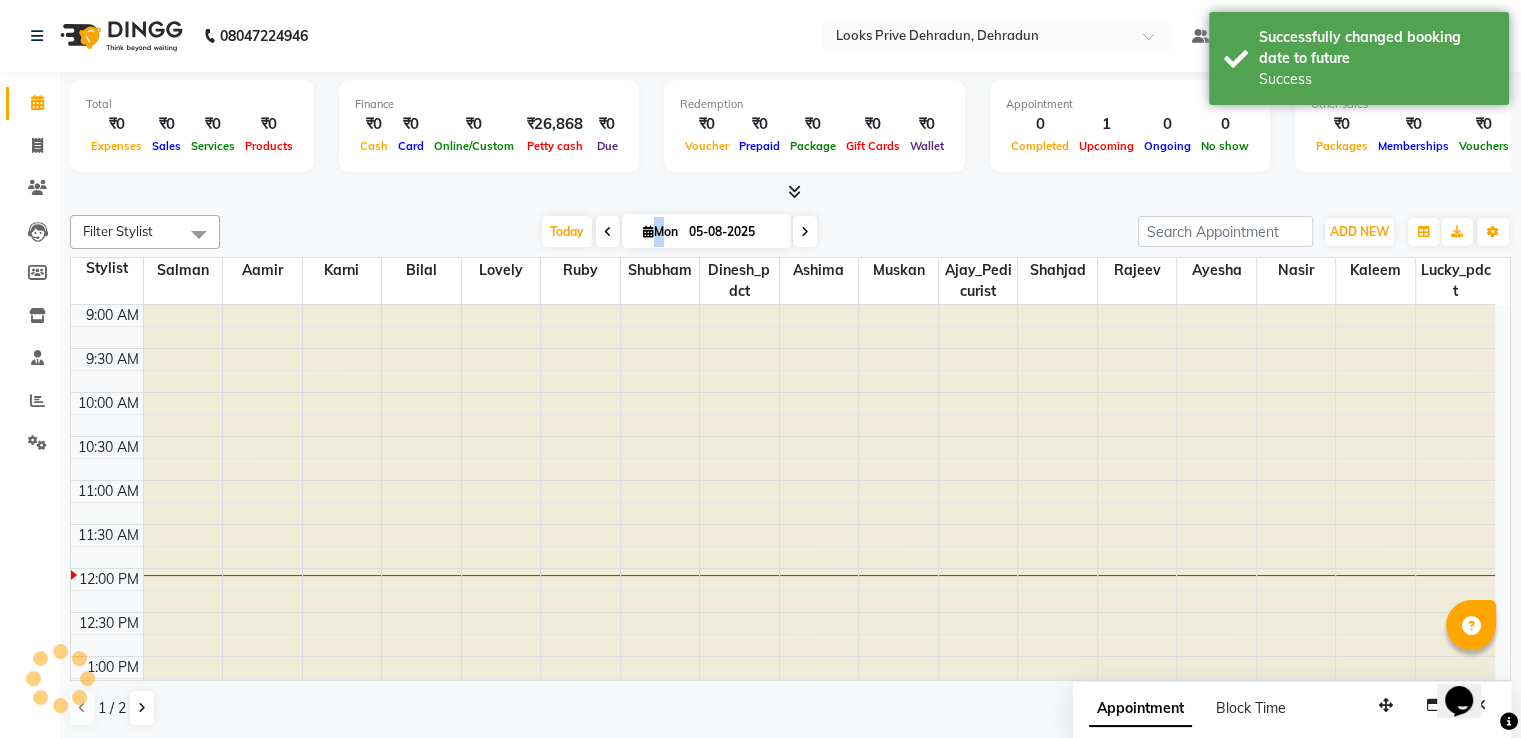type on "04-08-2025" 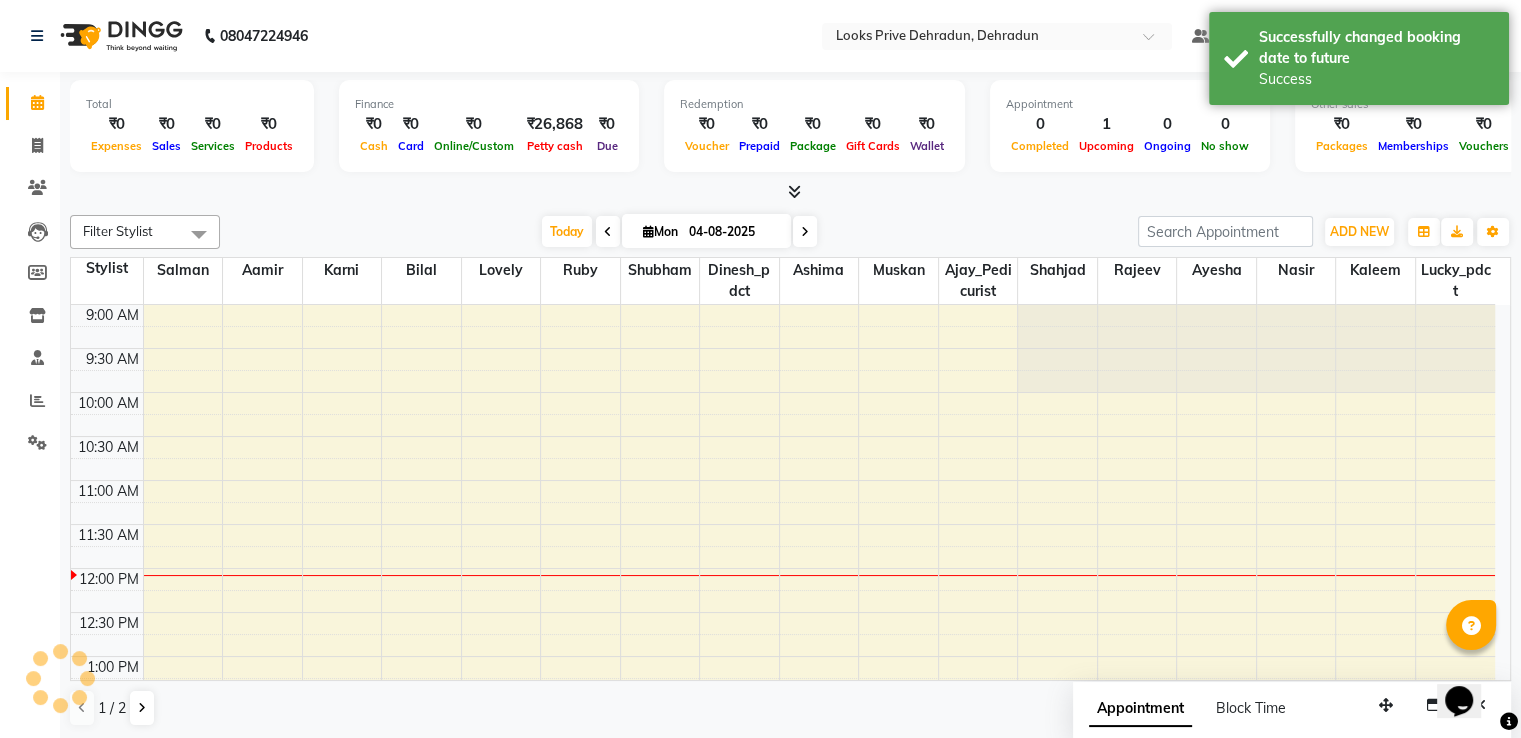 scroll, scrollTop: 263, scrollLeft: 0, axis: vertical 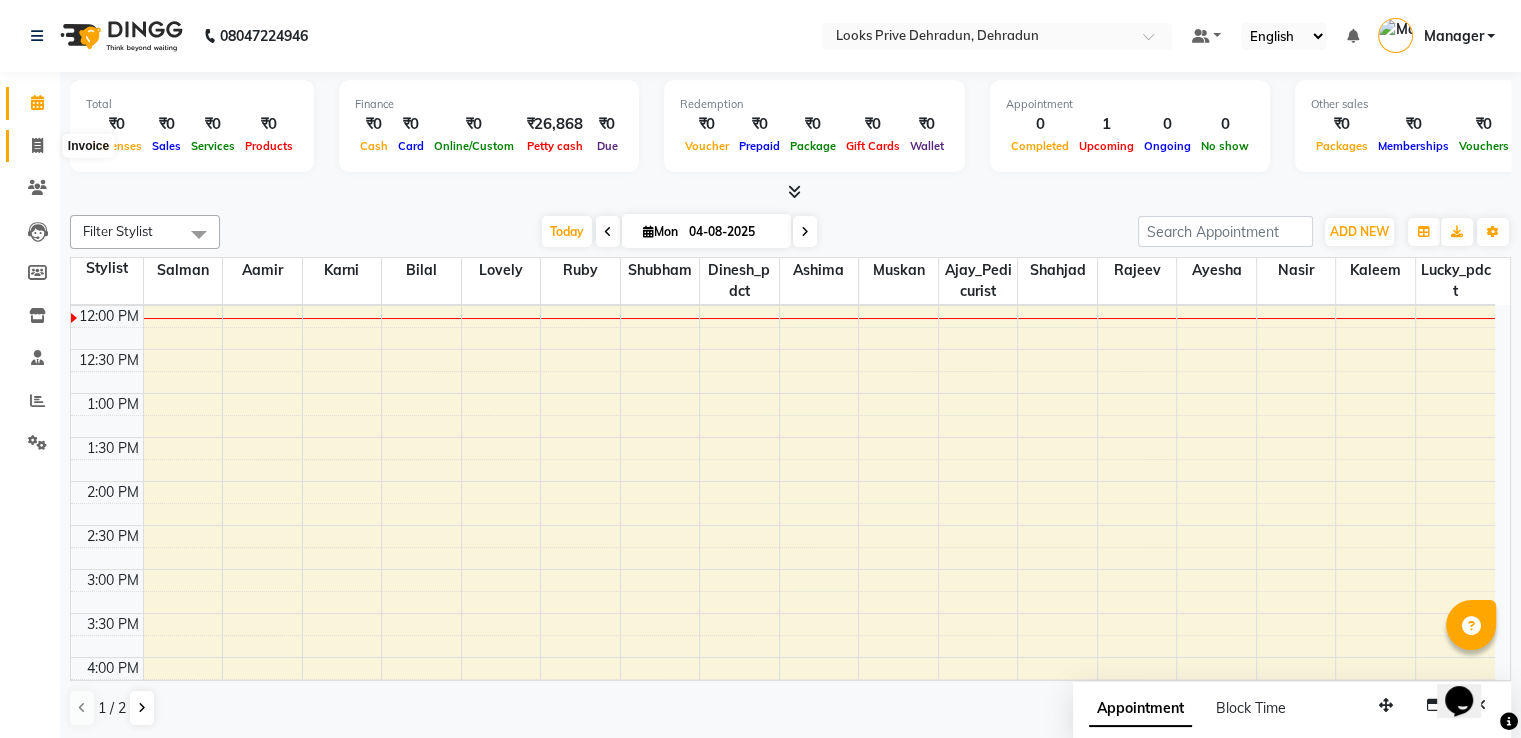 click 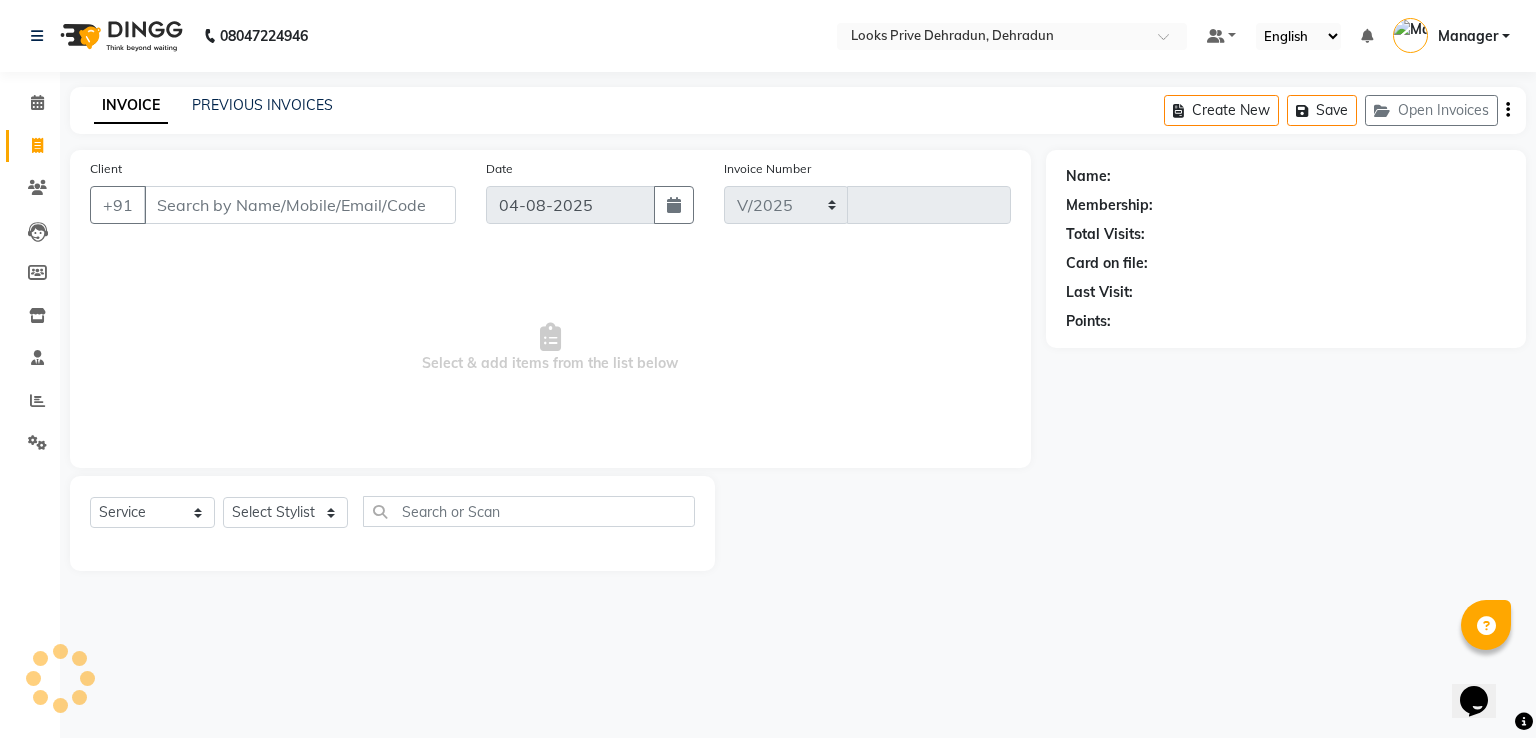 select on "6205" 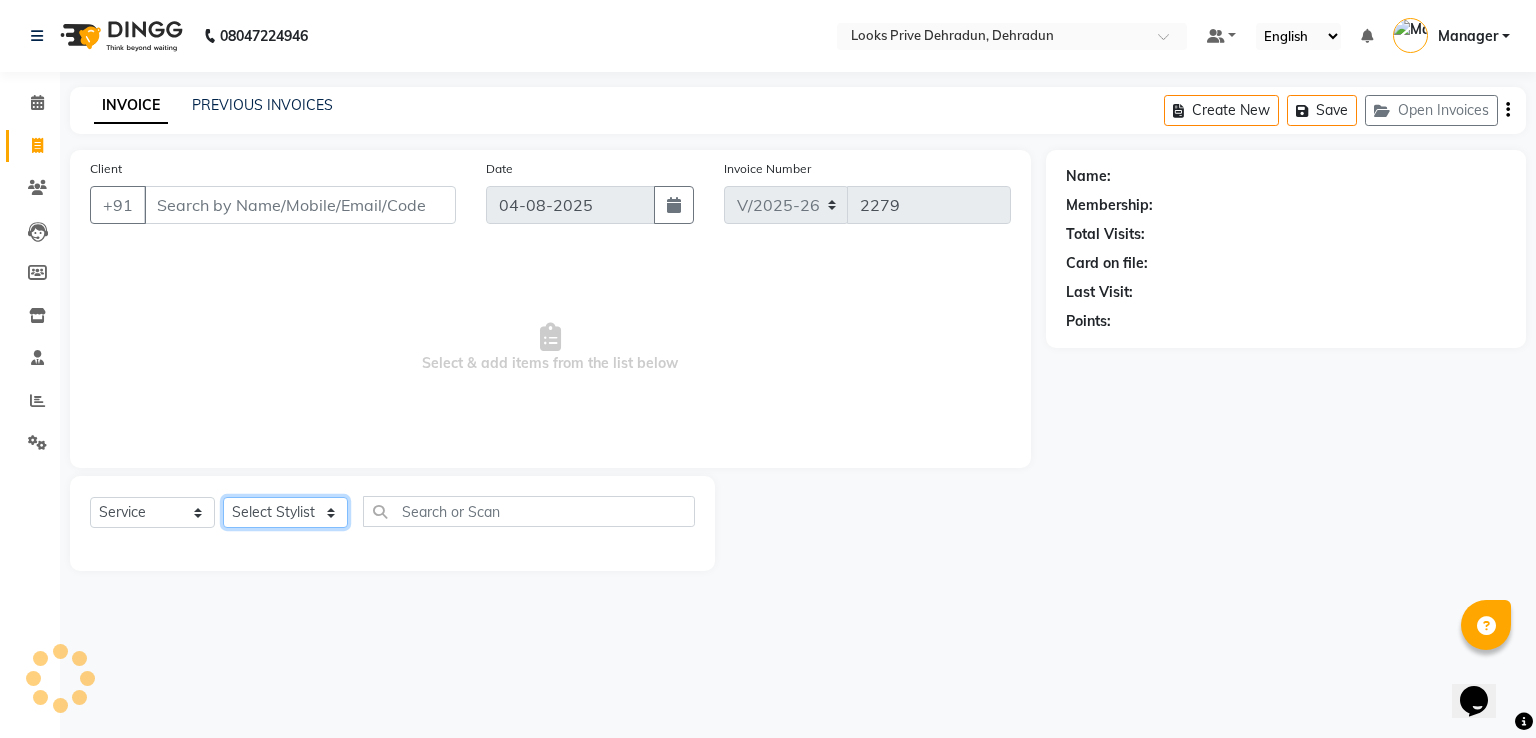 drag, startPoint x: 295, startPoint y: 513, endPoint x: 289, endPoint y: 78, distance: 435.04138 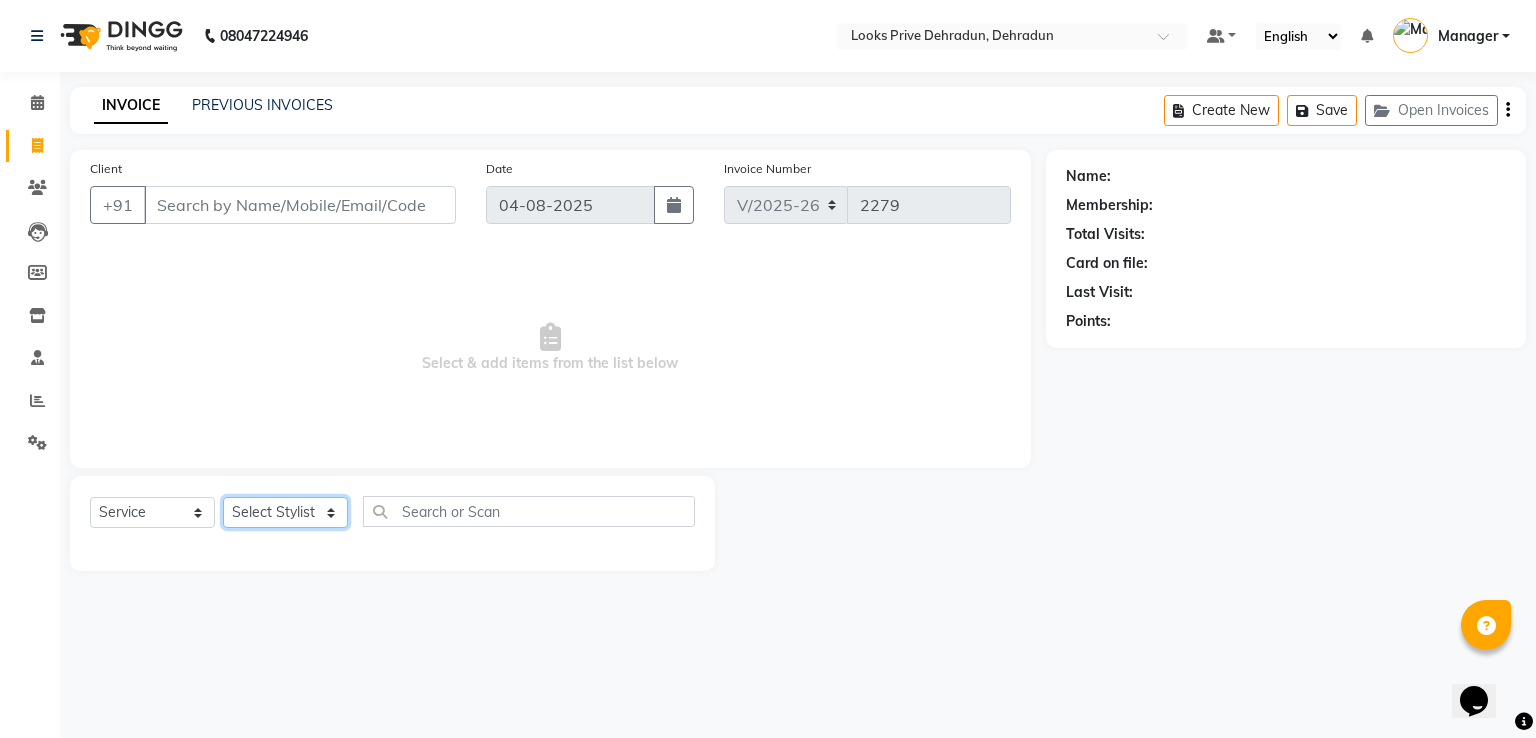 select on "76838" 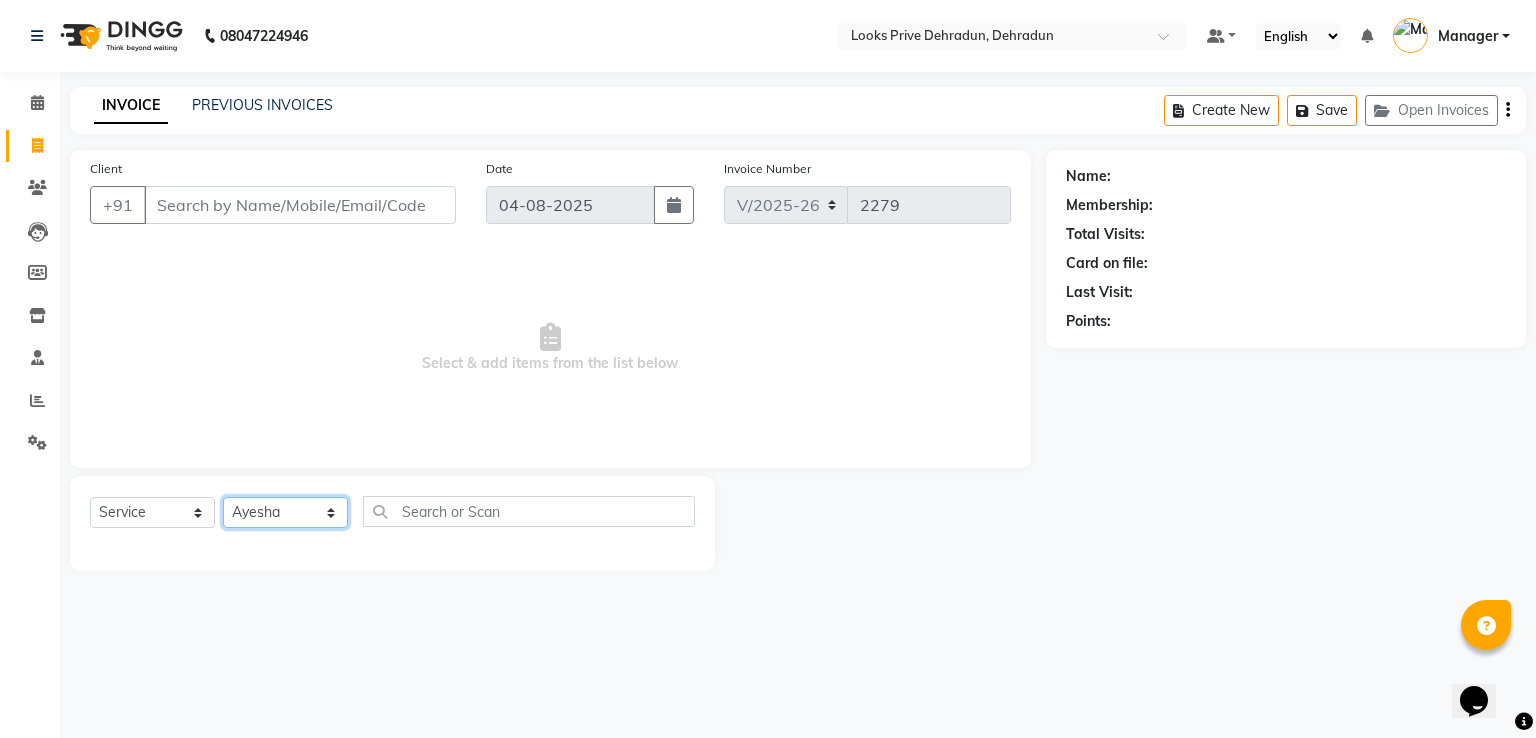click on "Select Stylist A2R_Master Aamir Ajay_Pedicurist Ashima Ayesha Bilal Dinesh_pdct Kaleem Karni Lovely Lucky_pdct Manager Muskan Nasir Rajeev Ruby Salman Shahjad Shubham Suraj_pedi" 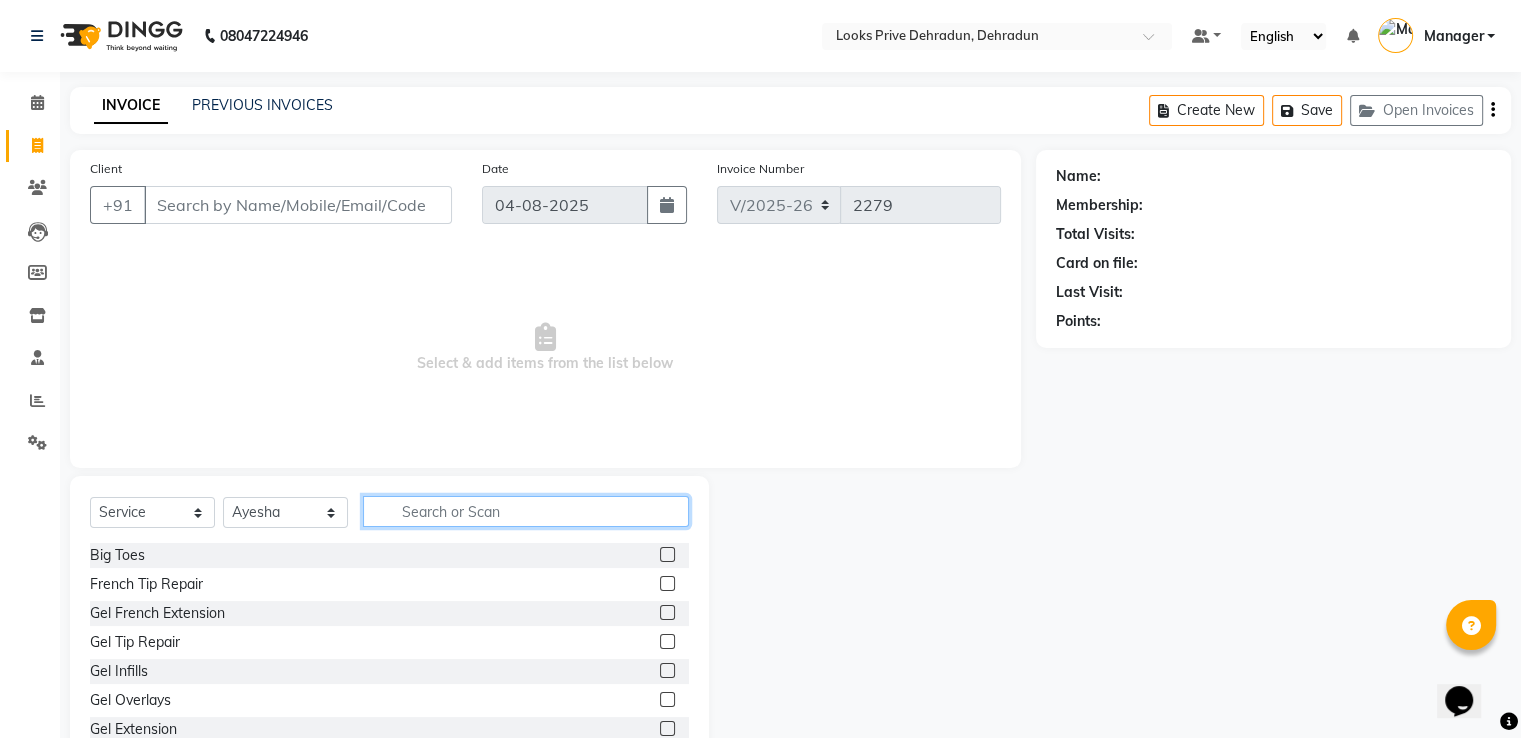 click 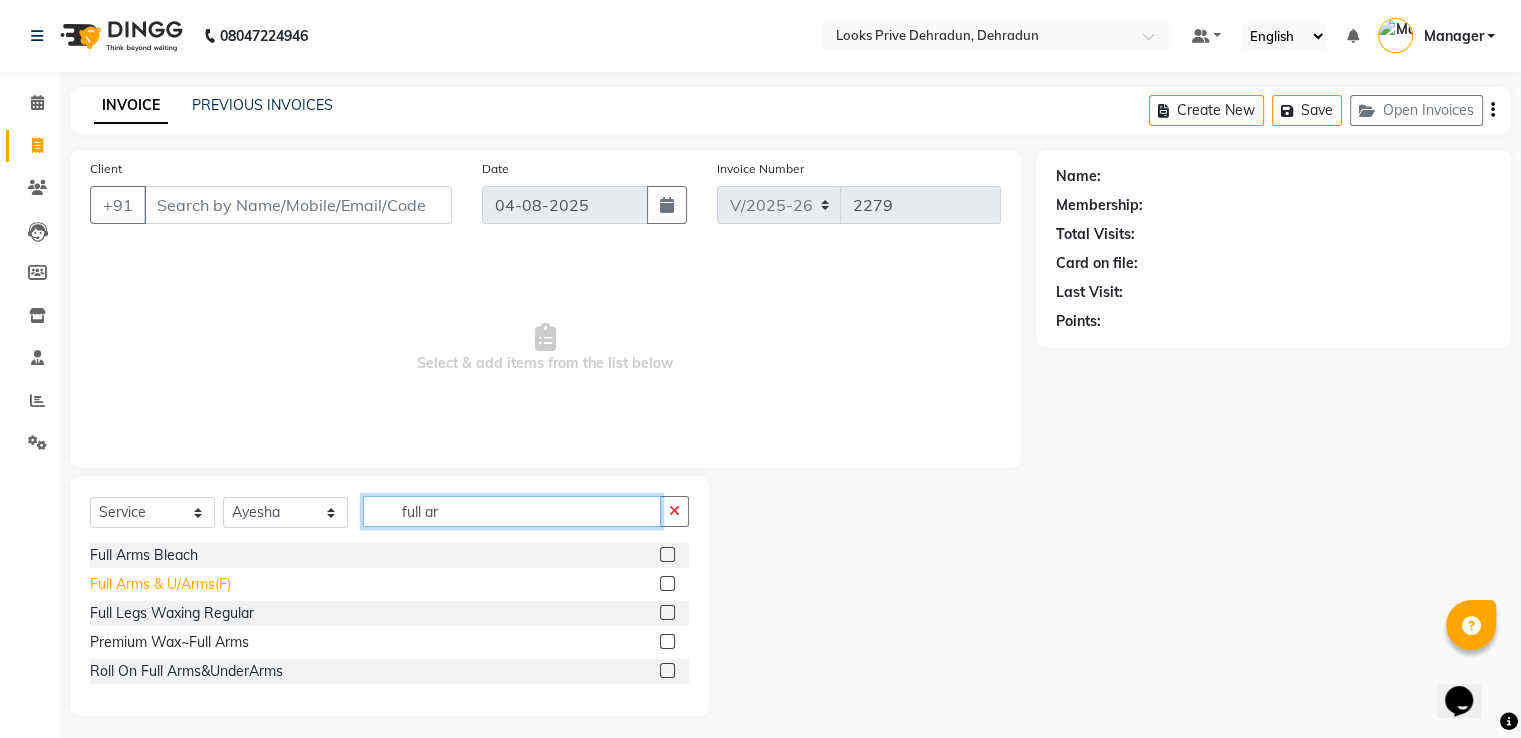 type on "full ar" 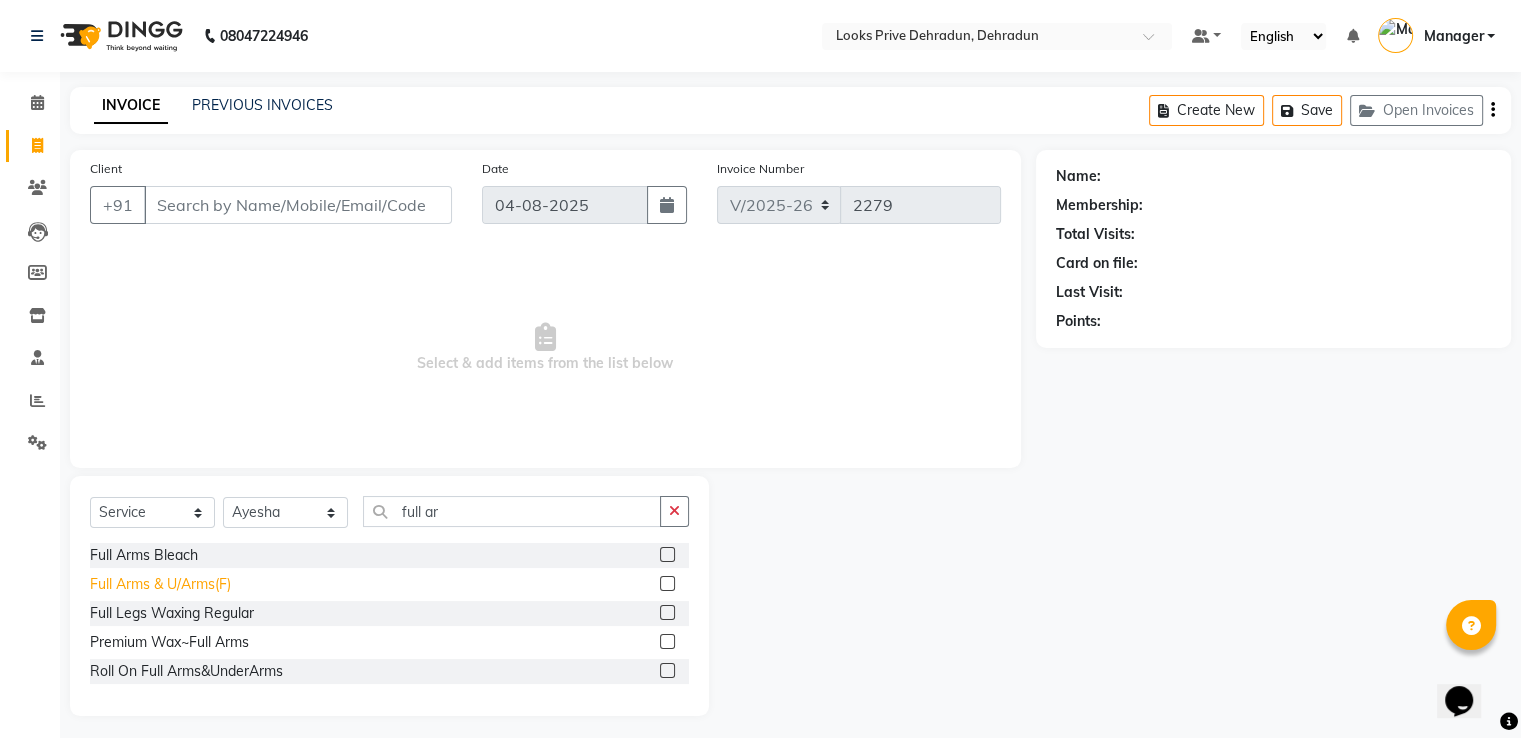 click on "Full Arms & U/Arms(F)" 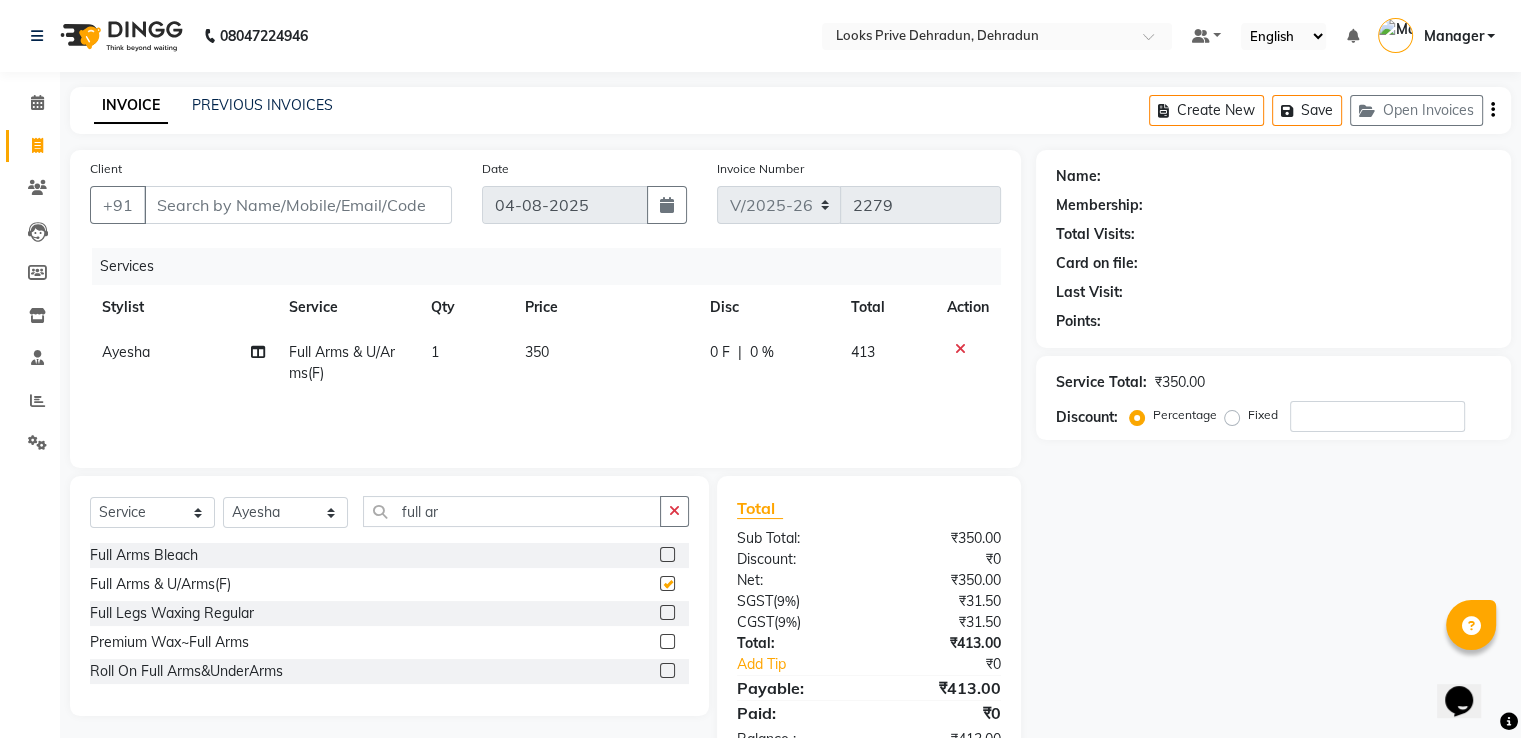 checkbox on "false" 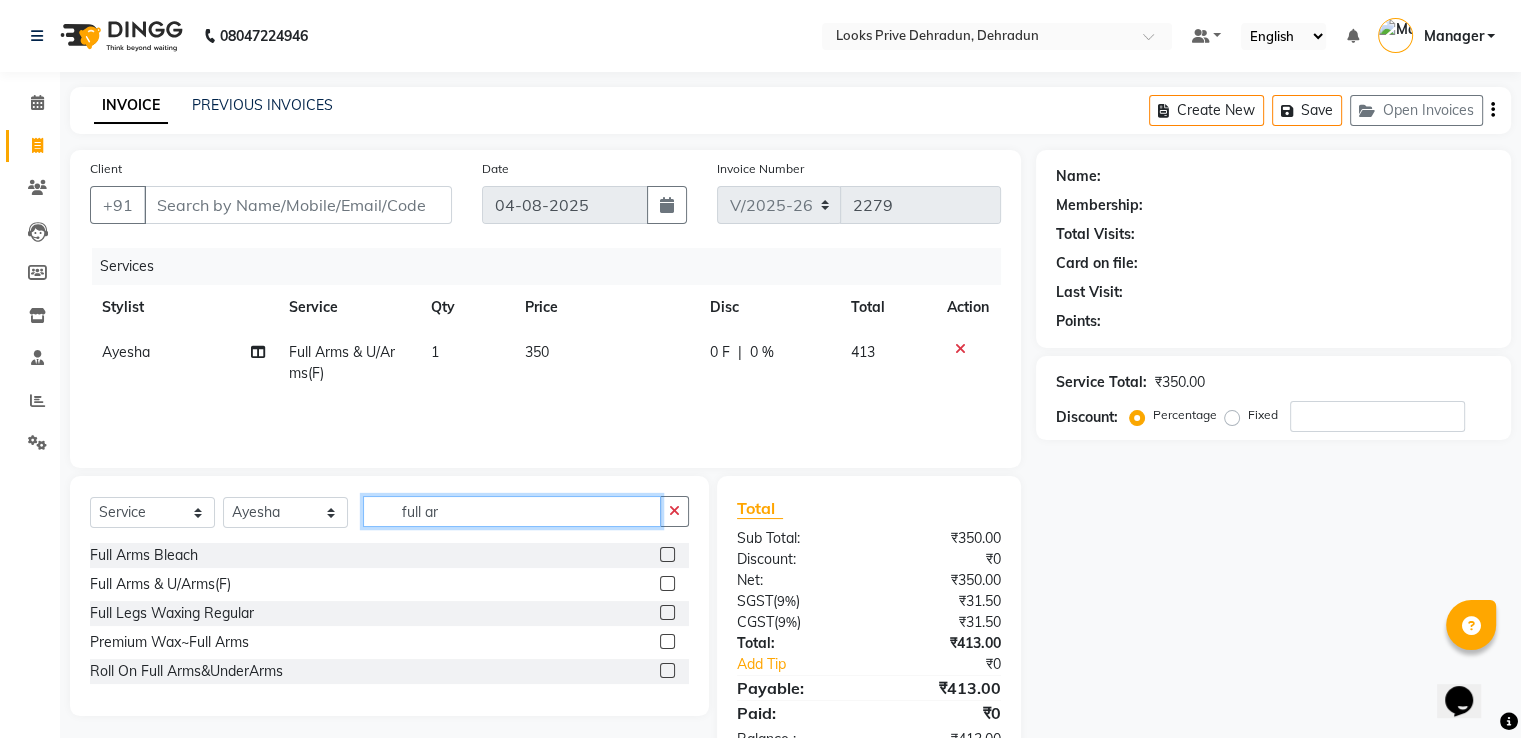 drag, startPoint x: 468, startPoint y: 518, endPoint x: 121, endPoint y: 489, distance: 348.20972 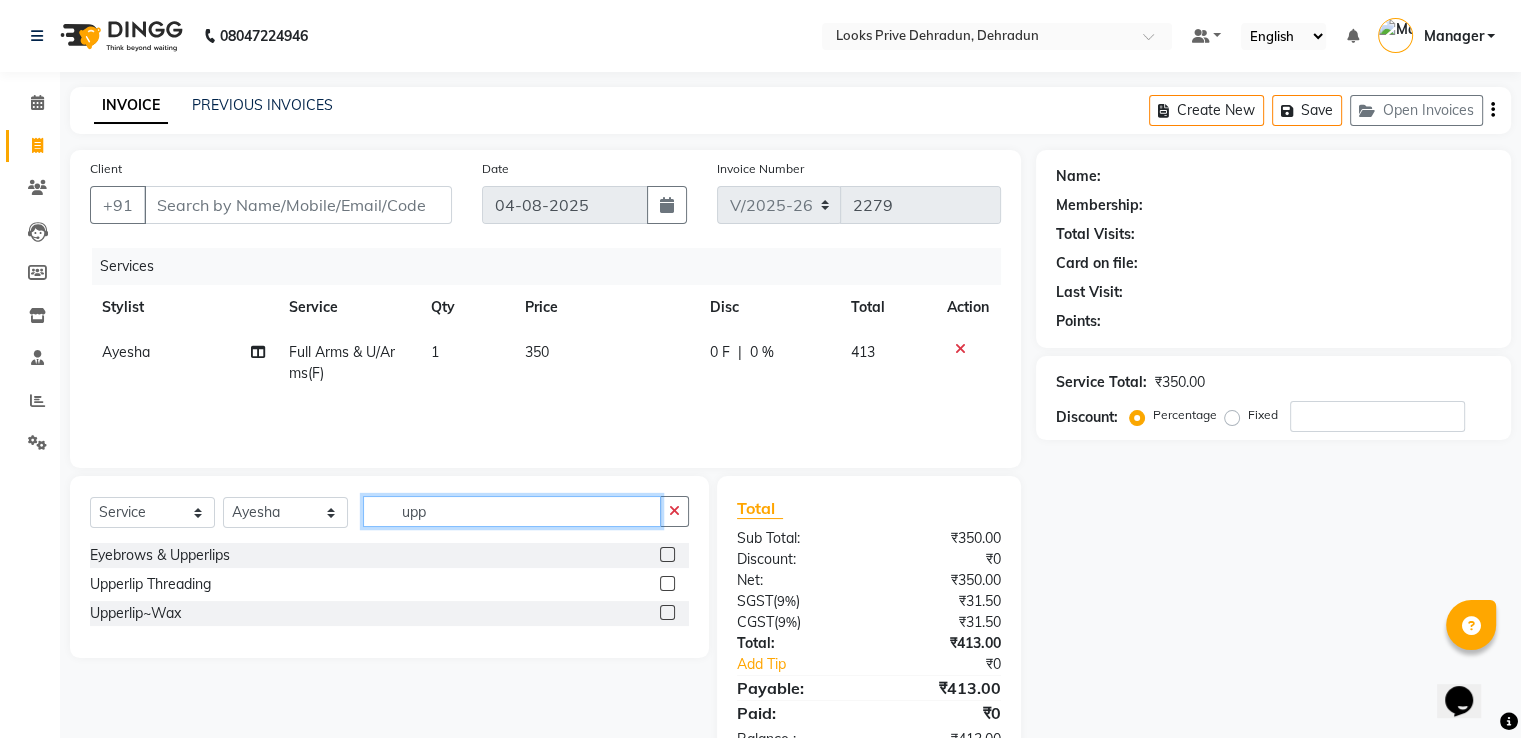 type on "upp" 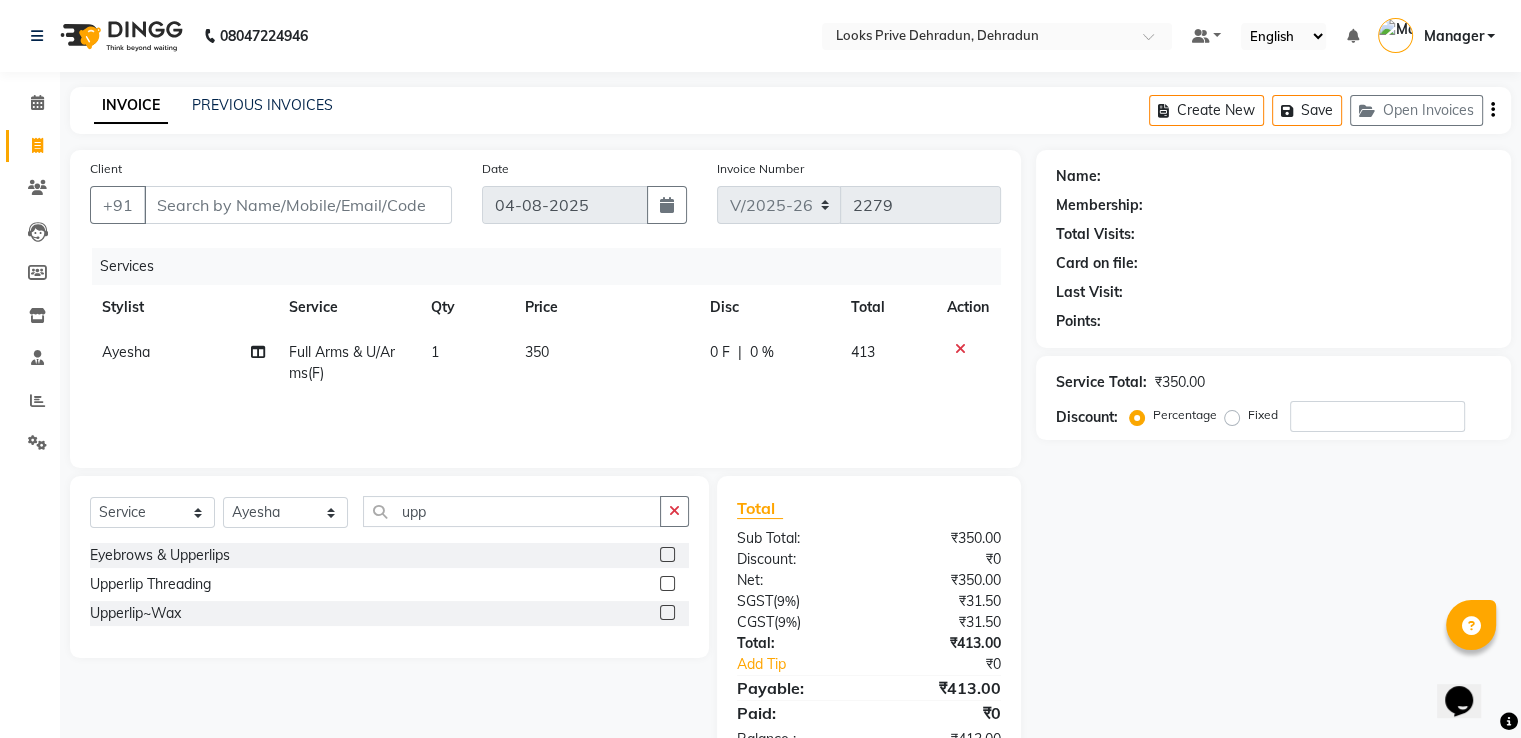 click on "Eyebrows & Upperlips" 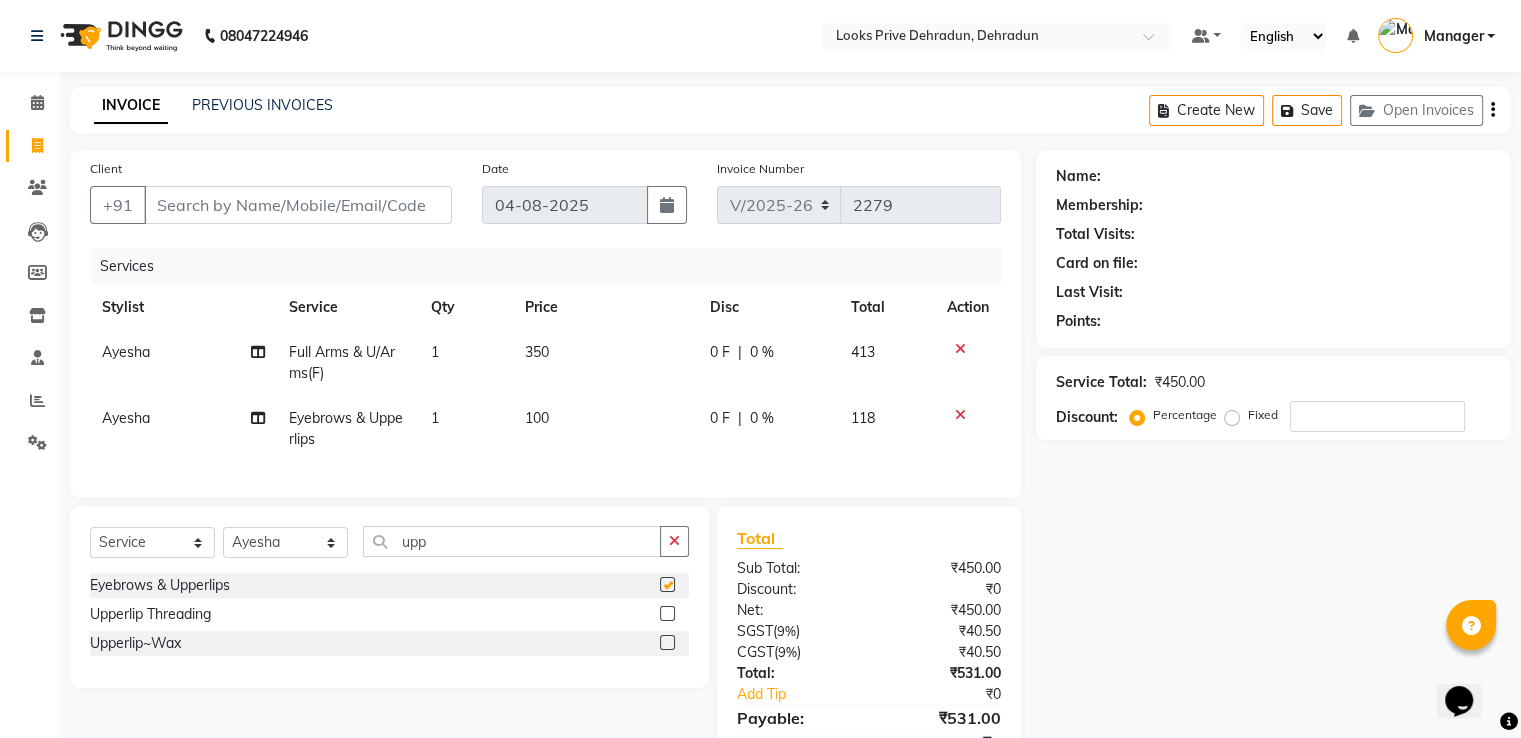 checkbox on "false" 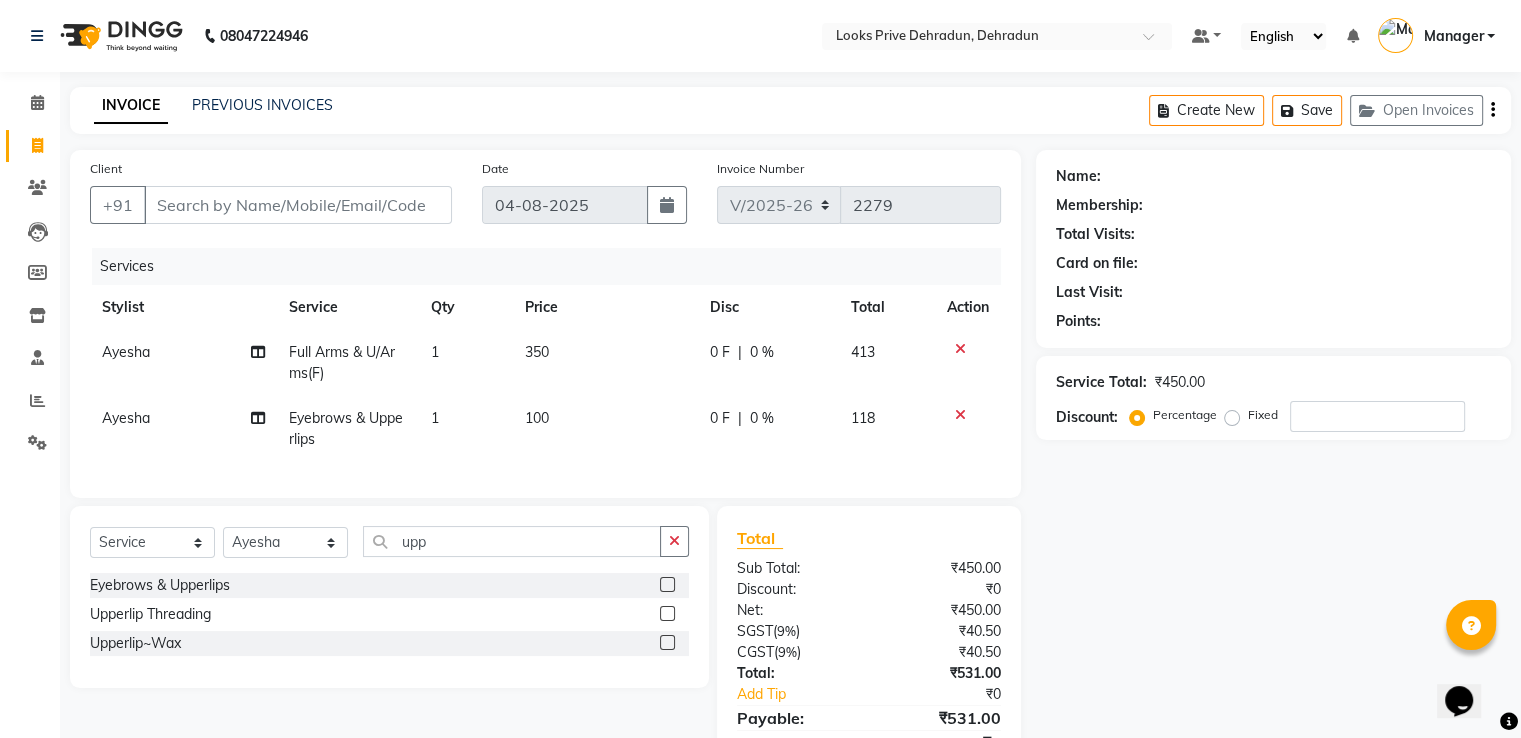 click on "100" 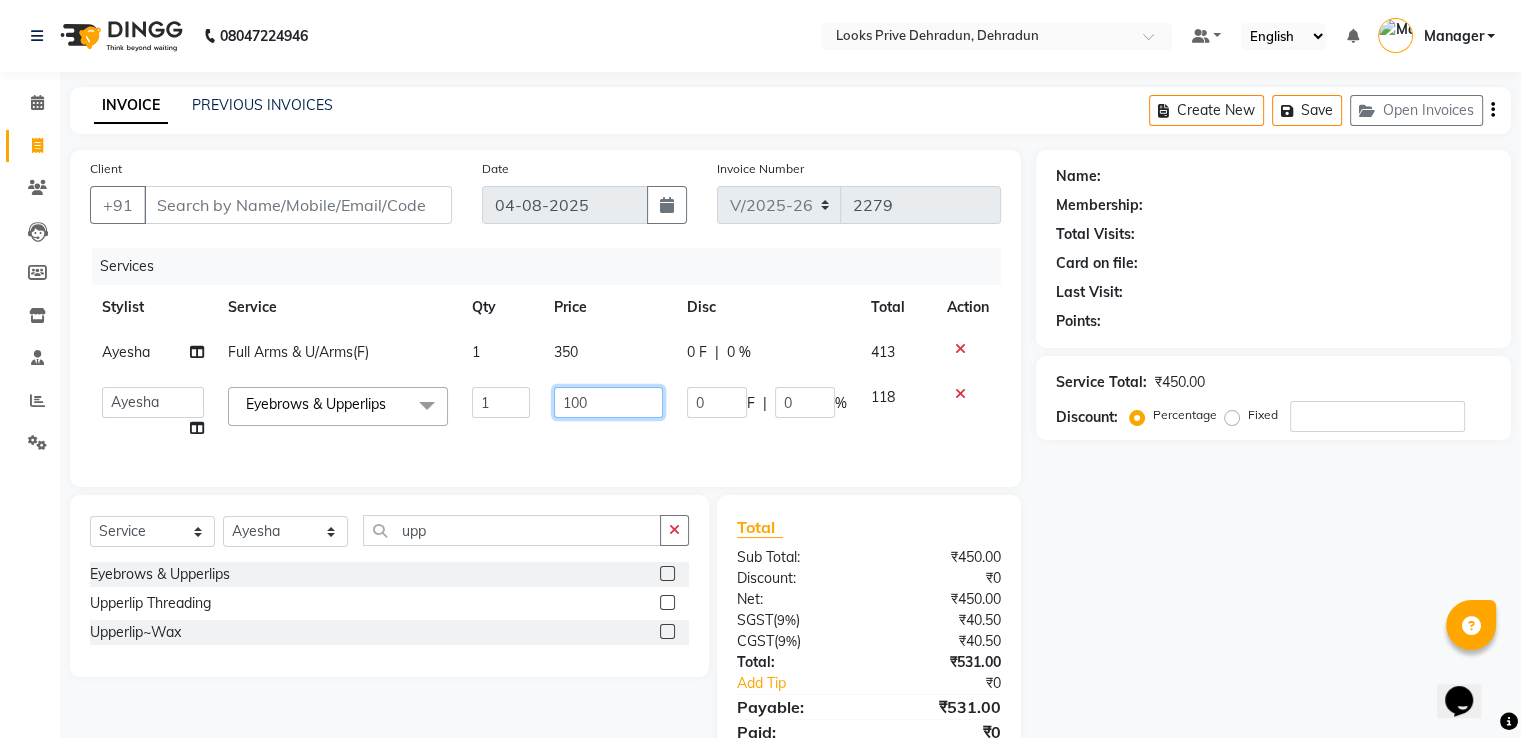 drag, startPoint x: 592, startPoint y: 403, endPoint x: 478, endPoint y: 389, distance: 114.85643 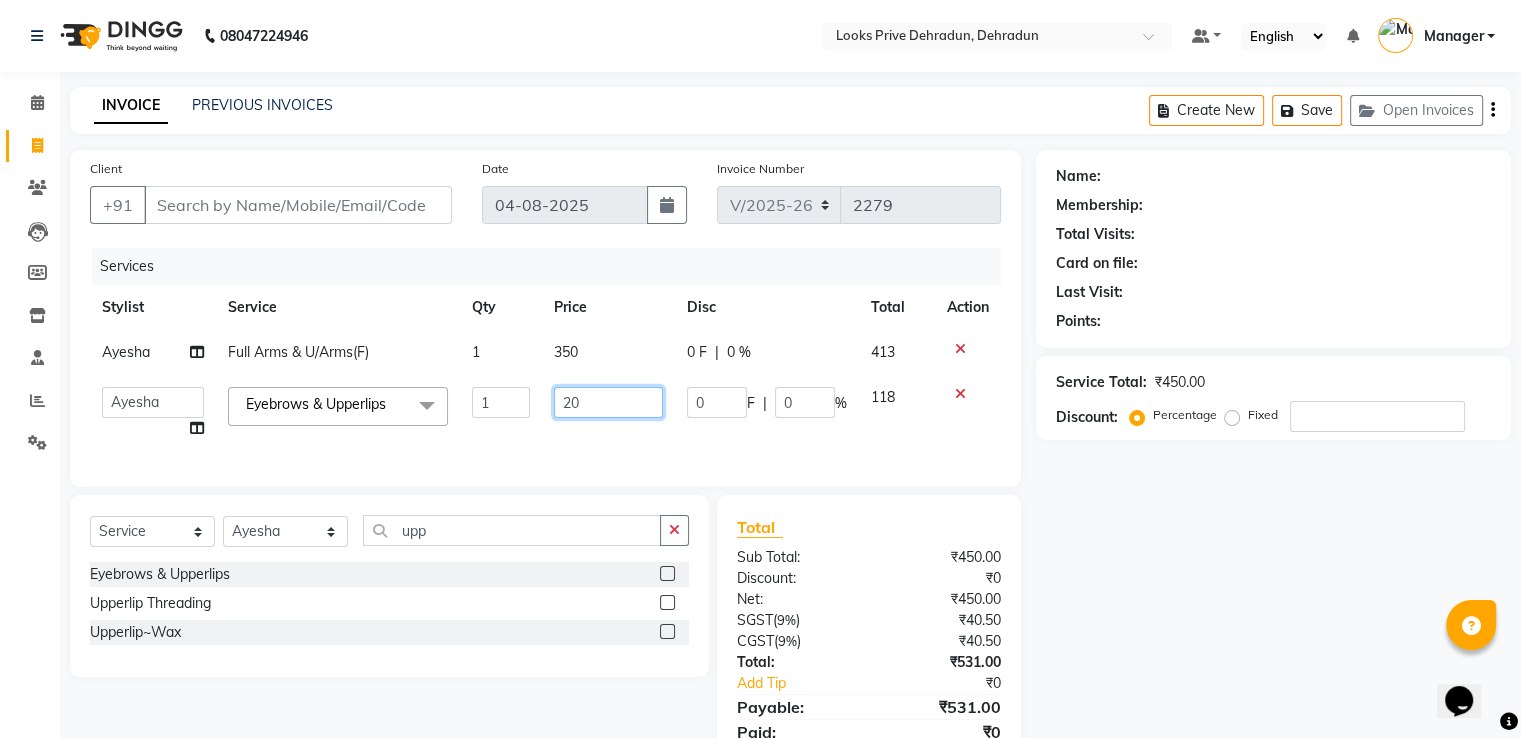 type on "200" 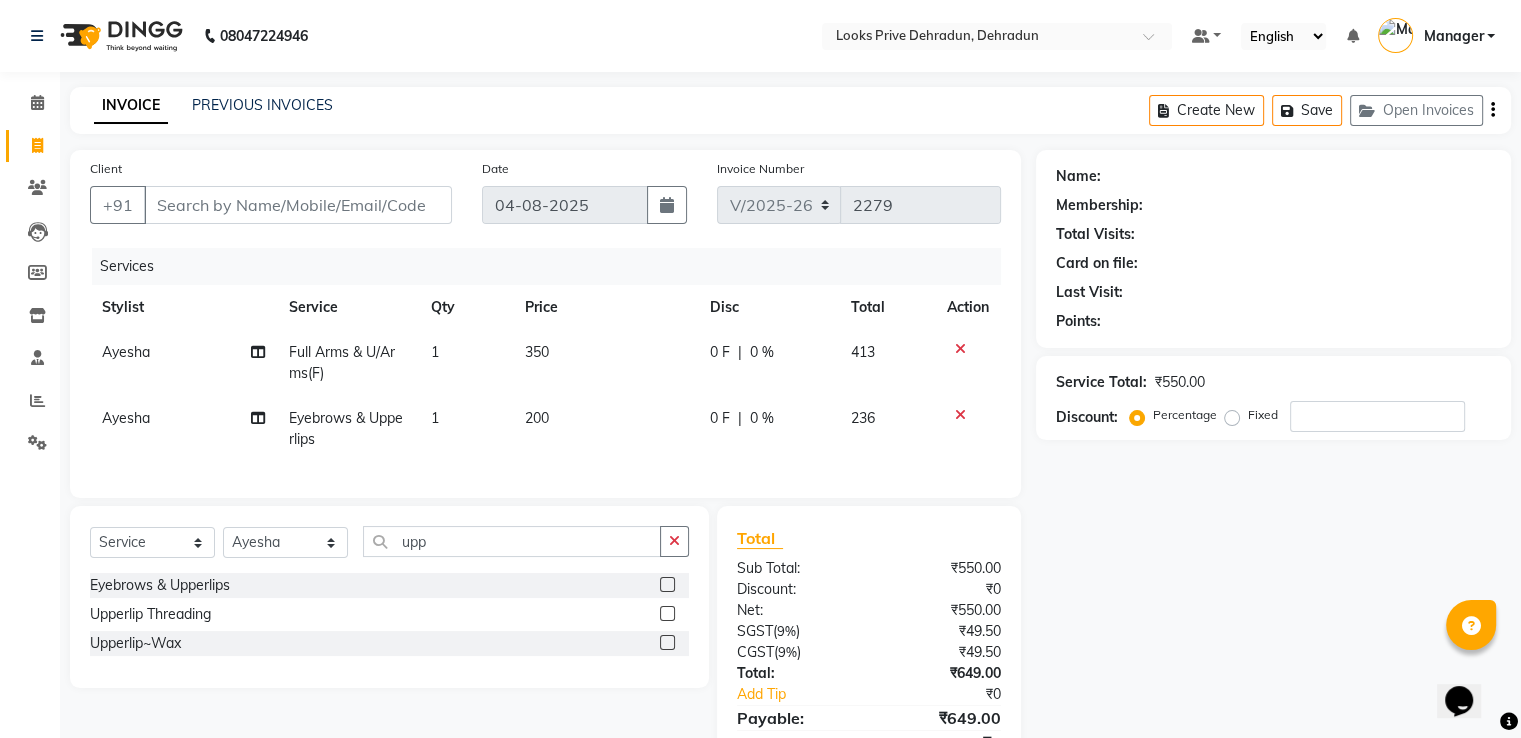 click on "350" 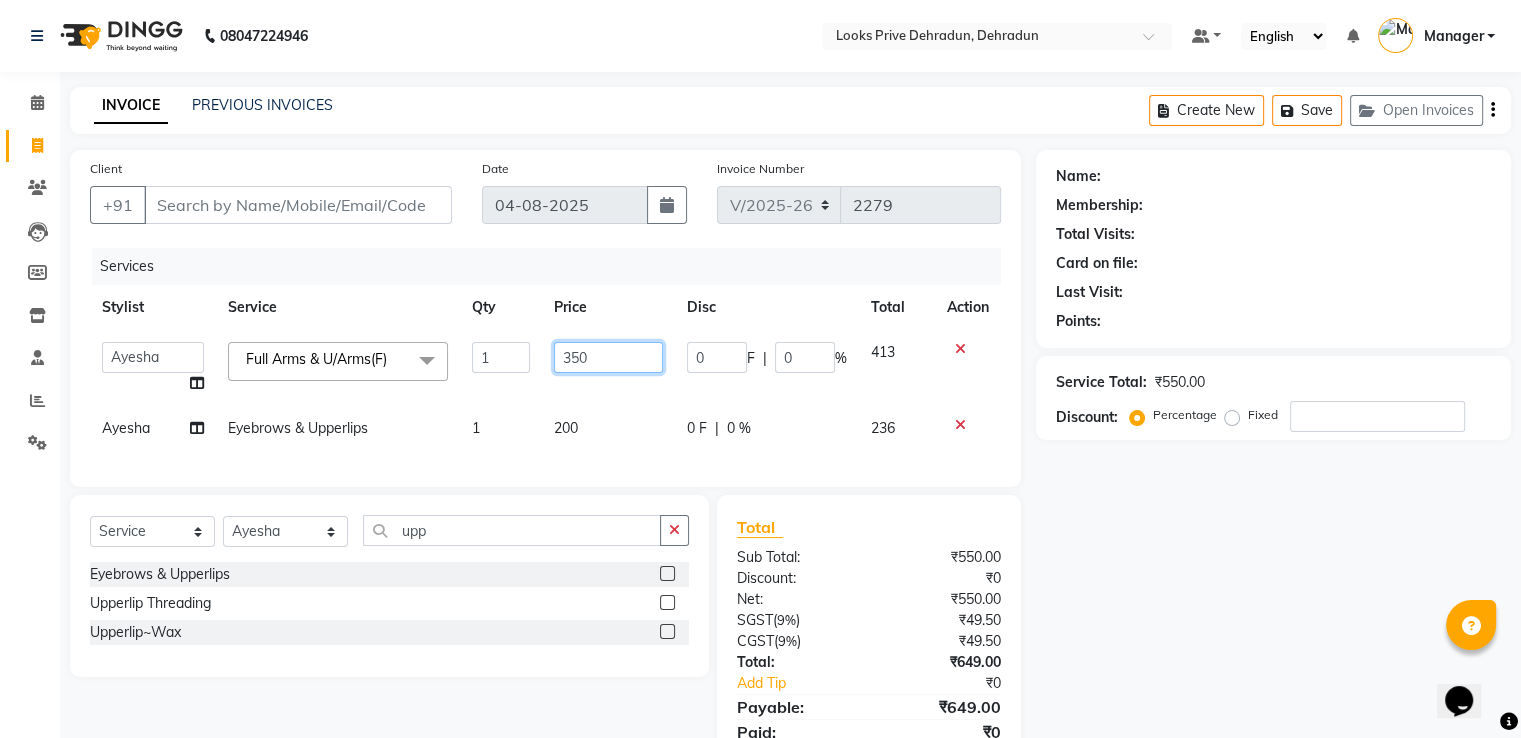 drag, startPoint x: 572, startPoint y: 354, endPoint x: 554, endPoint y: 353, distance: 18.027756 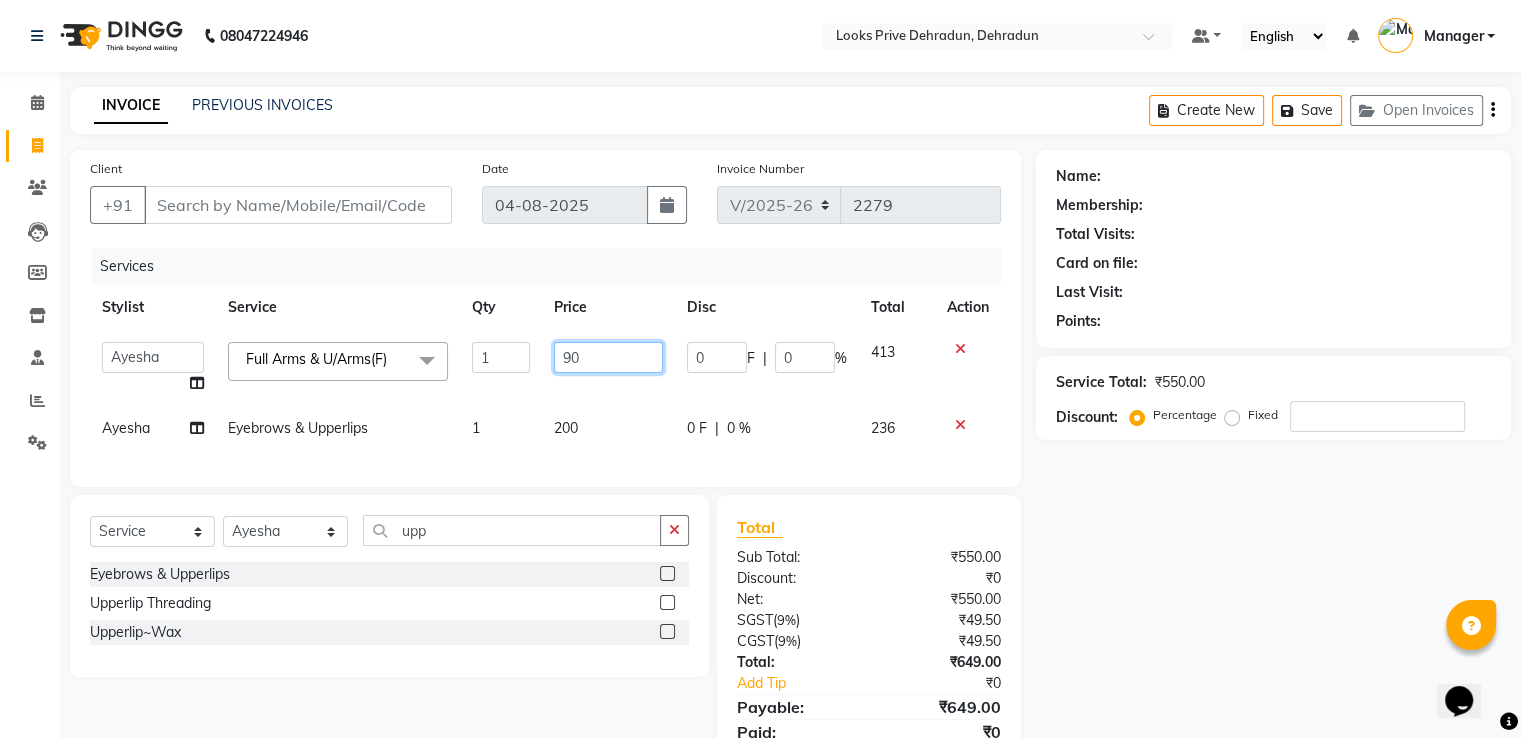 type on "900" 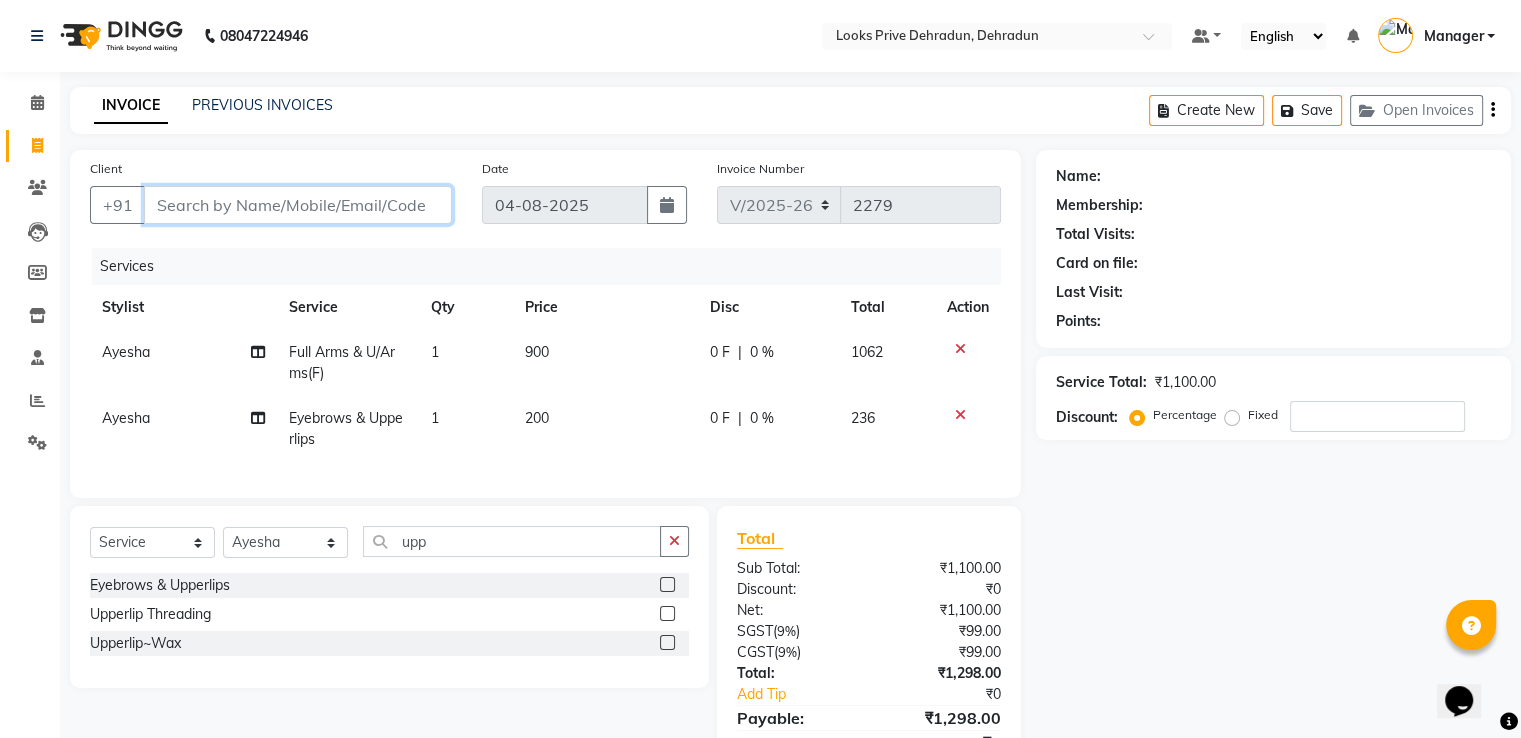 click on "Client" at bounding box center (298, 205) 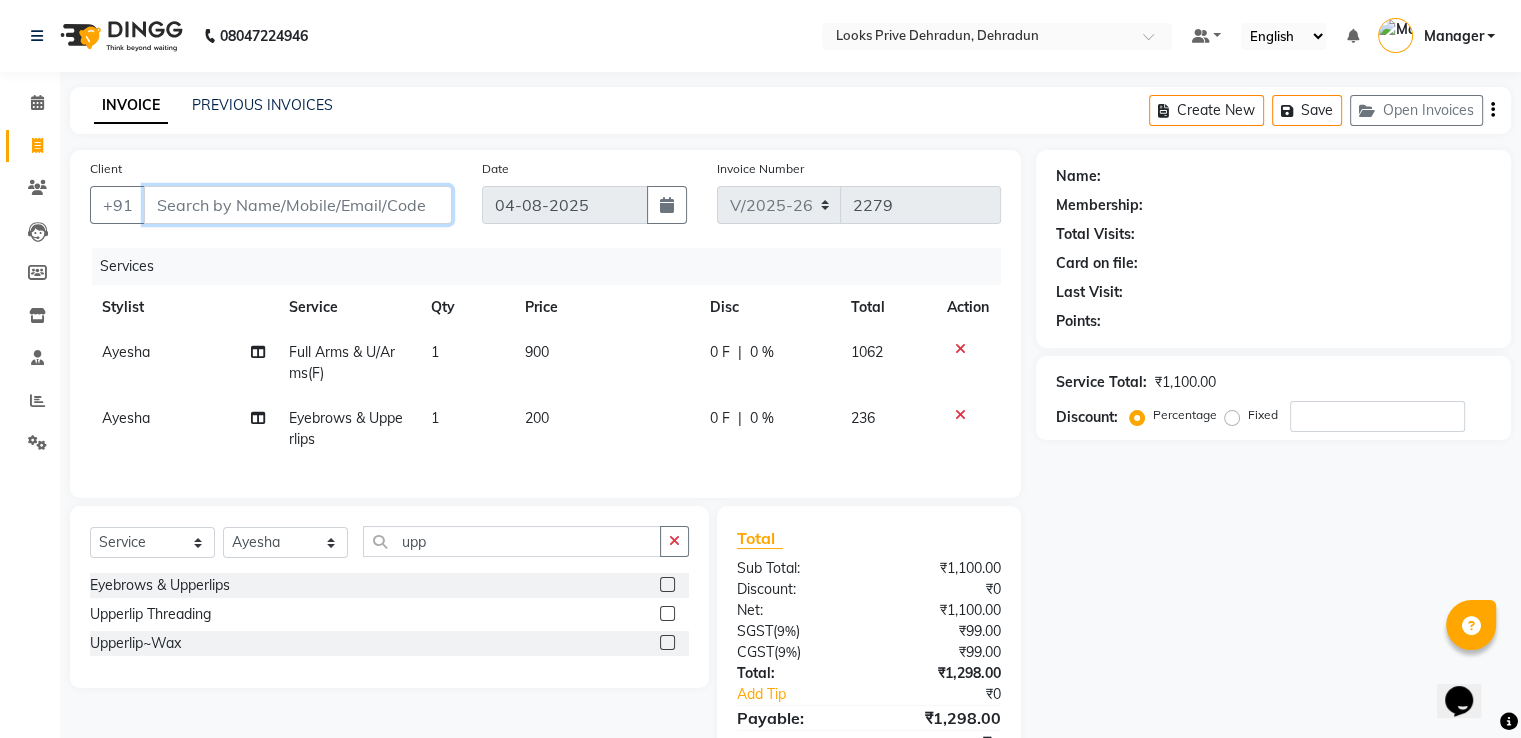 type on "9" 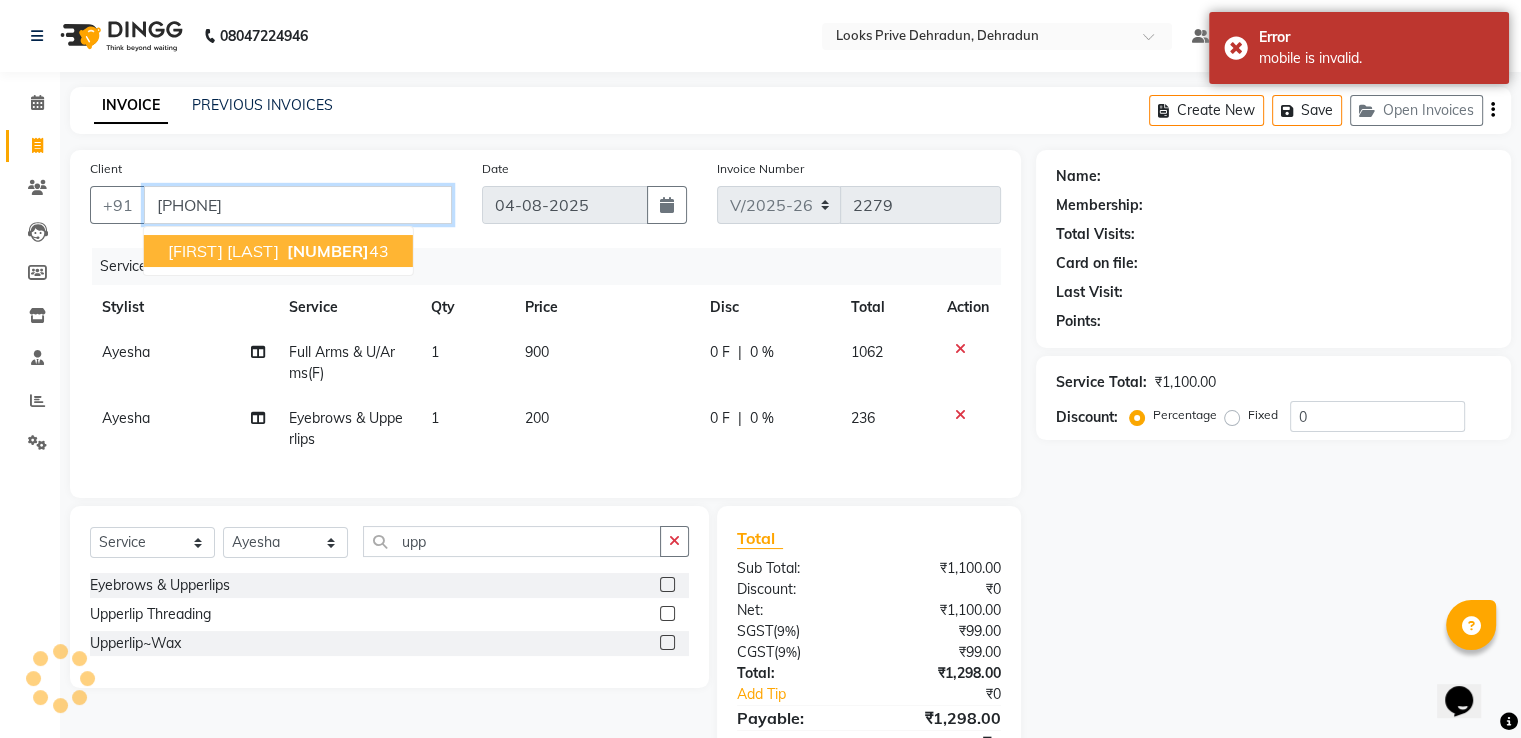 type on "[PHONE]" 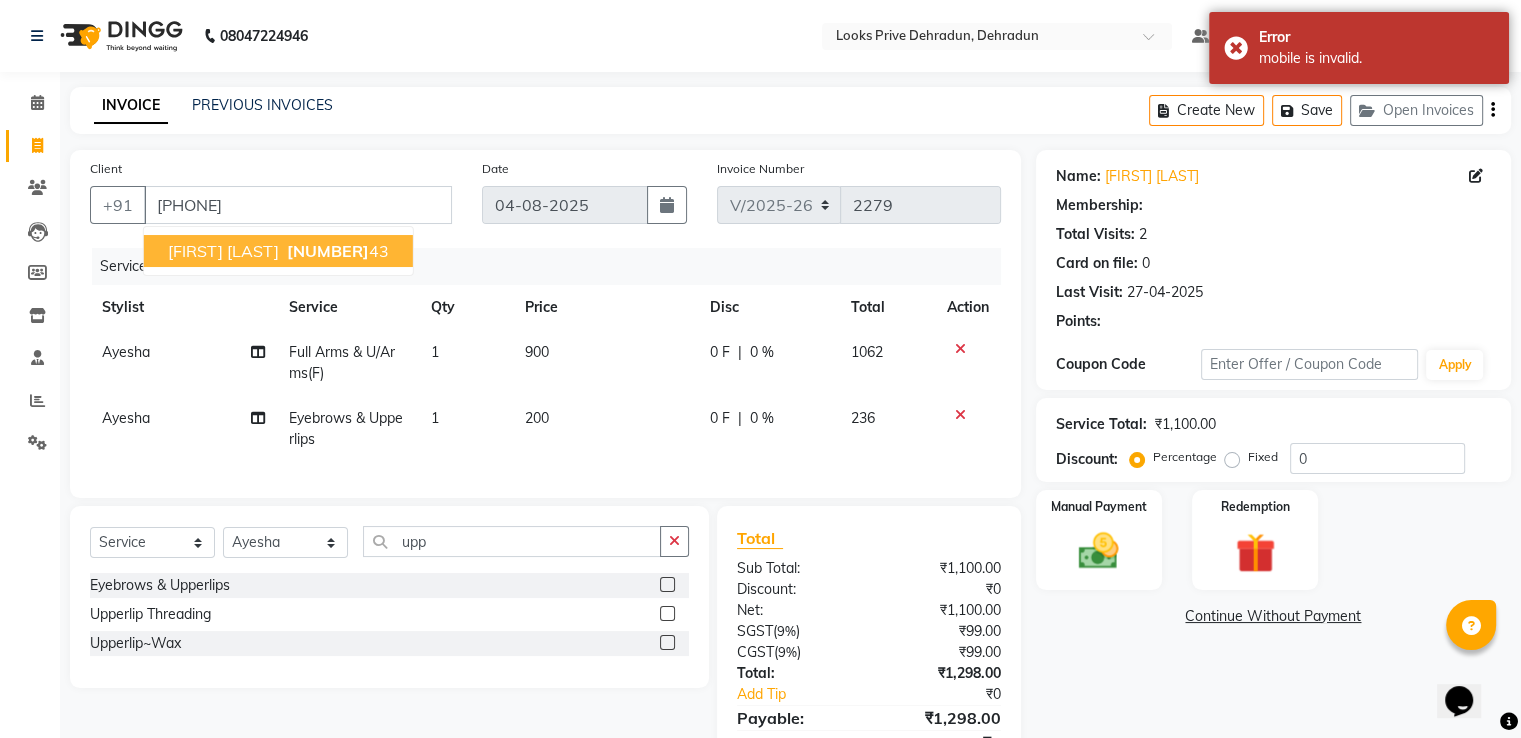 click on "Parenita Goswami   94612437 43" at bounding box center [278, 251] 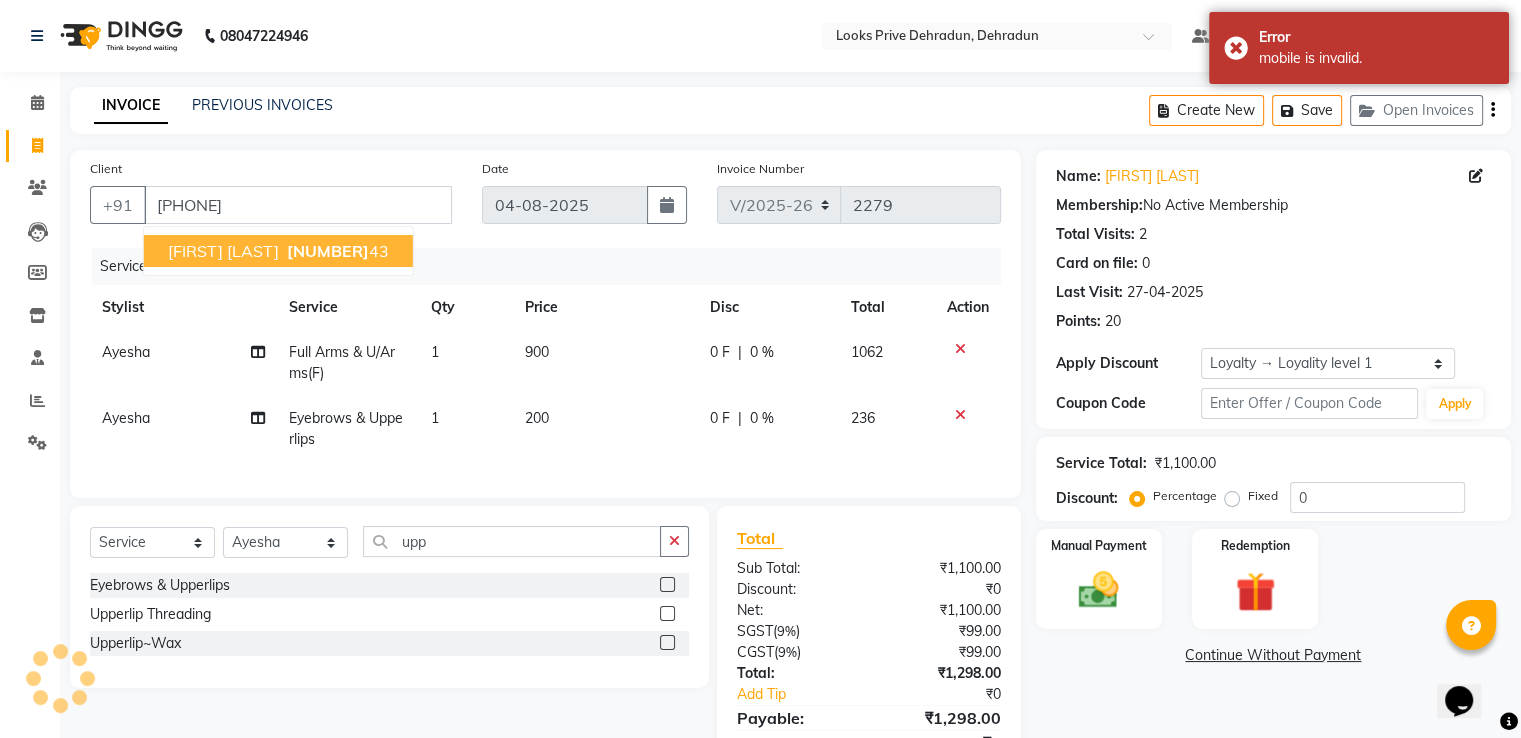 click on "94612437" at bounding box center (328, 251) 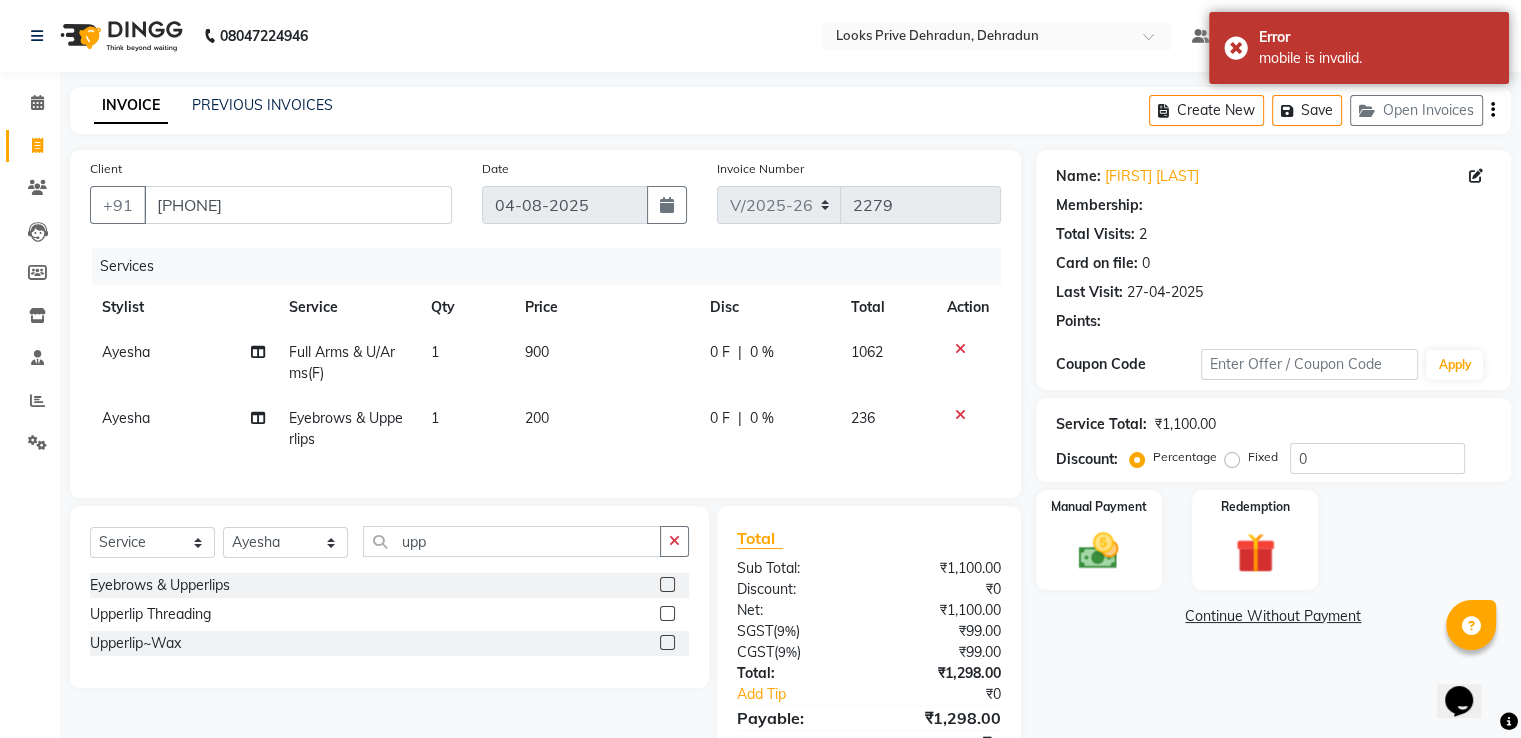 select on "1: Object" 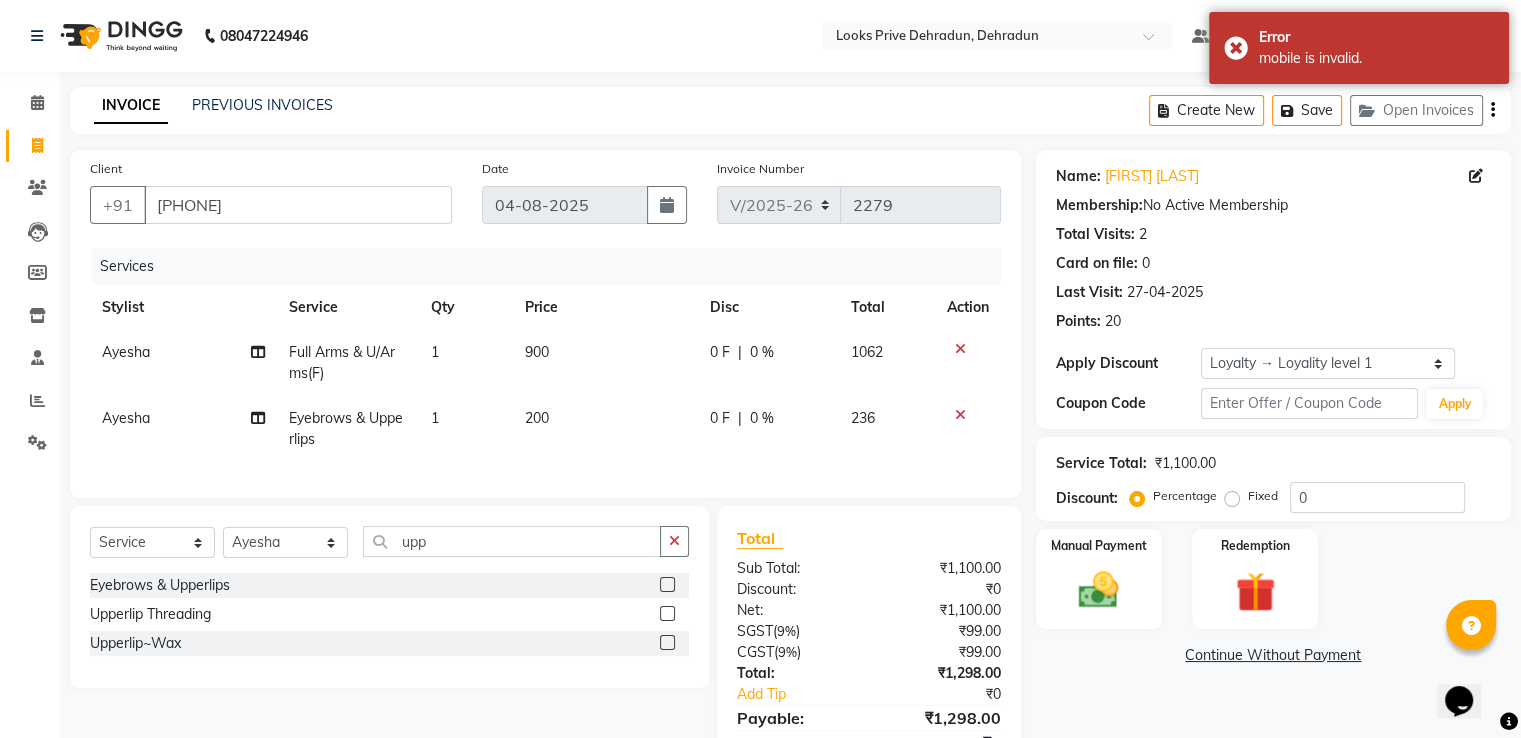 scroll, scrollTop: 108, scrollLeft: 0, axis: vertical 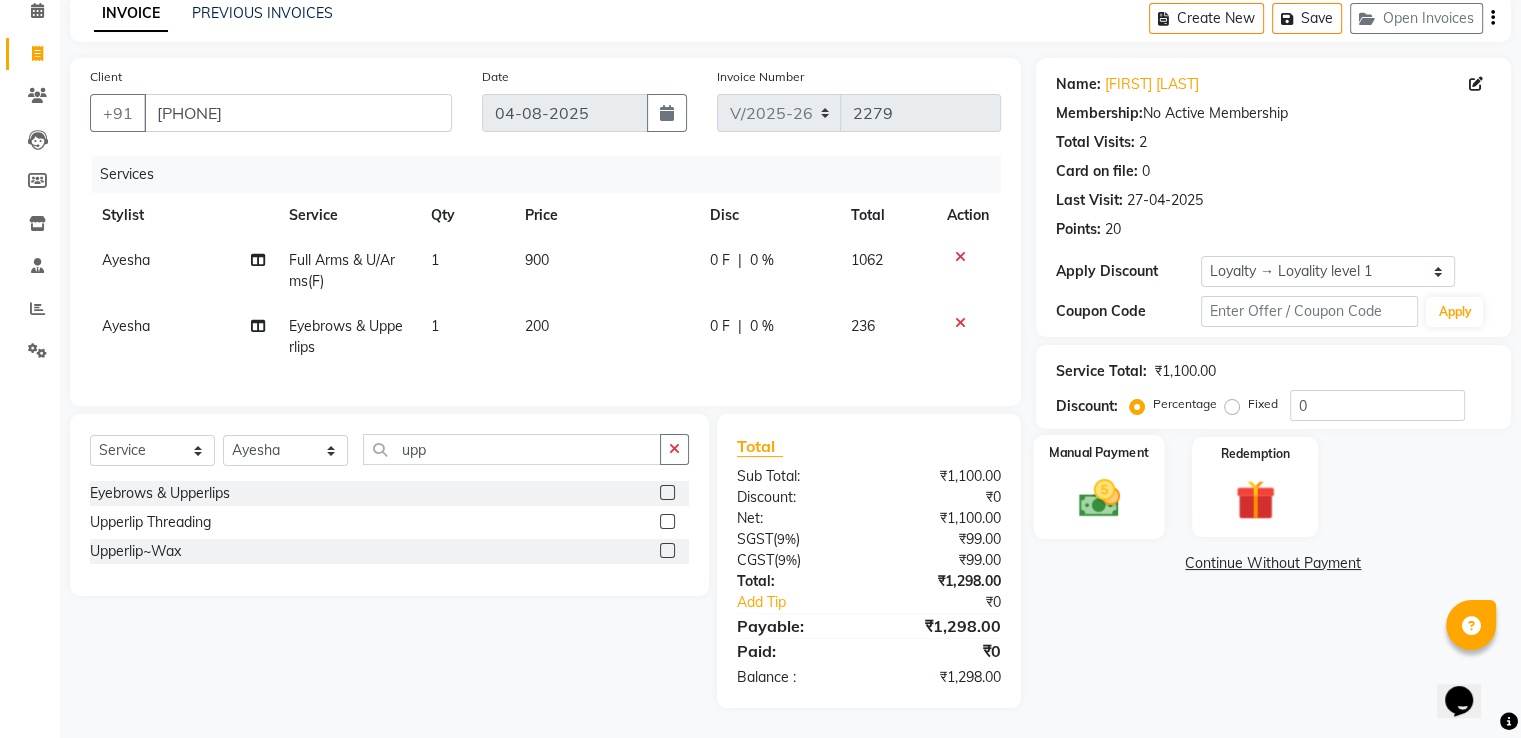 click on "Manual Payment" 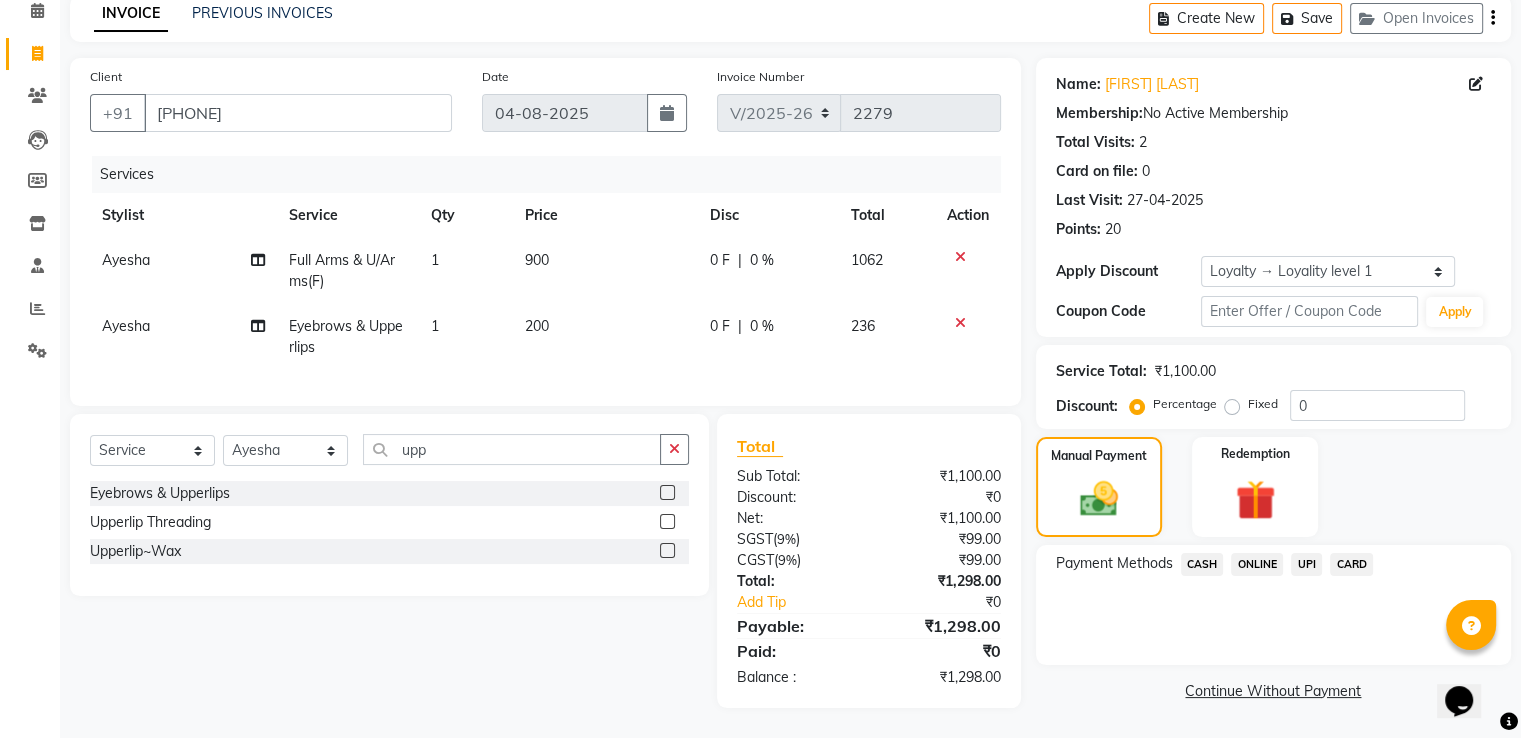 click on "UPI" 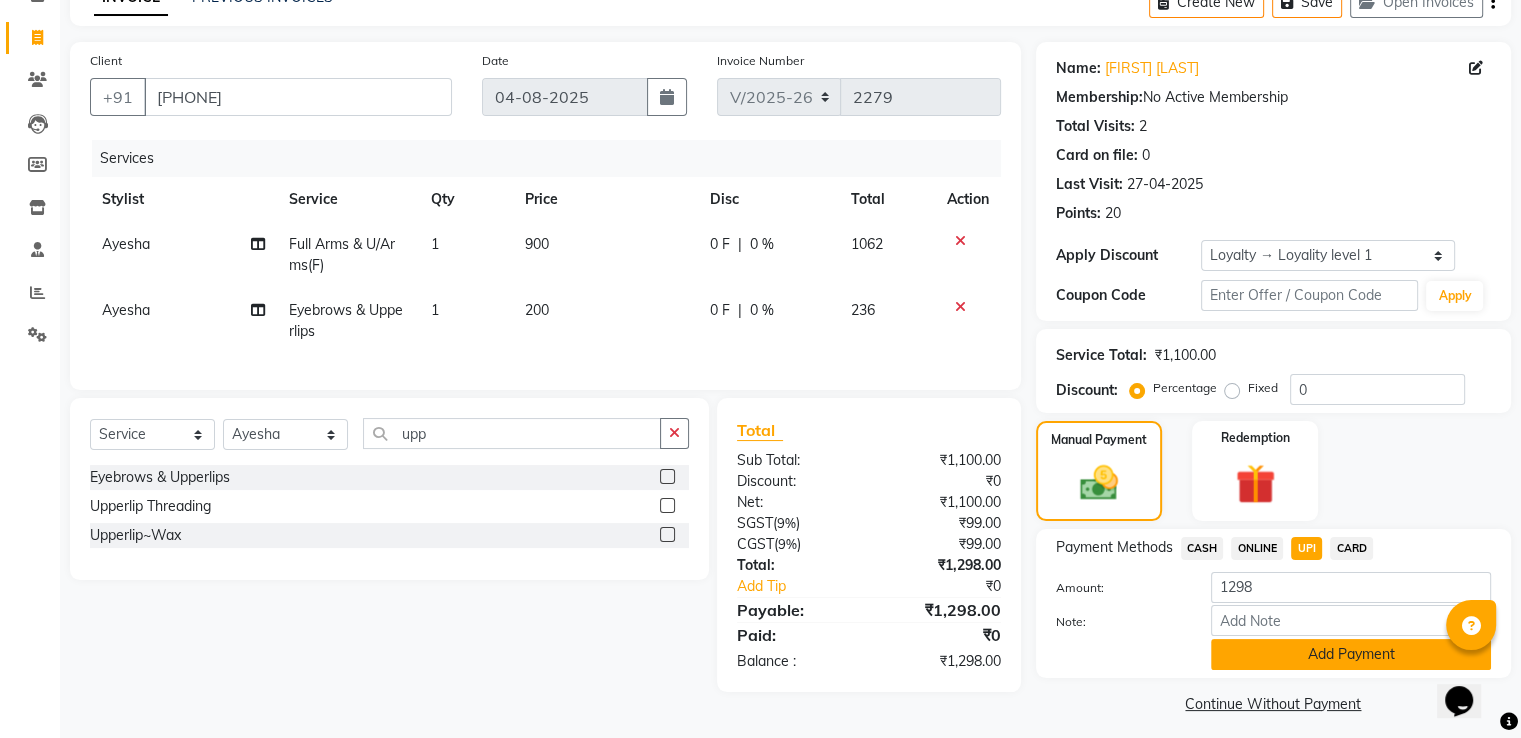 click on "Add Payment" 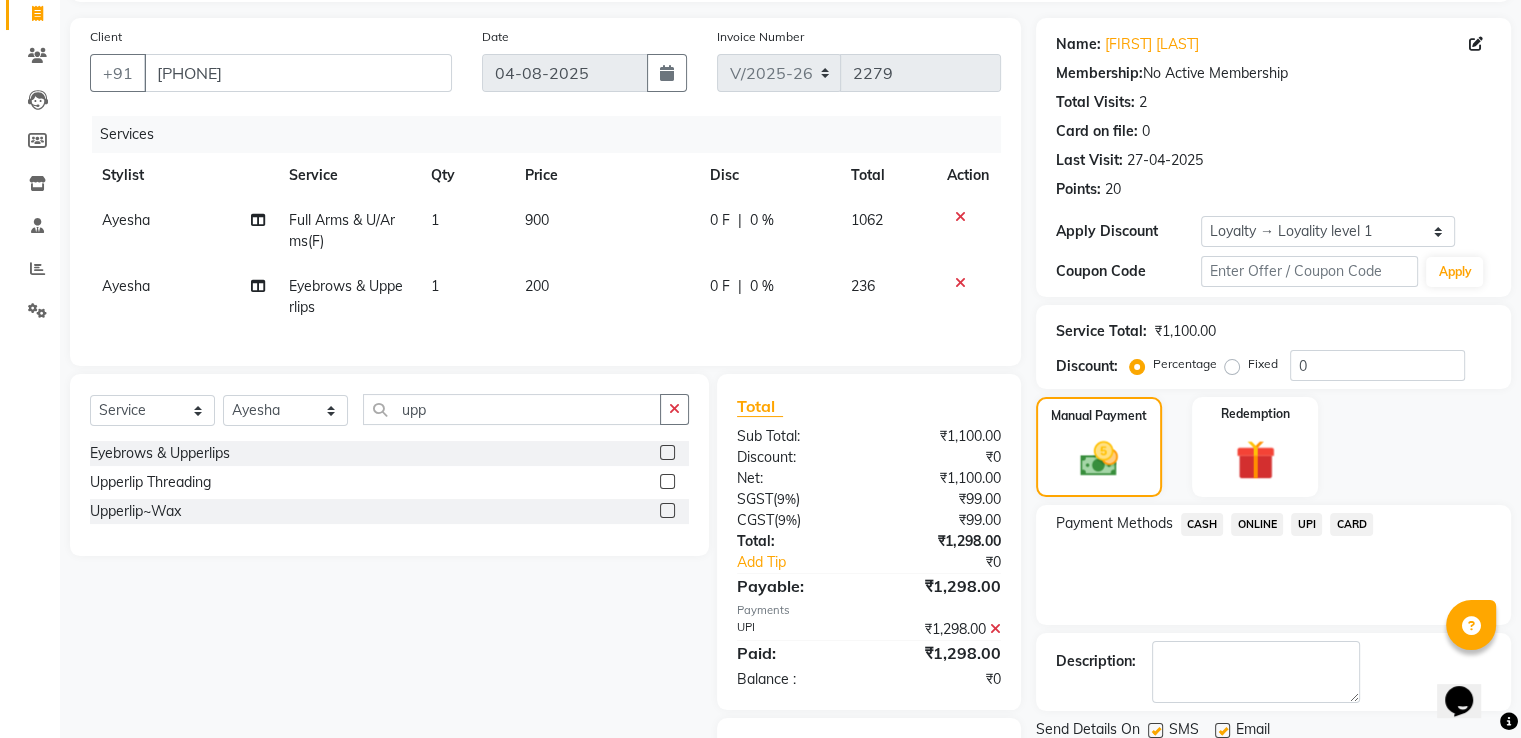 scroll, scrollTop: 250, scrollLeft: 0, axis: vertical 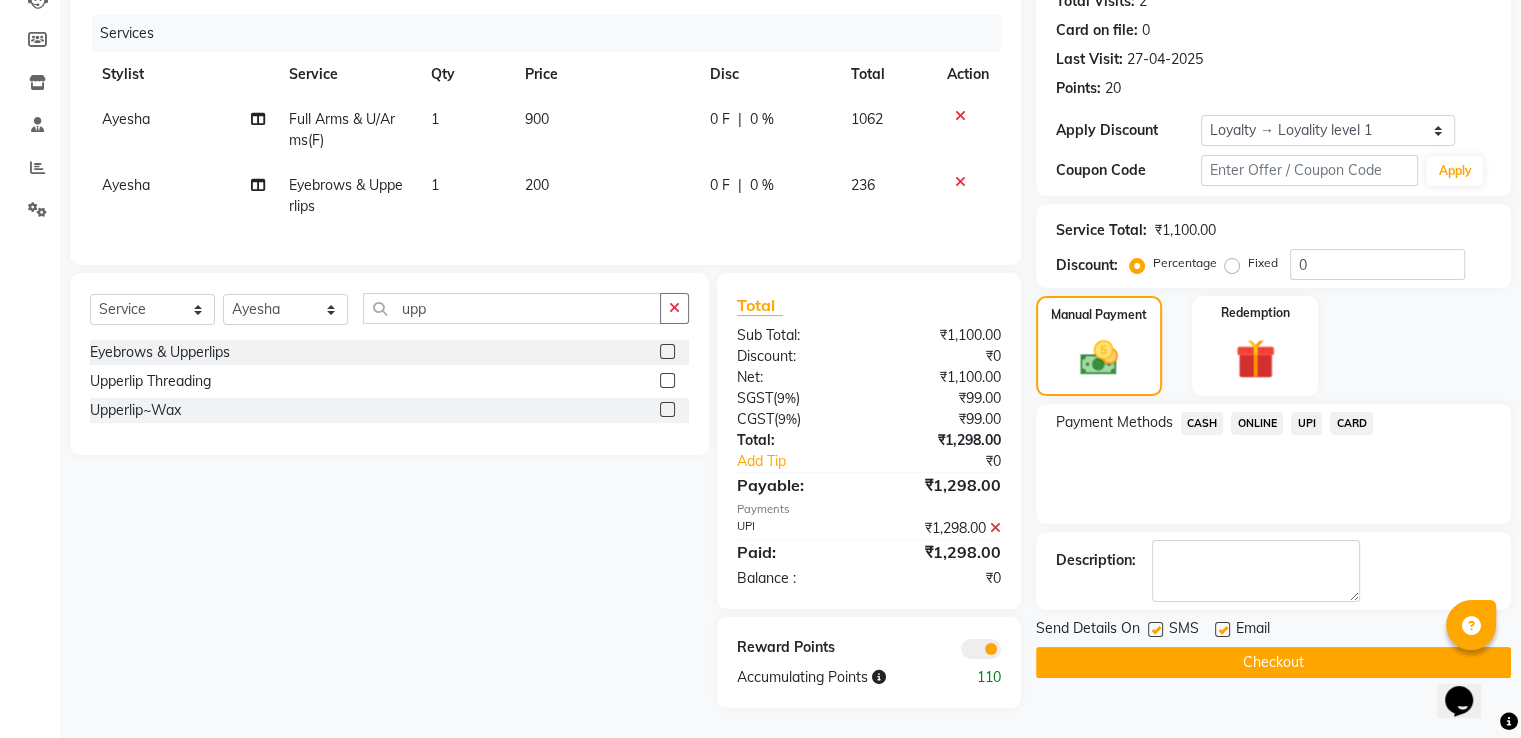 click on "Send Details On SMS Email  Checkout" 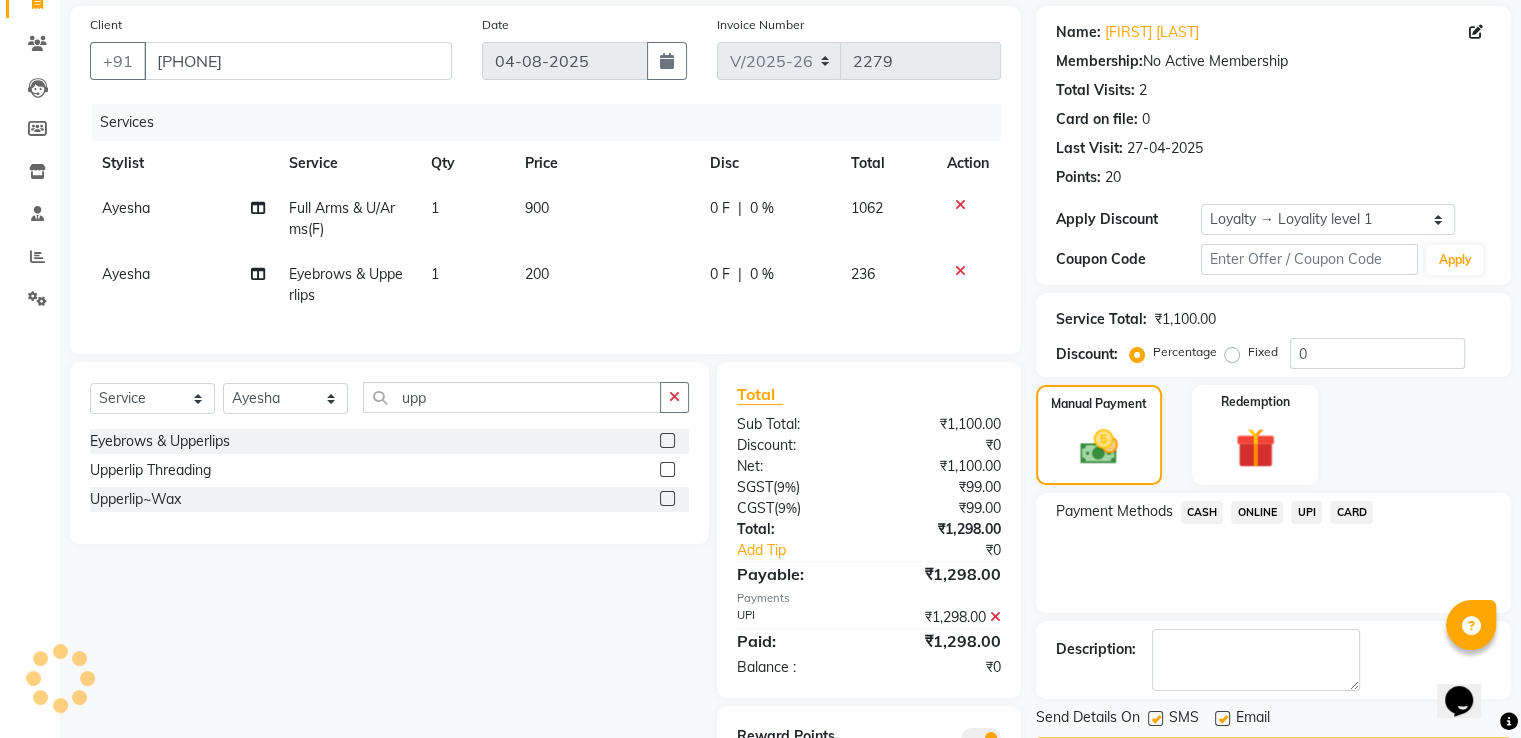 scroll, scrollTop: 0, scrollLeft: 0, axis: both 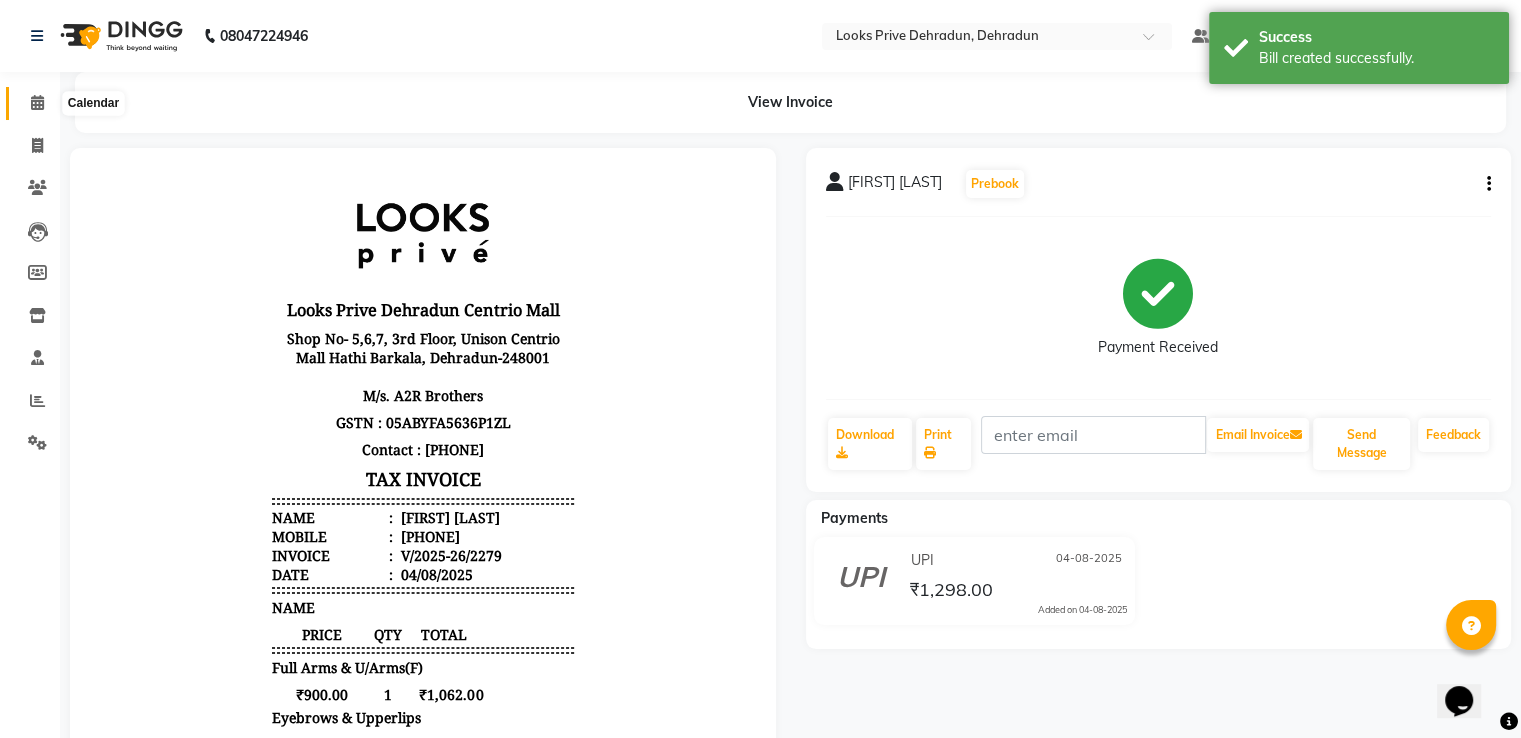 click 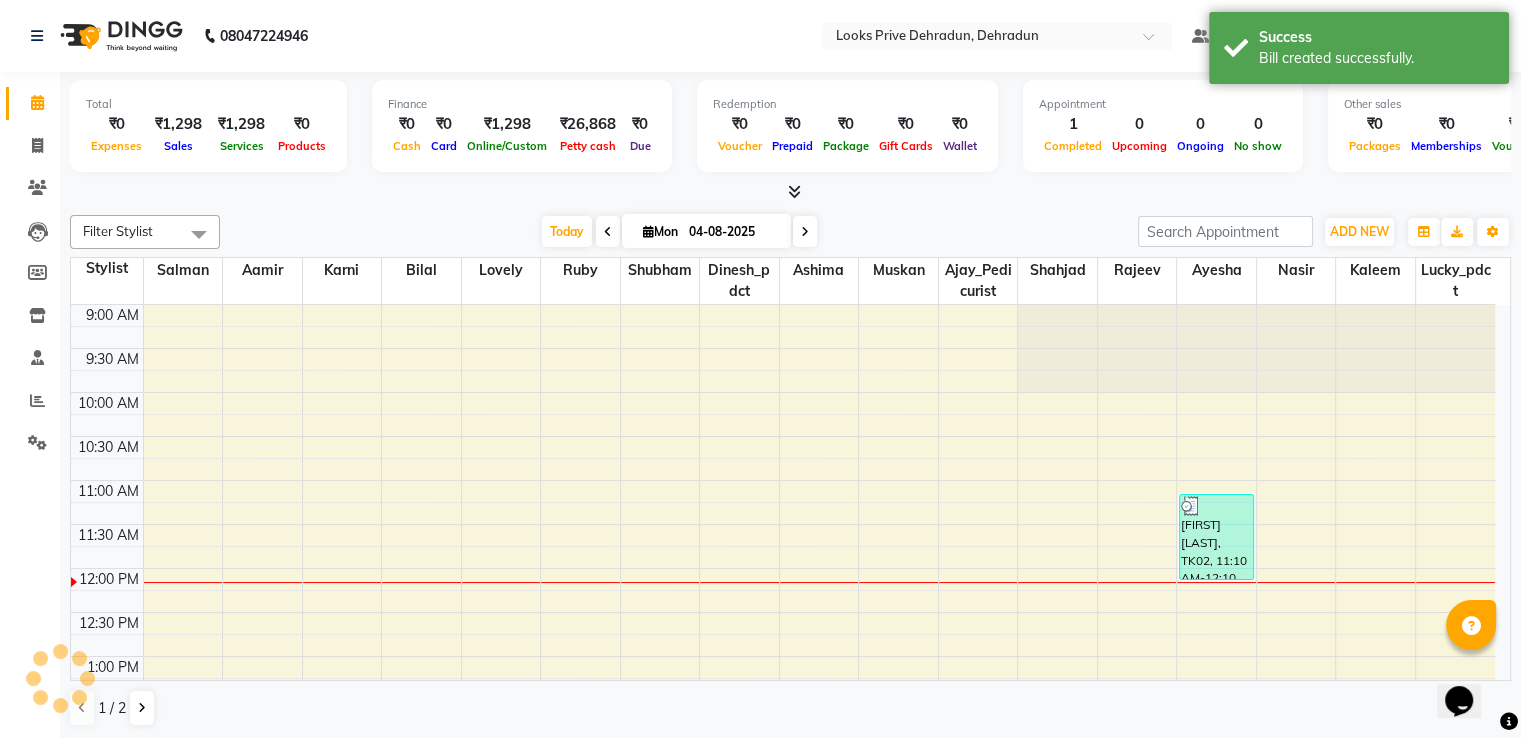 scroll, scrollTop: 0, scrollLeft: 0, axis: both 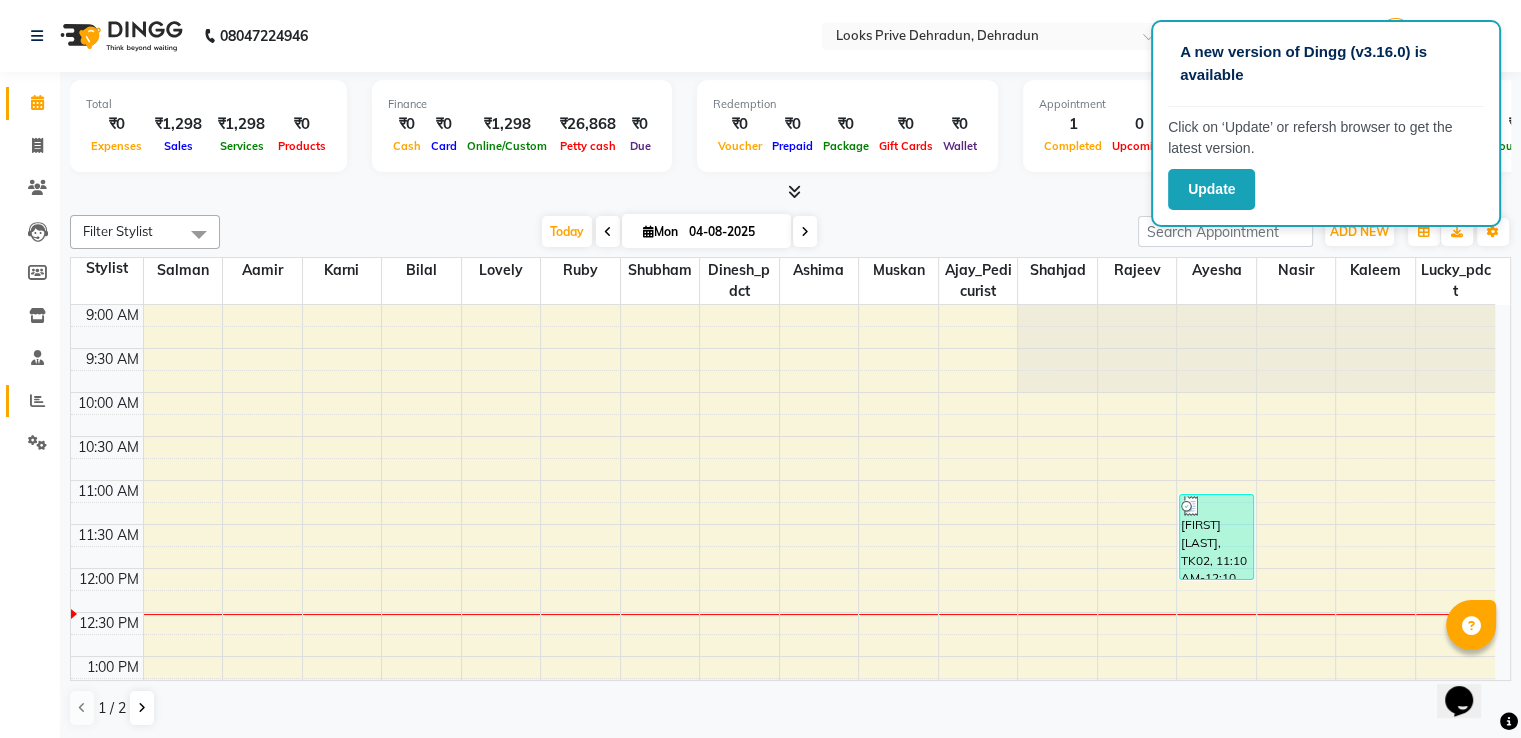 click on "Reports" 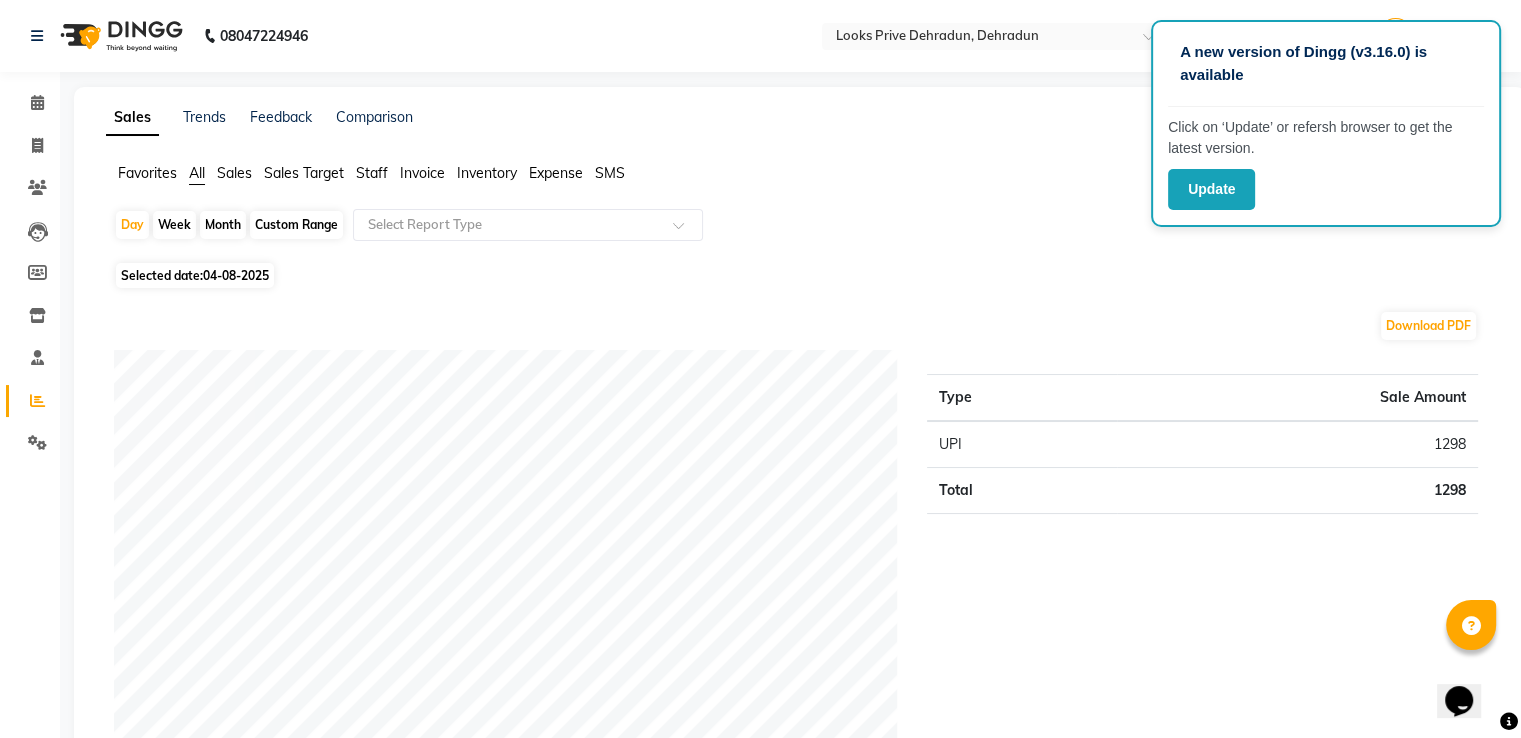 click on "Staff" 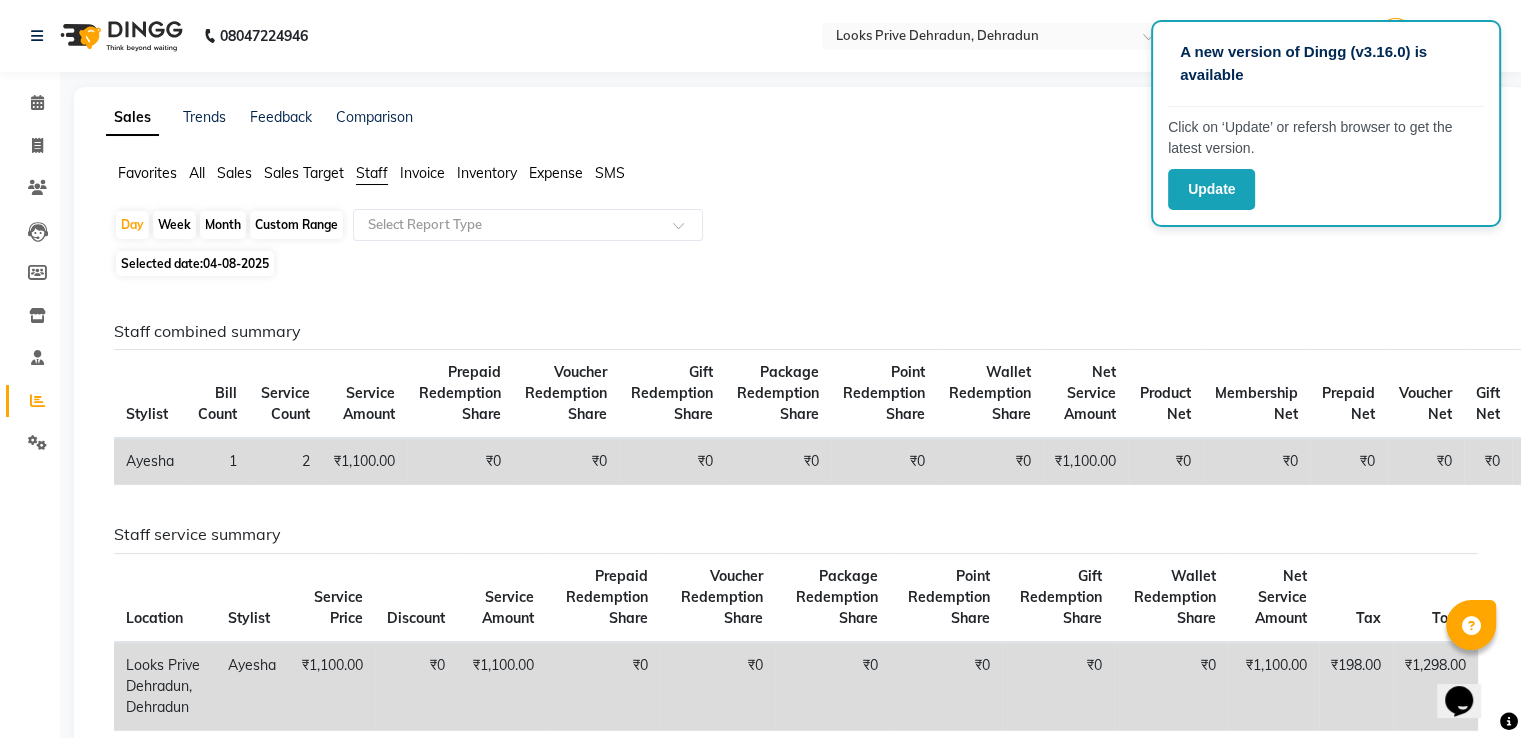 drag, startPoint x: 205, startPoint y: 271, endPoint x: 216, endPoint y: 261, distance: 14.866069 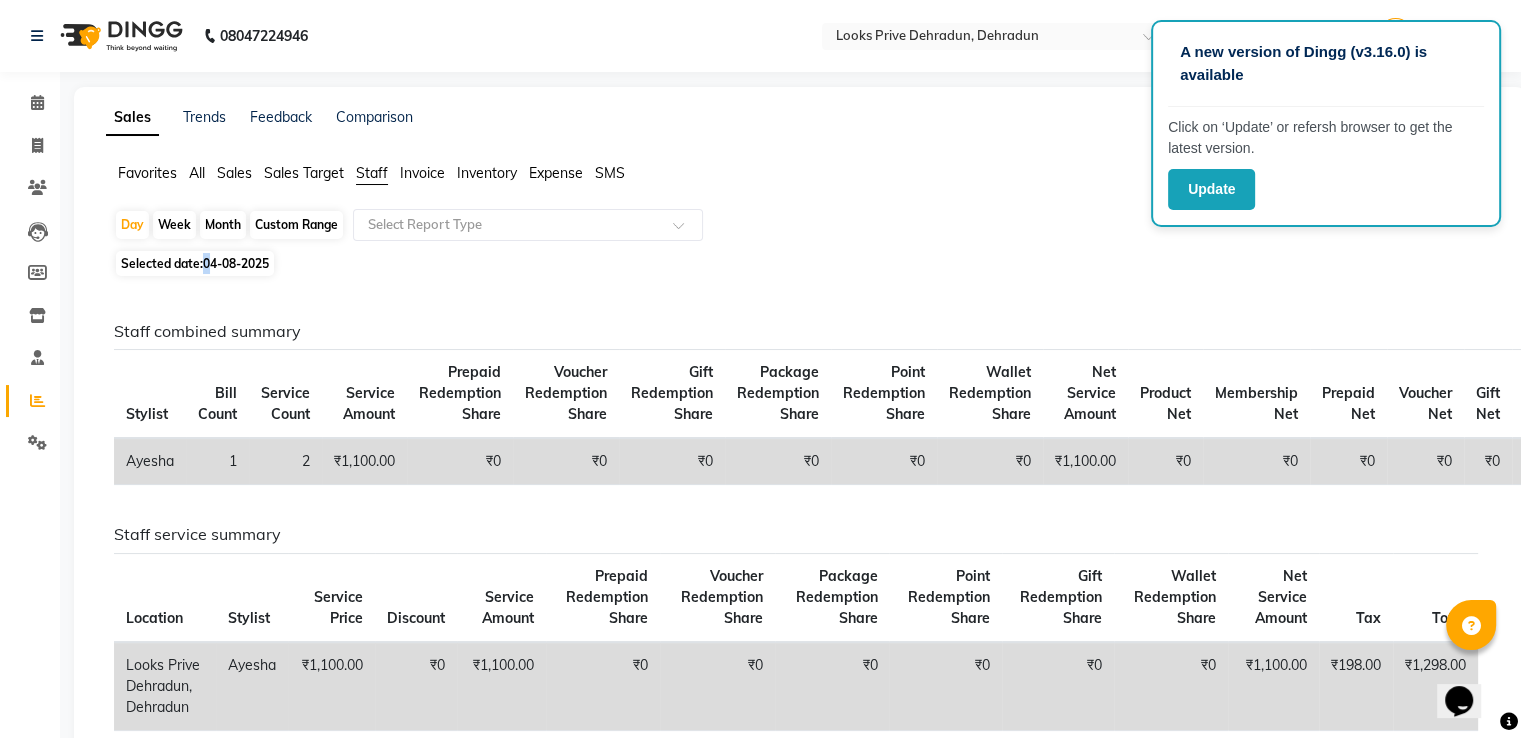 select on "8" 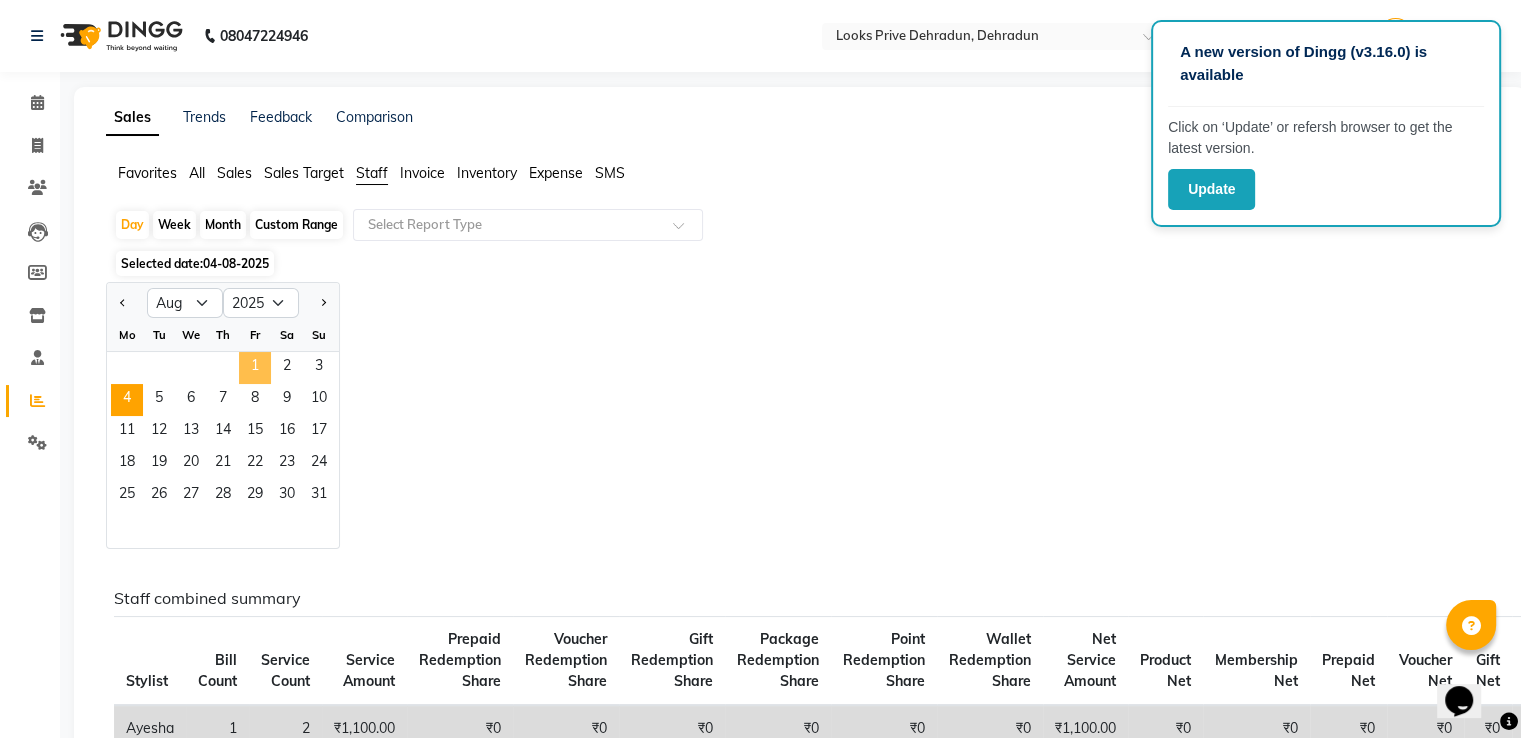 drag, startPoint x: 248, startPoint y: 367, endPoint x: 489, endPoint y: 205, distance: 290.38766 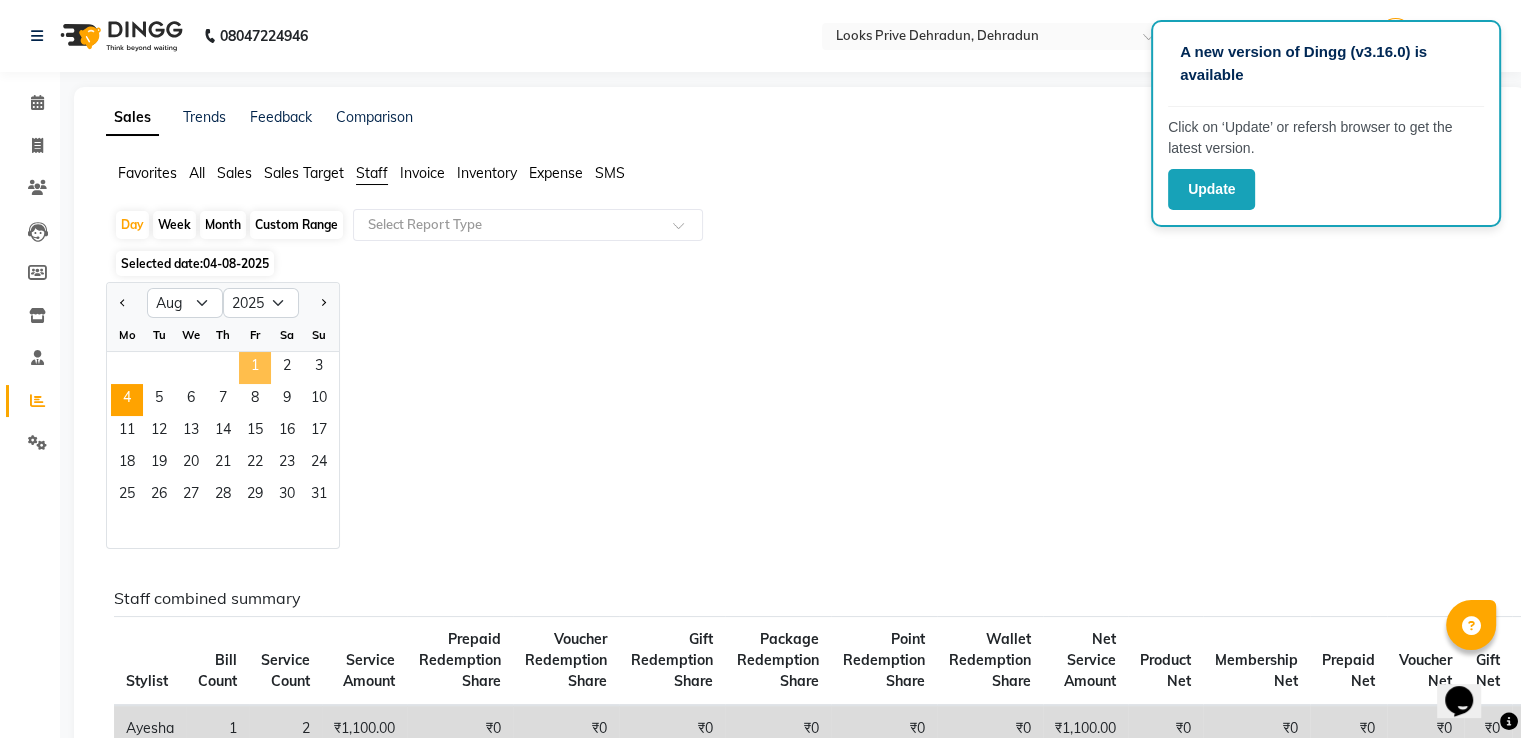 click on "1" 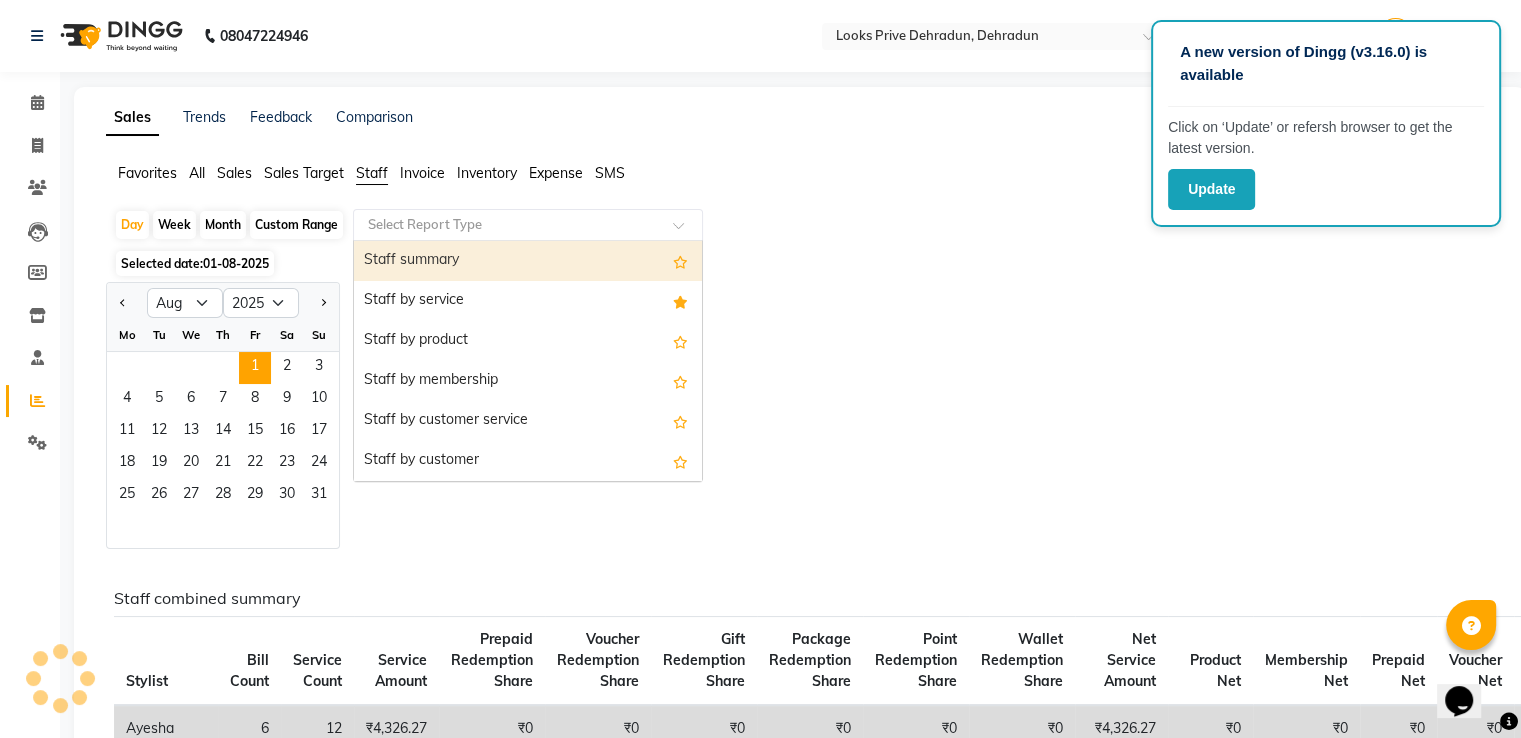 click 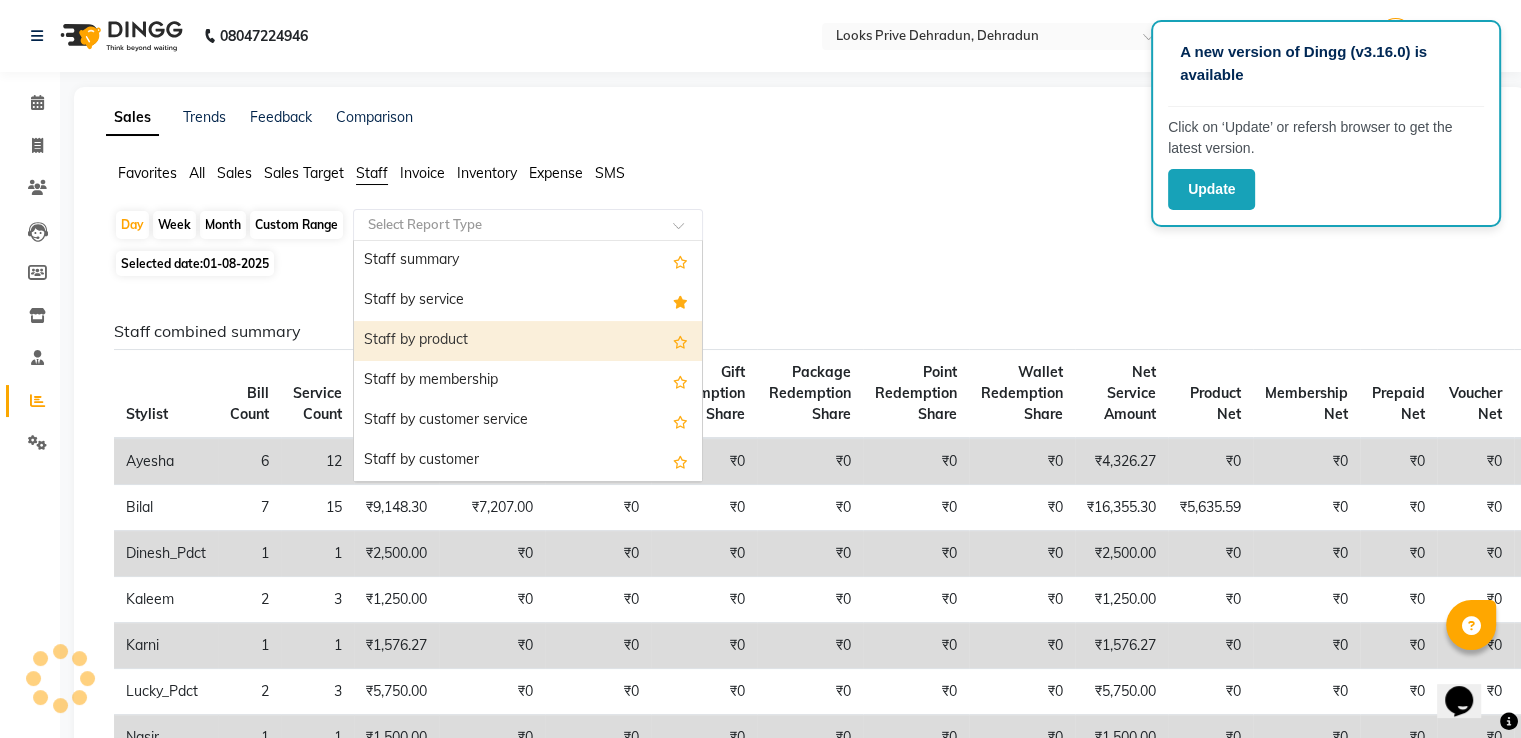 click on "Staff by product" at bounding box center [528, 341] 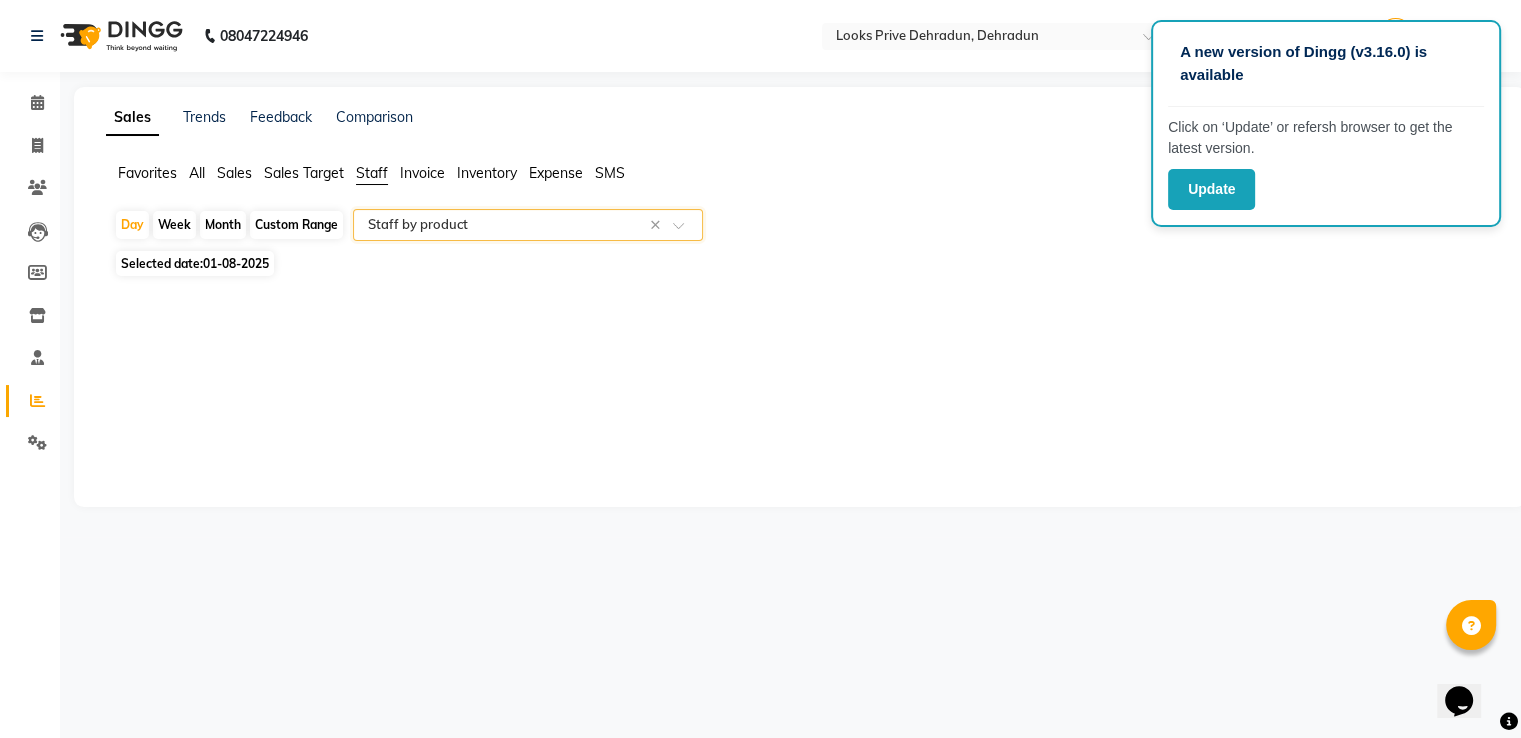 select on "full_report" 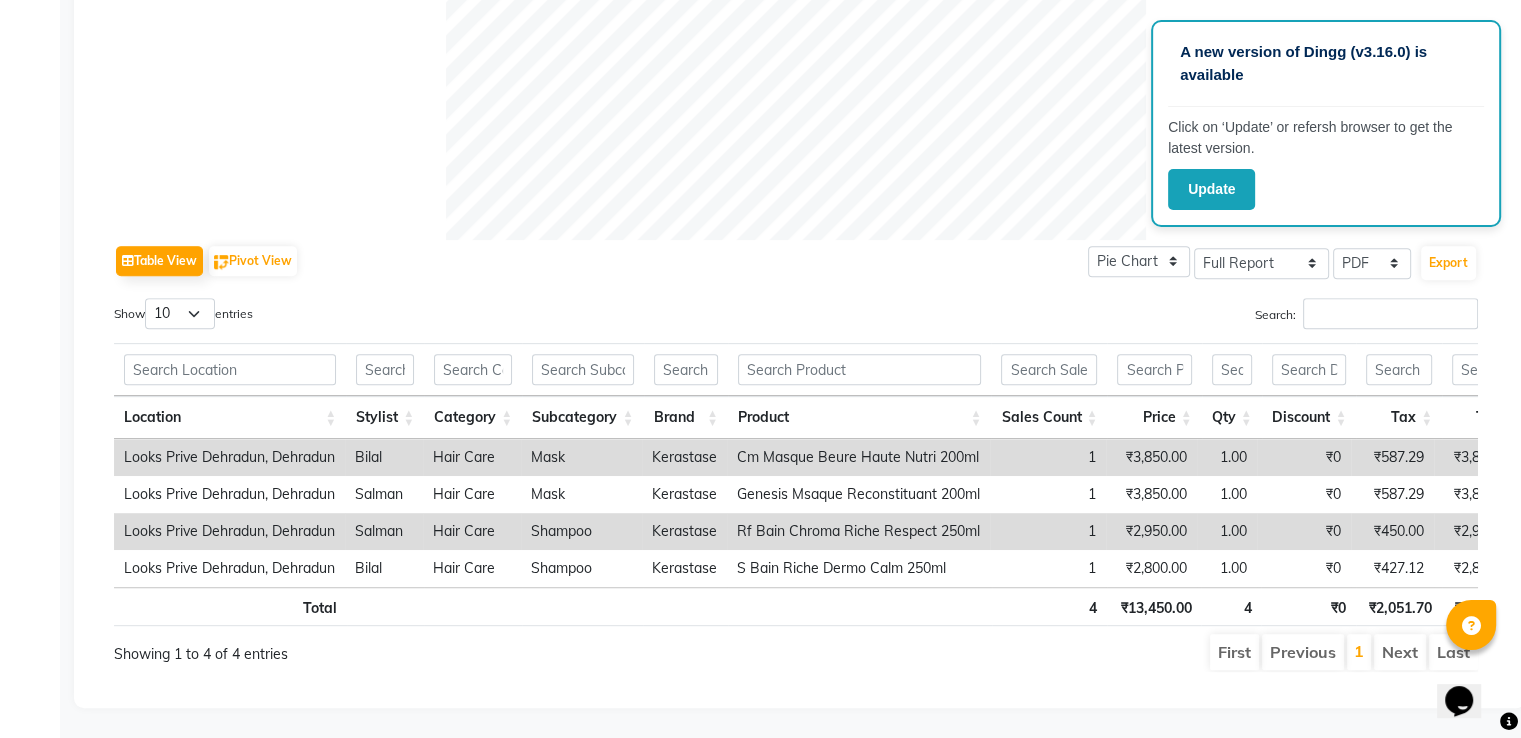 scroll, scrollTop: 811, scrollLeft: 0, axis: vertical 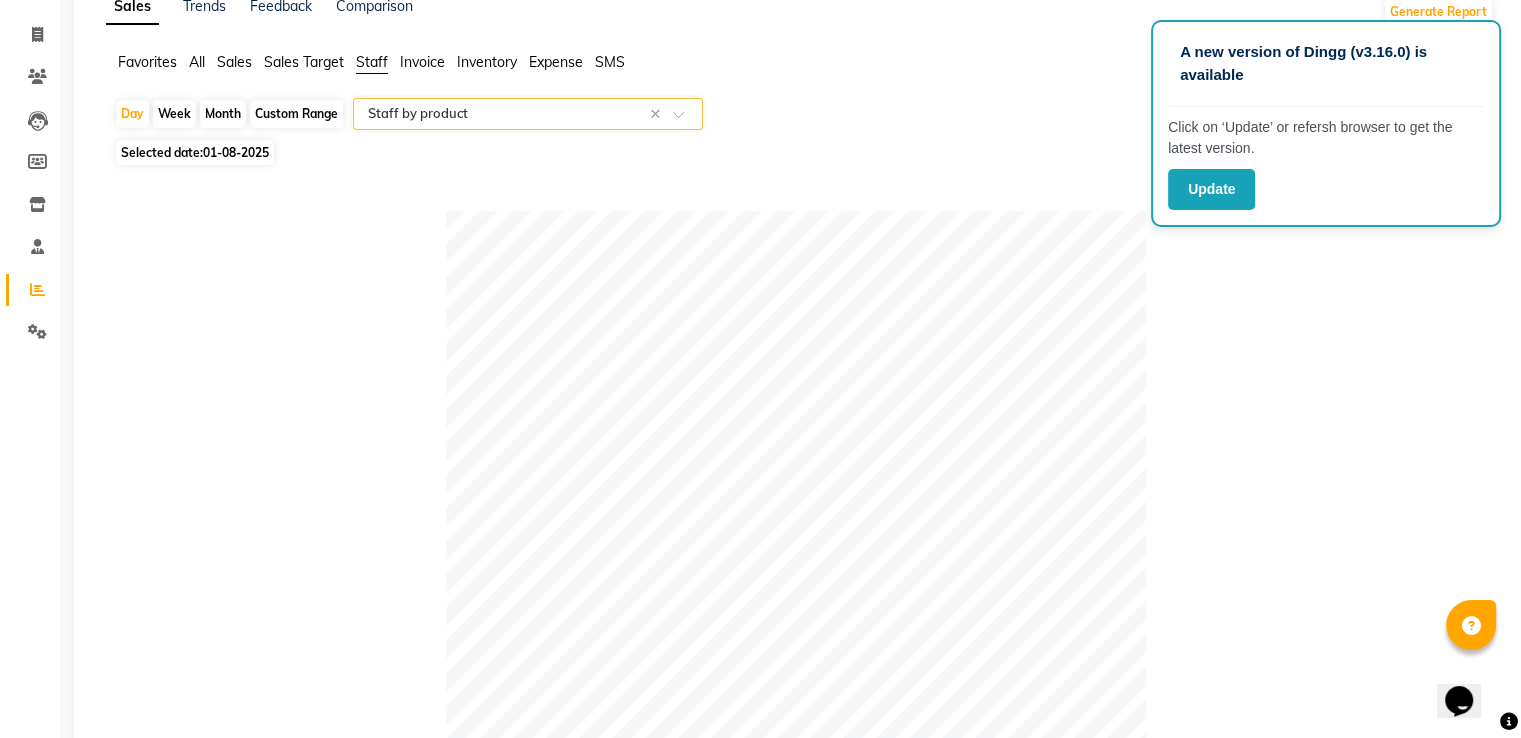 click on "Selected date:  01-08-2025" 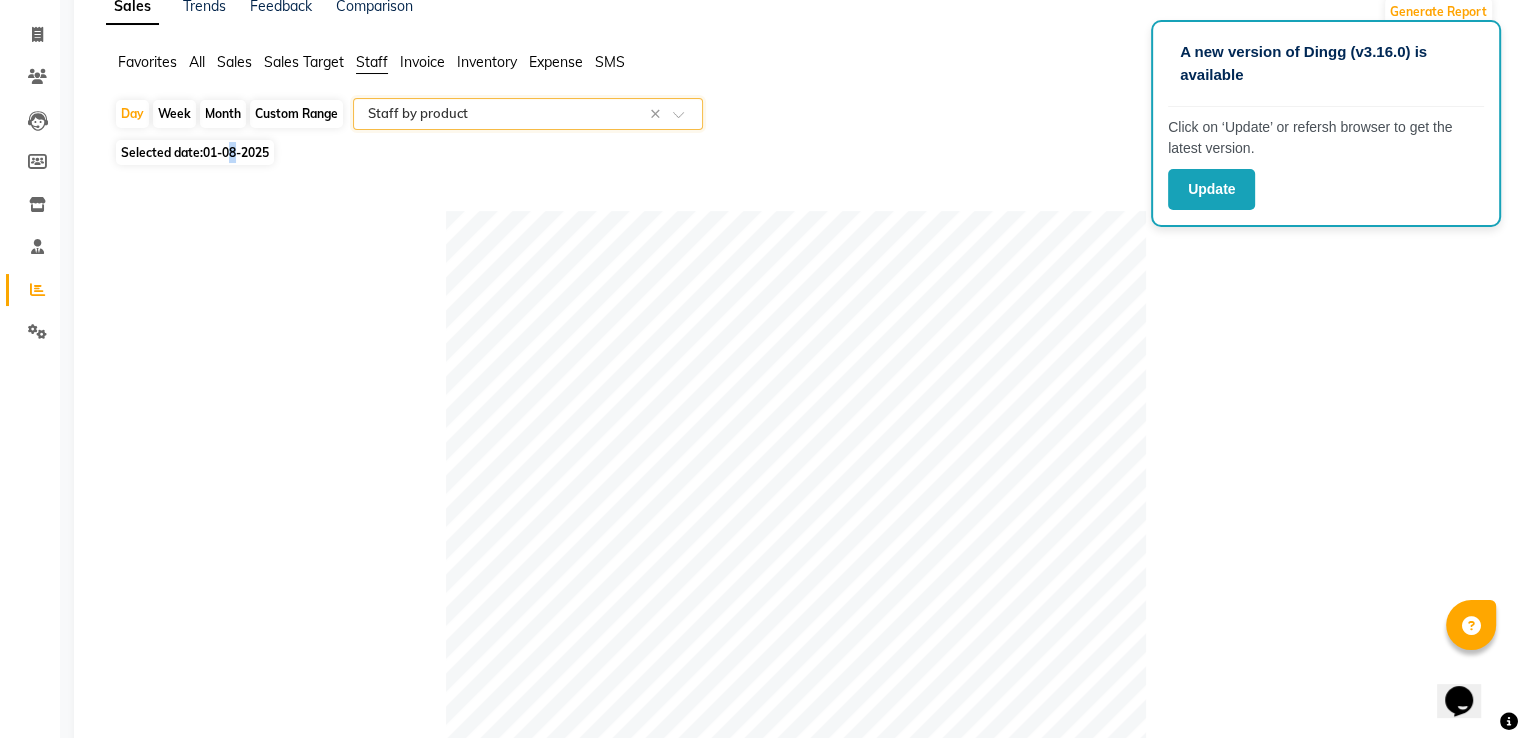 select on "8" 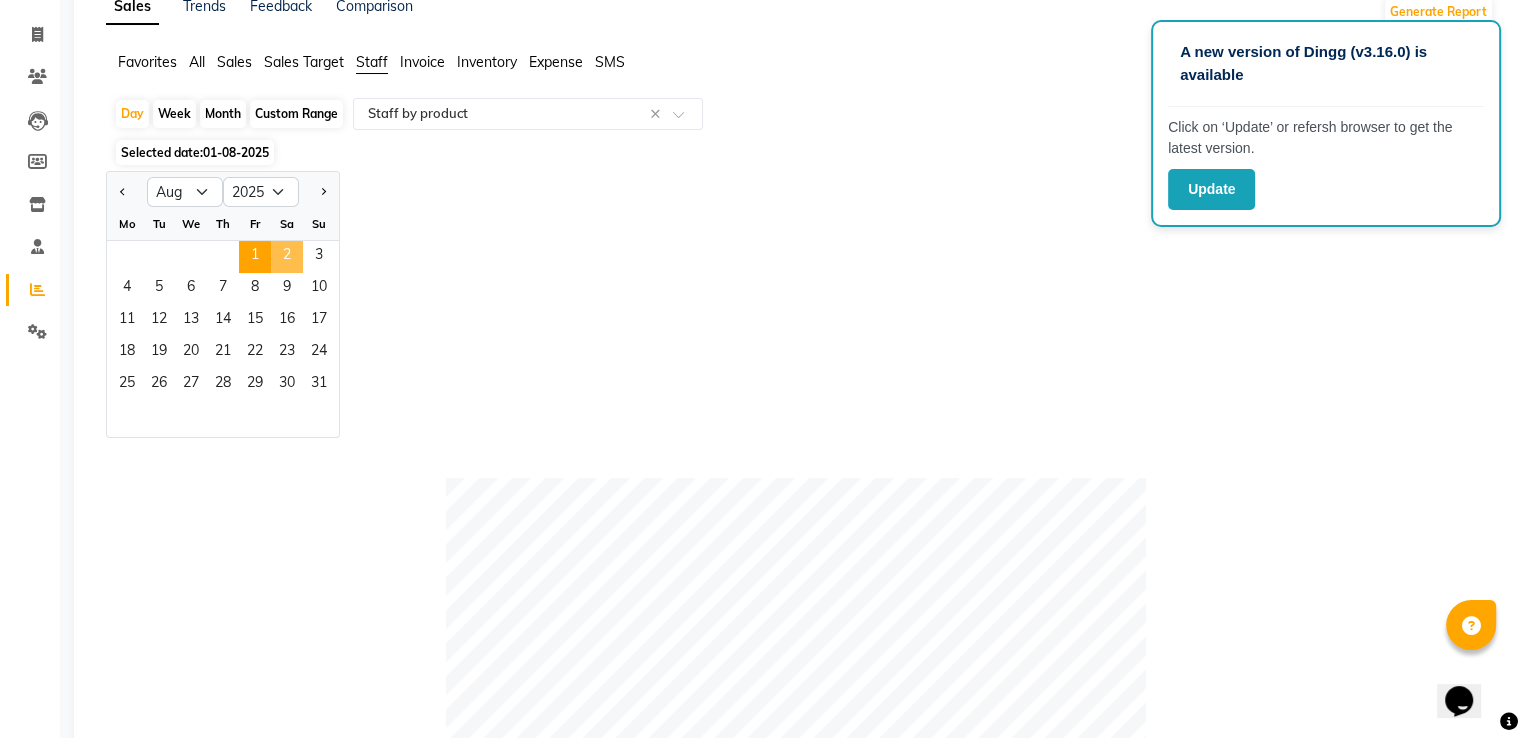 click on "2" 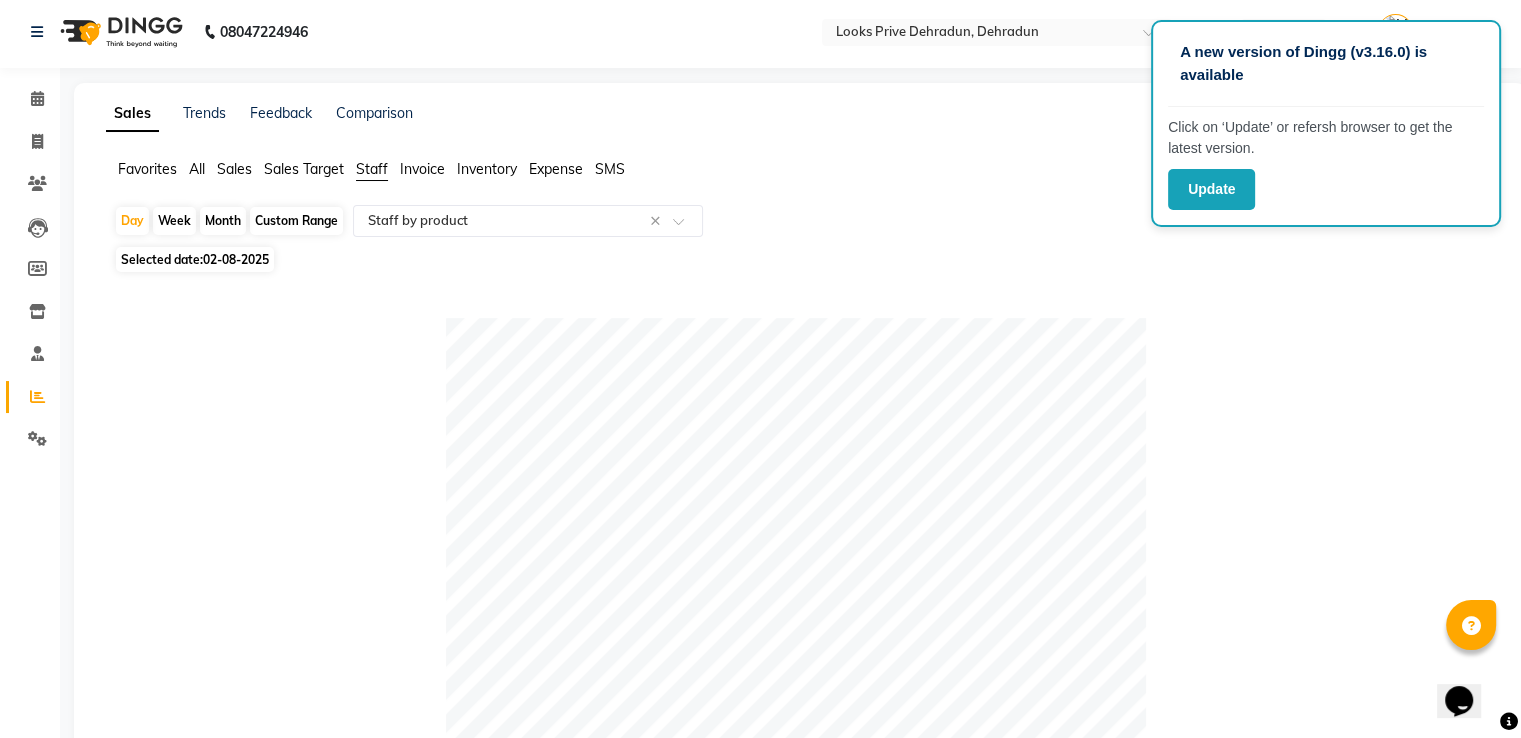 scroll, scrollTop: 0, scrollLeft: 0, axis: both 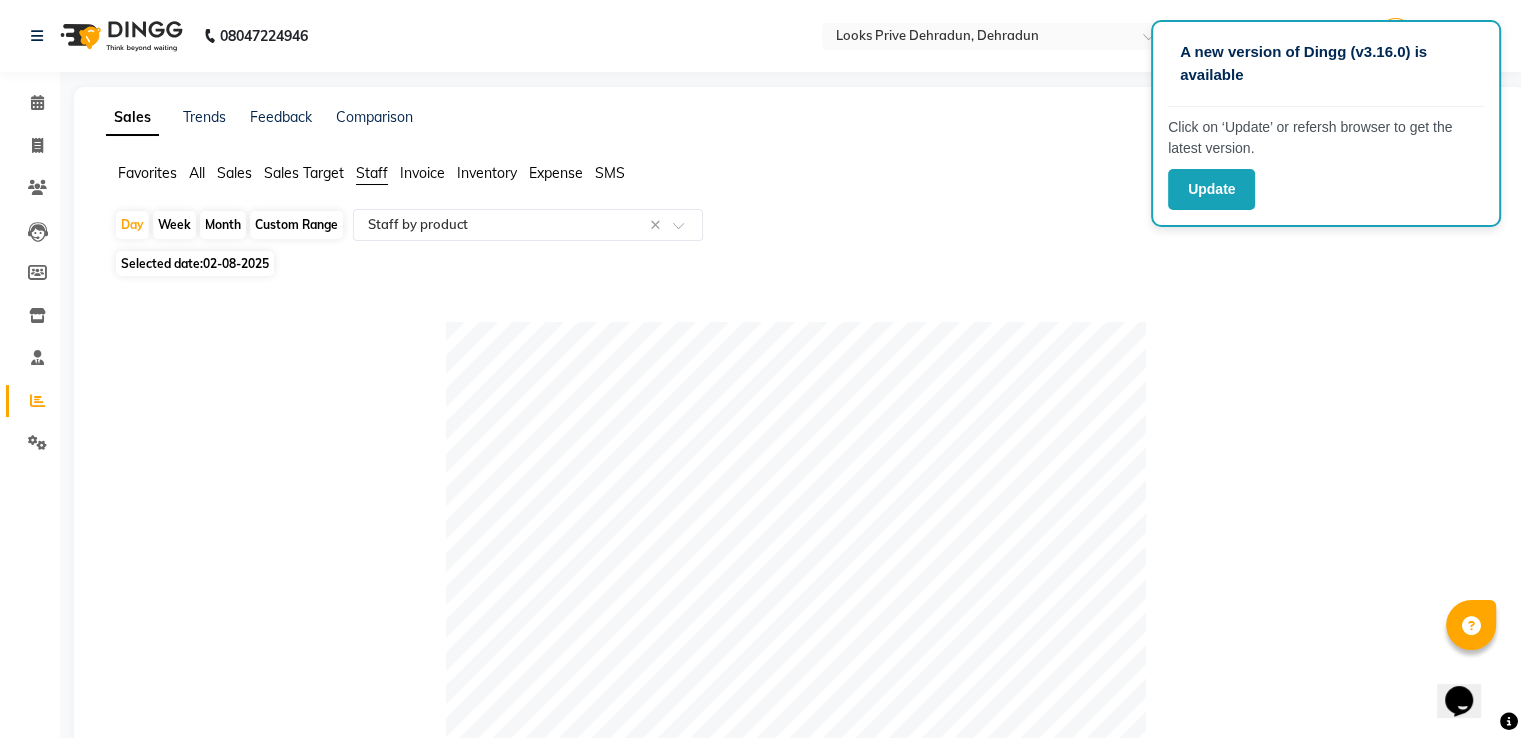 click on "Selected date:  02-08-2025" 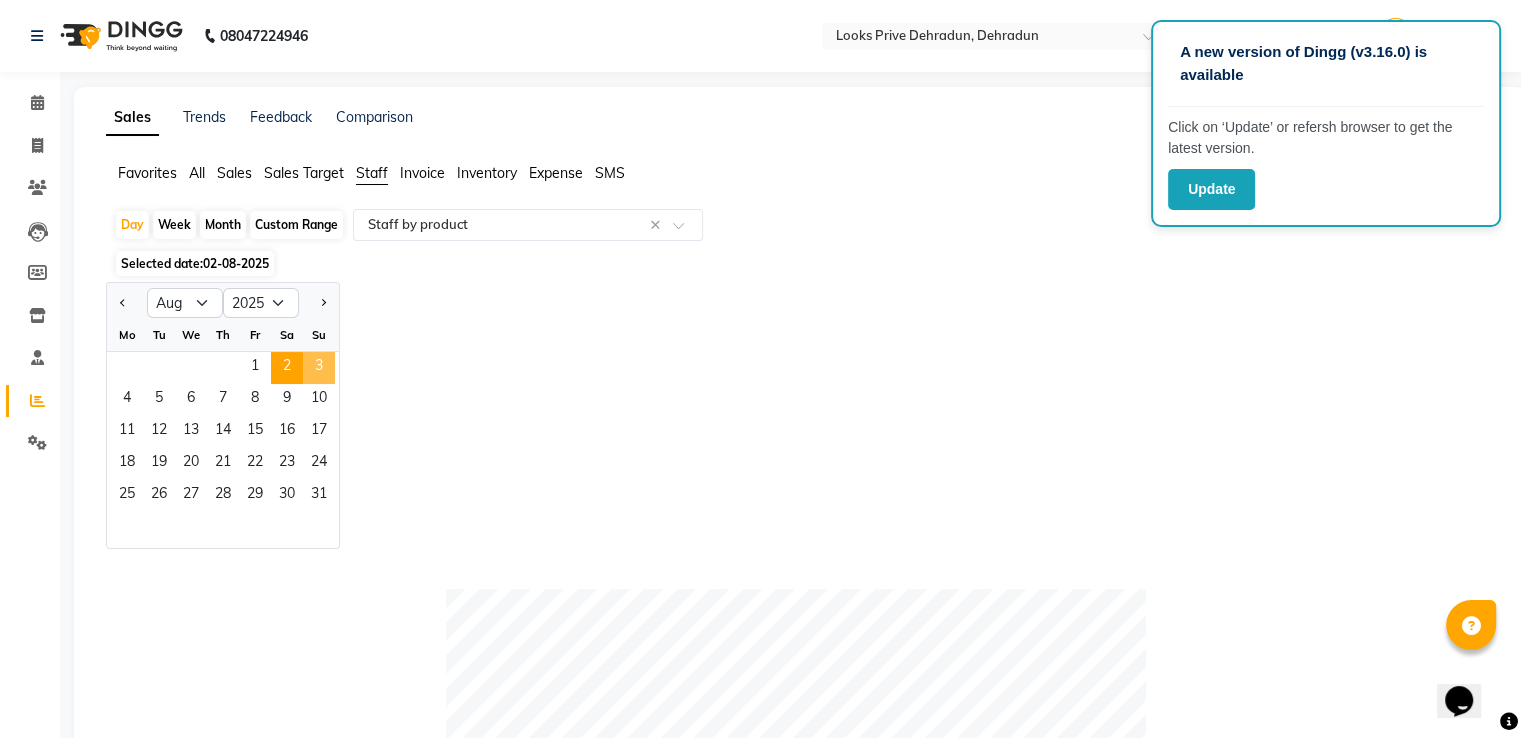 click on "3" 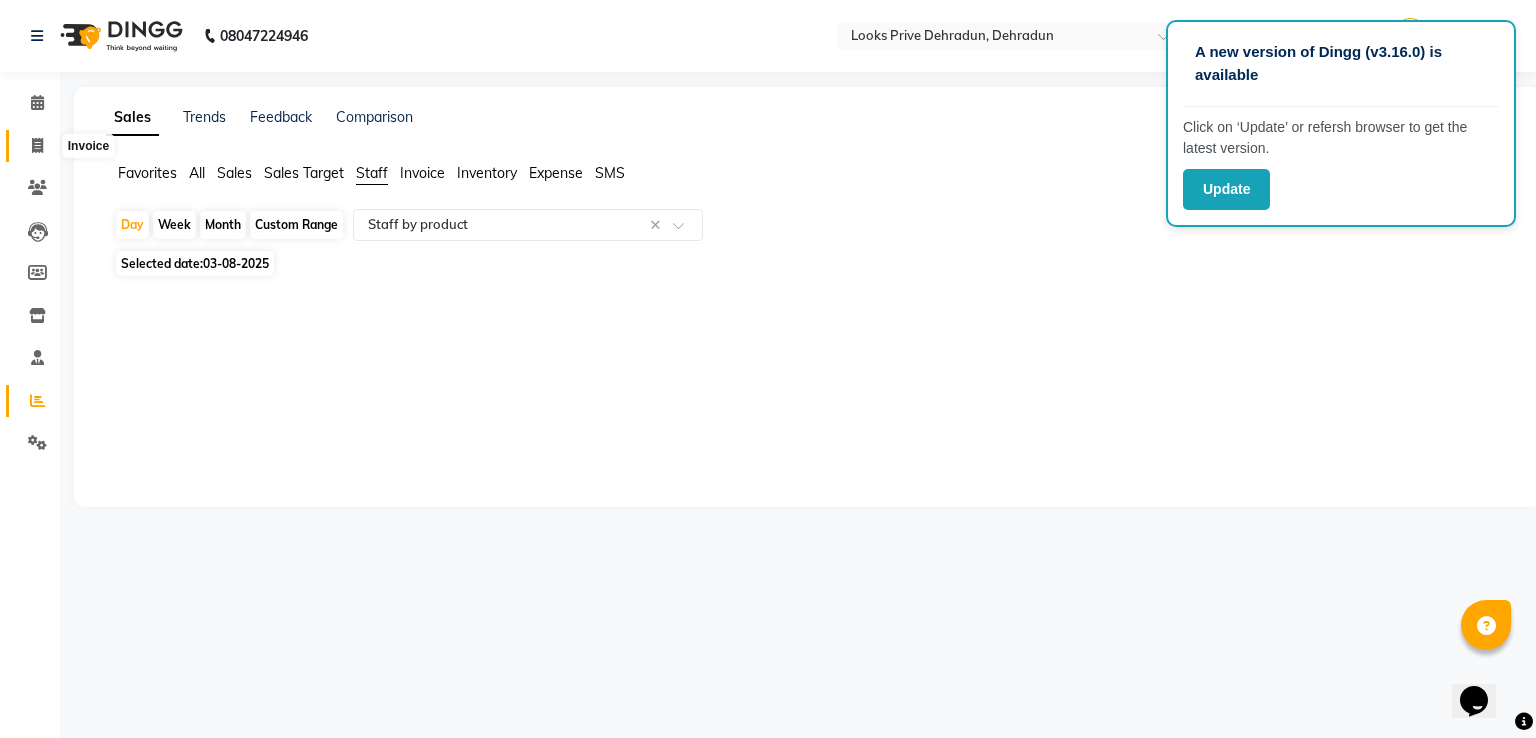 click on "Invoice" 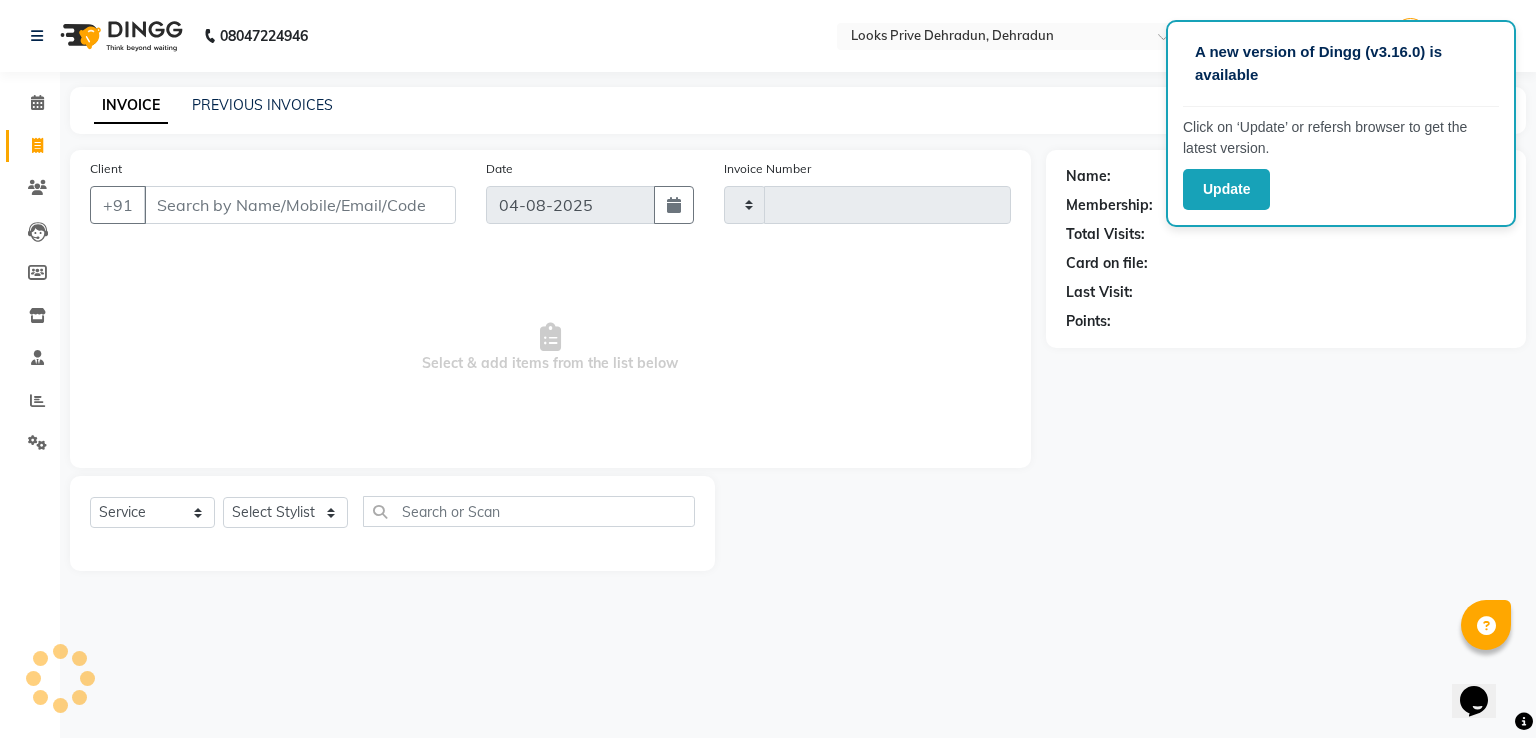 type on "2280" 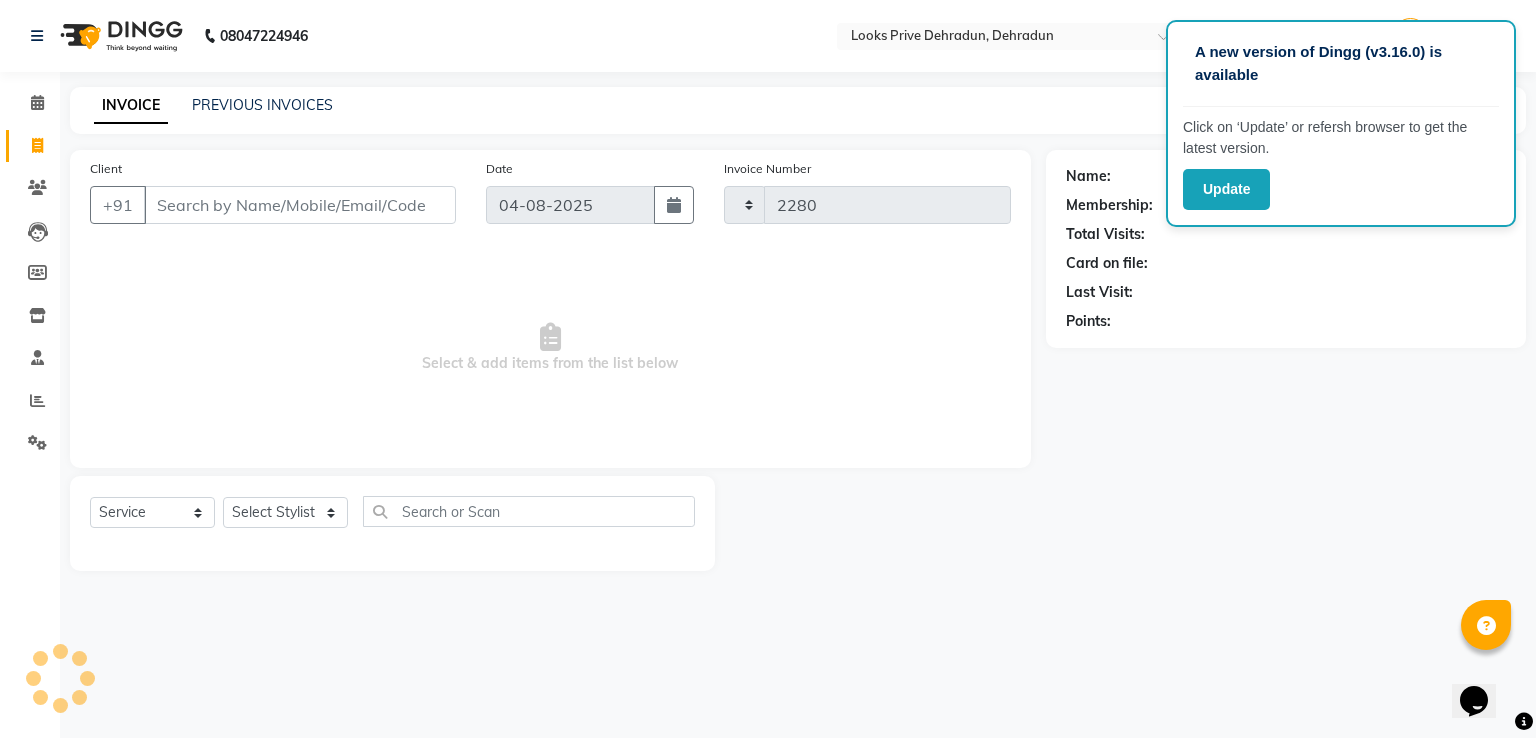 select on "6205" 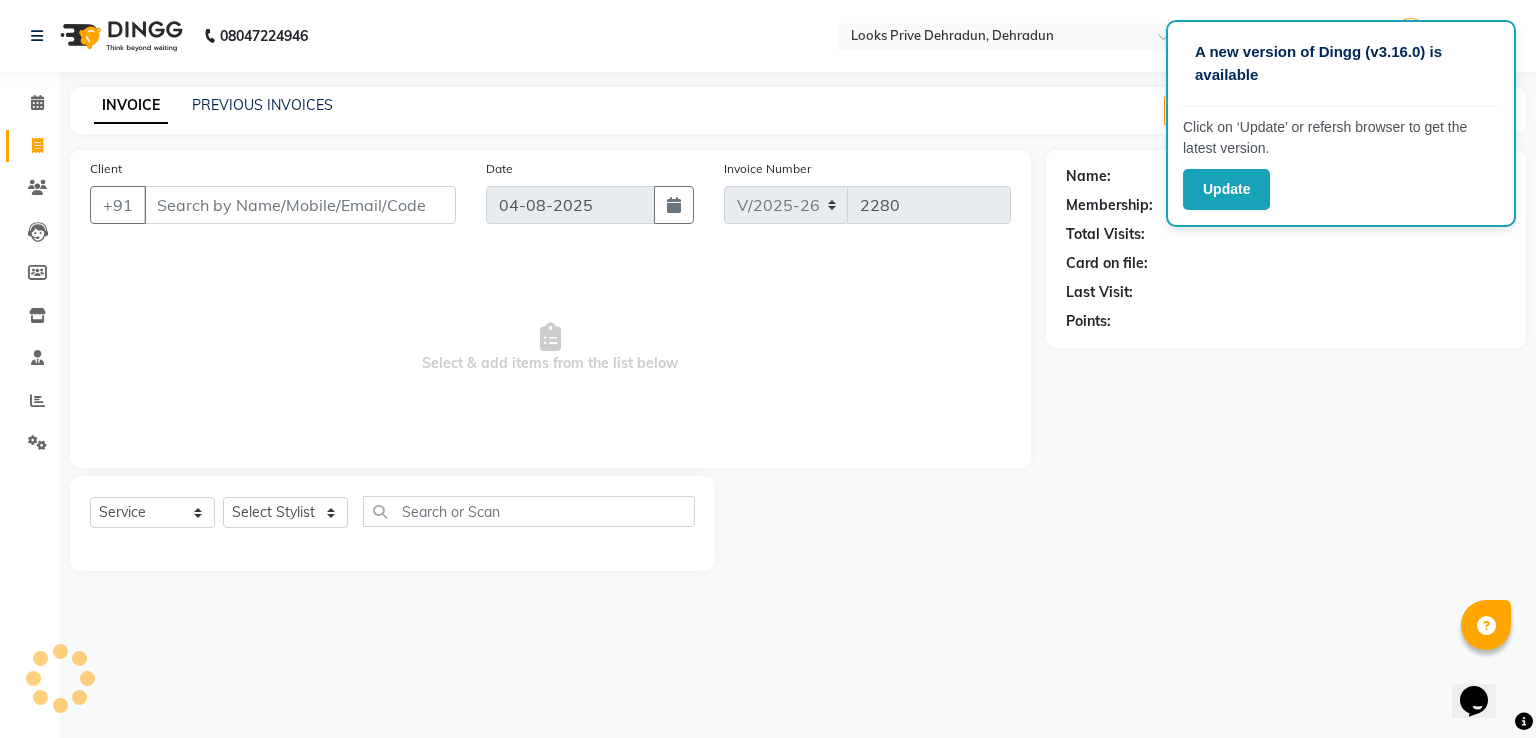 click on "Invoice" 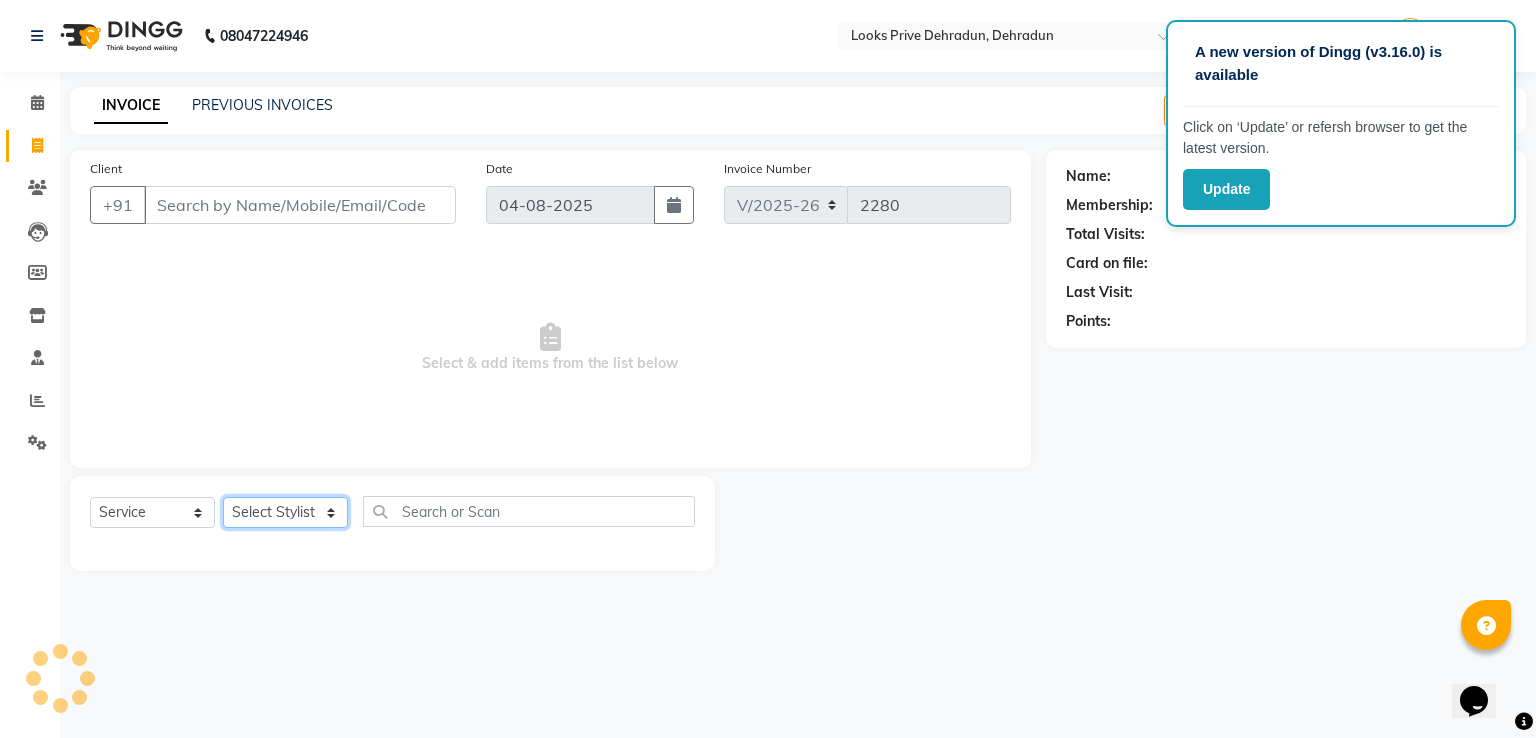 click on "Select Stylist" 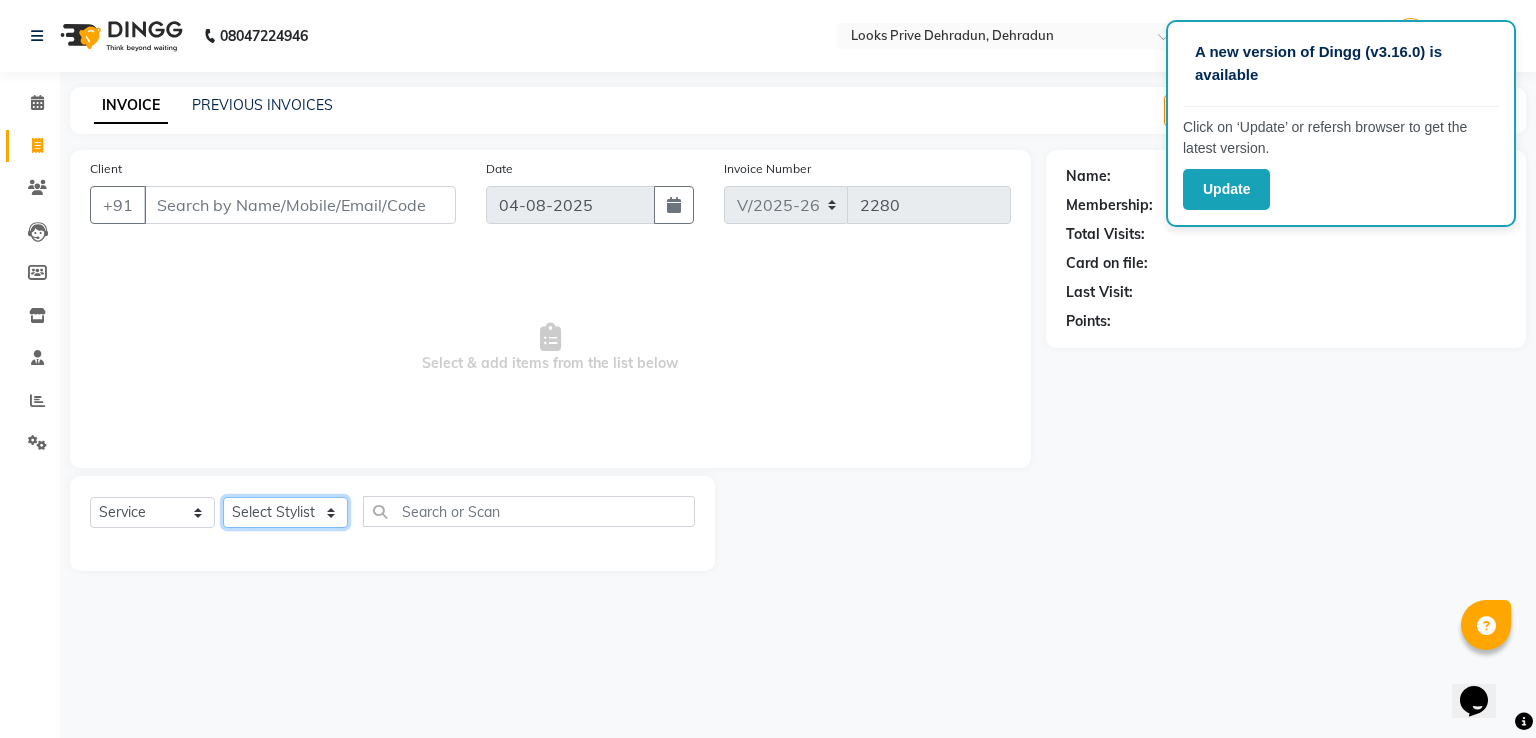 select on "45664" 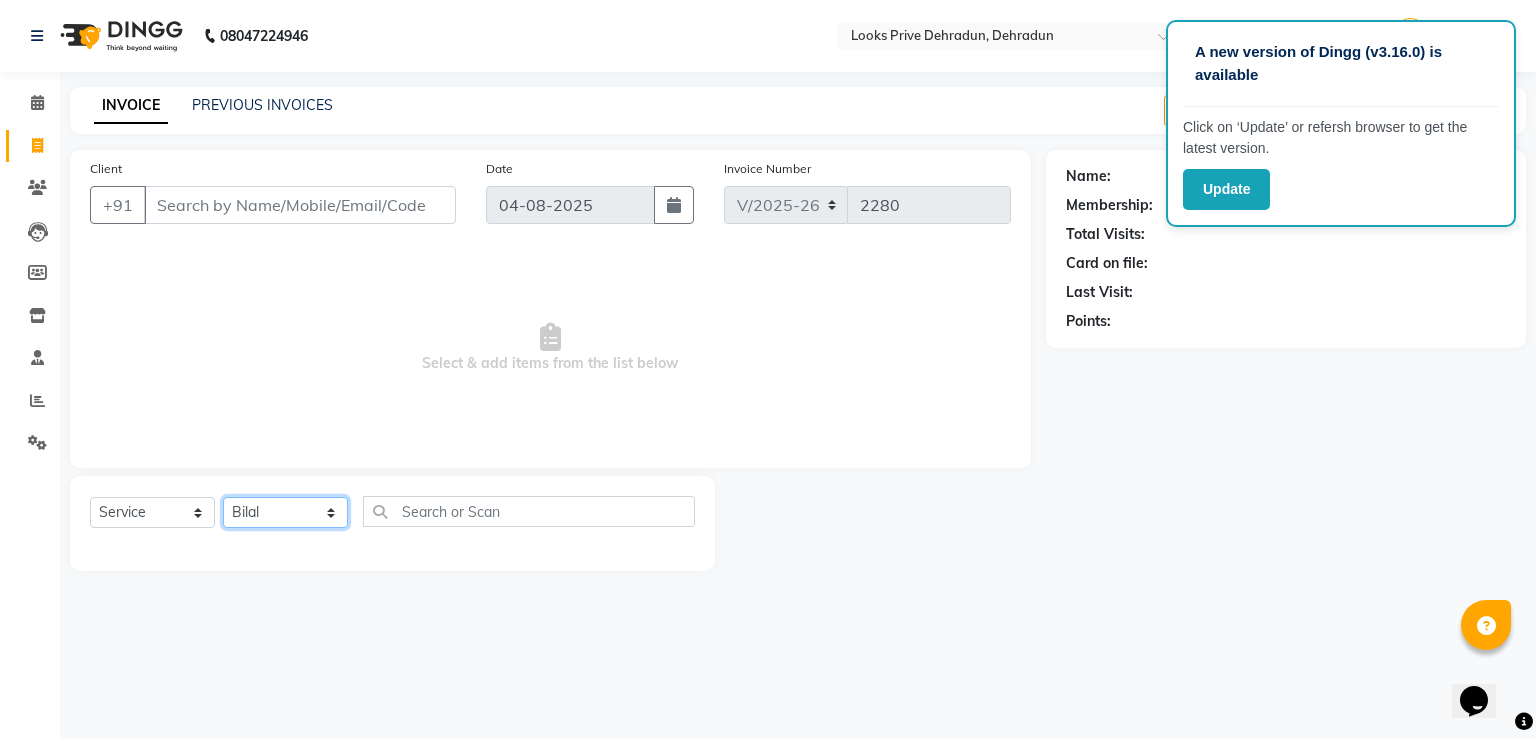 click on "Select Stylist A2R_Master Aamir Ajay_Pedicurist Ashima Ayesha Bilal Dinesh_pdct Kaleem Karni Lovely Lucky_pdct Manager Muskan Nasir Rajeev Ruby Salman Shahjad Shubham Suraj_pedi" 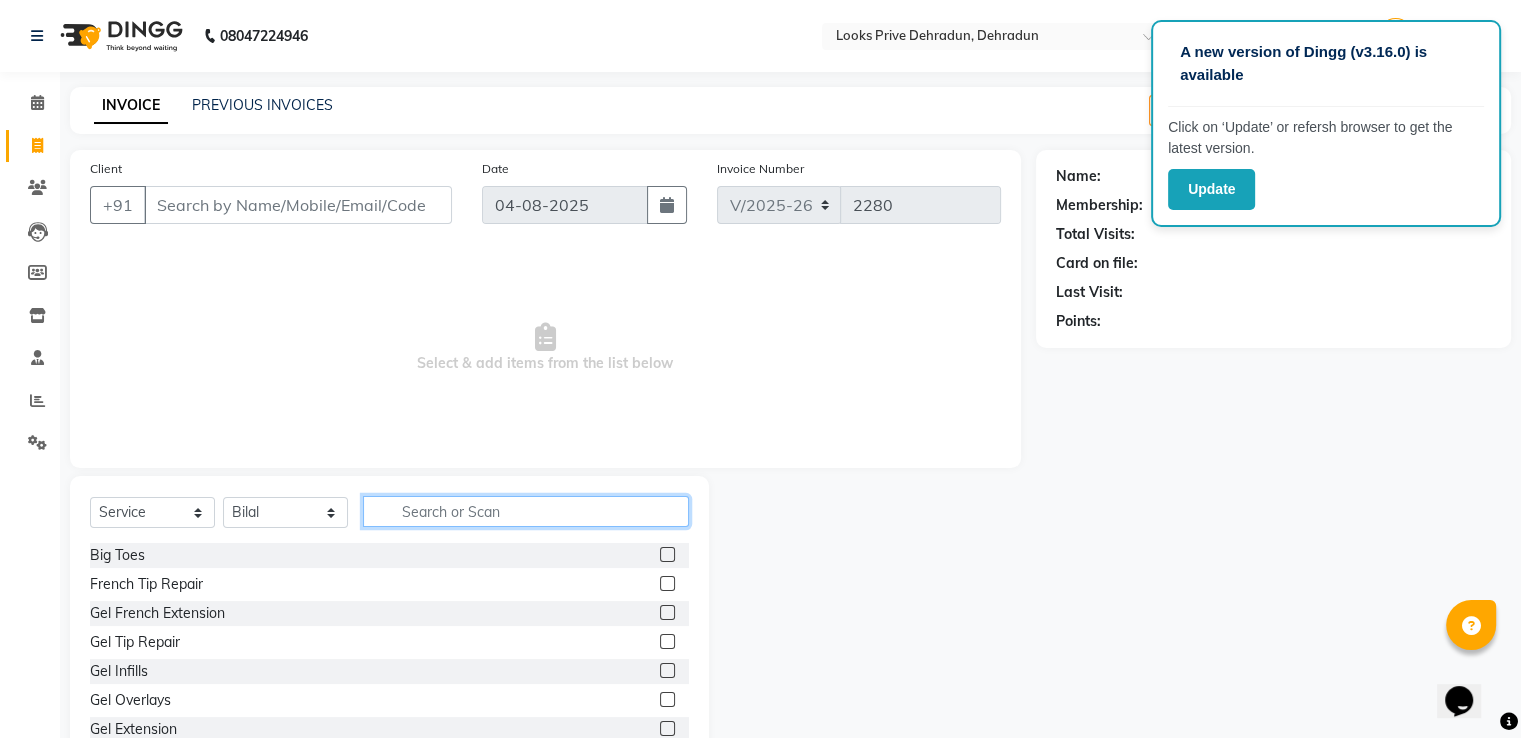 click 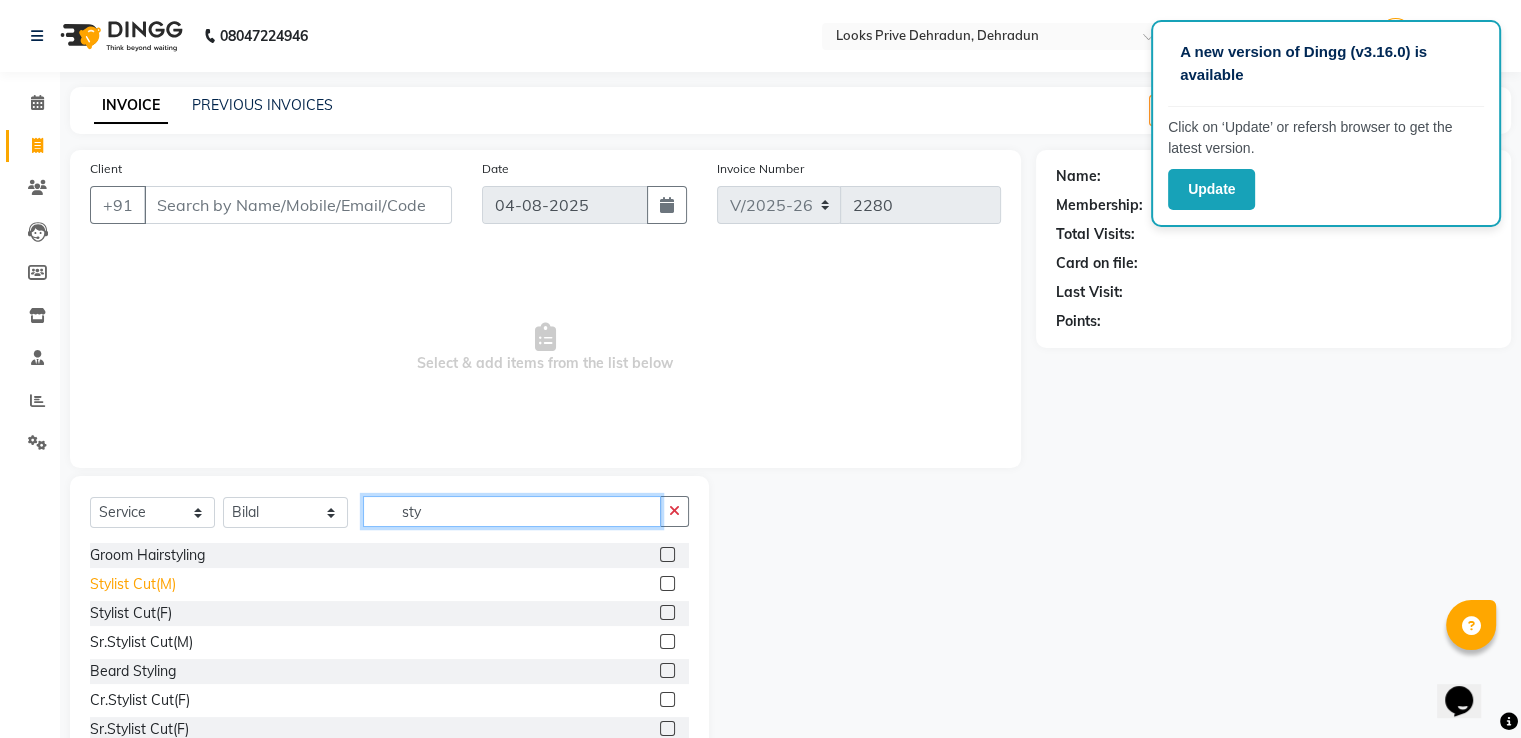 type on "sty" 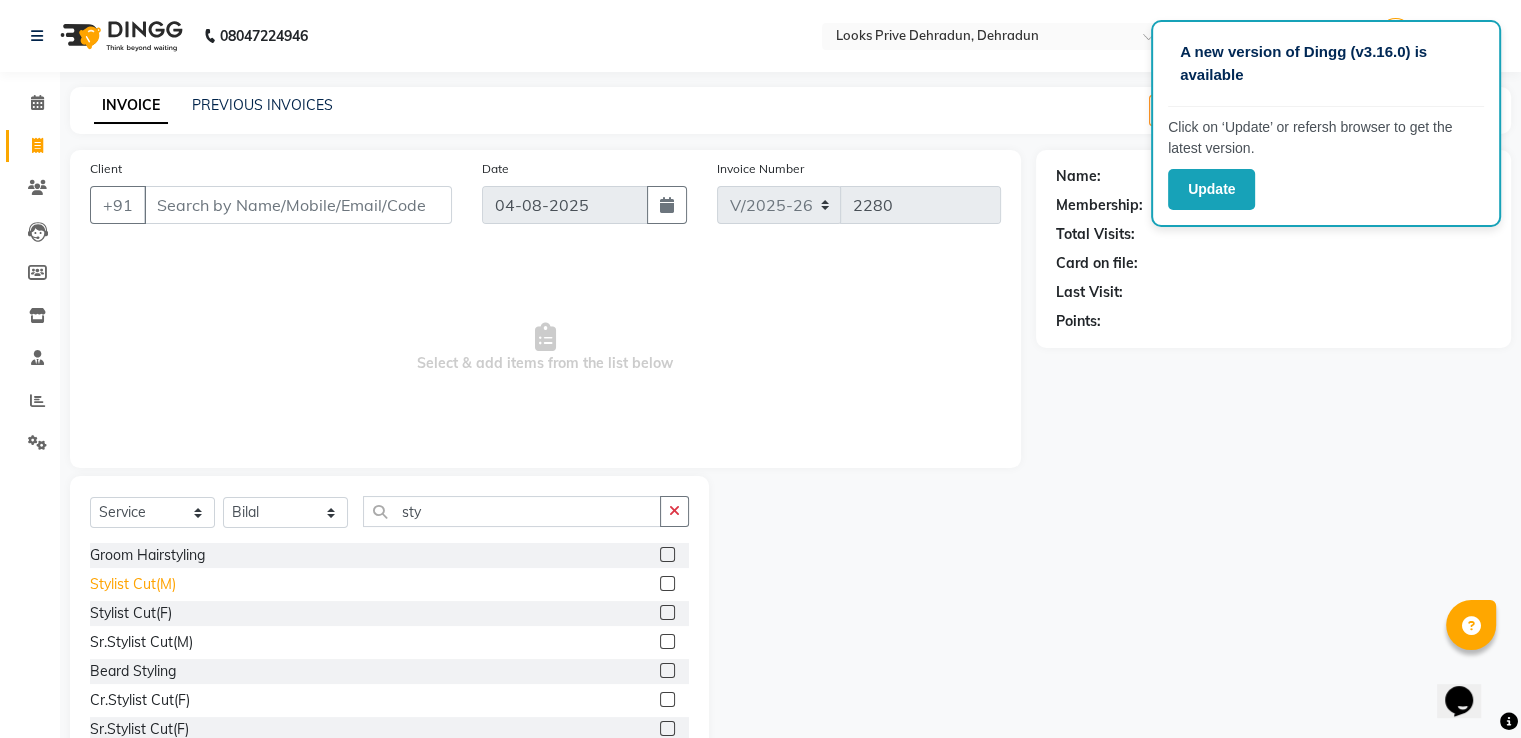click on "Stylist Cut(M)" 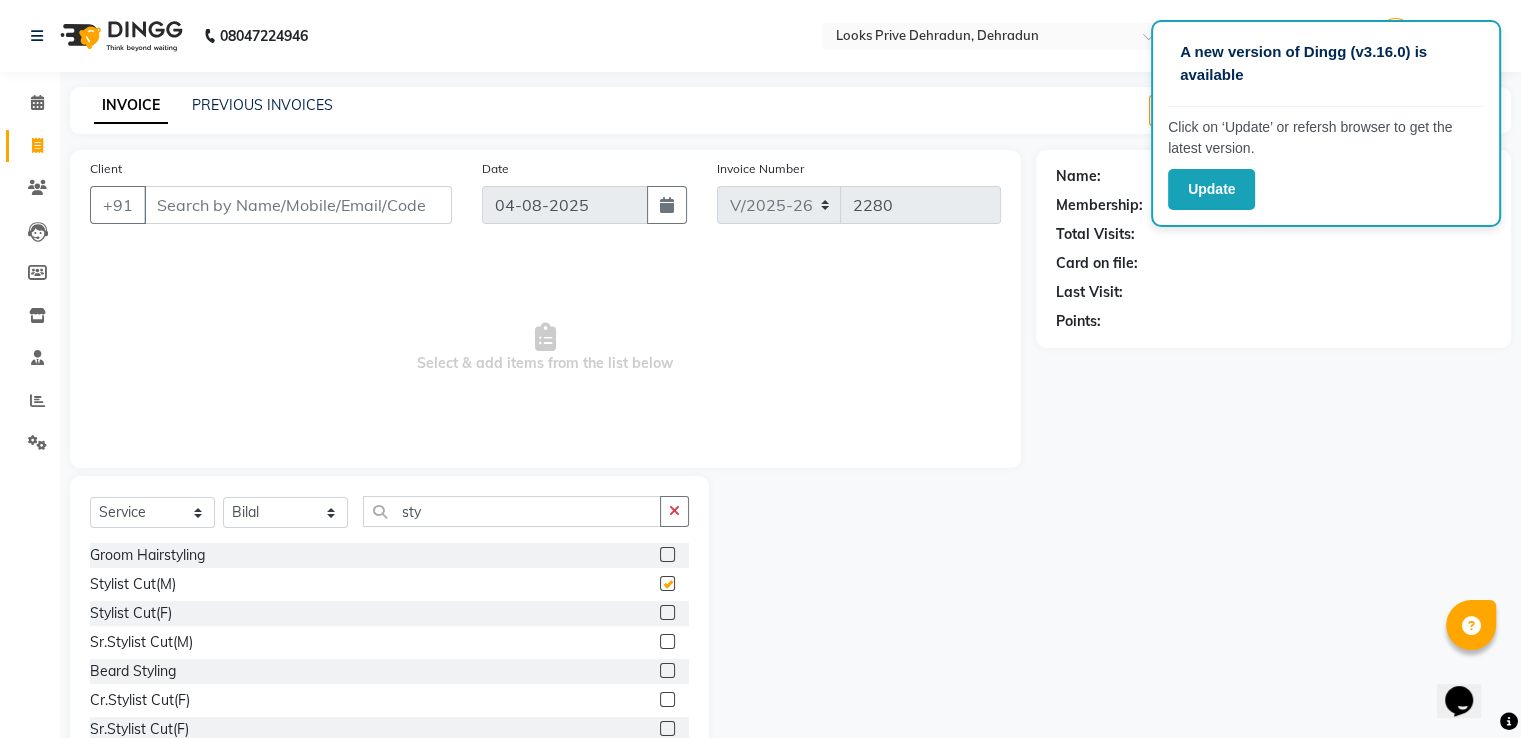 checkbox on "false" 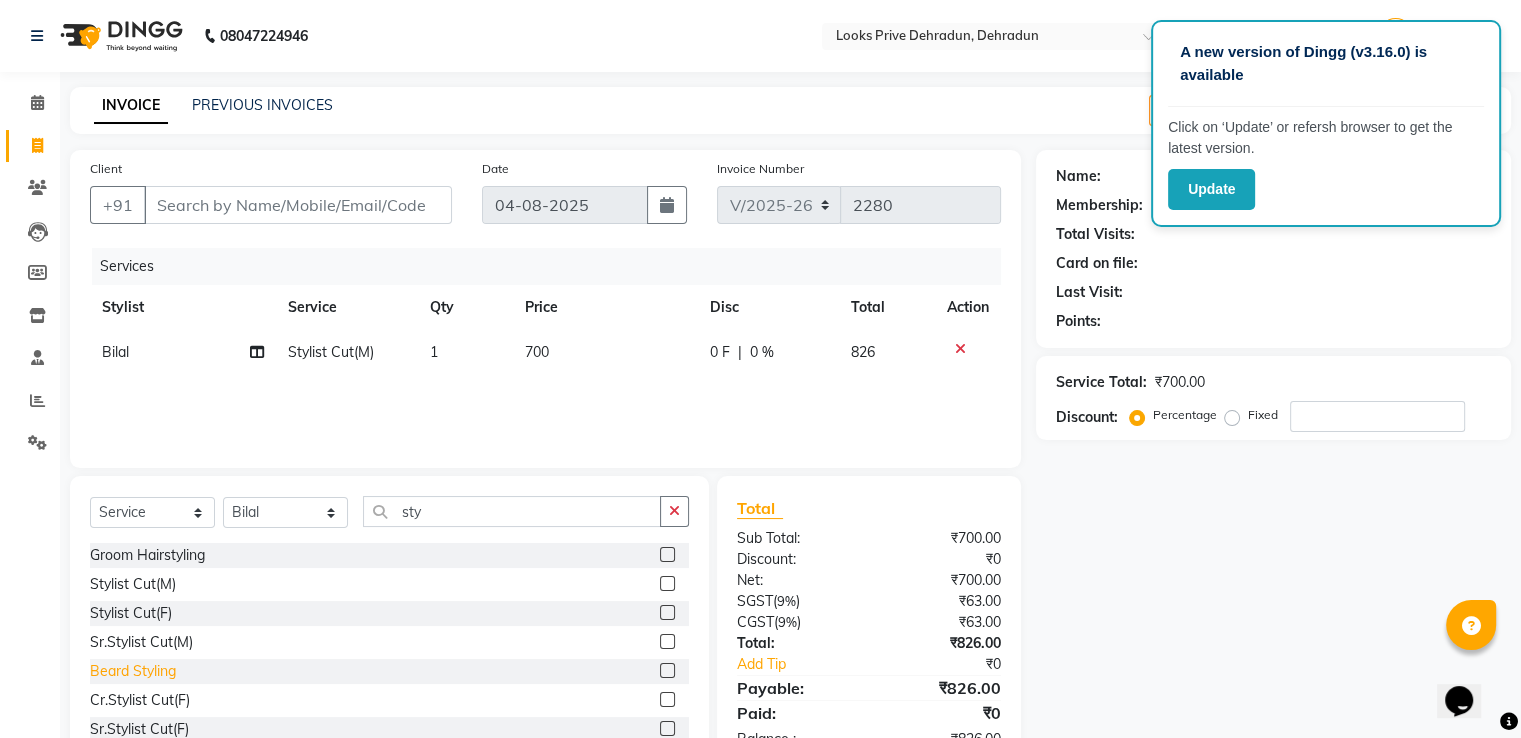 click on "Beard Styling" 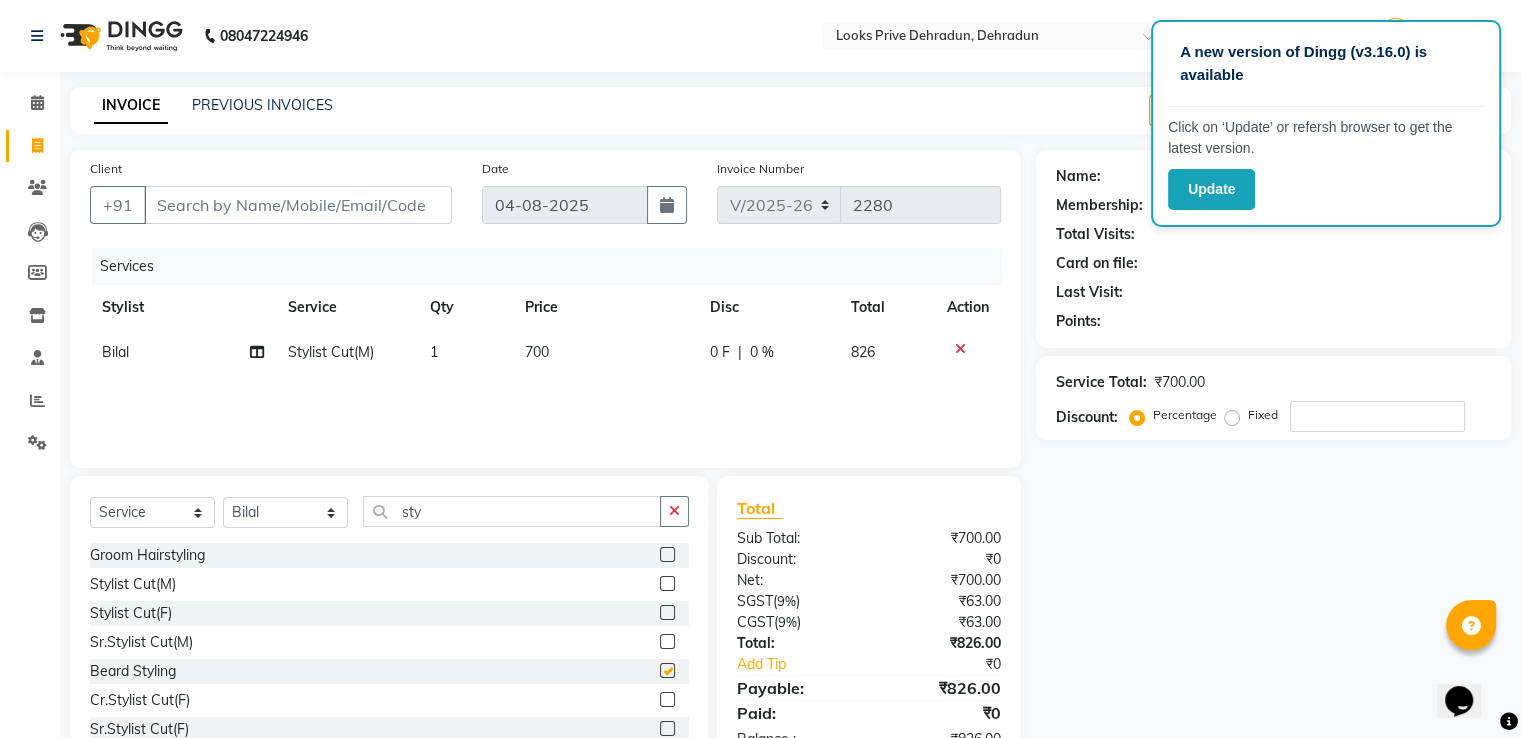 checkbox on "false" 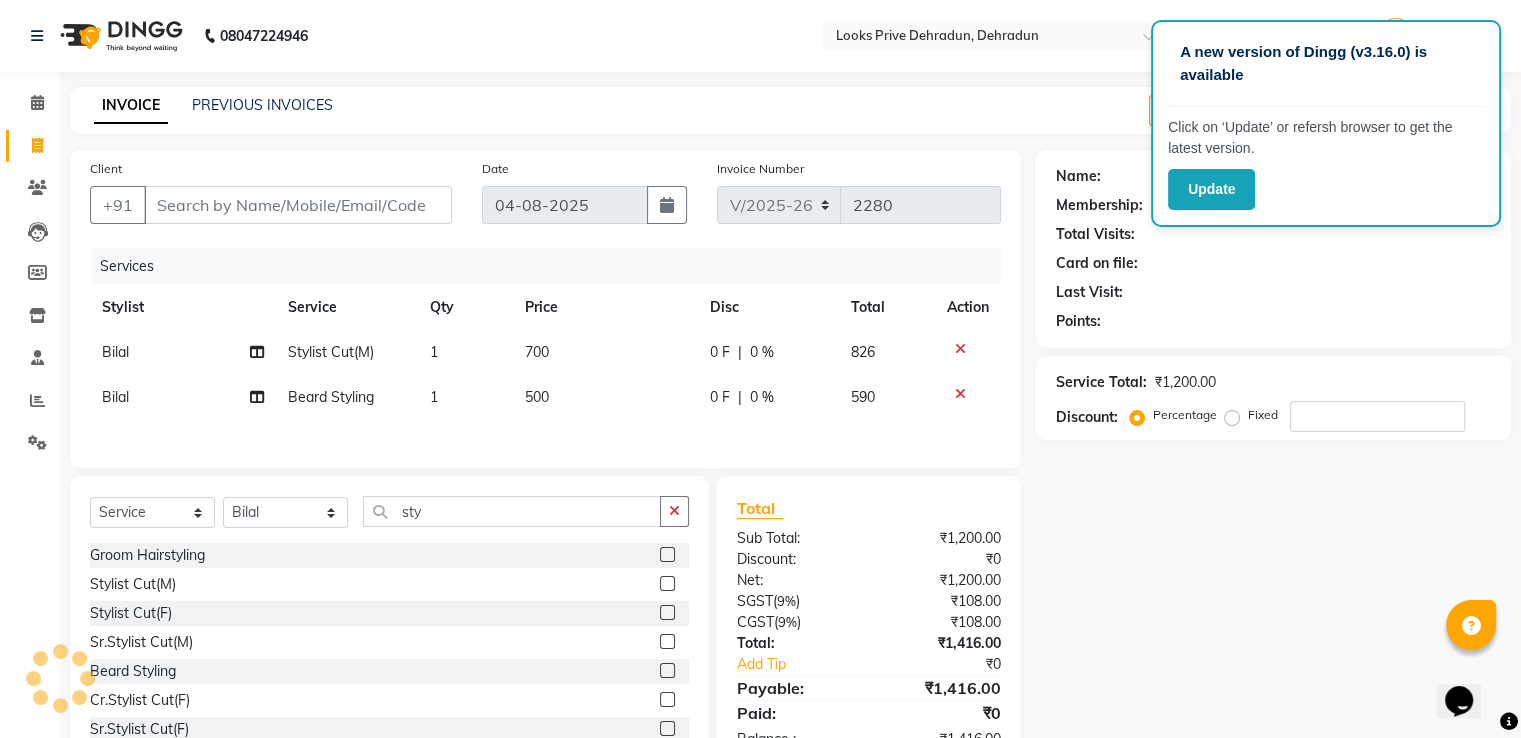 click on "500" 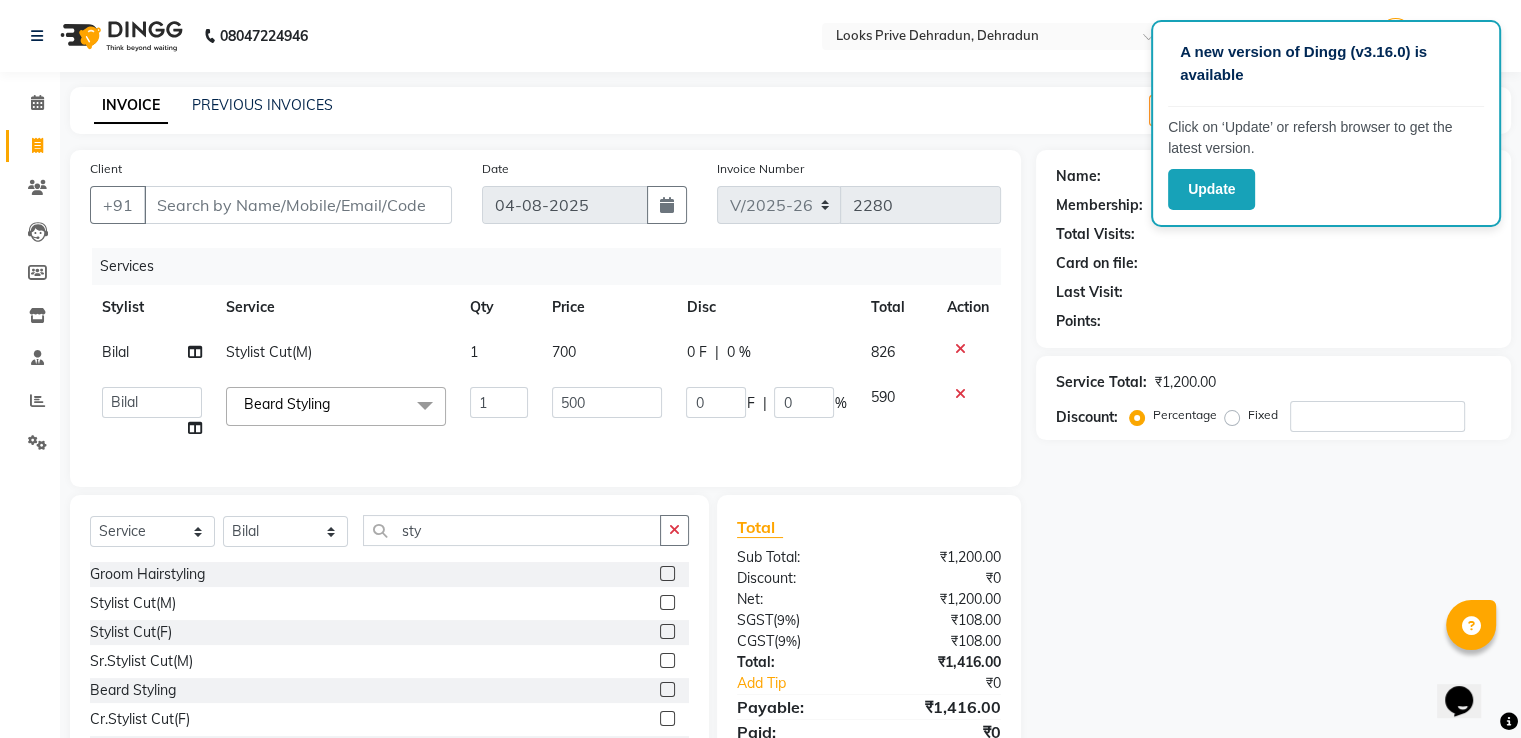 click on "700" 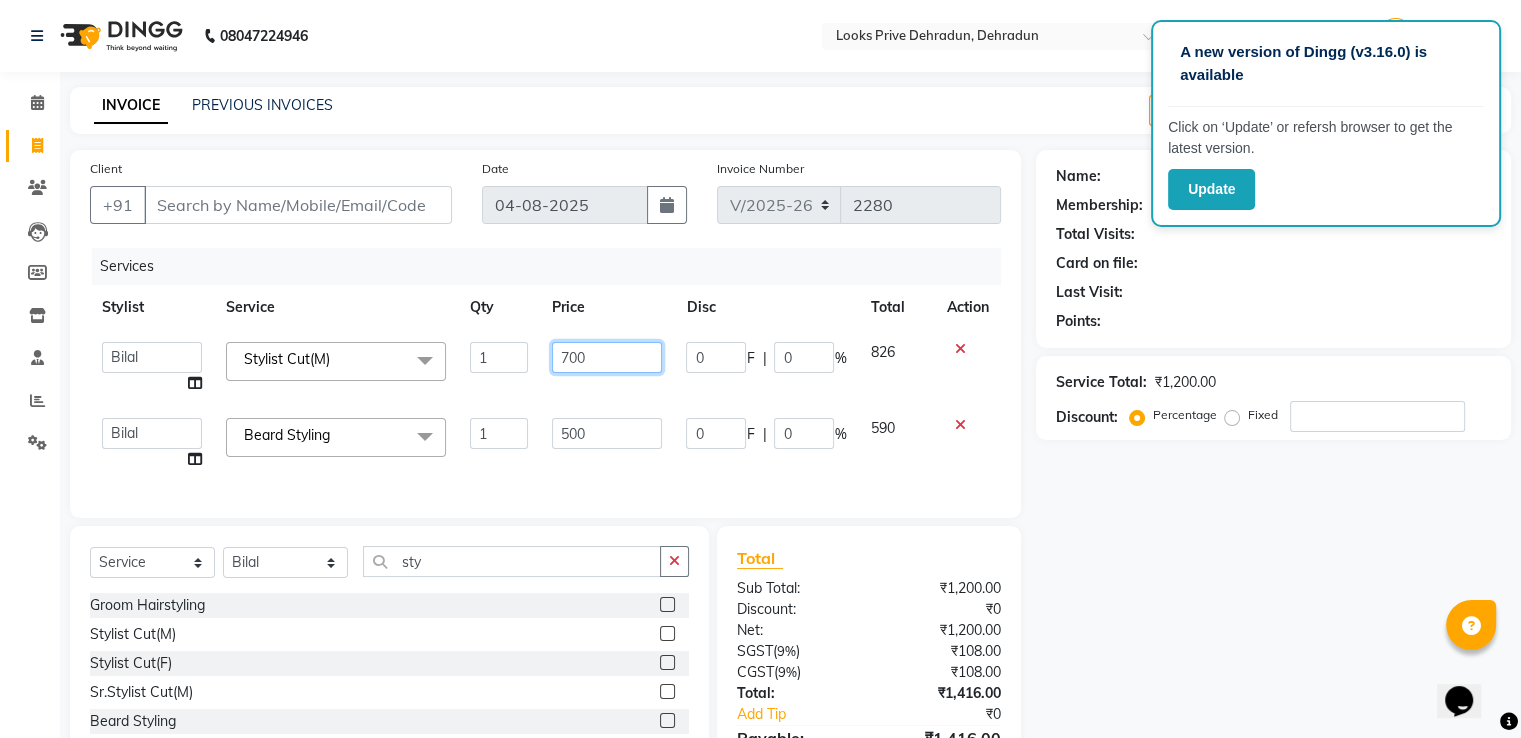 drag, startPoint x: 503, startPoint y: 333, endPoint x: 573, endPoint y: 357, distance: 74 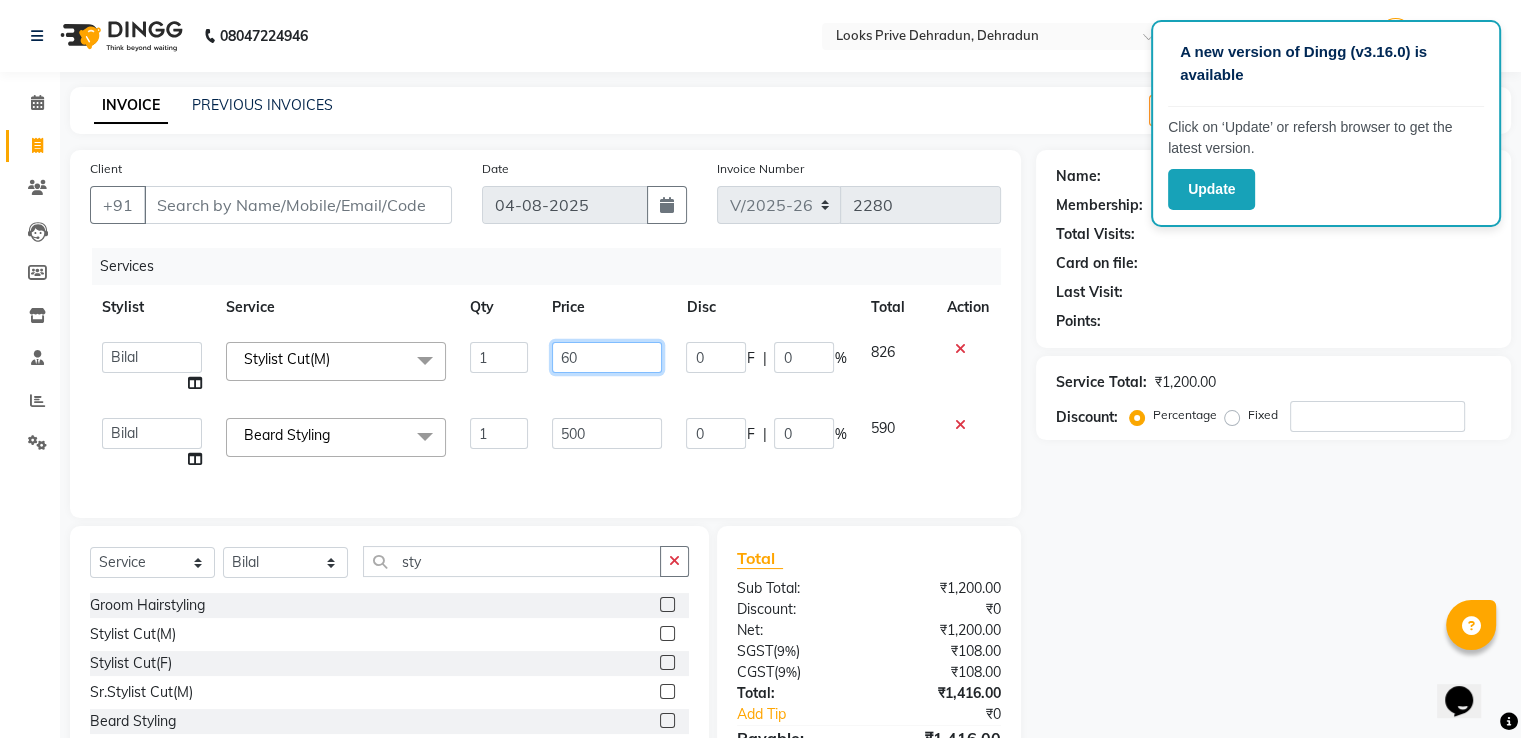 type on "6" 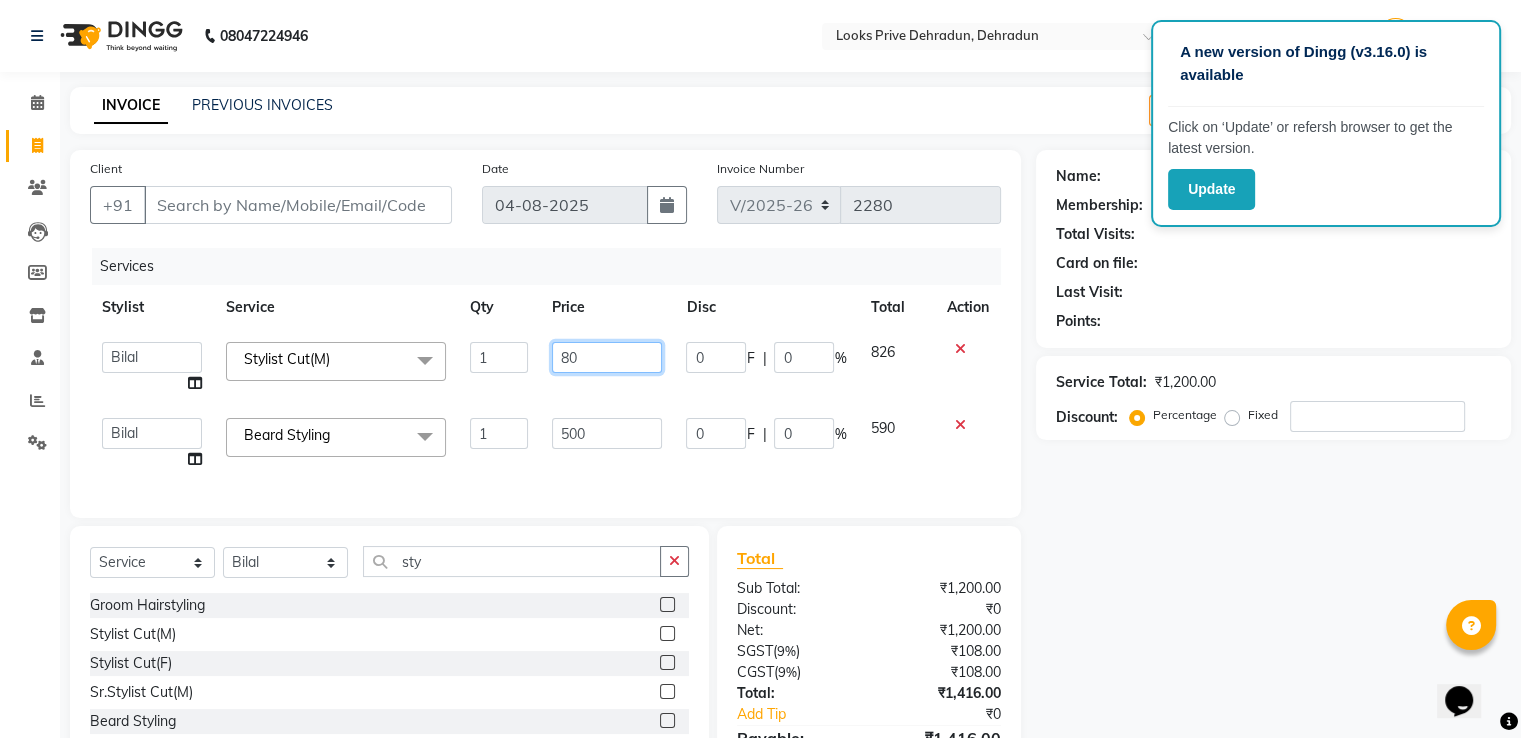 type on "800" 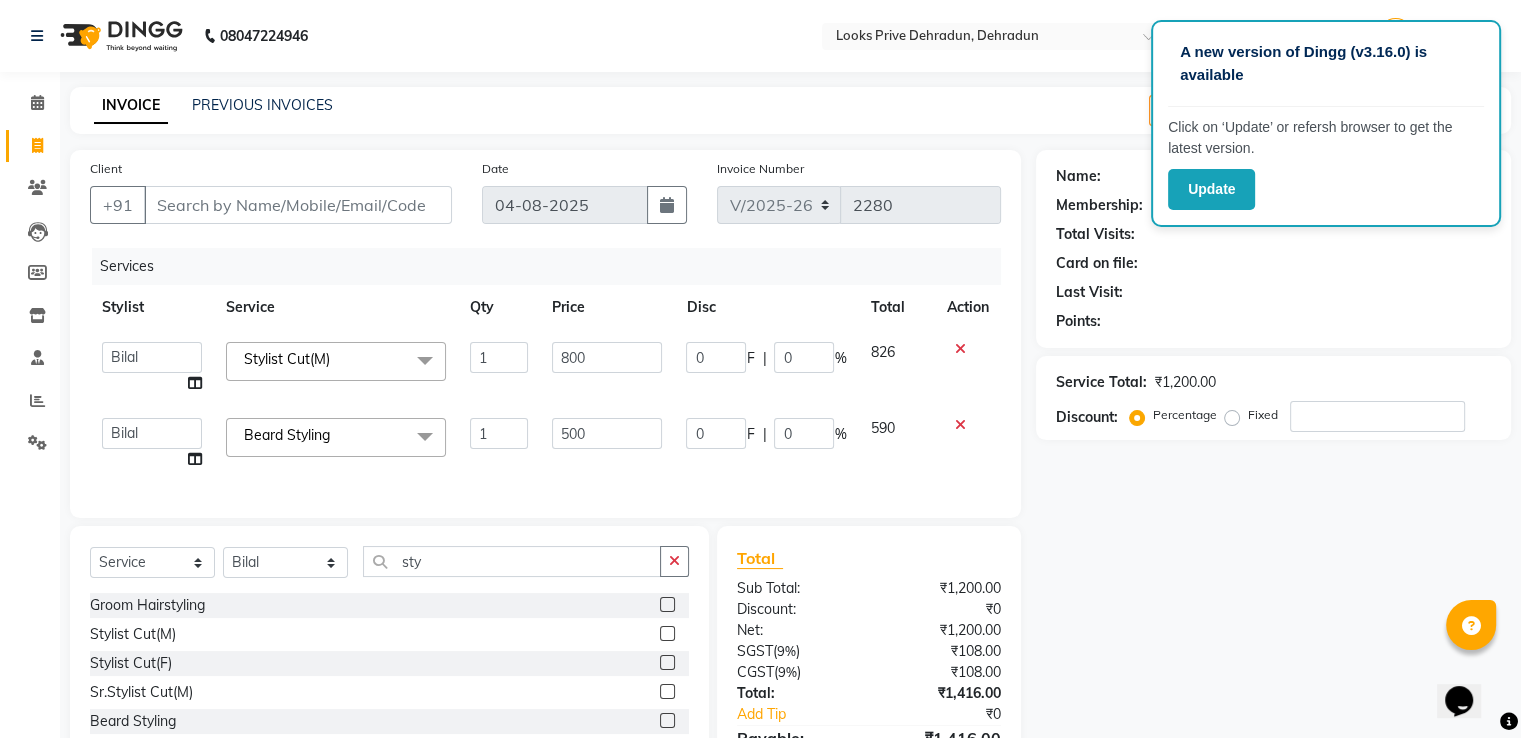 click on "Client +91 Date 04-08-2025 Invoice Number V/2025 V/2025-26 2280 Services Stylist Service Qty Price Disc Total Action  A2R_Master   Aamir   Ajay_Pedicurist   Ashima   Ayesha   Bilal   Dinesh_pdct   Kaleem   Karni   Lovely   Lucky_pdct   Manager   Muskan   Nasir   Rajeev   Ruby   Salman   Shahjad   Shubham   Suraj_pedi  Stylist Cut(M)  x Big Toes French Tip Repair Gel French Extension Gel Tip Repair Gel Infills Gel Overlays Gel Extension Gel Nail Removal Natural Nail Extensions French Nail Extensions Gel Polish Removal Extension Removal Nail Art Recruiter French Ombre Gel Polish Nail Art Nedle Cutical Care Nail Art Brush French Gel Polish French Glitter Gel Polish Gel Polish Touchup                                   Nail Art Per Finger(F)* 3D Nail Art Recruiter Nail Art with Stones/Foil/Stickers per Finger Acrylic Overlays Nail Extension Refill Finger Tip Repair Acrylic Removal Gel Polish Application Gel Overlays Refills  Stick on Nails Full Arms Bleach Face Bleach(F) Bleach Full Back/Front Full Body Bleach 1" 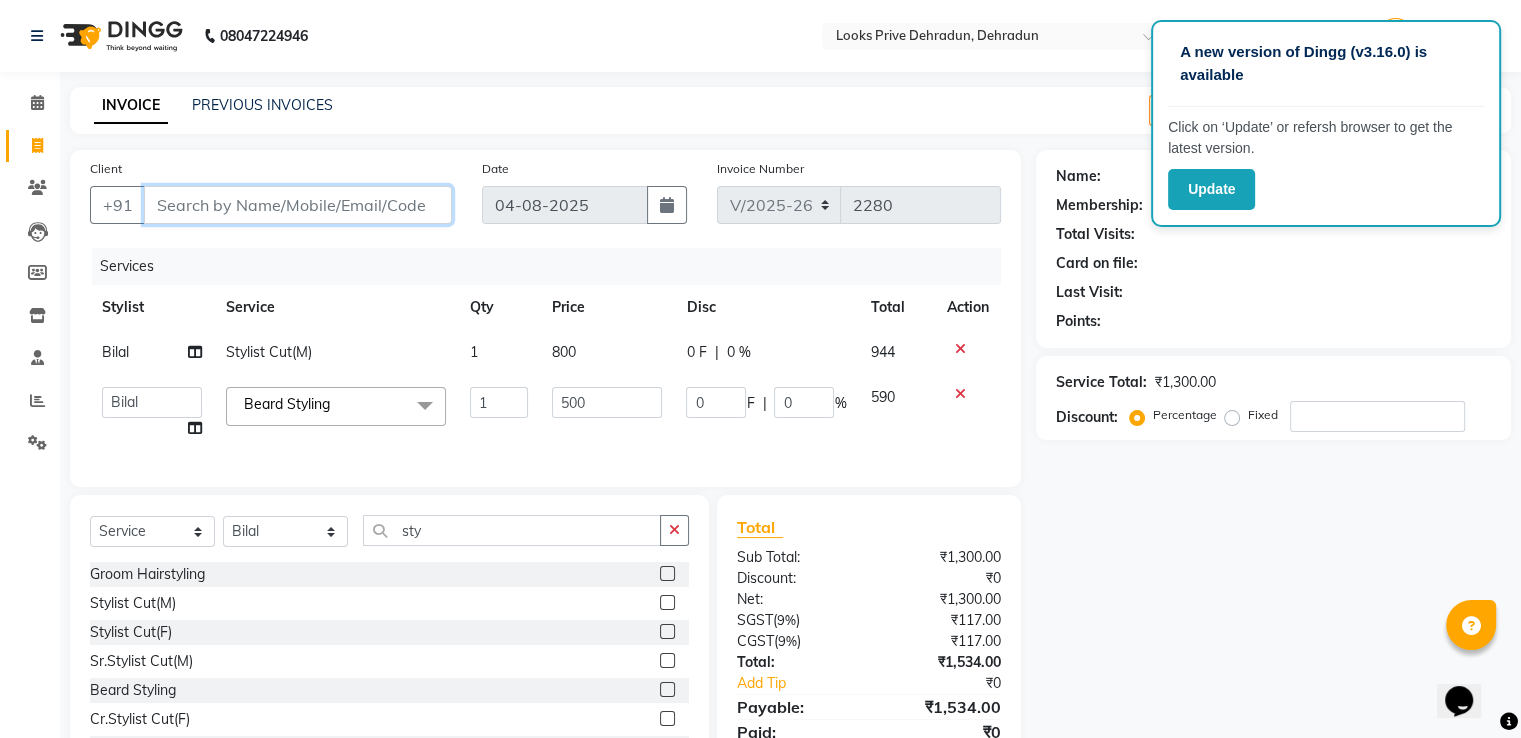 click on "Client" at bounding box center [298, 205] 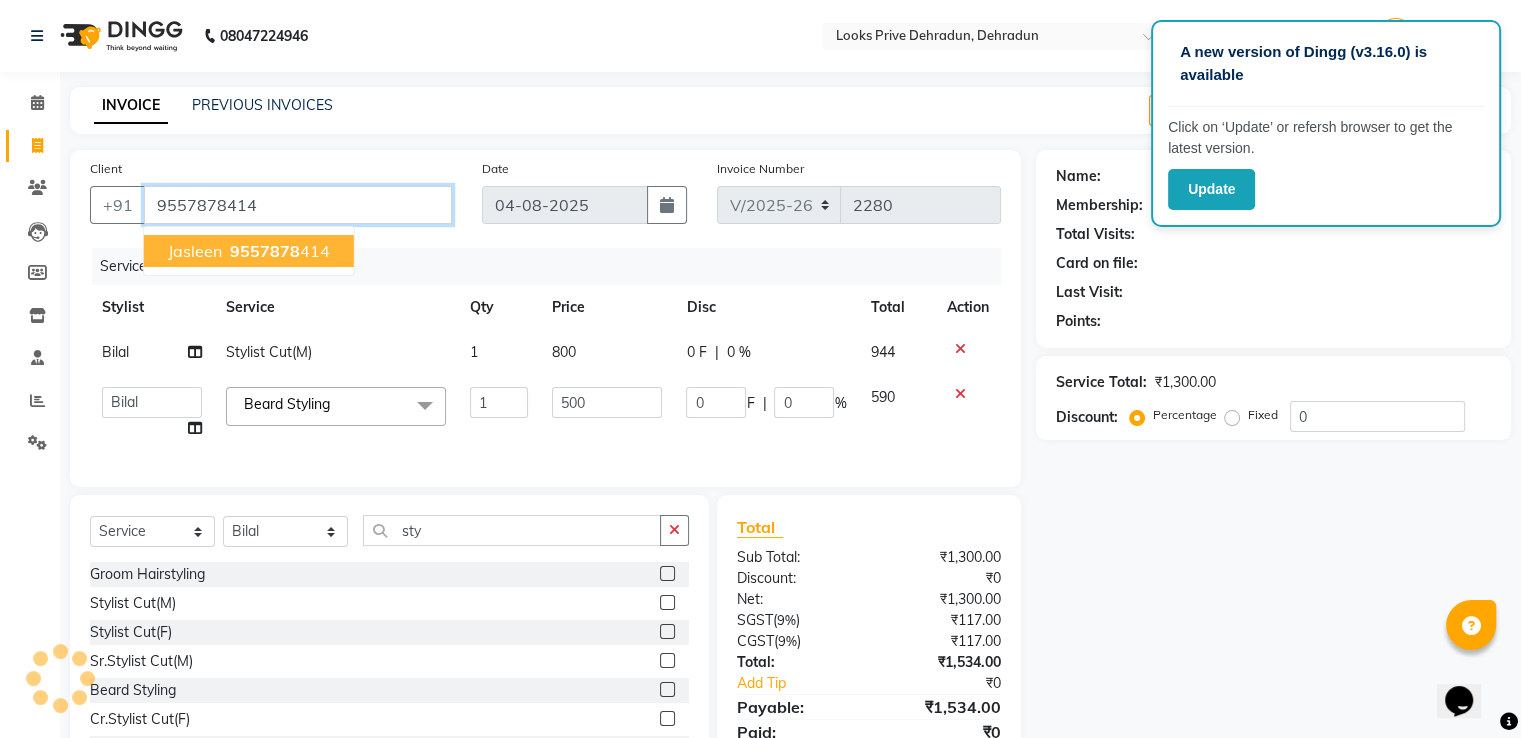 type on "9557878414" 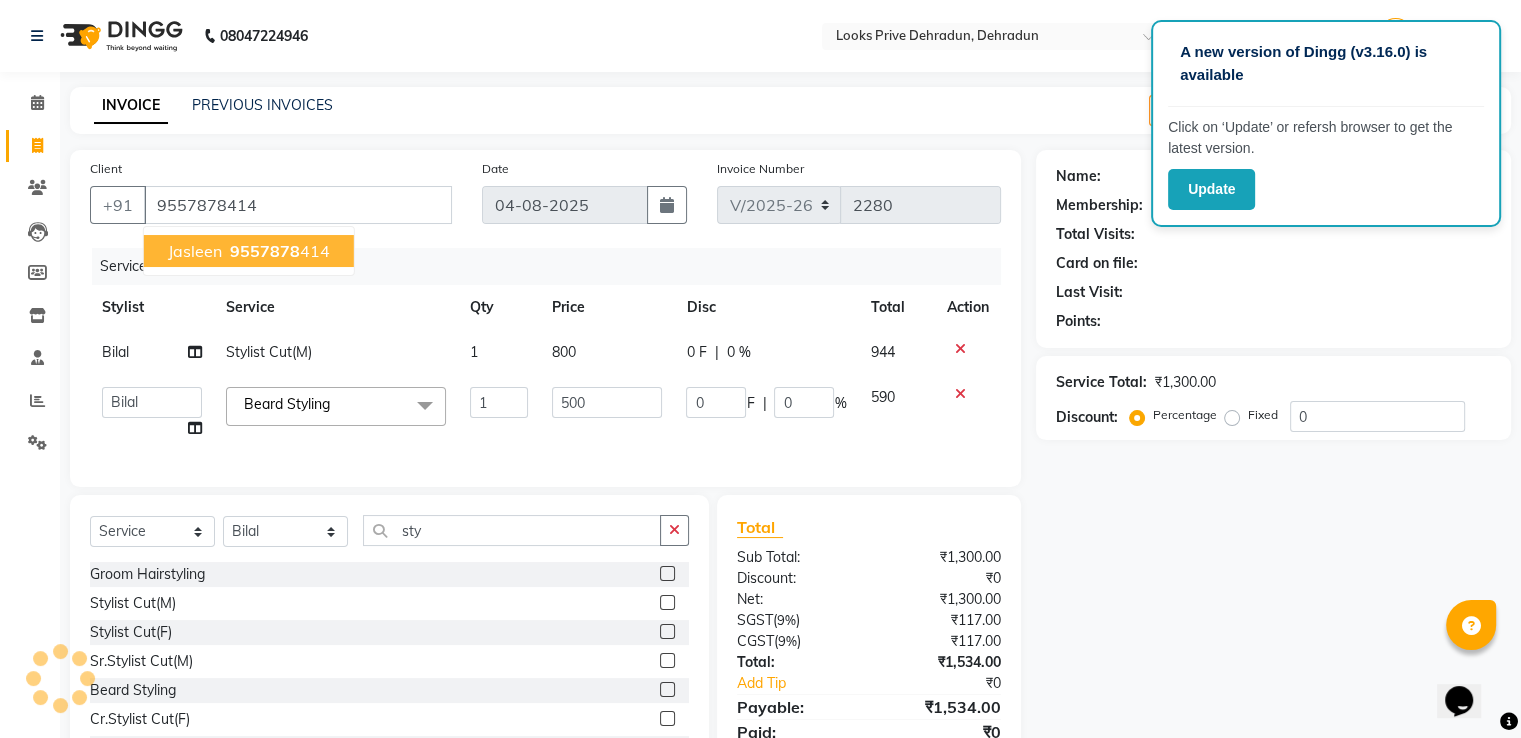 select on "1: Object" 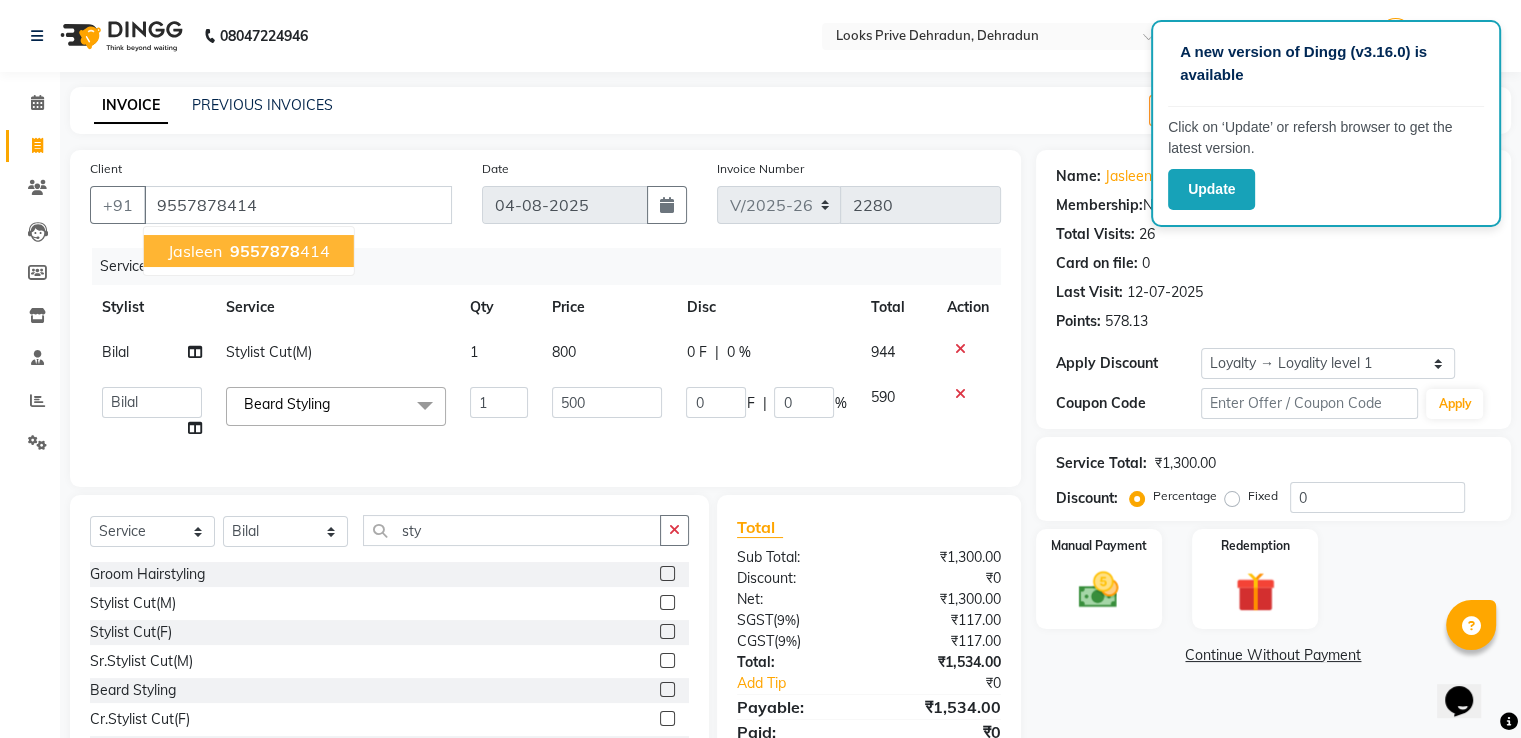 click on "9557878" at bounding box center [265, 251] 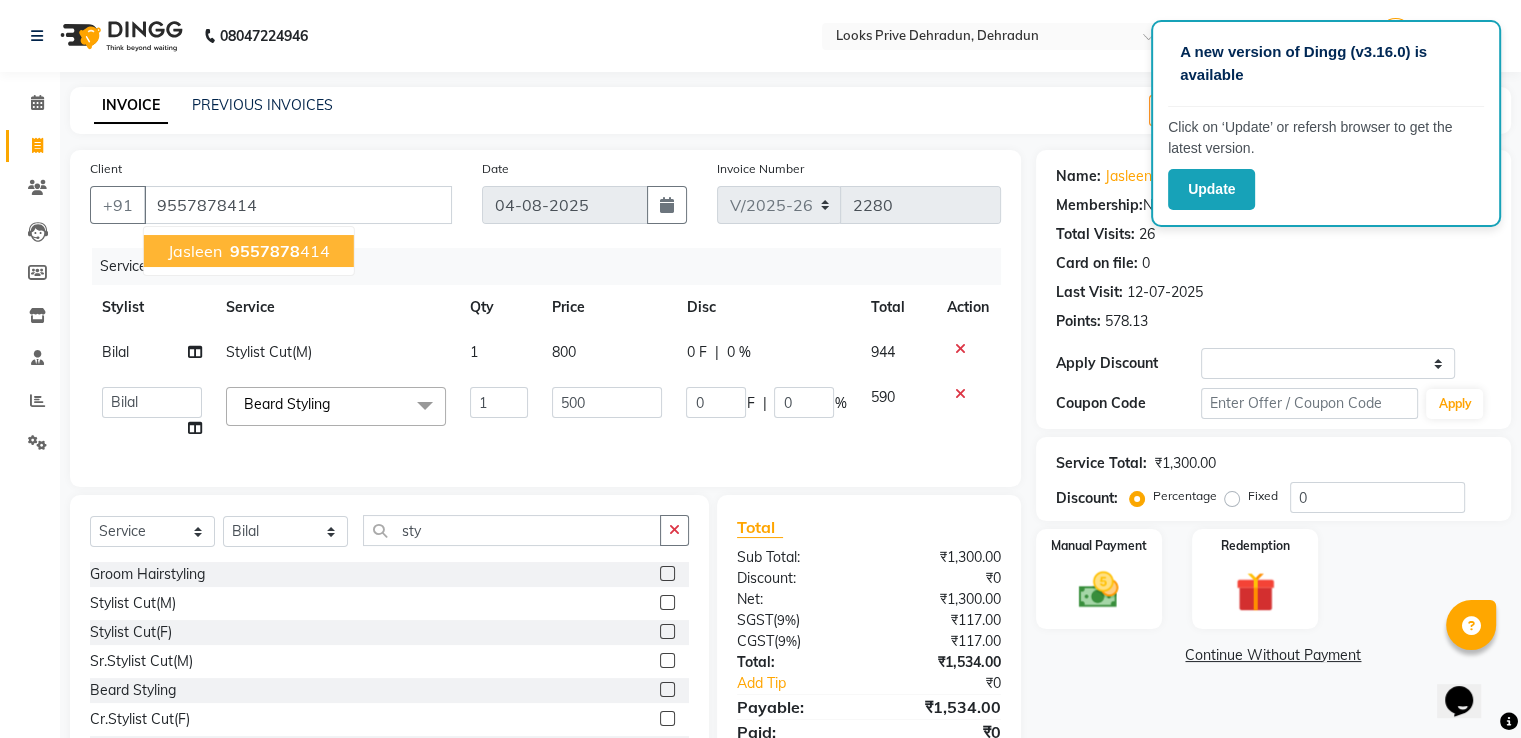 select on "1: Object" 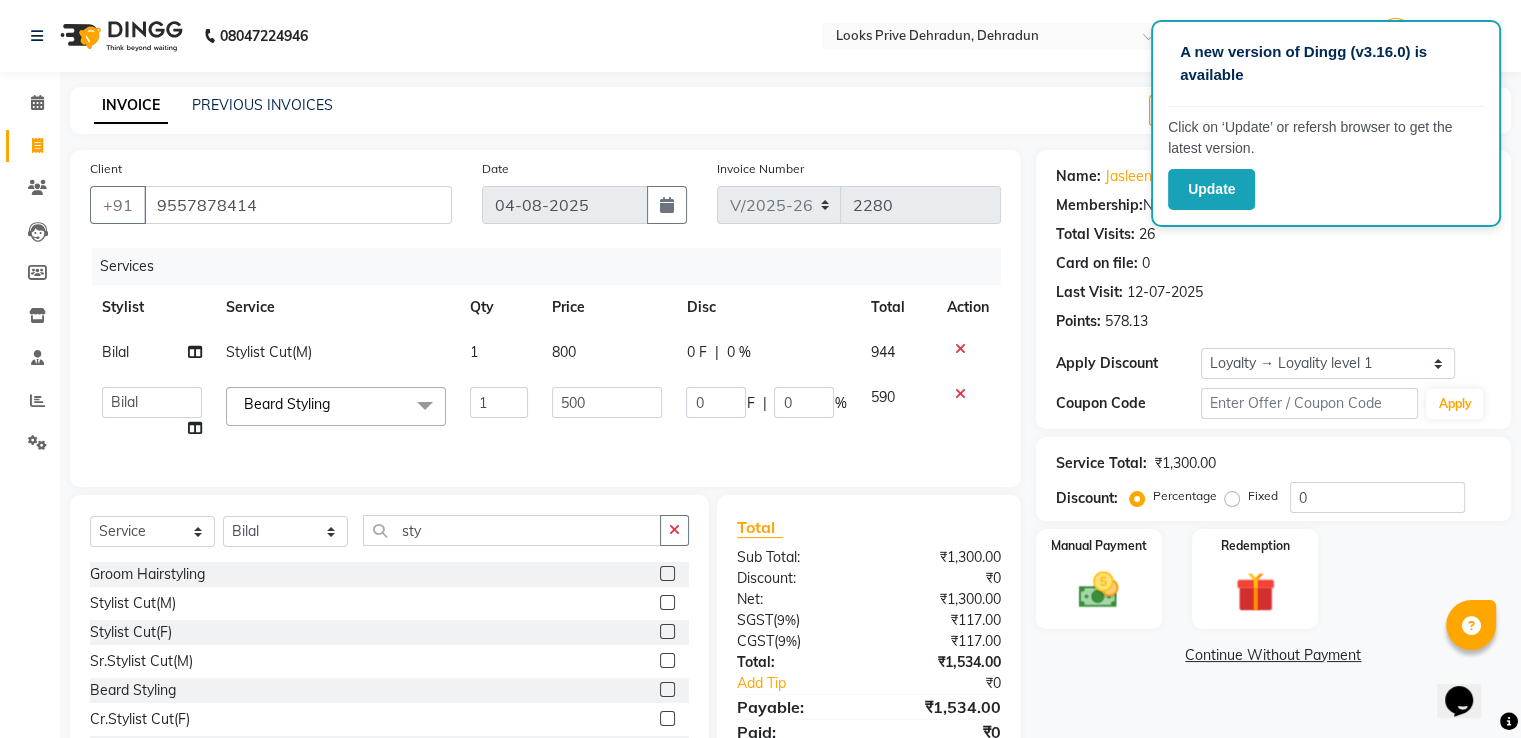 scroll, scrollTop: 98, scrollLeft: 0, axis: vertical 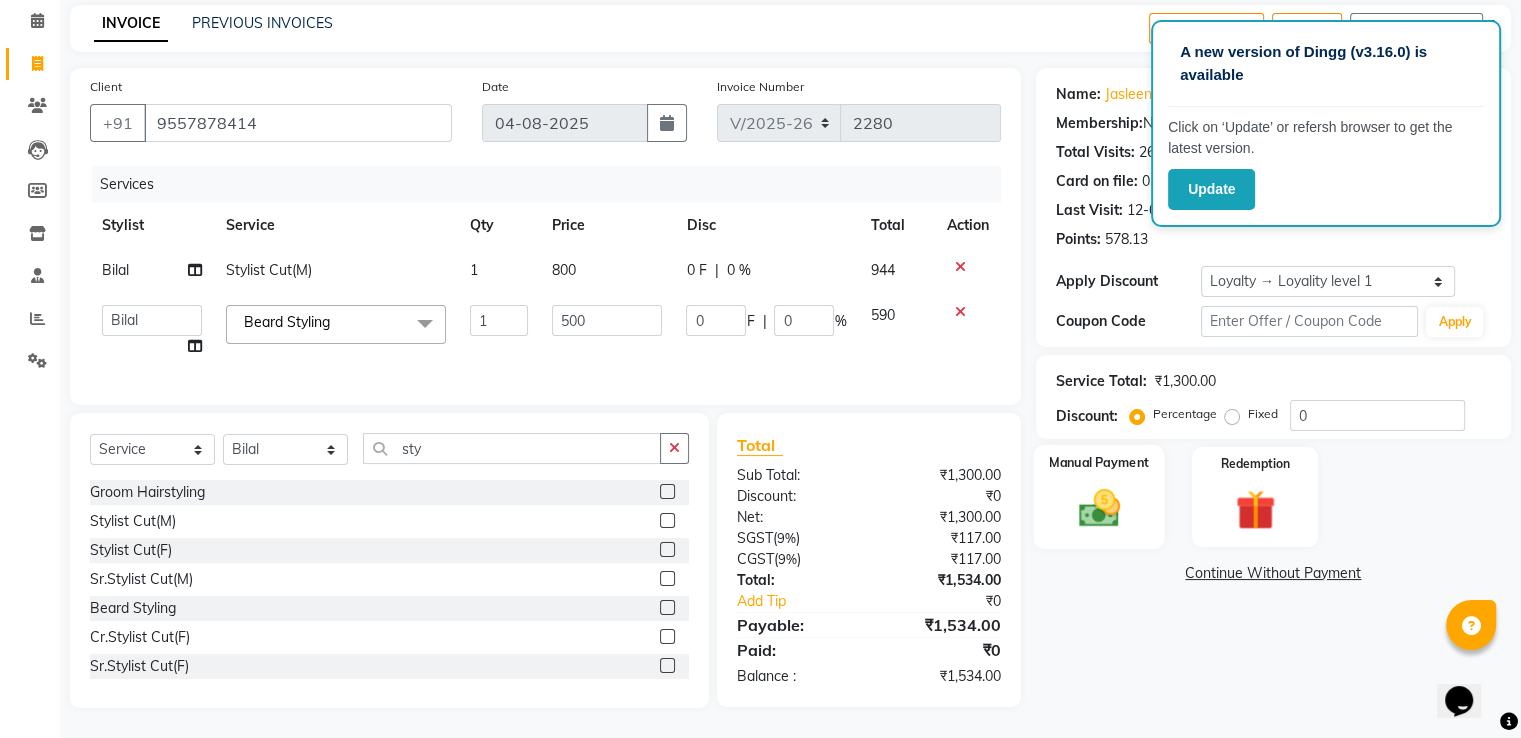 click 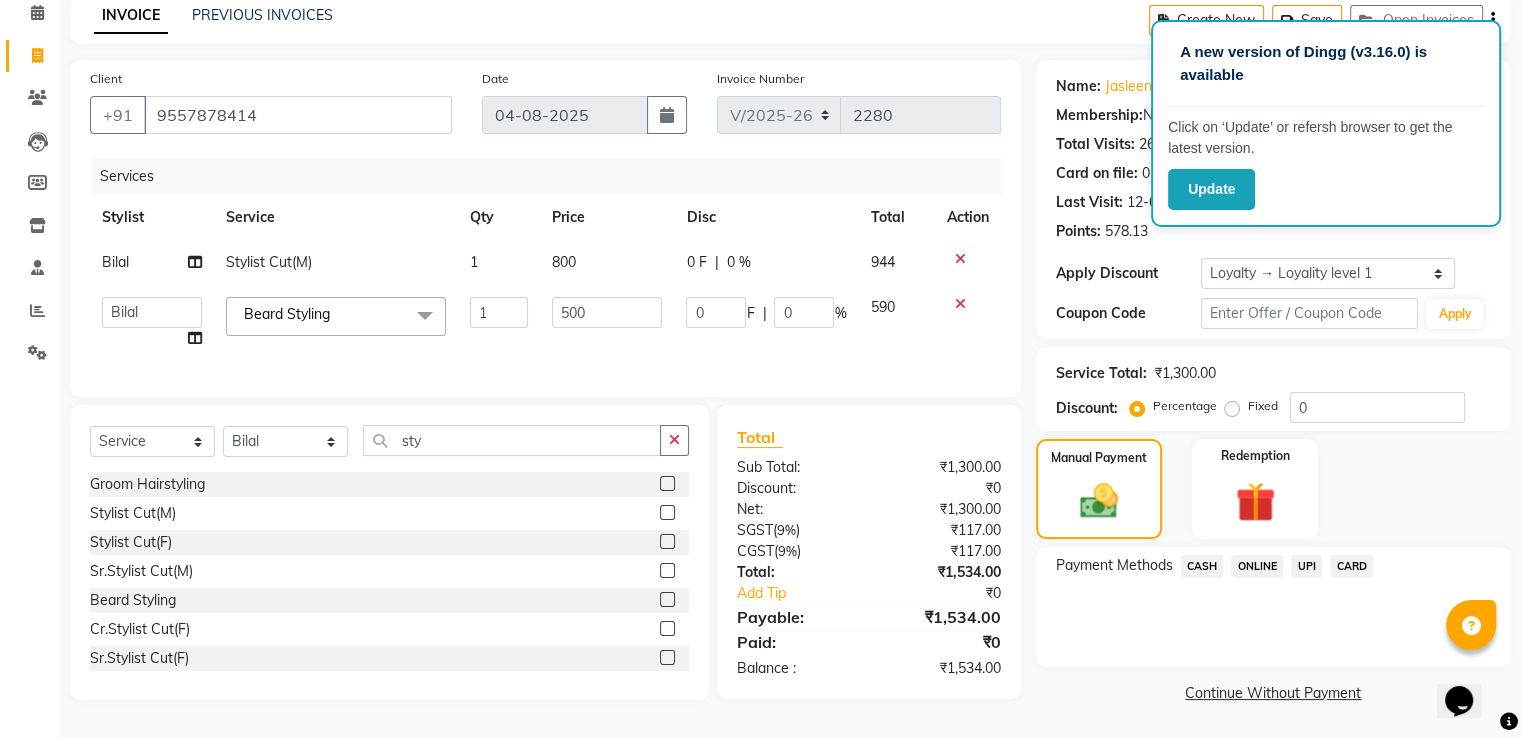 click on "CASH" 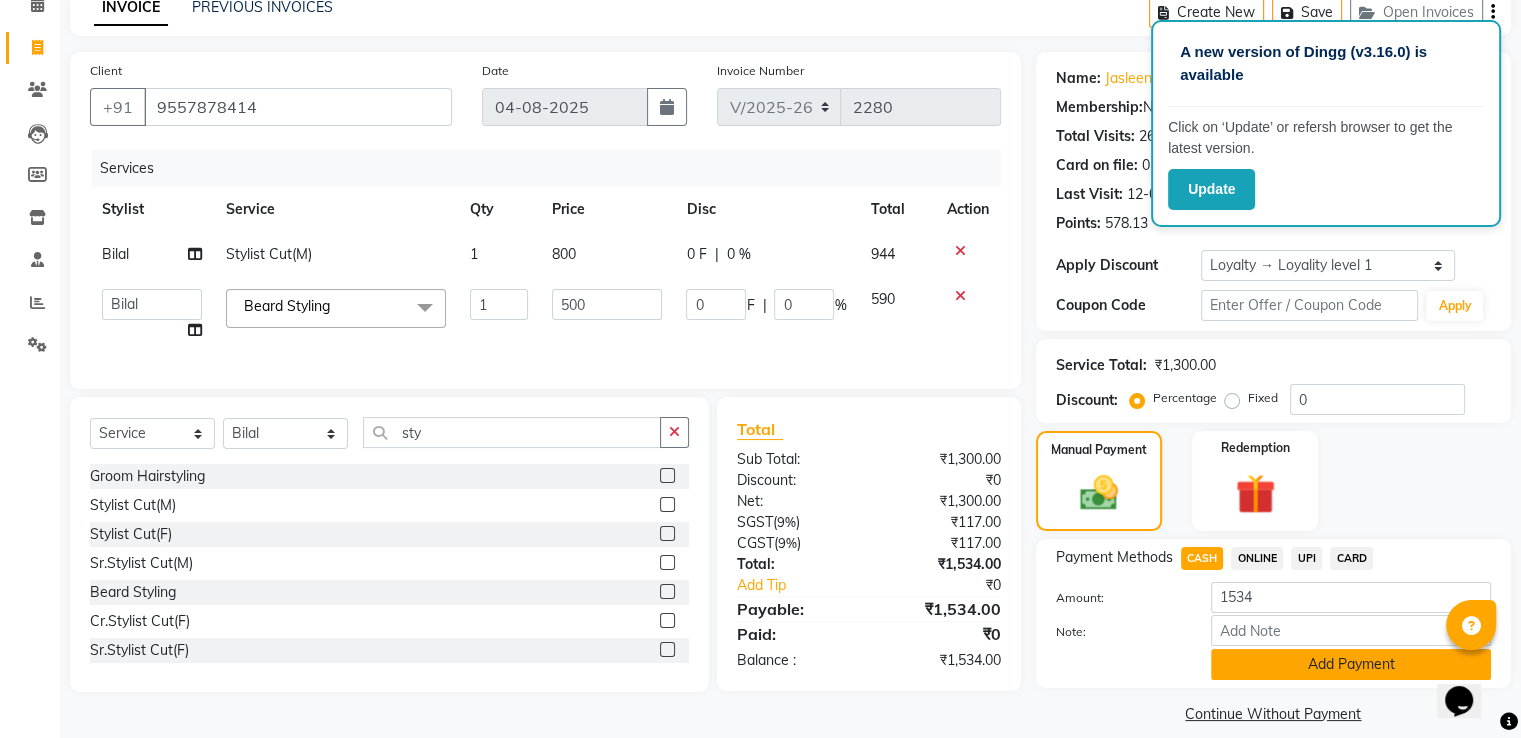 click on "Add Payment" 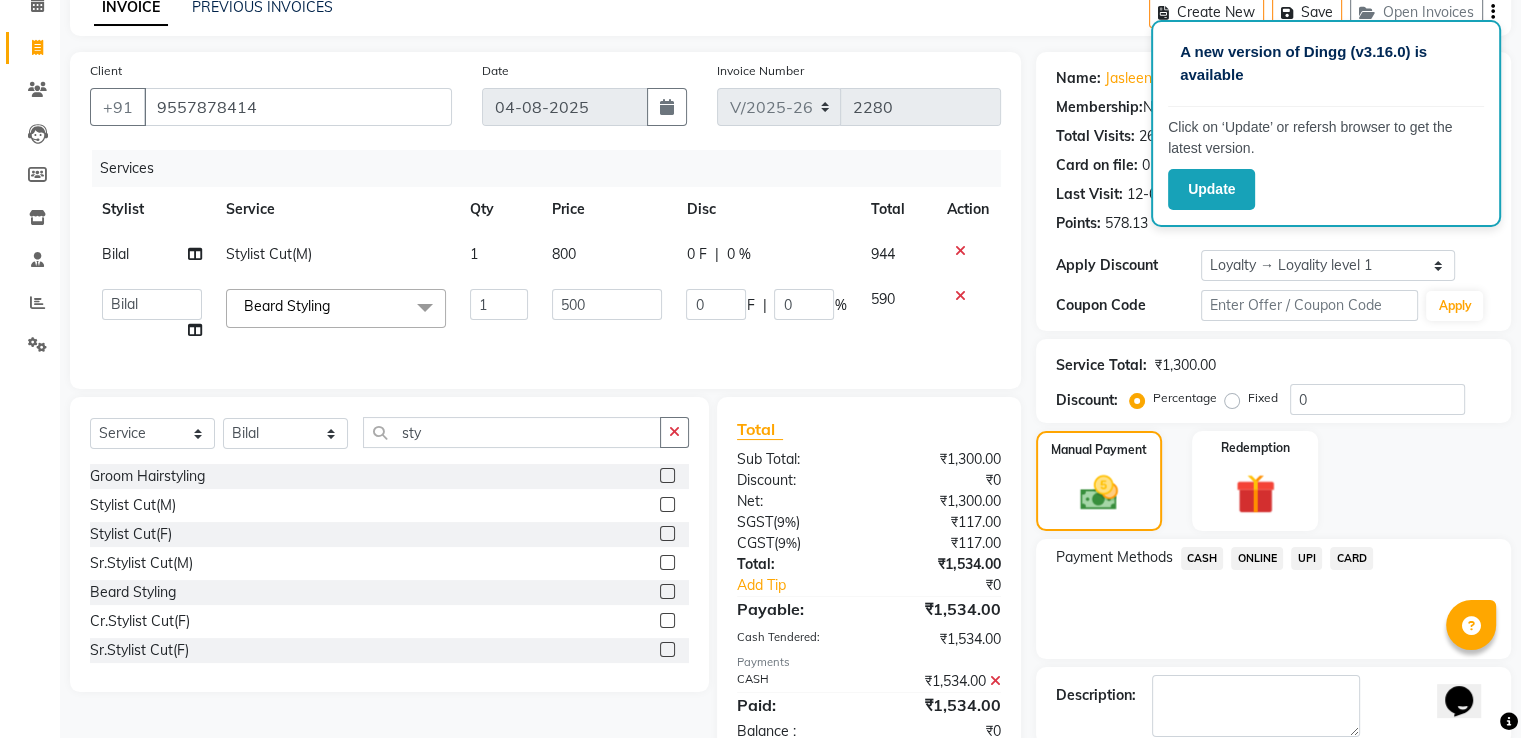 scroll, scrollTop: 268, scrollLeft: 0, axis: vertical 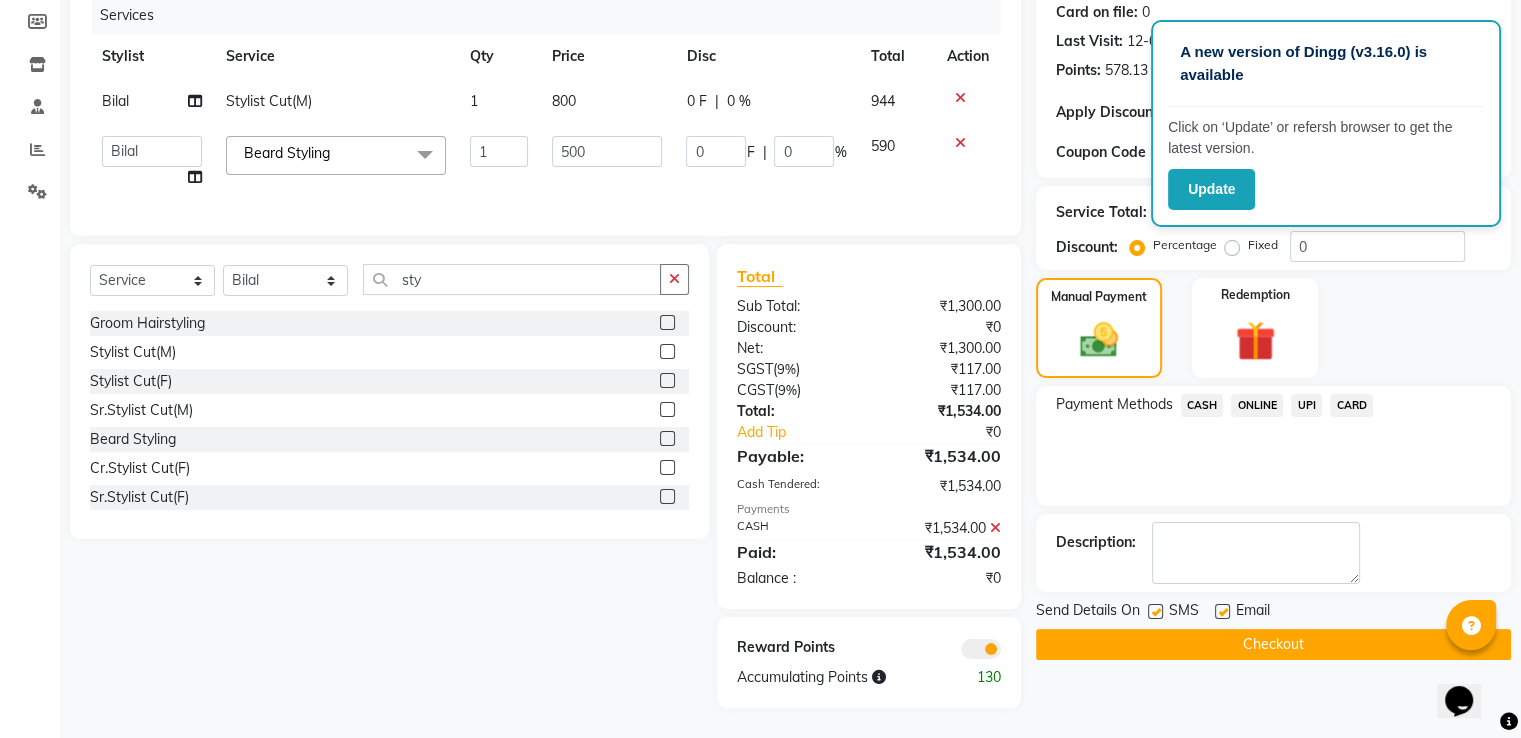 click on "Name: Jasleen  Membership:  No Active Membership  Total Visits:  26 Card on file:  0 Last Visit:   12-07-2025 Points:   578.13  Apply Discount Select  Loyalty → Loyality level 1  Coupon Code Apply Service Total:  ₹1,300.00  Discount:  Percentage   Fixed  0 Manual Payment Redemption Payment Methods  CASH   ONLINE   UPI   CARD  Description:                  Send Details On SMS Email  Checkout" 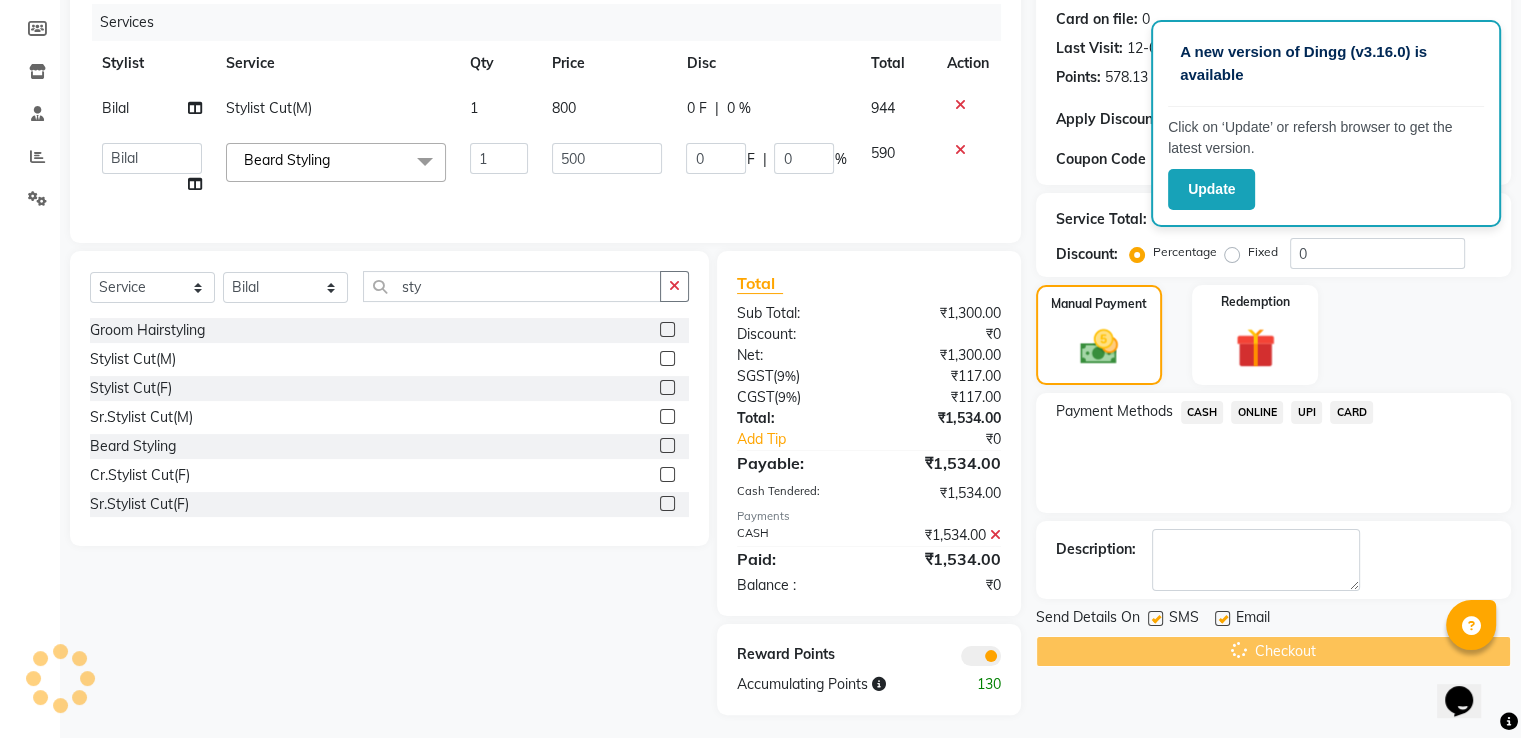 scroll, scrollTop: 168, scrollLeft: 0, axis: vertical 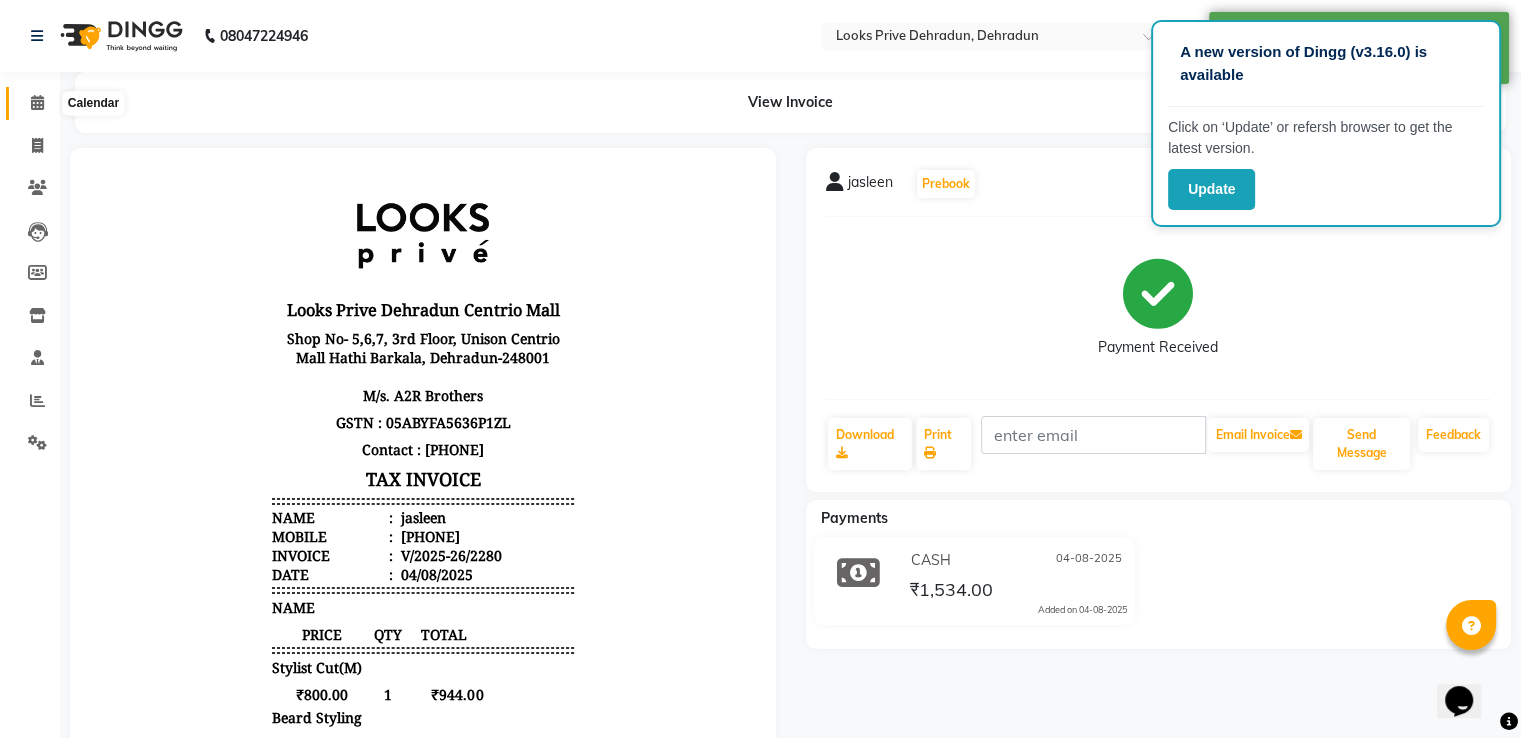 click 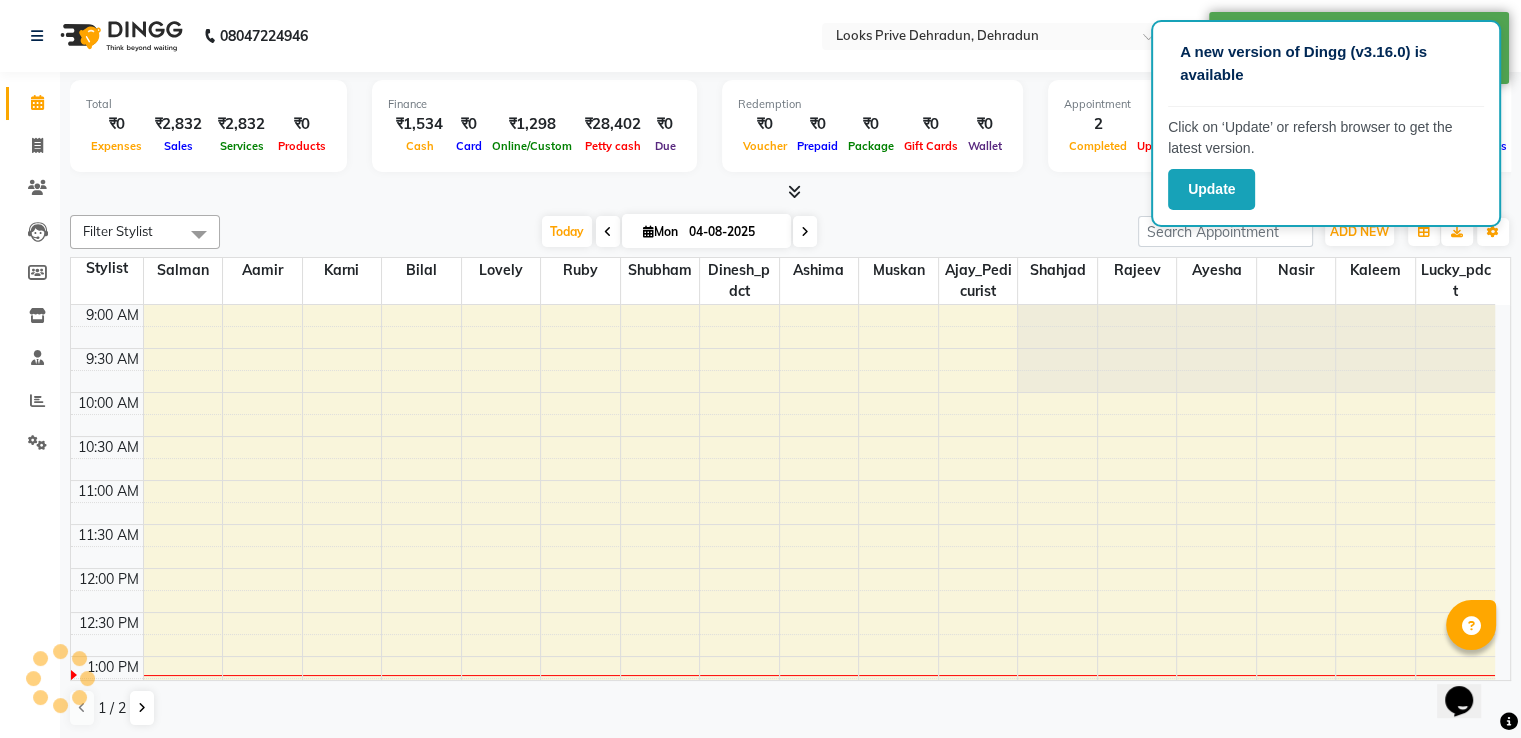 scroll, scrollTop: 350, scrollLeft: 0, axis: vertical 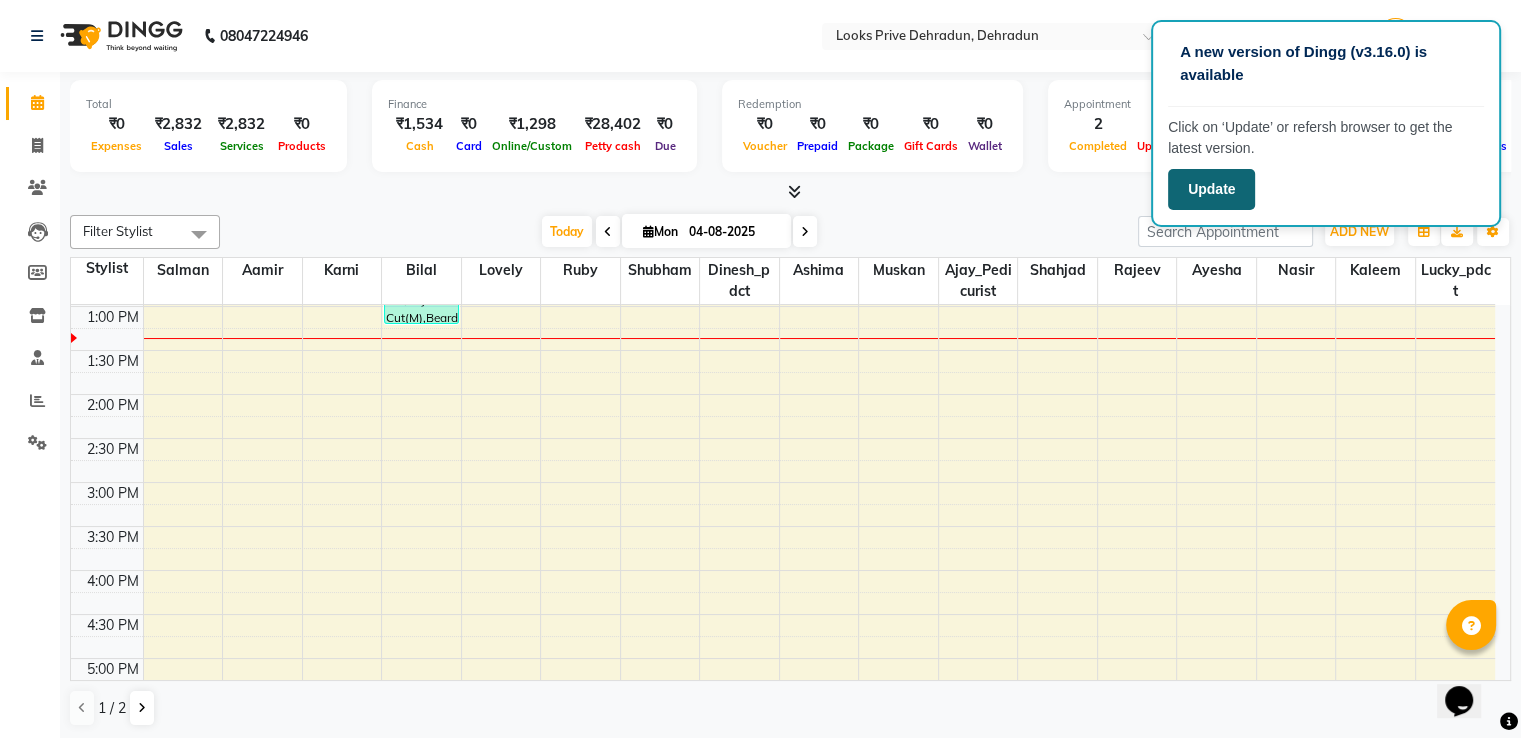 click on "Update" 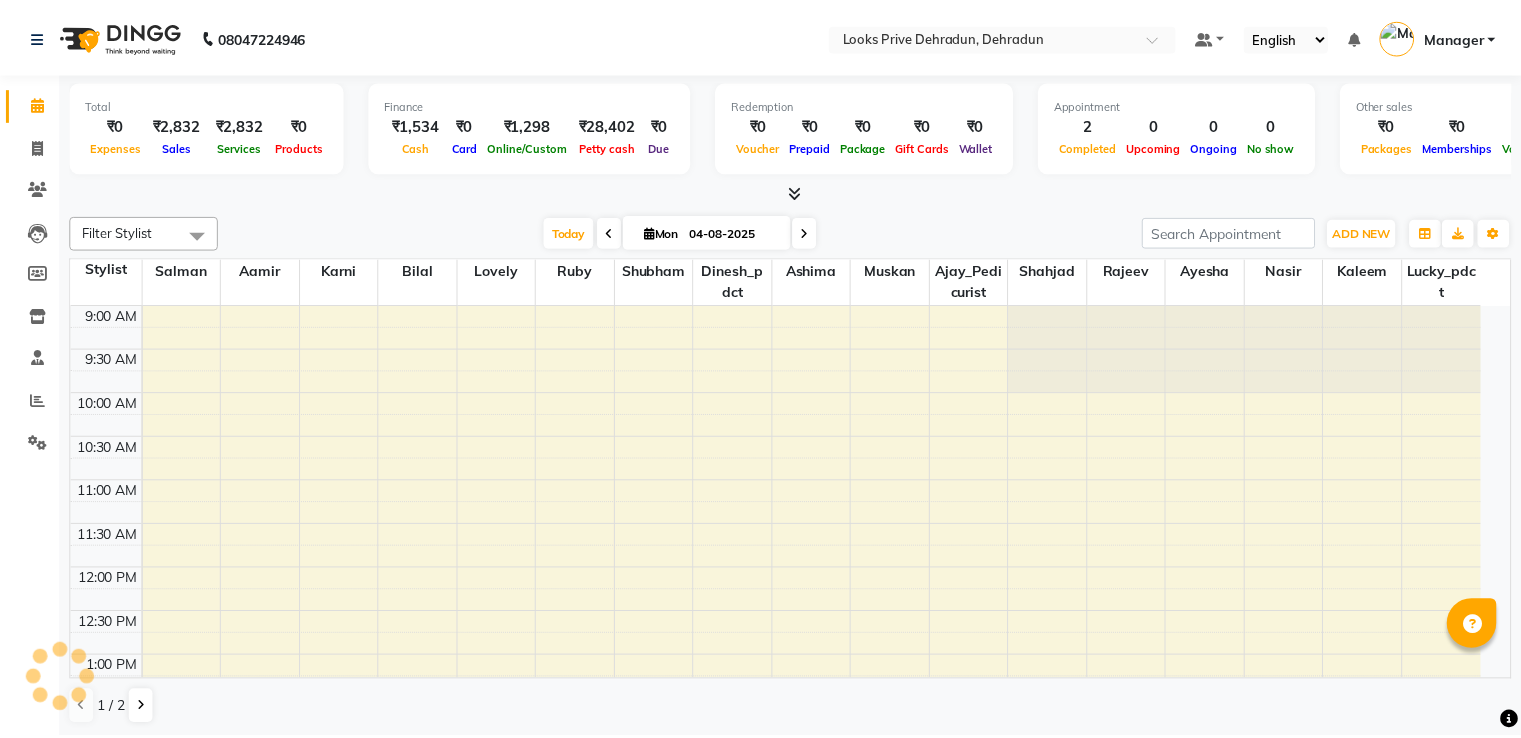scroll, scrollTop: 0, scrollLeft: 0, axis: both 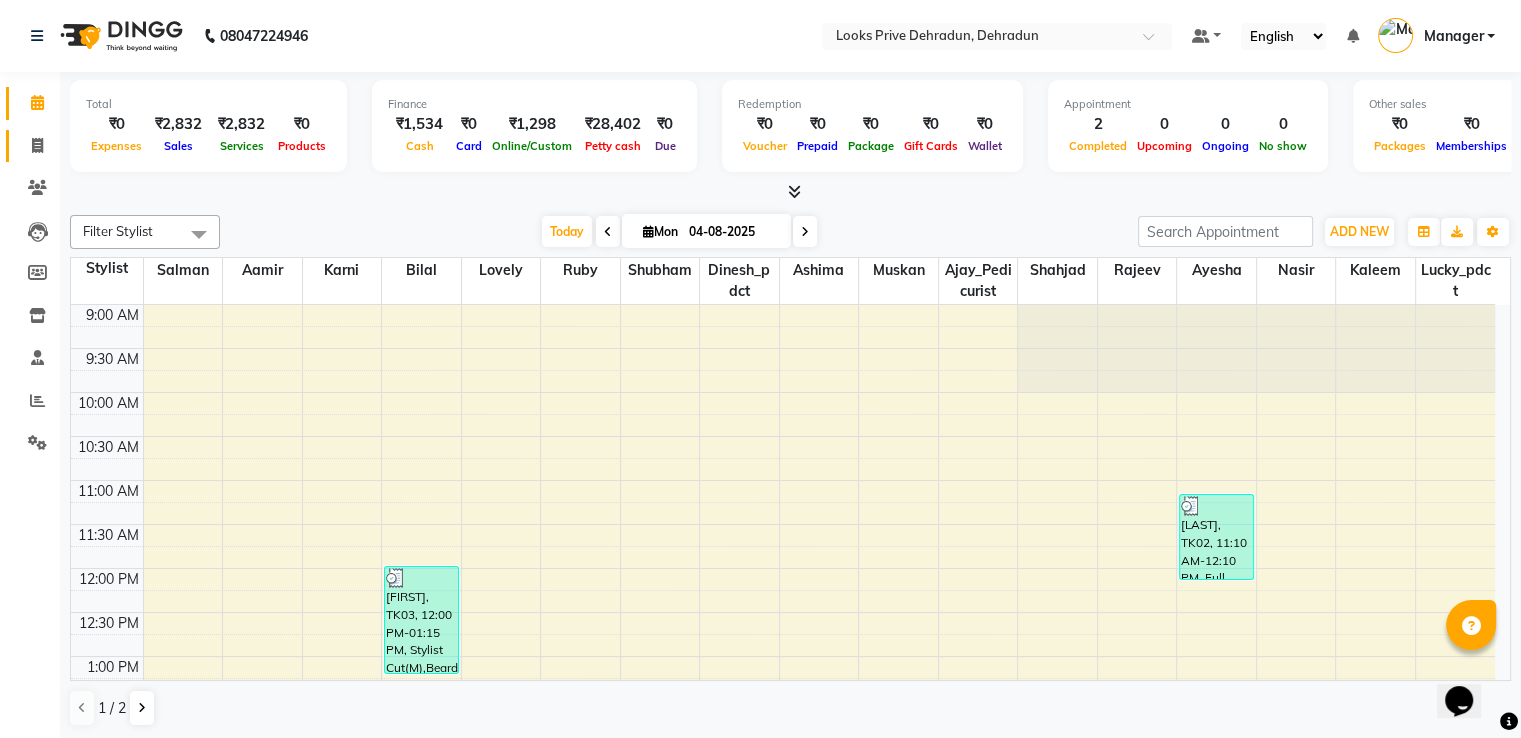 click 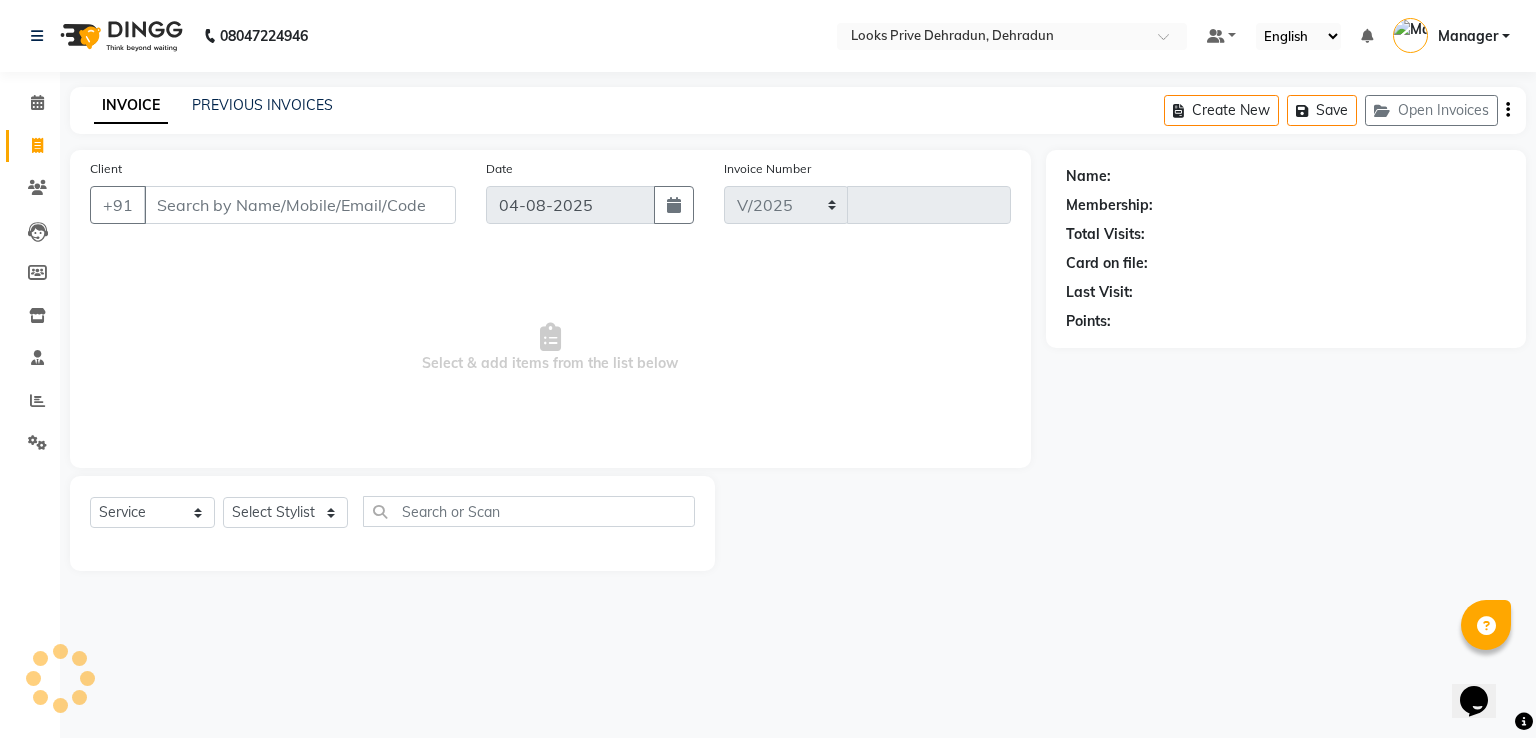 select on "6205" 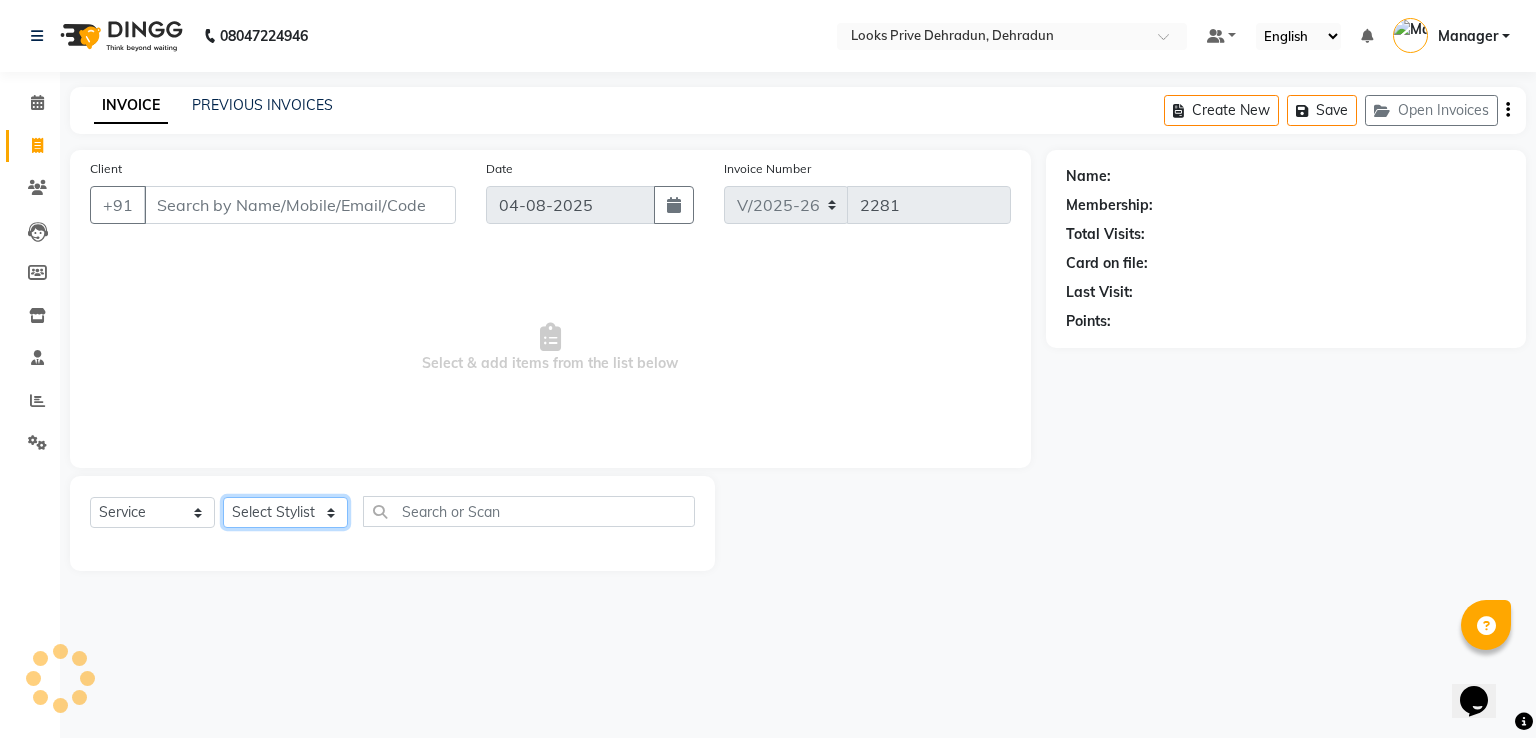 click on "Select Stylist" 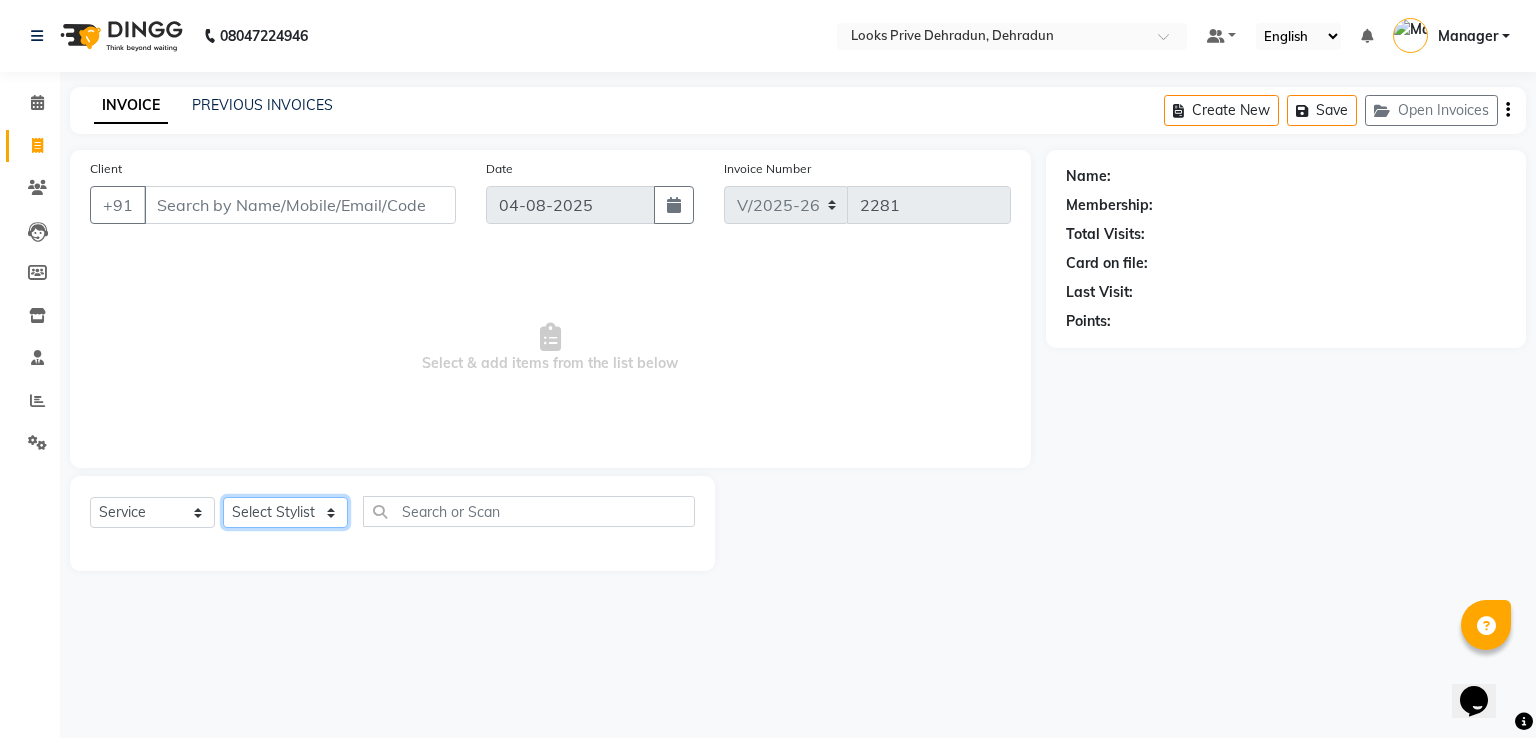 select on "45664" 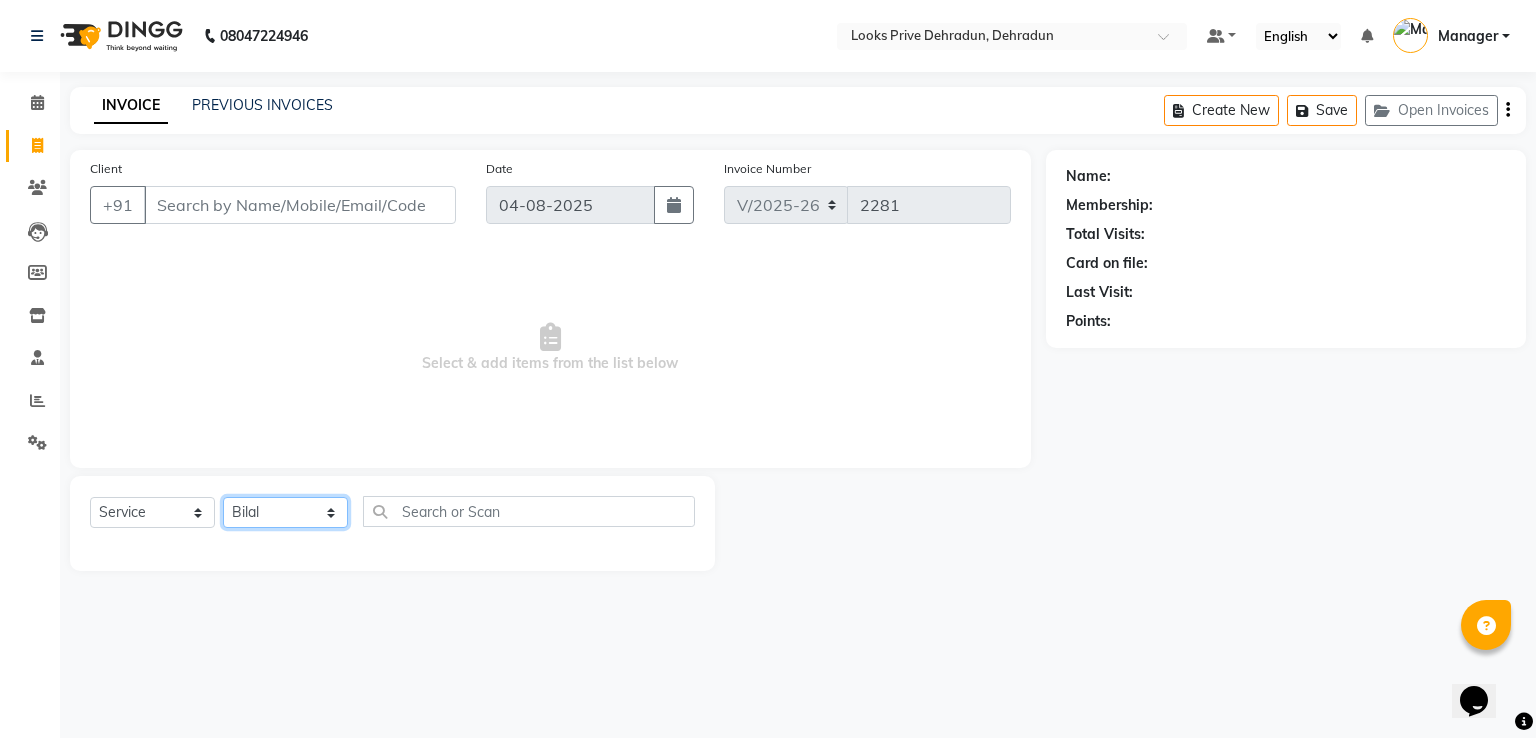 click on "Select Stylist A2R_Master Aamir Ajay_Pedicurist Ashima Ayesha Bilal Dinesh_pdct Kaleem Karni Lovely Lucky_pdct Manager Muskan Nasir Rajeev Ruby Salman Shahjad Shubham Suraj_pedi" 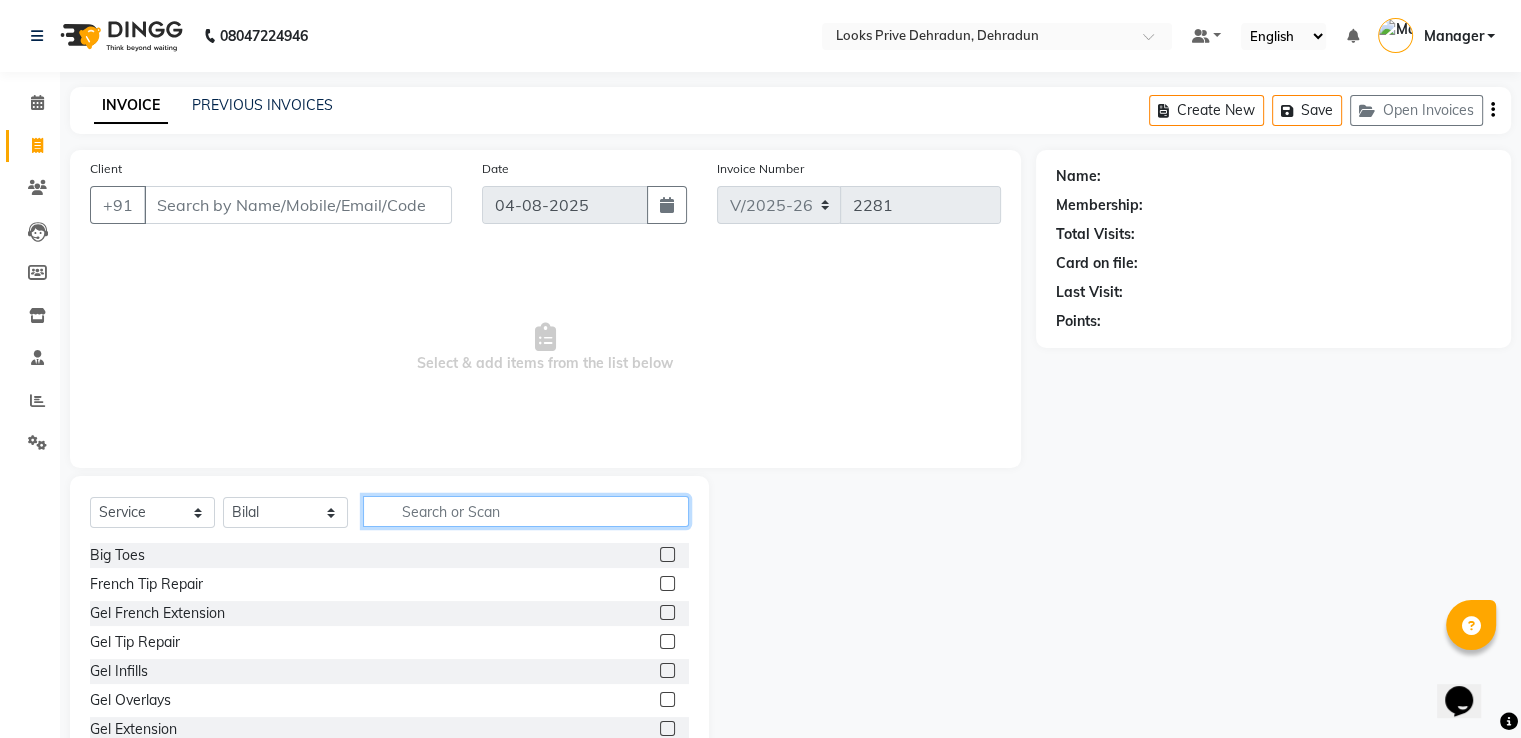 click 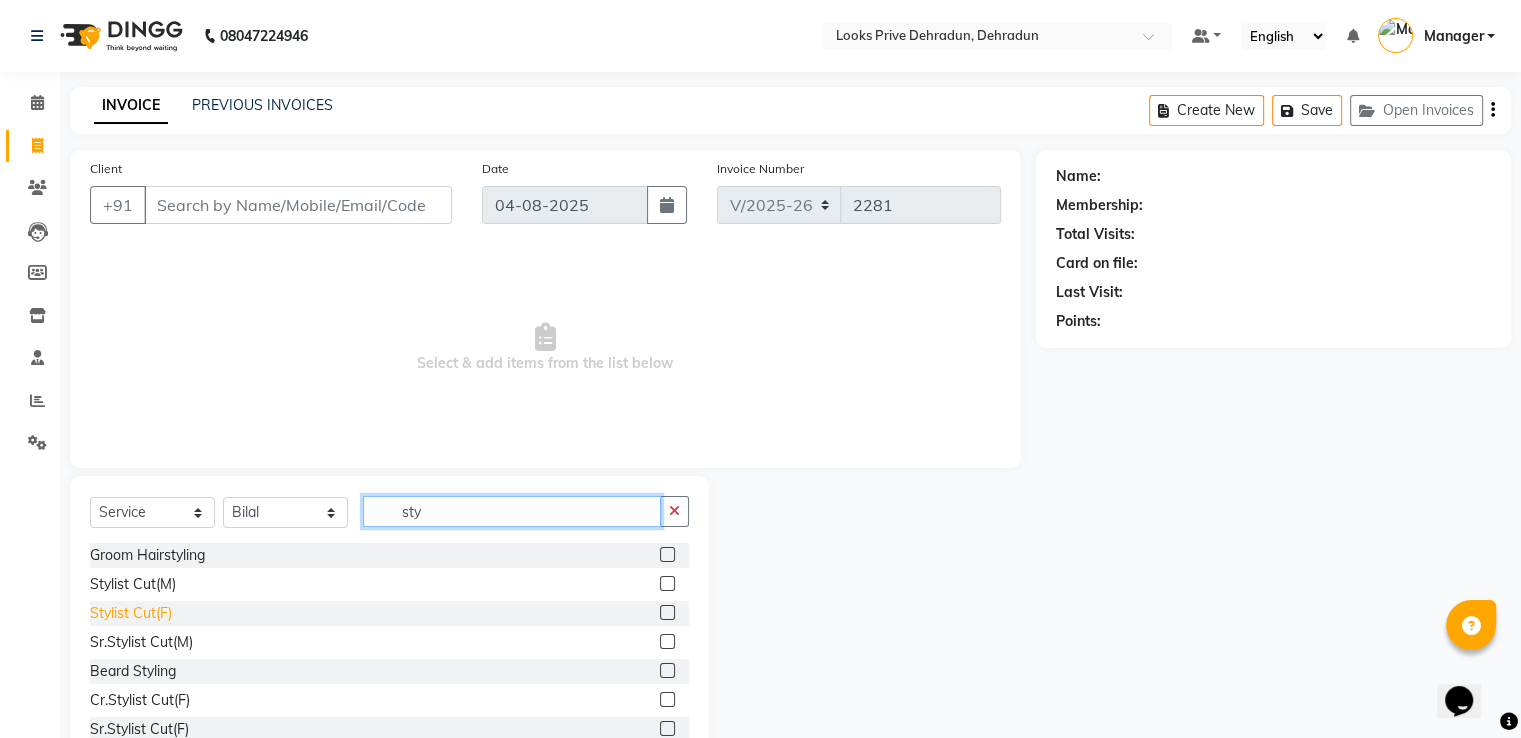 type on "sty" 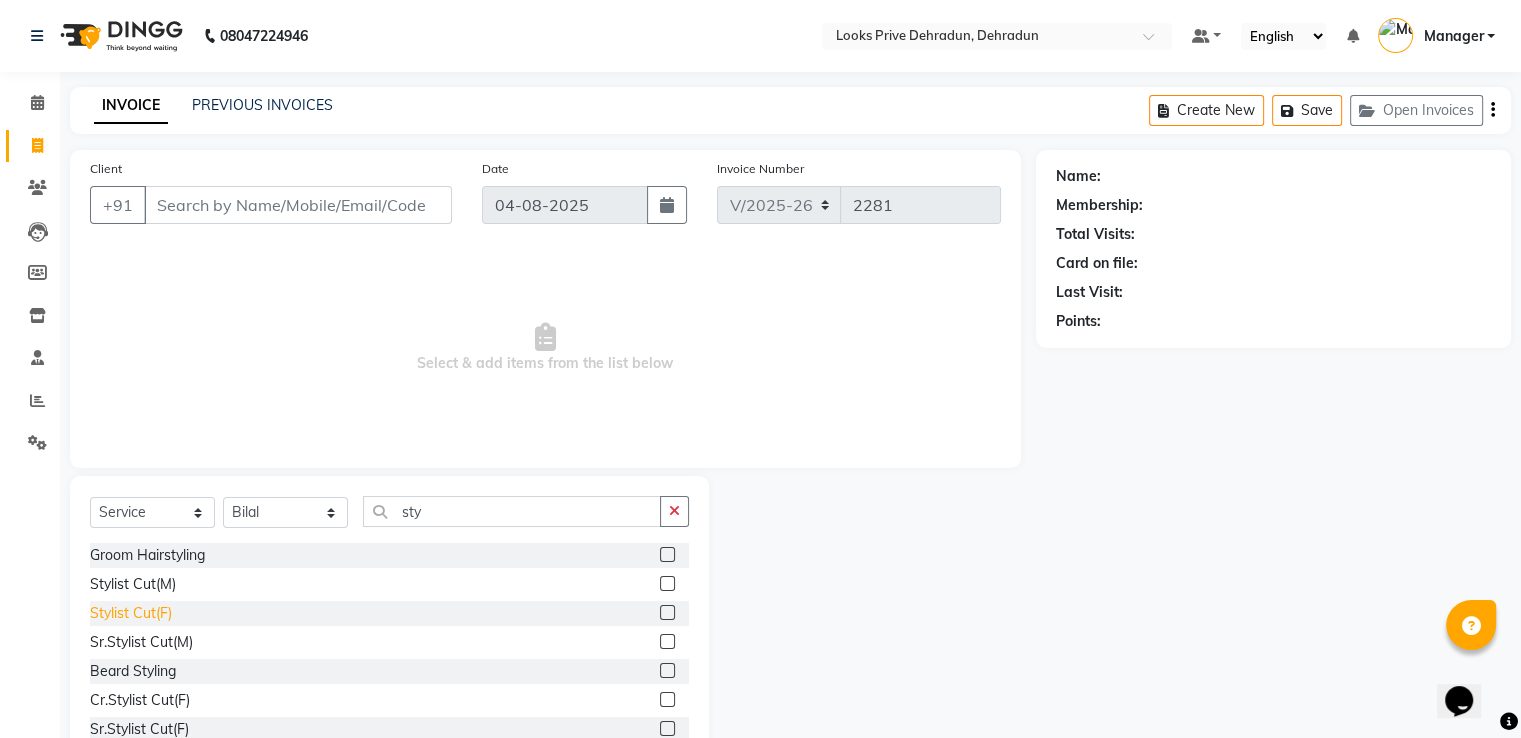 click on "Stylist Cut(F)" 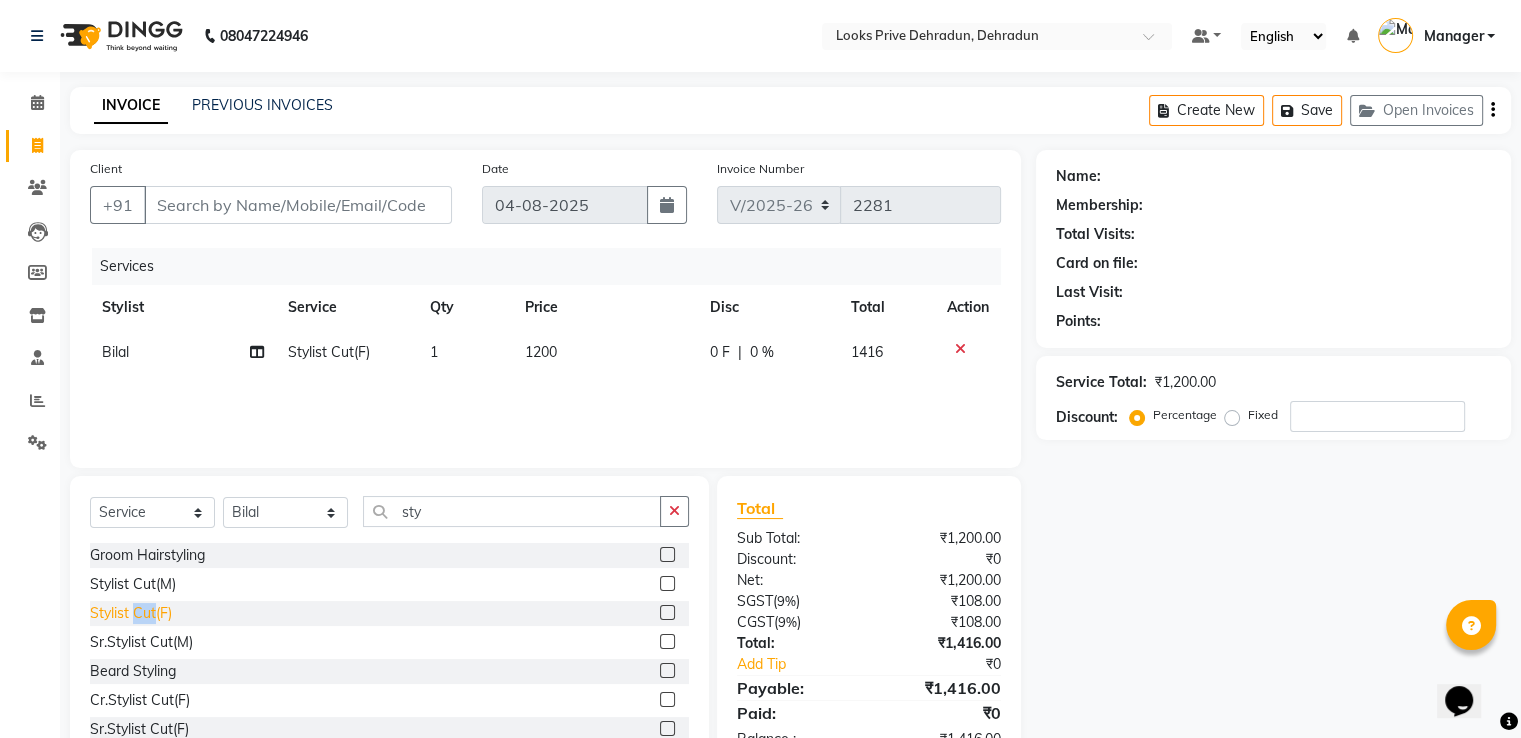 click on "Stylist Cut(F)" 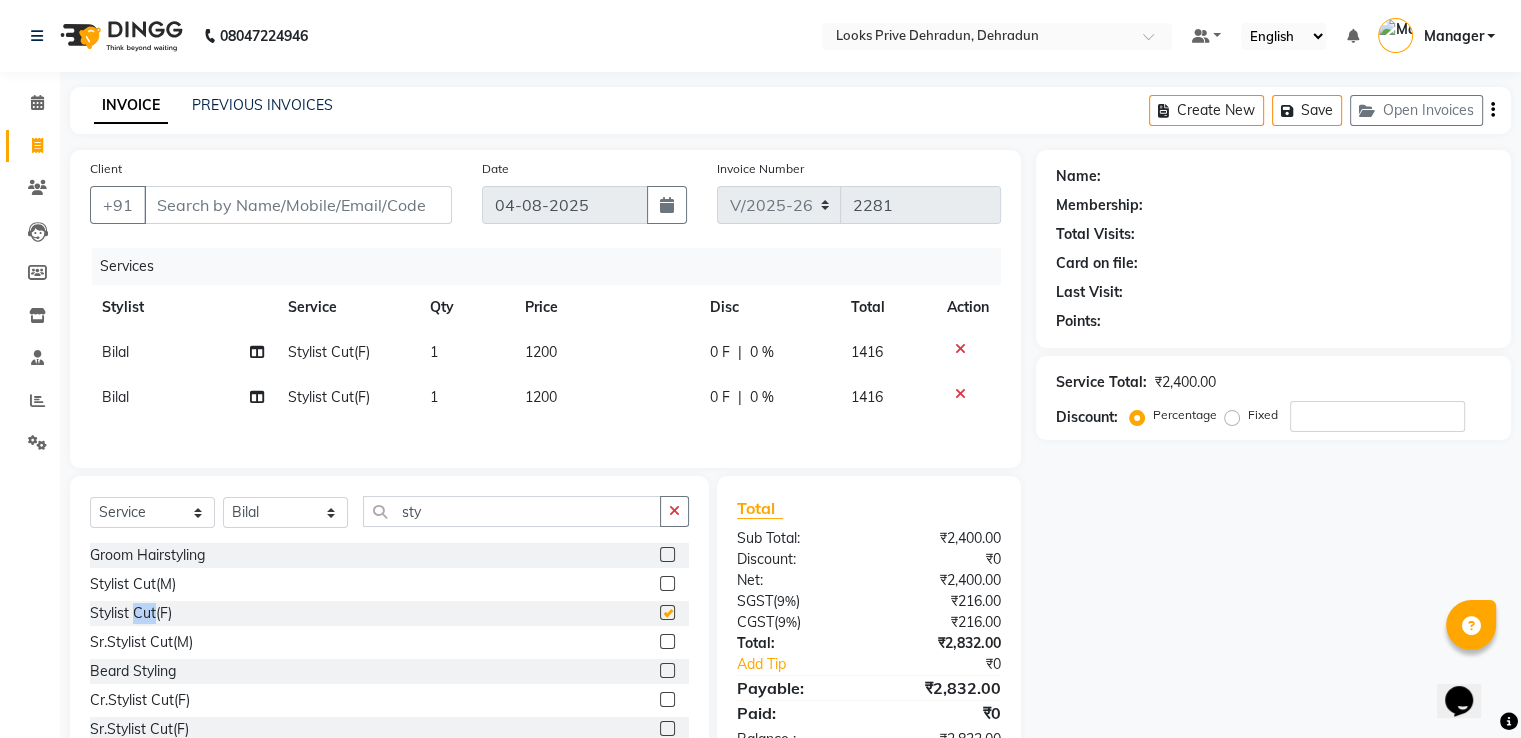 checkbox on "false" 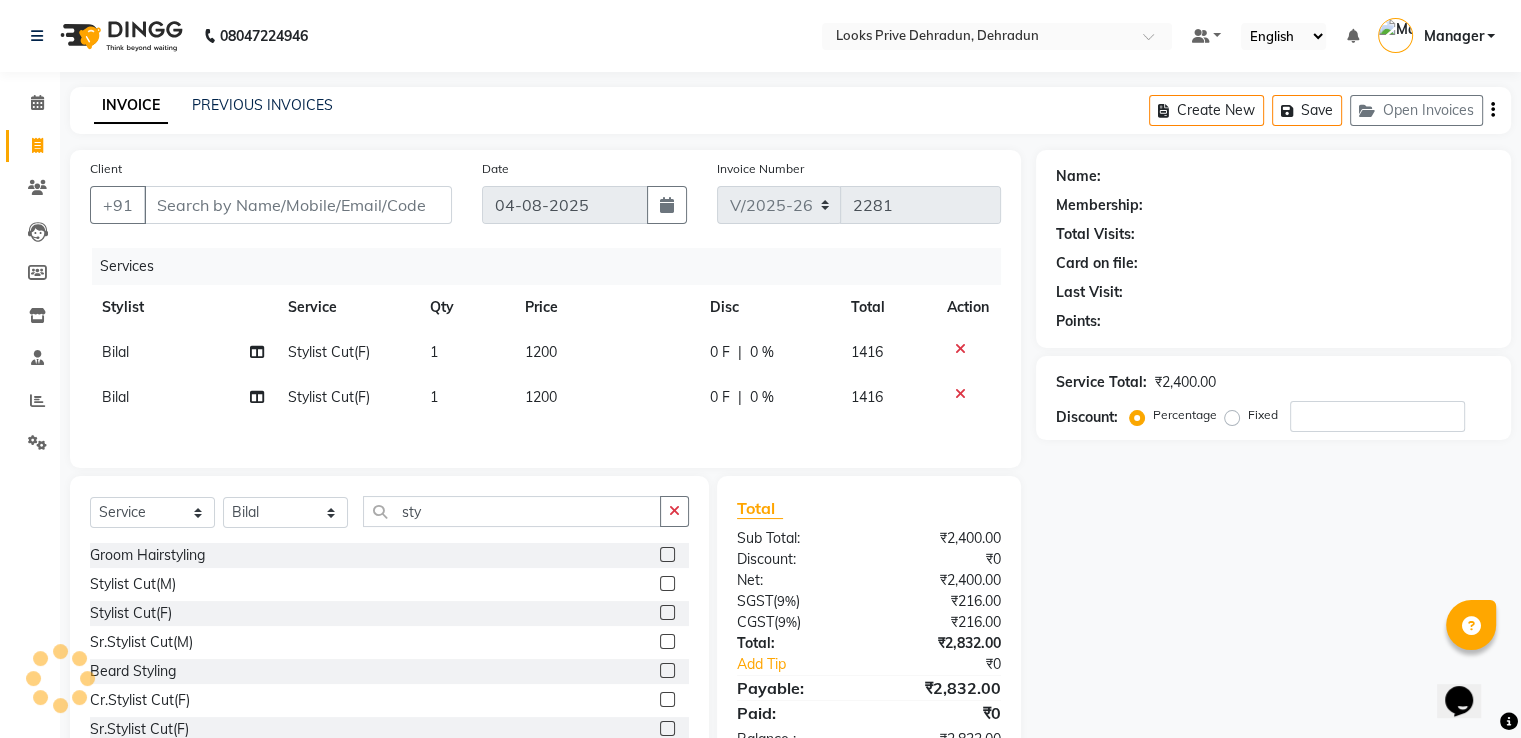 click on "Bilal" 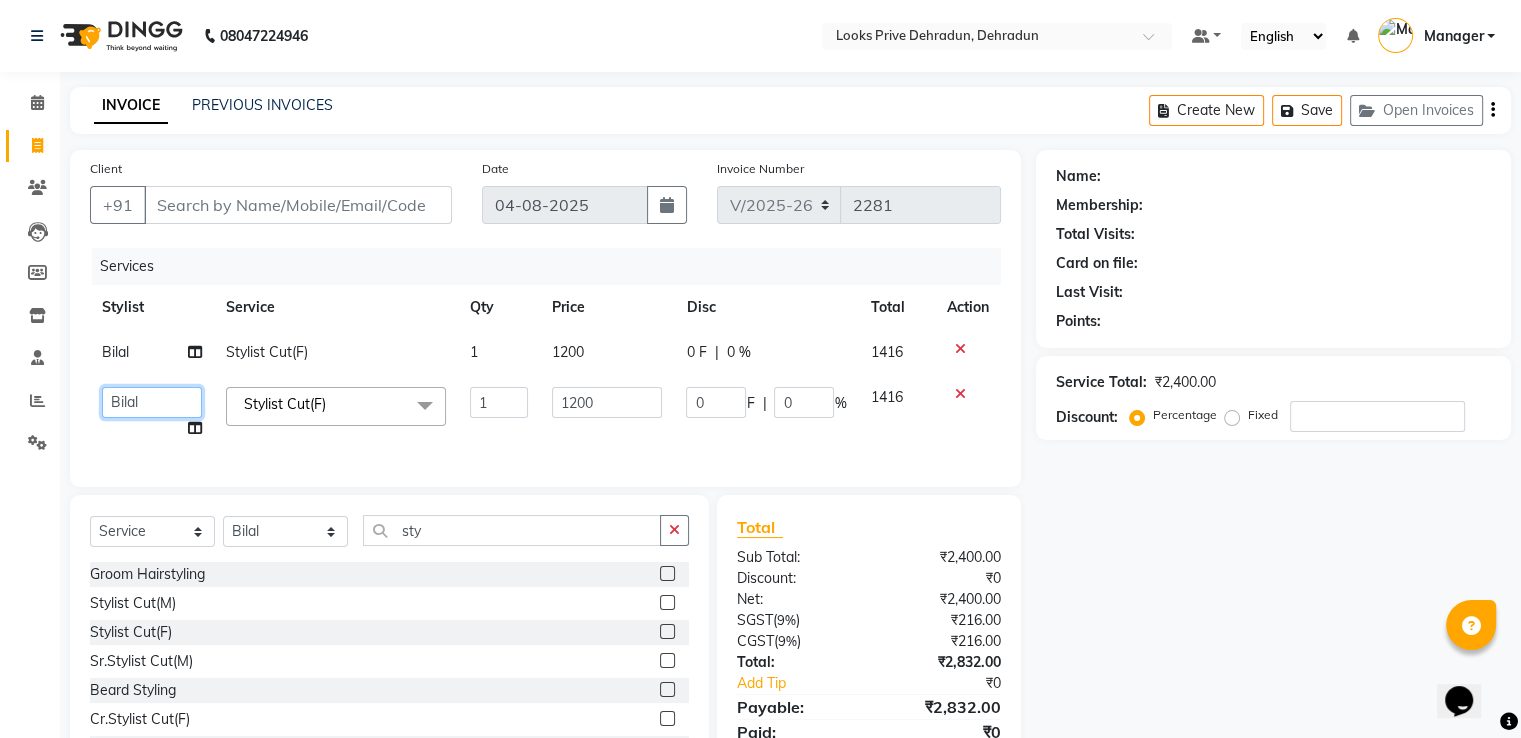 click on "A2R_Master   Aamir   Ajay_Pedicurist   Ashima   Ayesha   Bilal   Dinesh_pdct   Kaleem   Karni   Lovely   Lucky_pdct   Manager   Muskan   Nasir   Rajeev   Ruby   Salman   Shahjad   Shubham   Suraj_pedi" 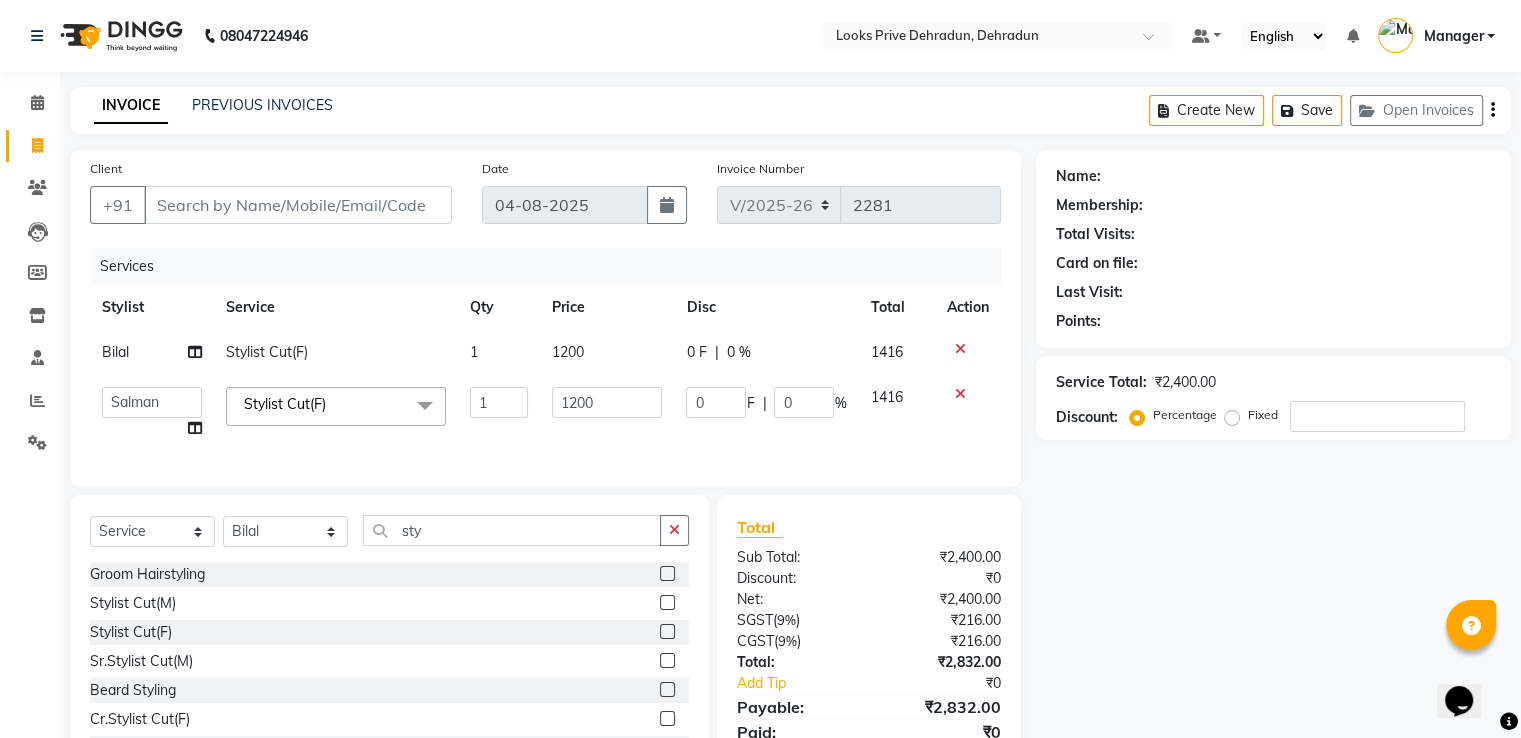 select on "45658" 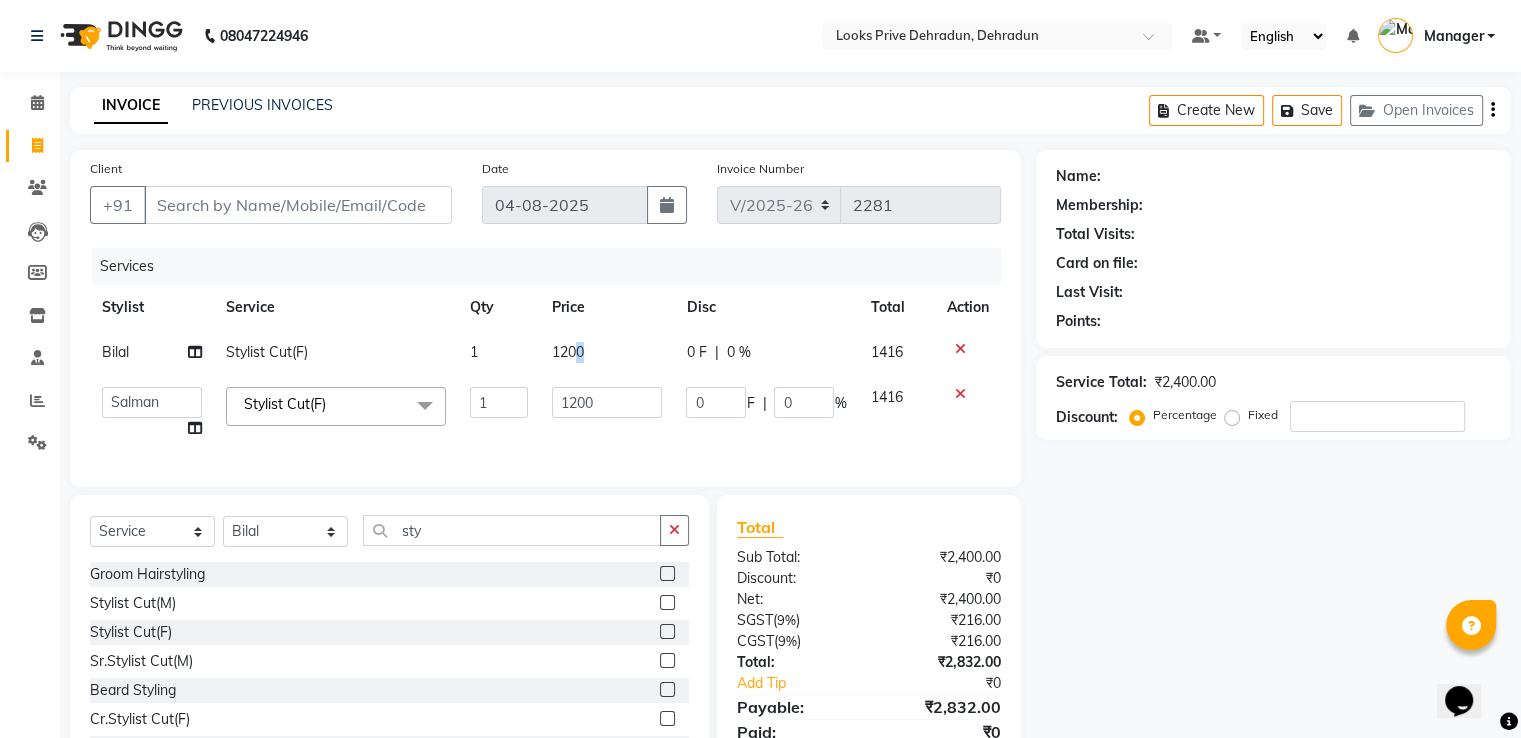 click on "1200" 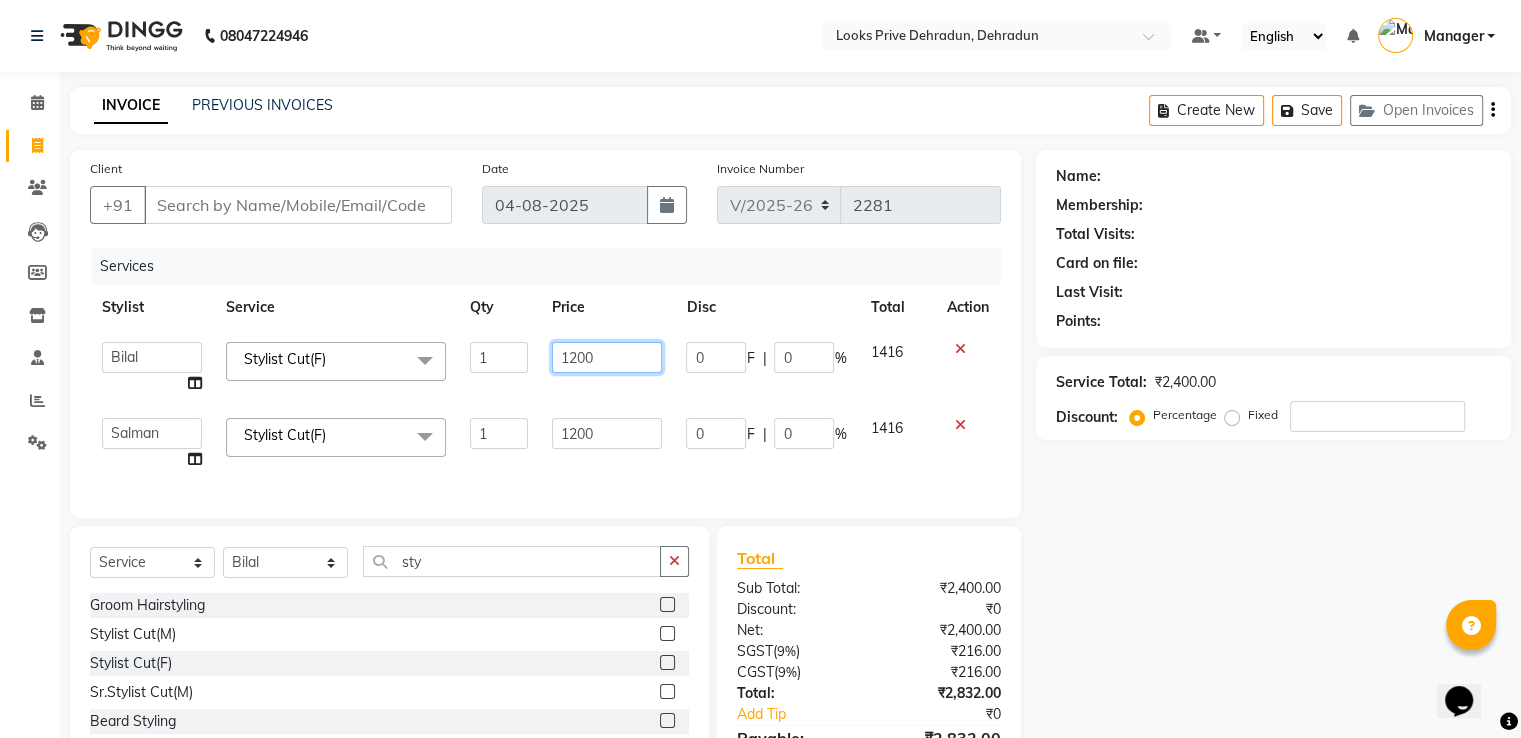 drag, startPoint x: 609, startPoint y: 370, endPoint x: 382, endPoint y: 333, distance: 229.99565 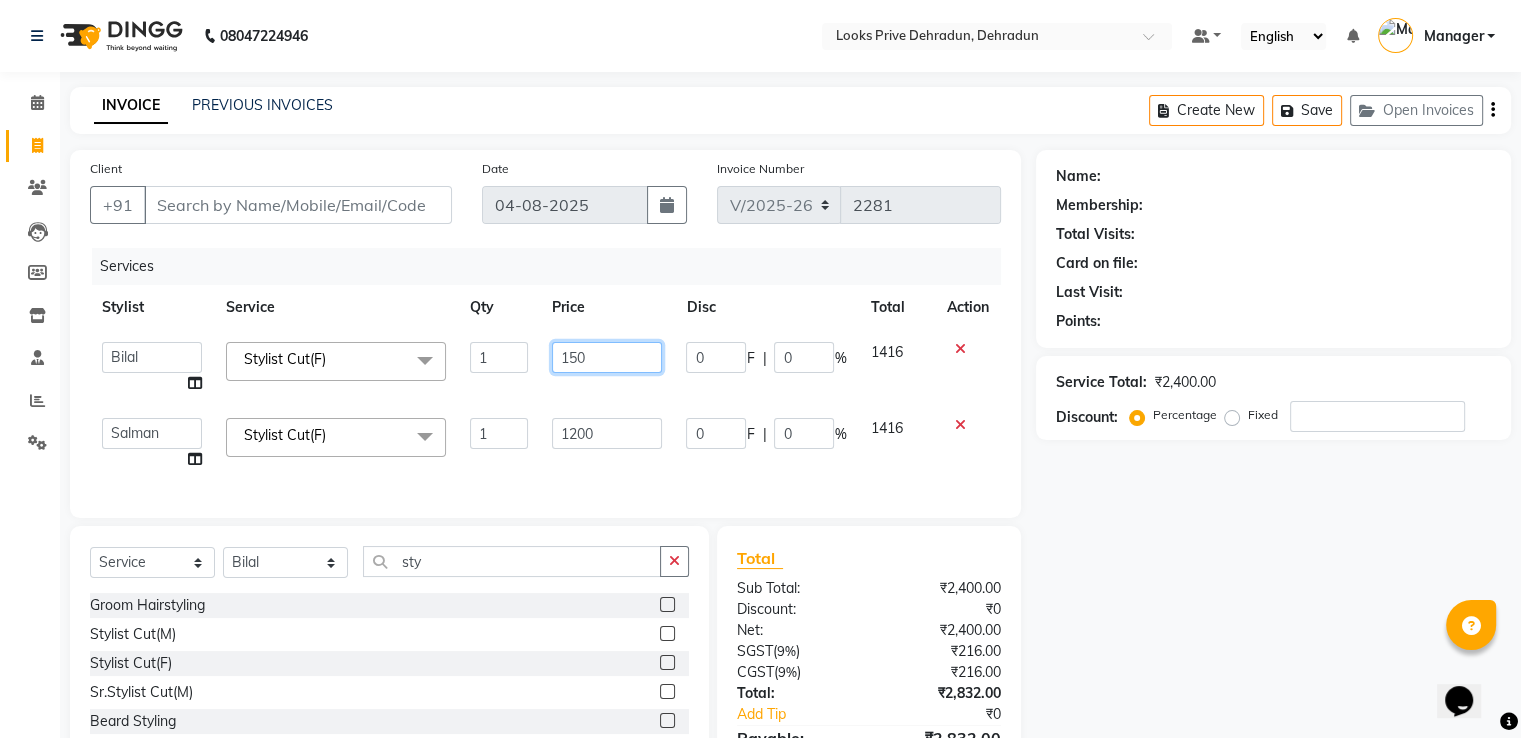 type on "1500" 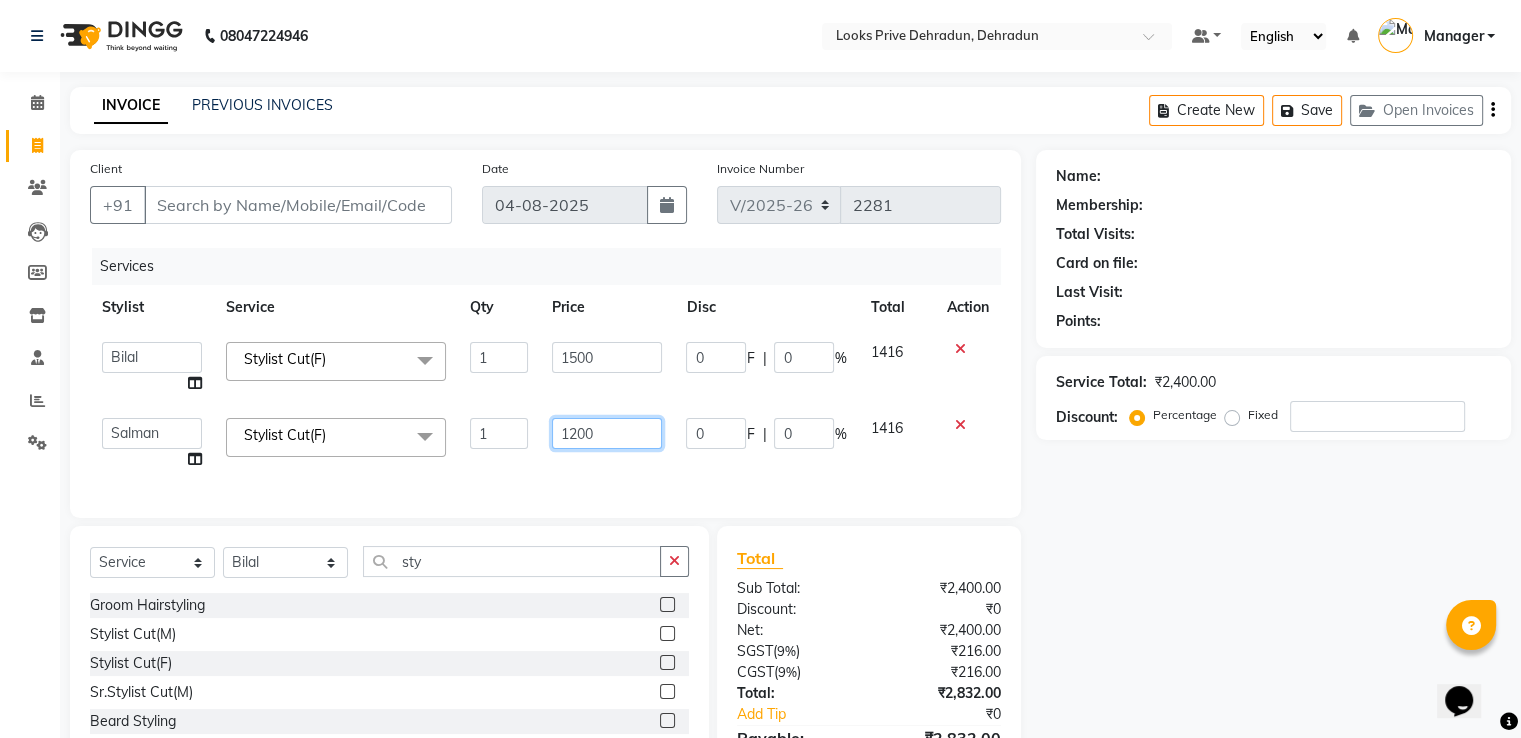 click on "1200" 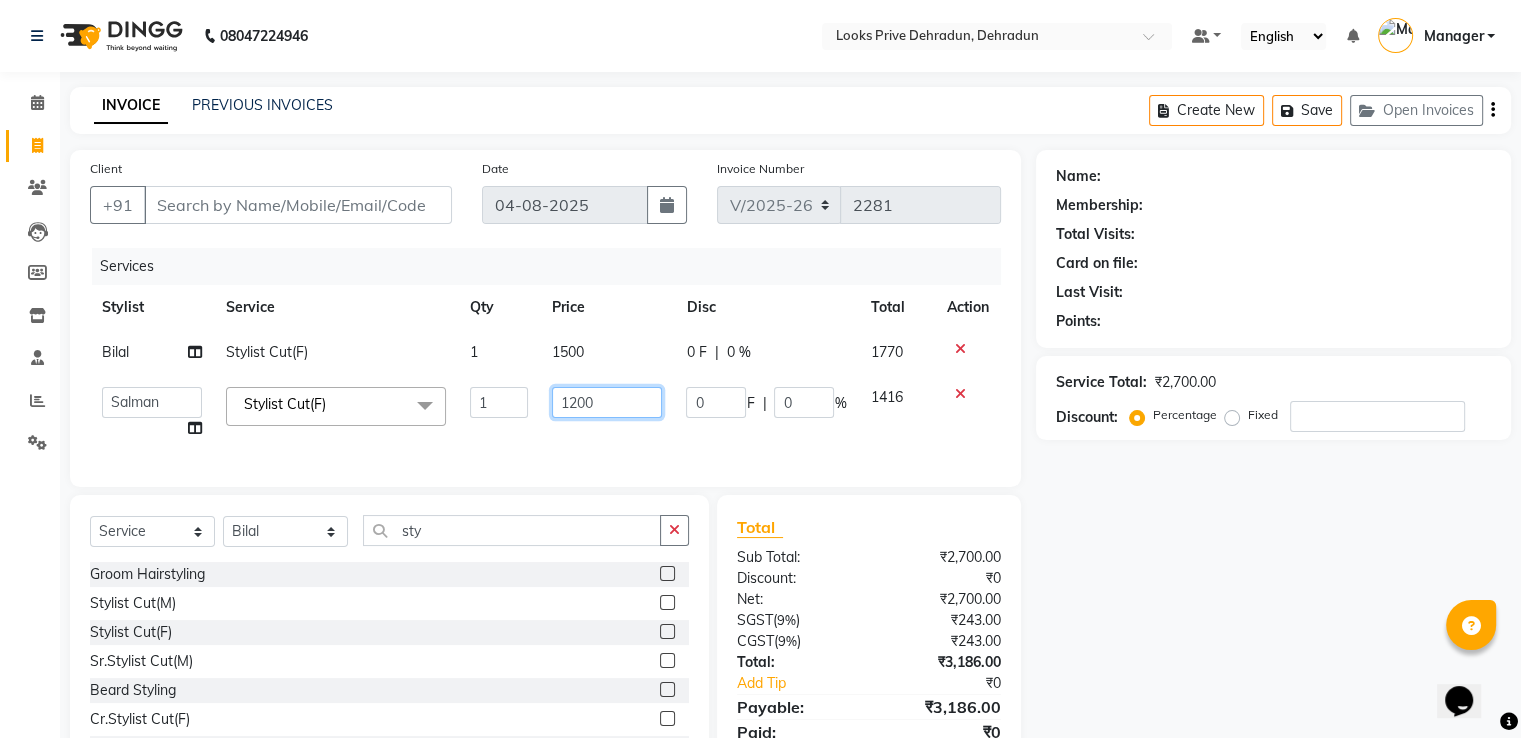 drag, startPoint x: 483, startPoint y: 385, endPoint x: 403, endPoint y: 366, distance: 82.2253 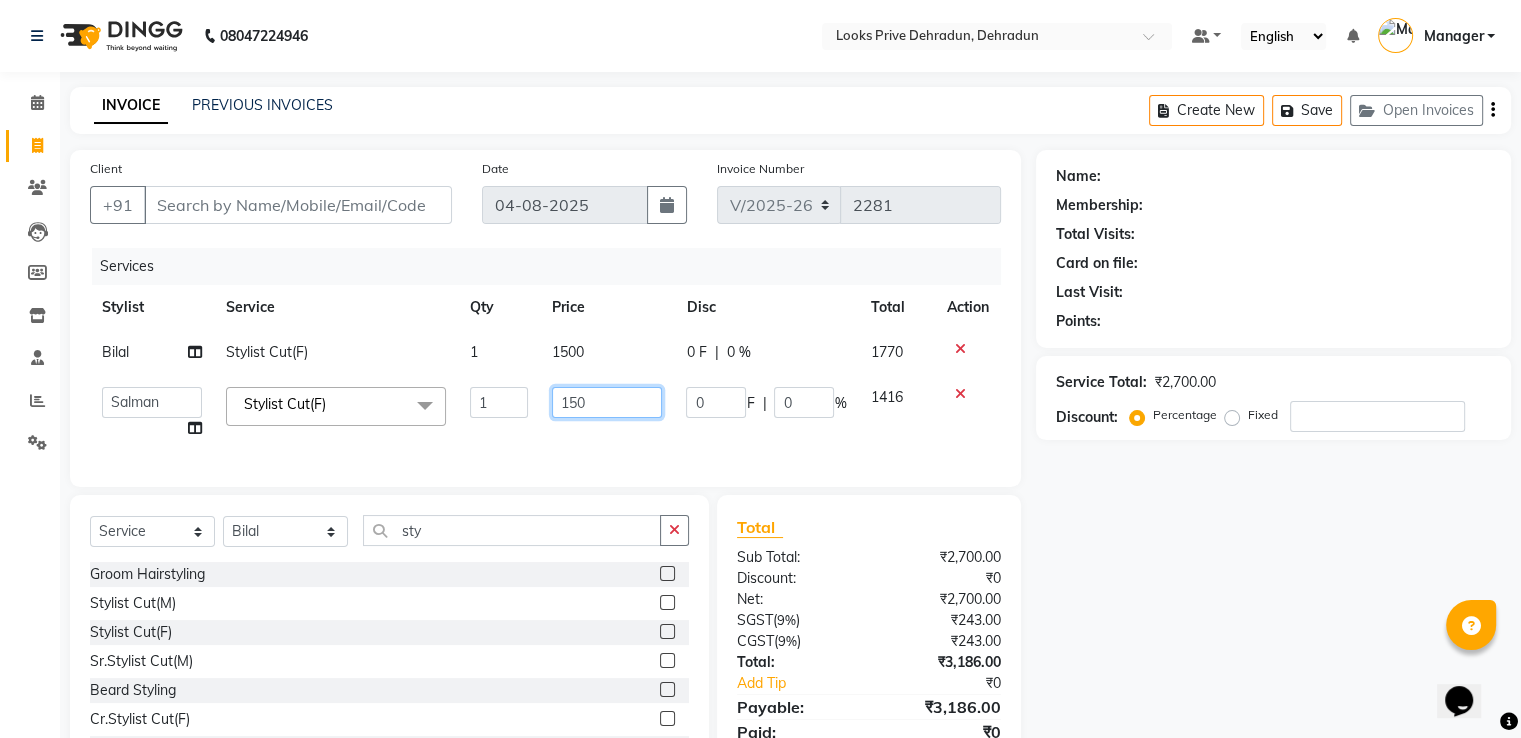 type on "1500" 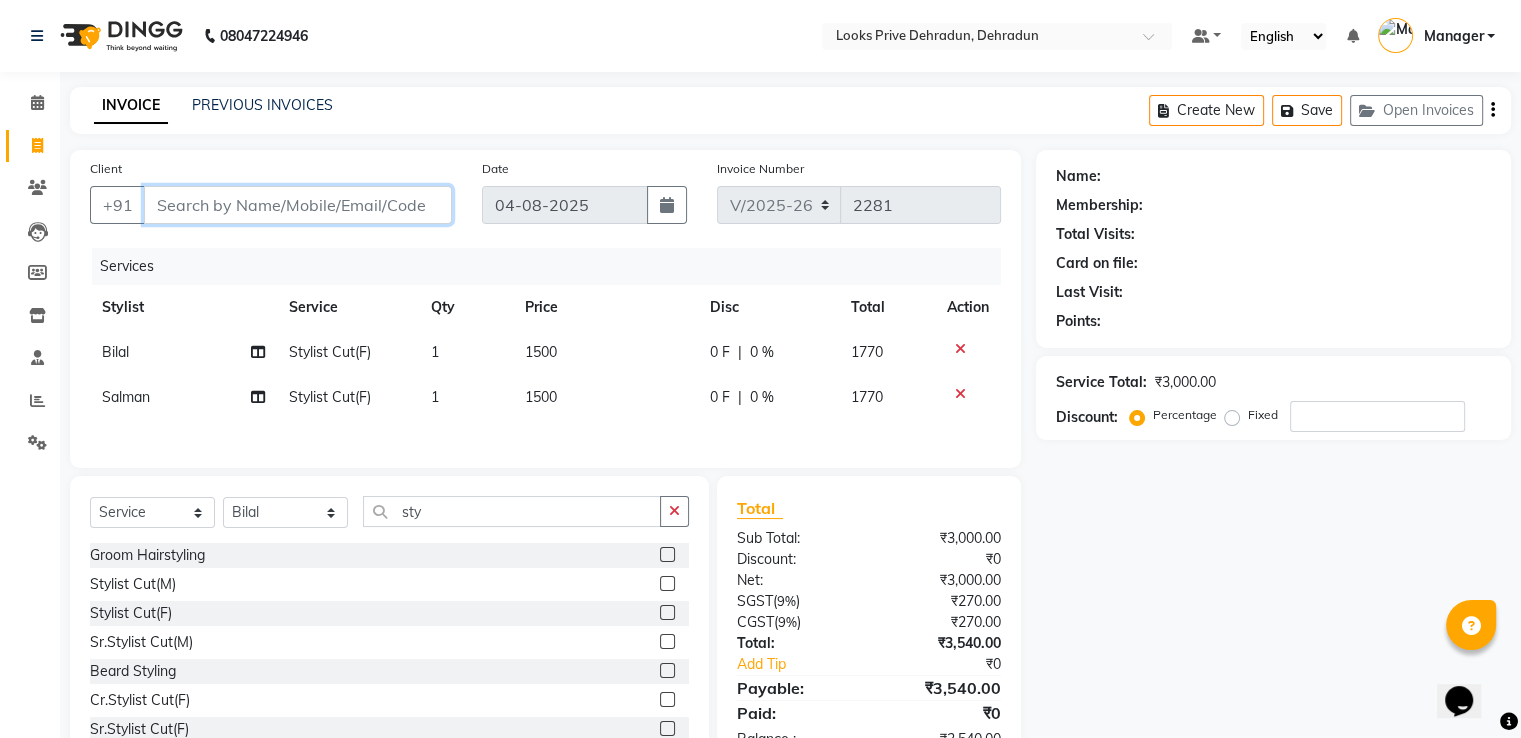 click on "Client" at bounding box center (298, 205) 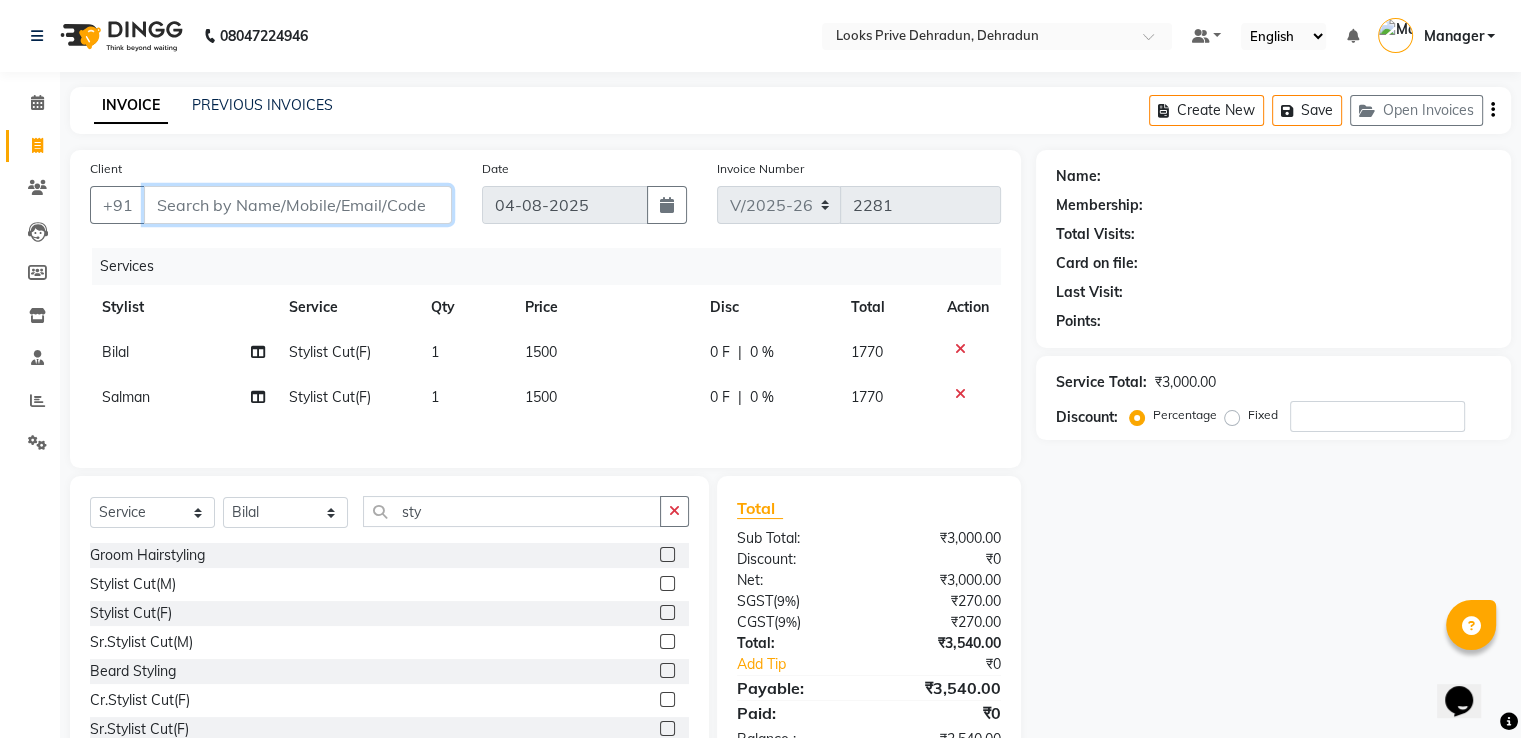 type on "9" 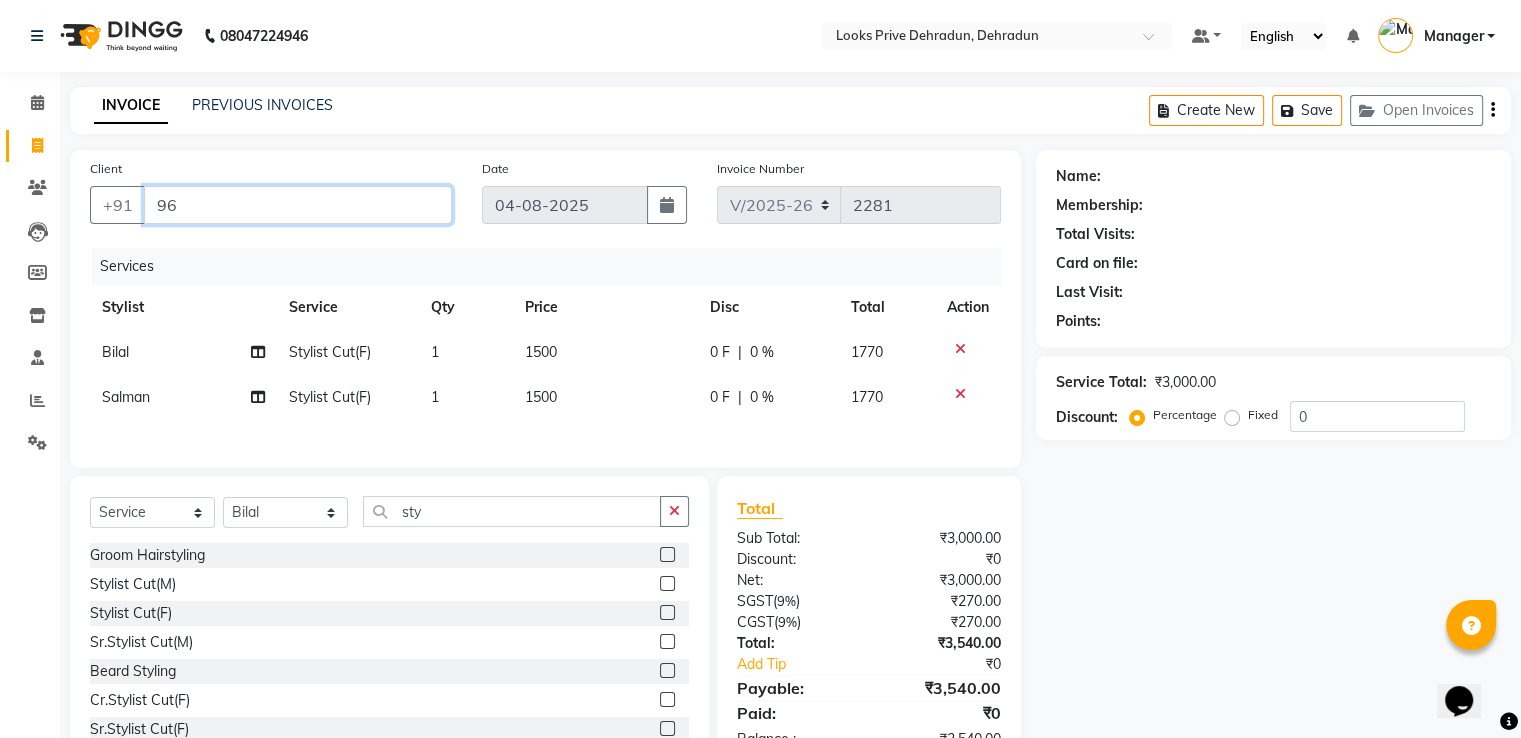 type on "9" 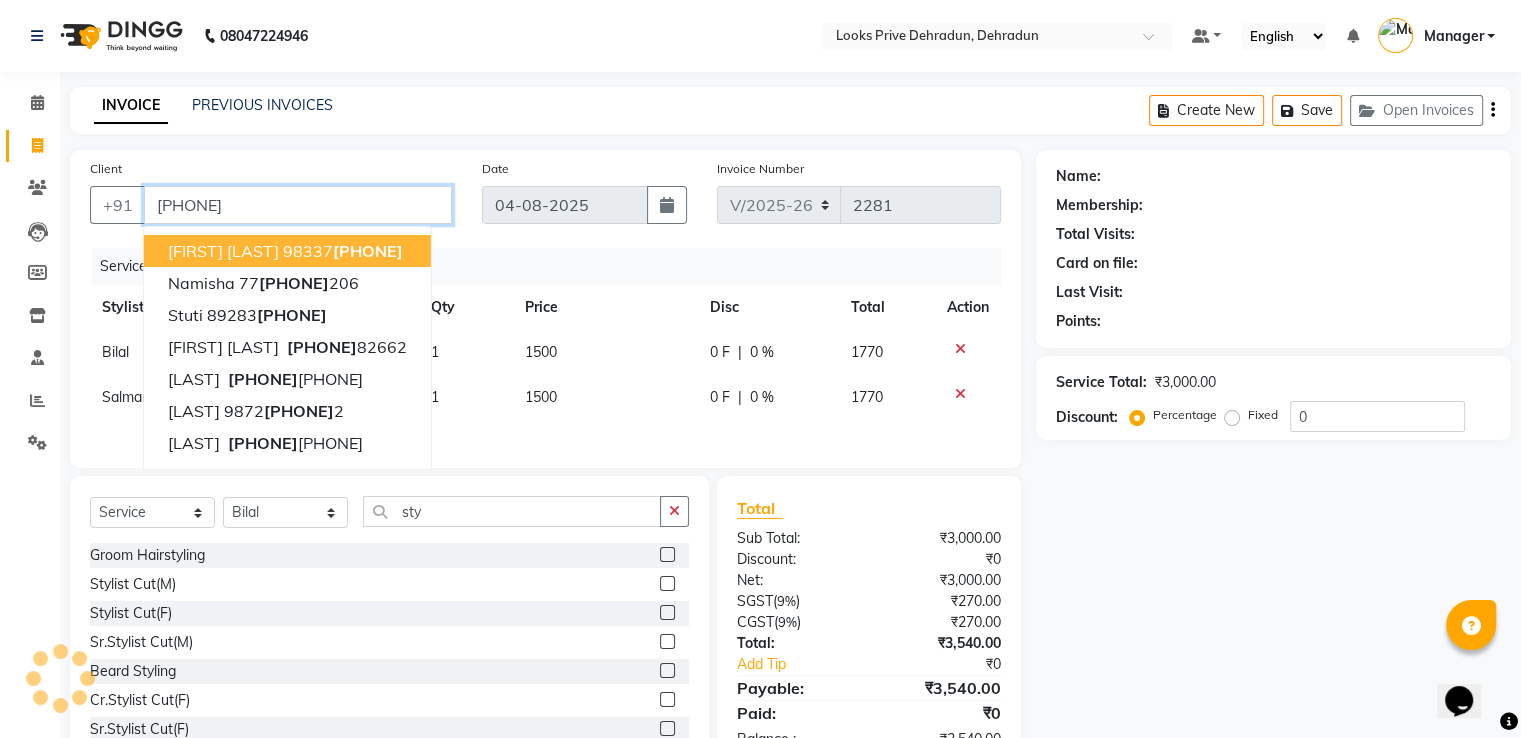 type on "[PHONE]" 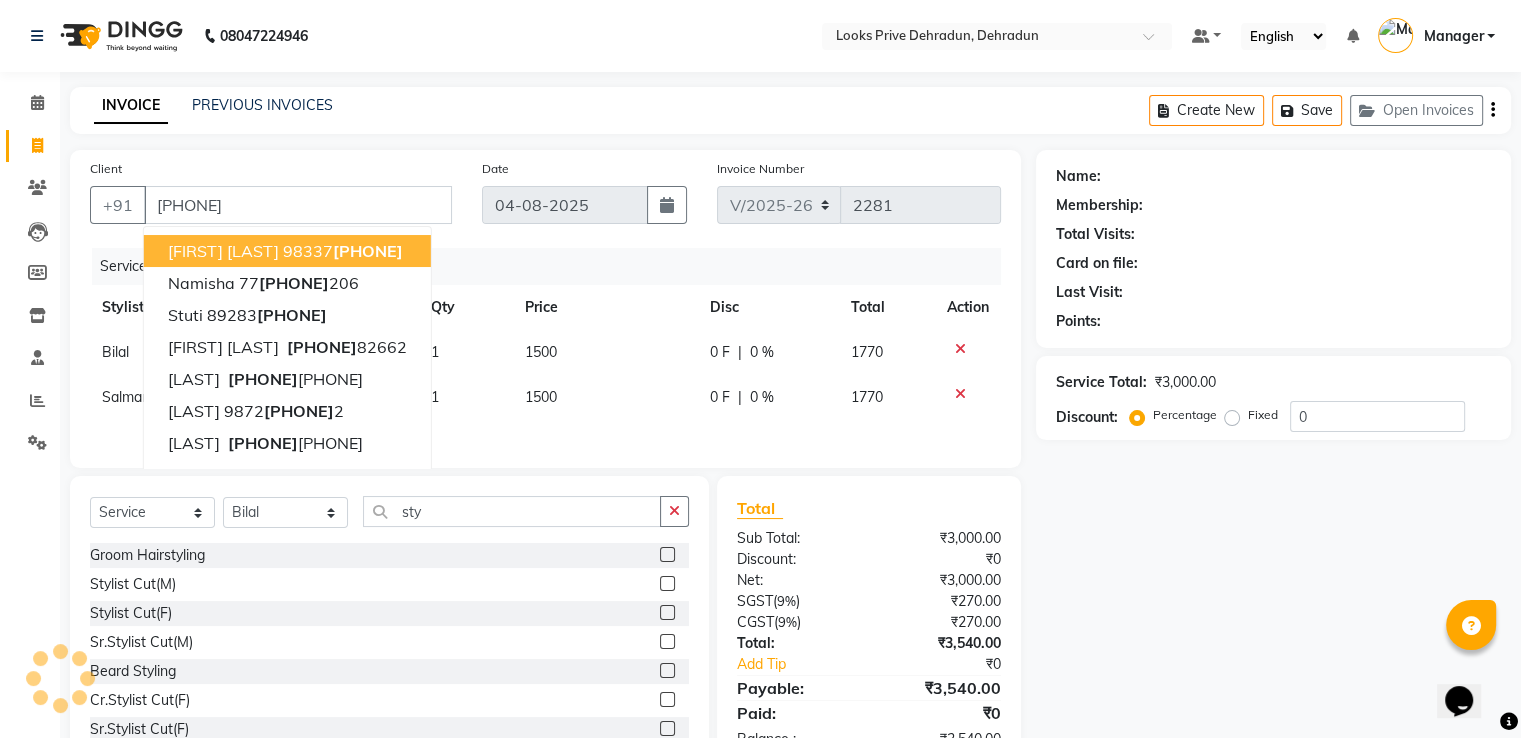 select on "1: Object" 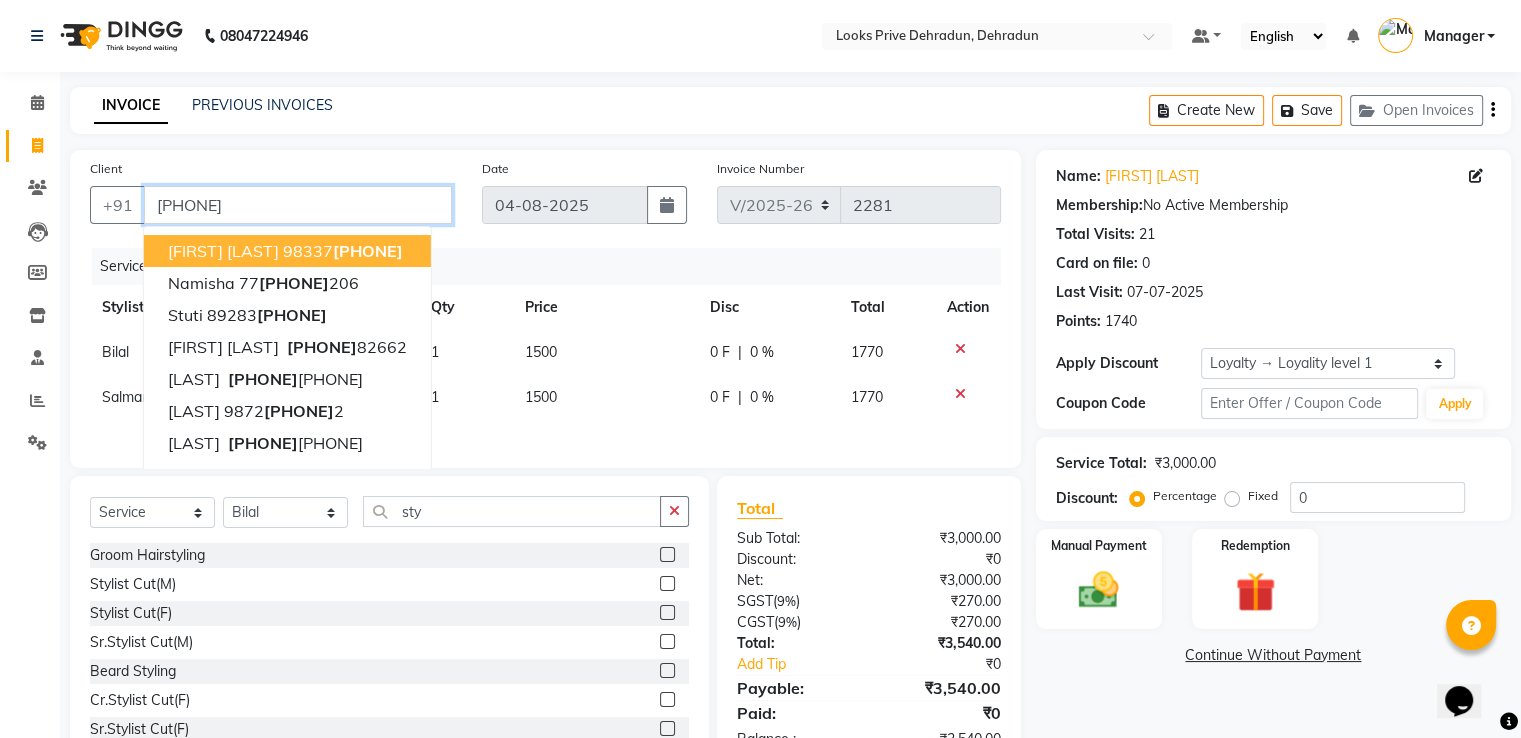 drag, startPoint x: 270, startPoint y: 209, endPoint x: 216, endPoint y: 266, distance: 78.51752 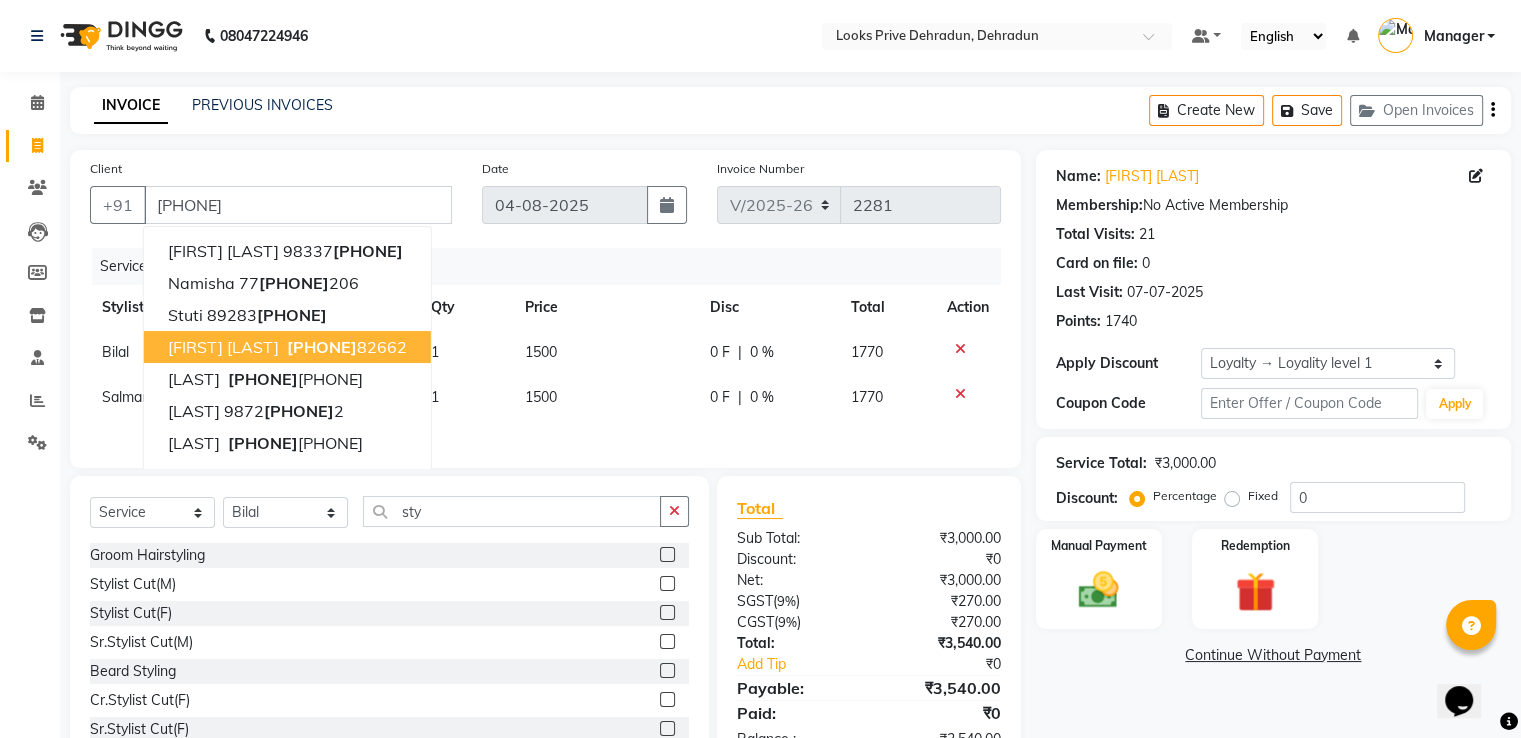click on "1500" 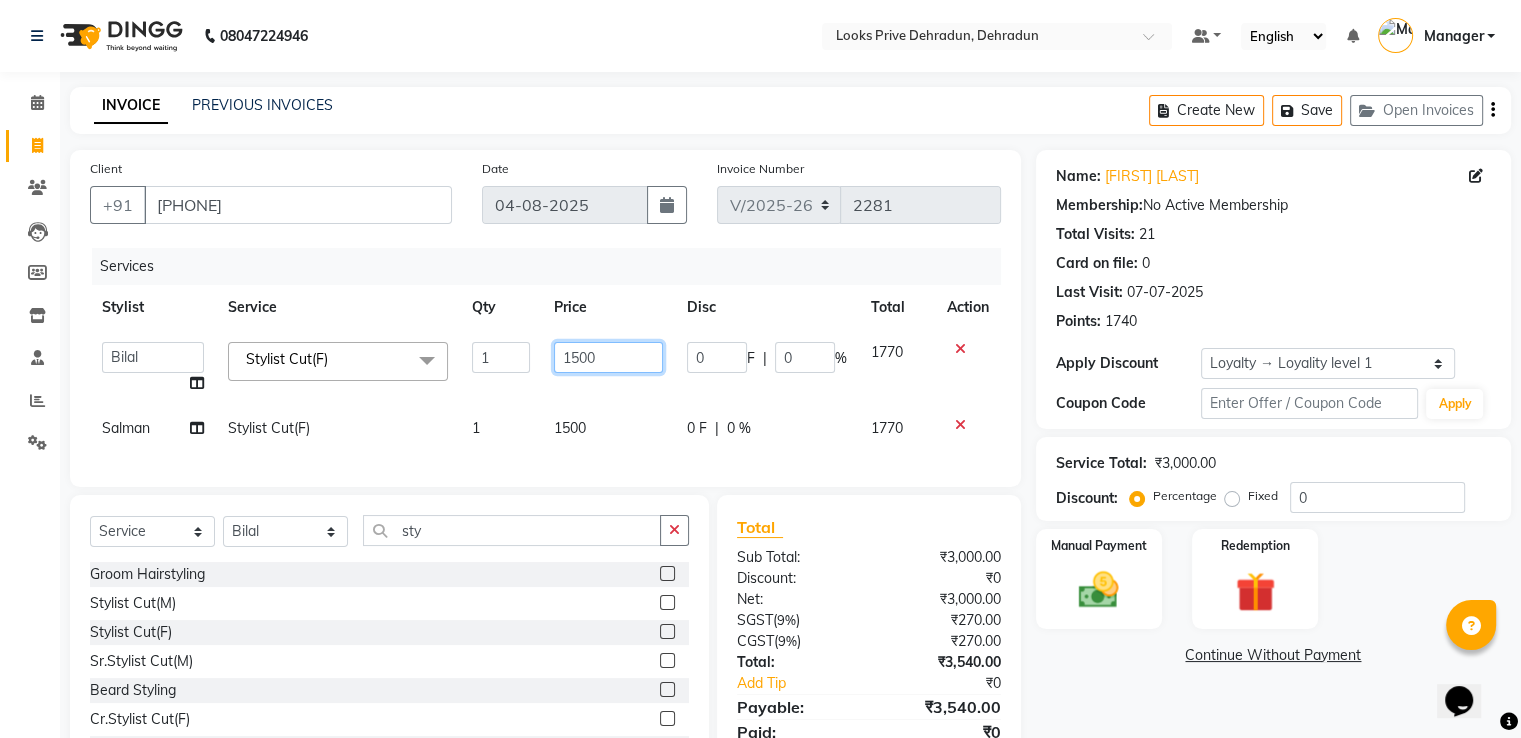 drag, startPoint x: 607, startPoint y: 356, endPoint x: 500, endPoint y: 356, distance: 107 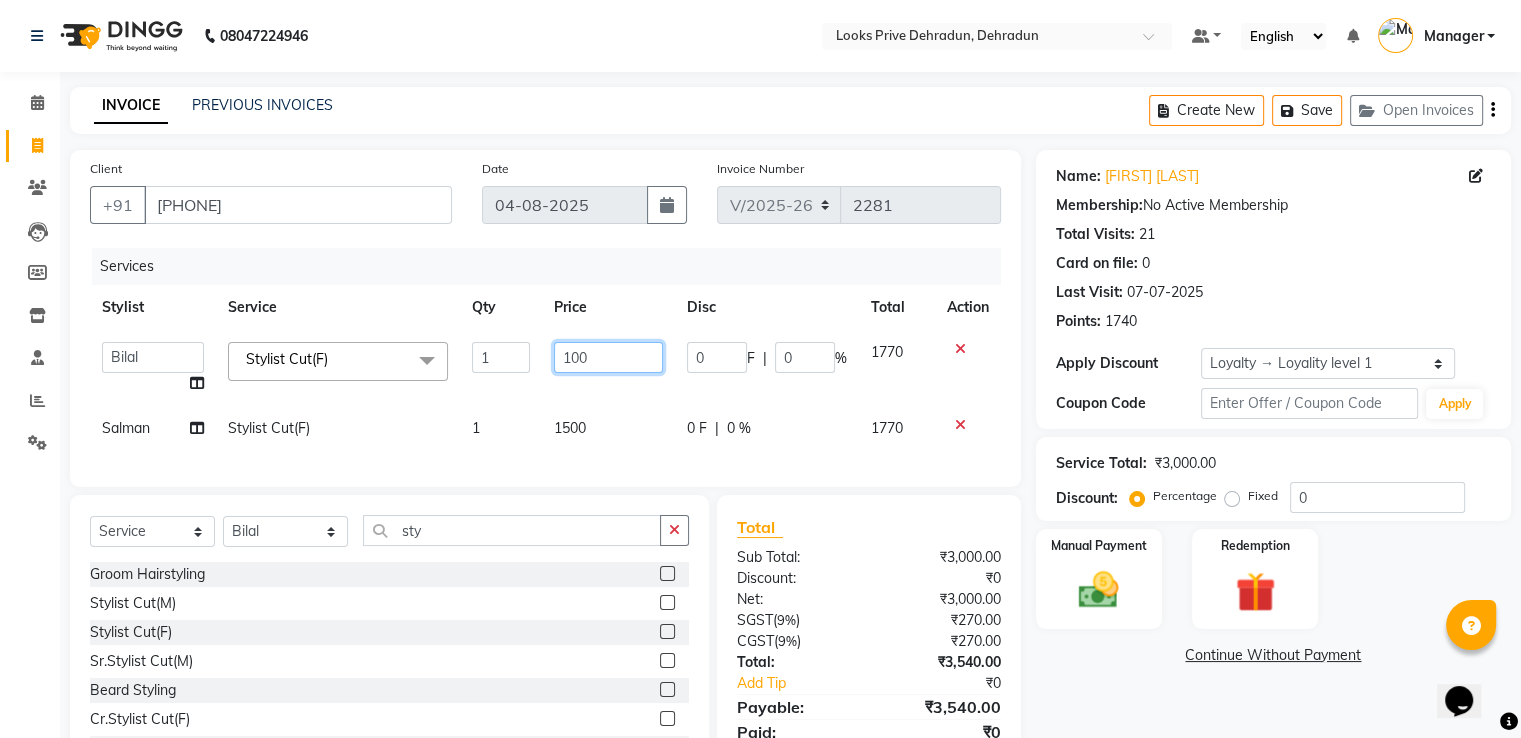 type on "1000" 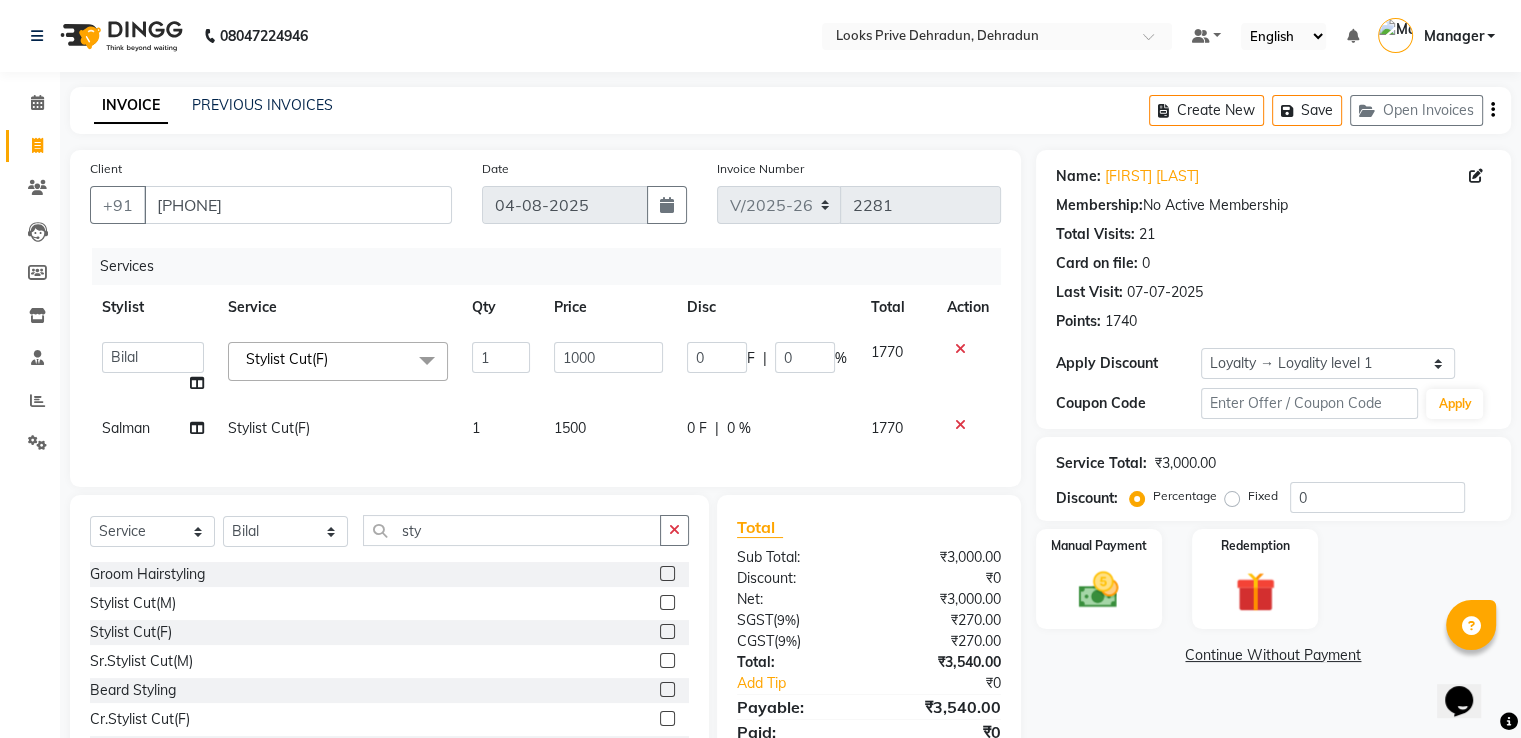 click on "Services" 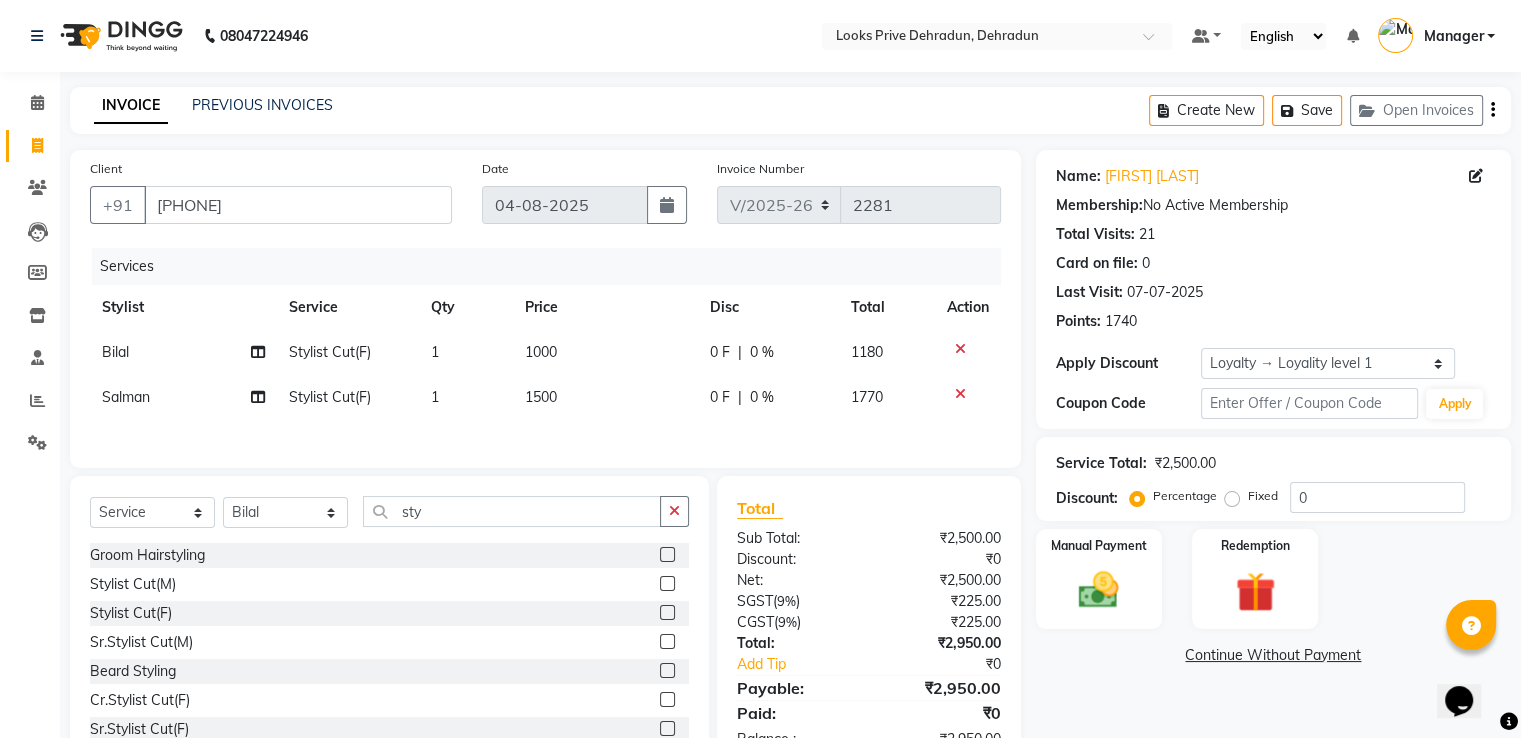 scroll, scrollTop: 67, scrollLeft: 0, axis: vertical 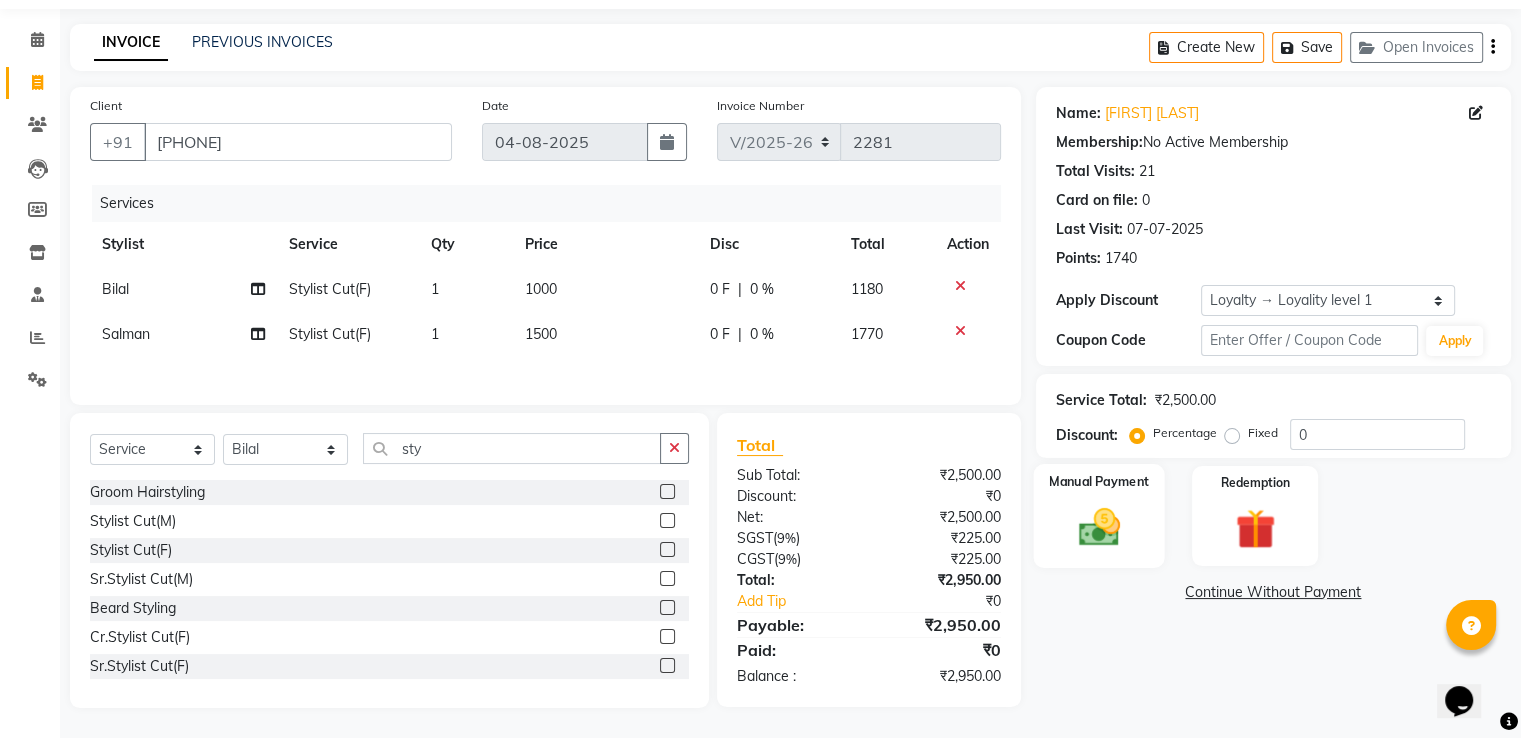 drag, startPoint x: 1105, startPoint y: 552, endPoint x: 1150, endPoint y: 553, distance: 45.01111 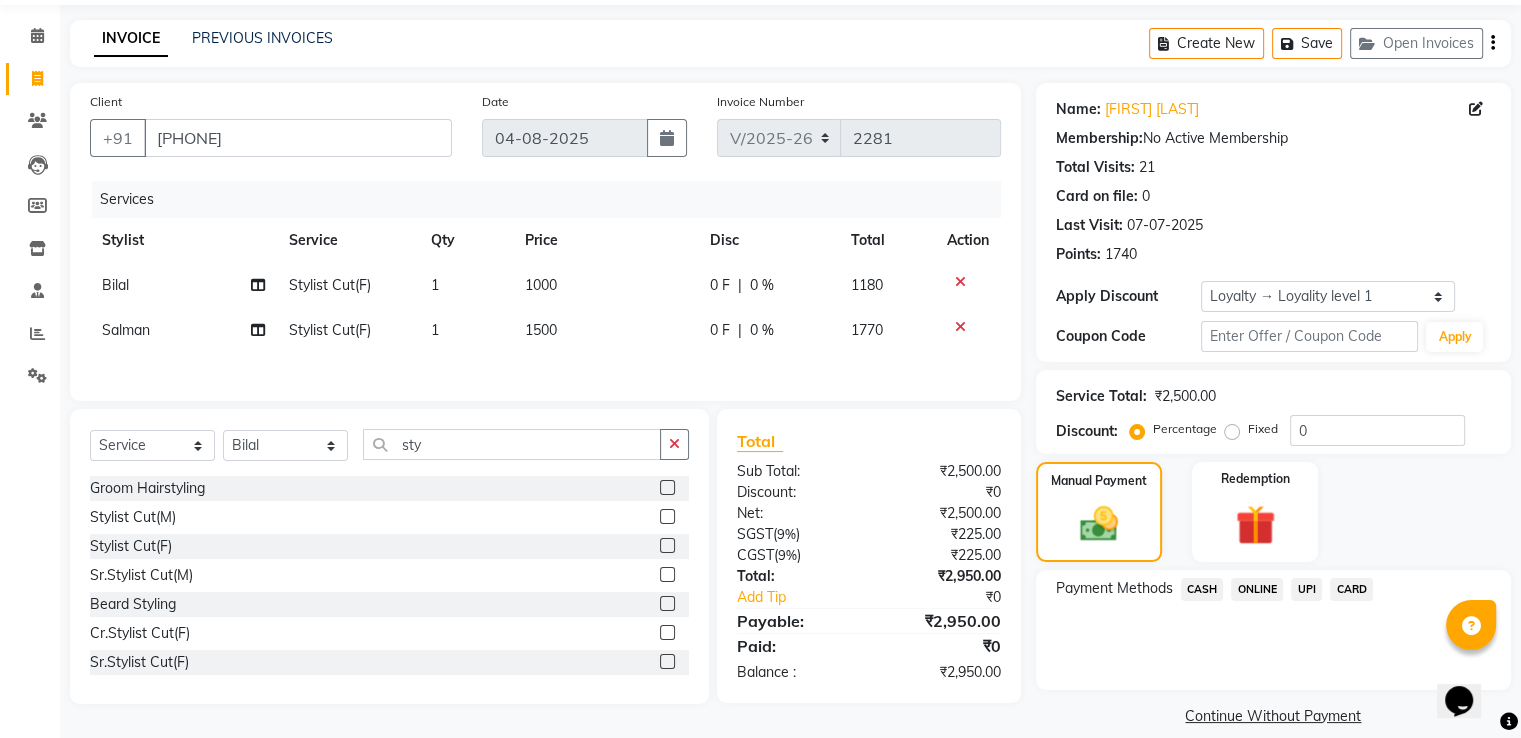 click on "CARD" 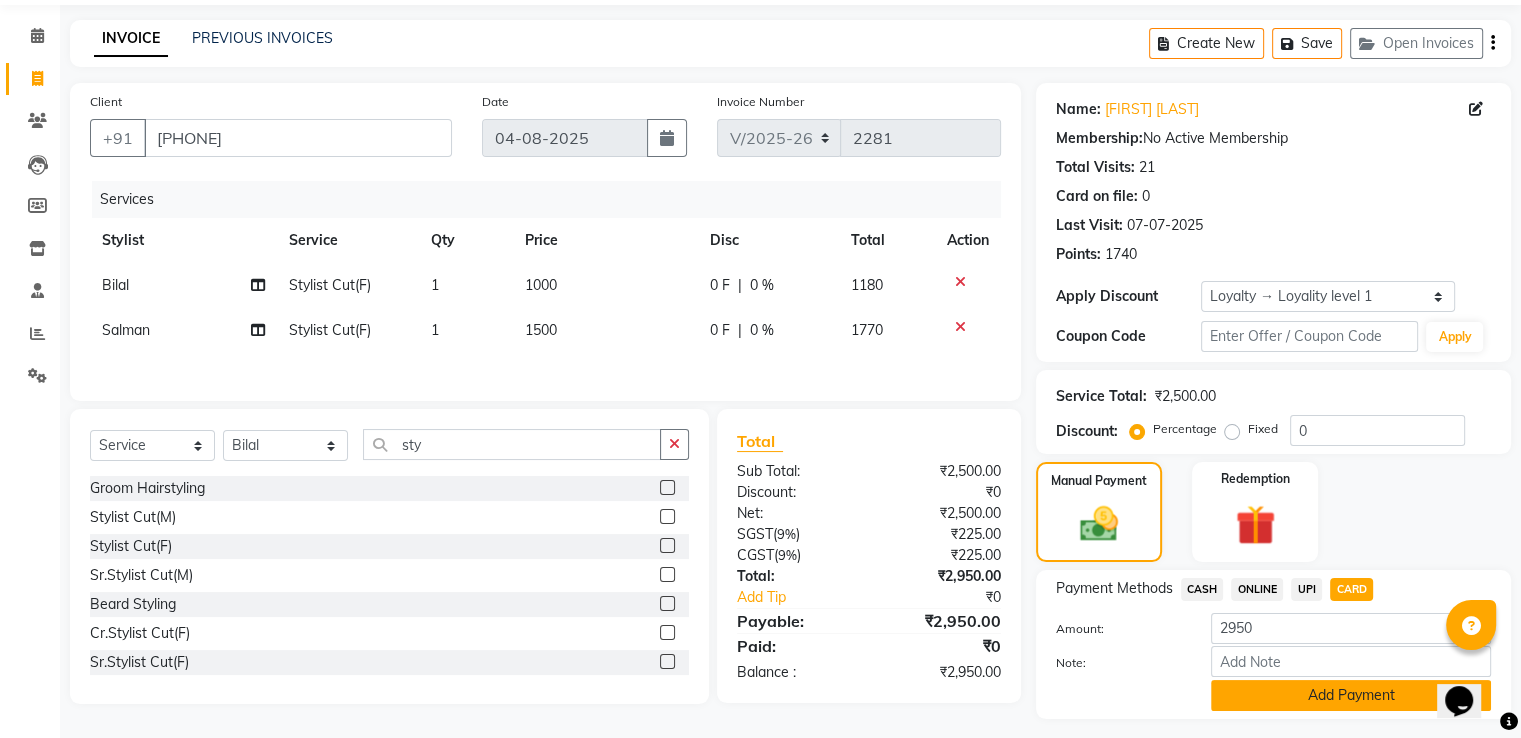 click on "Add Payment" 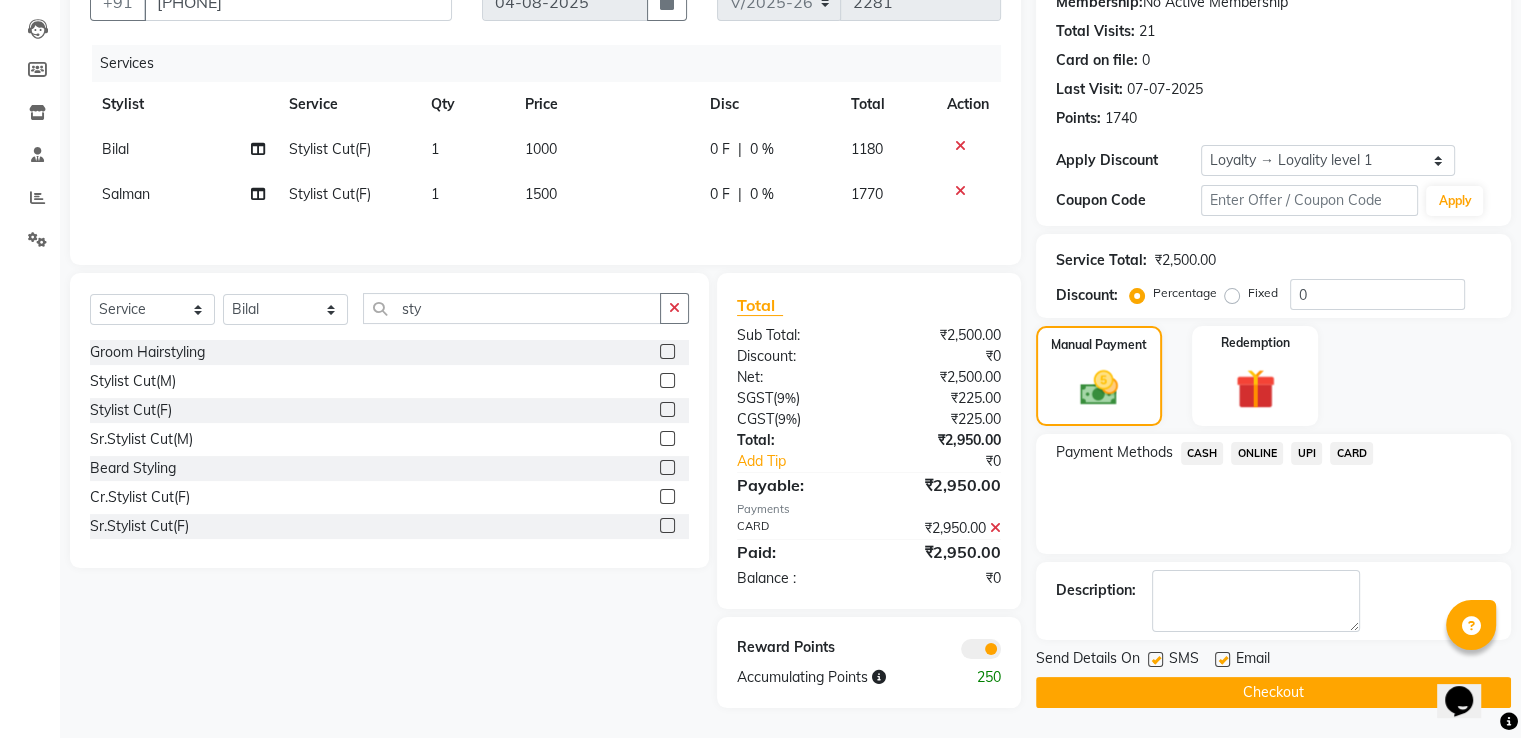scroll, scrollTop: 208, scrollLeft: 0, axis: vertical 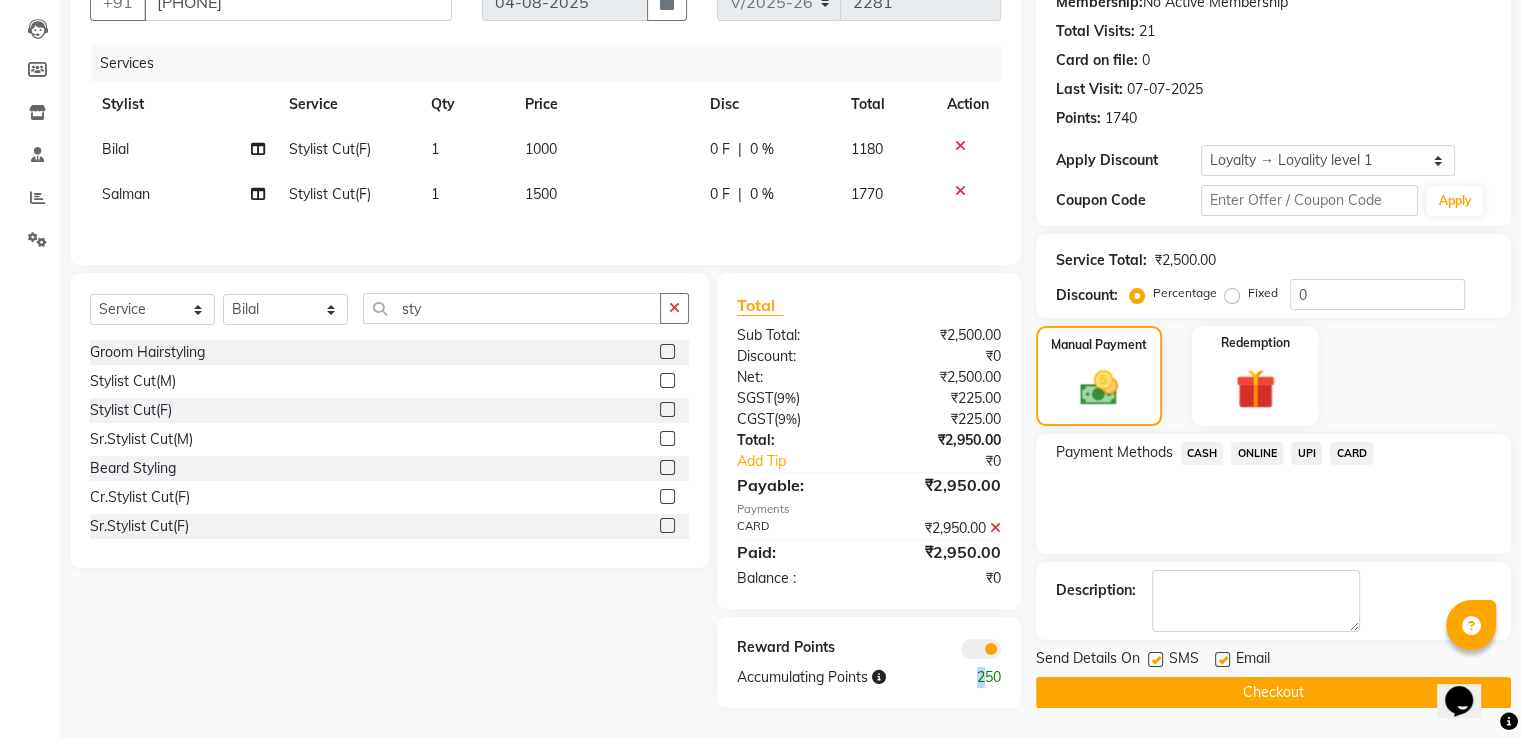 drag, startPoint x: 1323, startPoint y: 677, endPoint x: 992, endPoint y: 709, distance: 332.54324 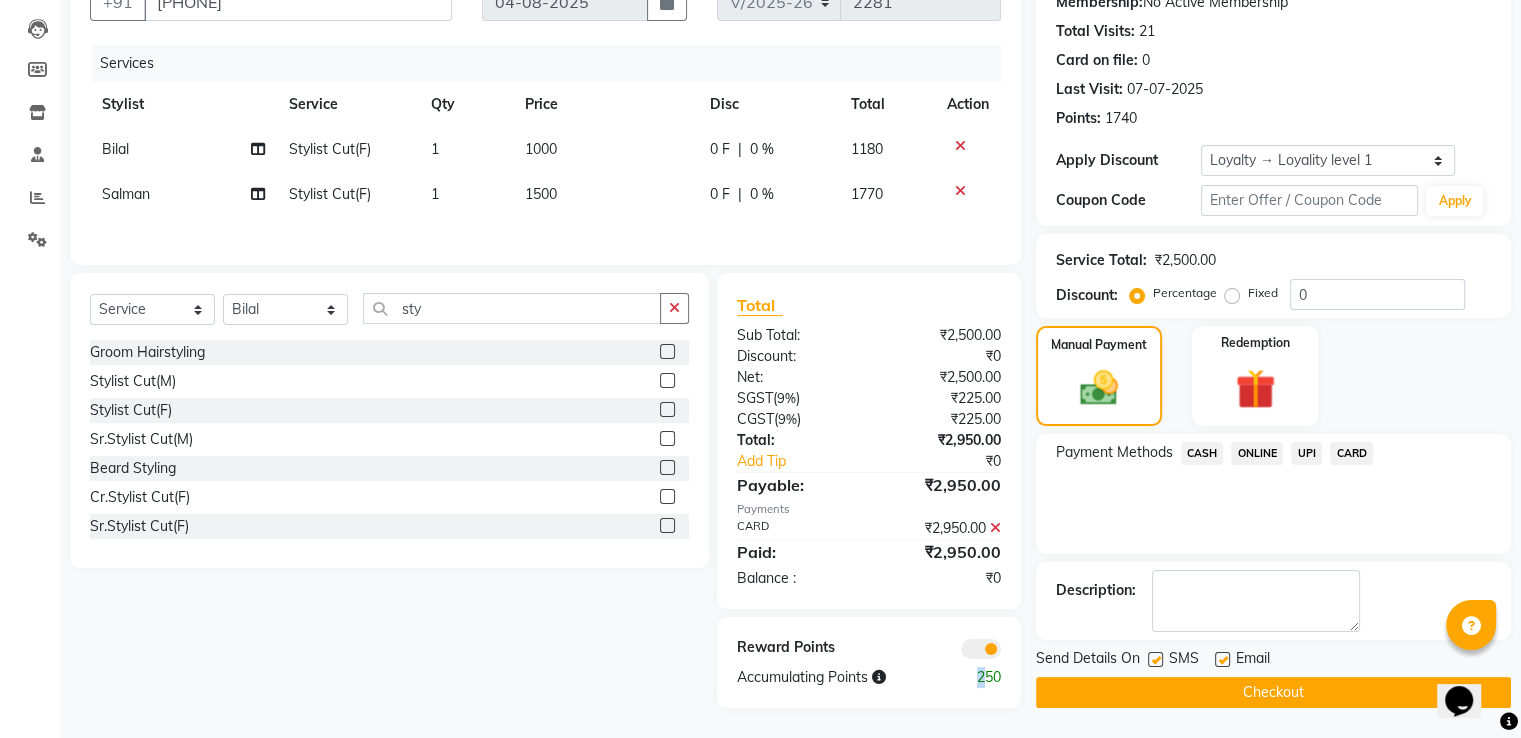 click on "Checkout" 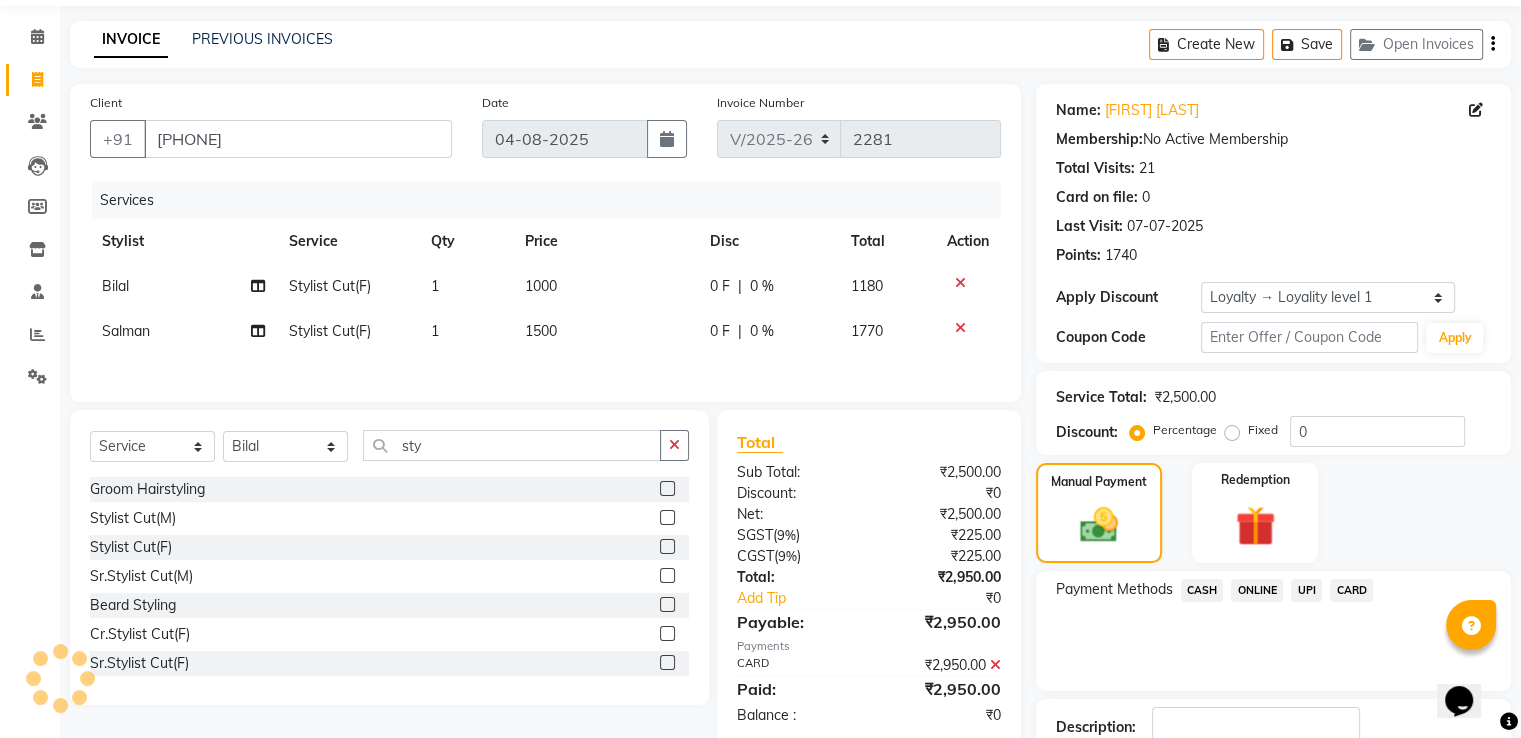 scroll, scrollTop: 8, scrollLeft: 0, axis: vertical 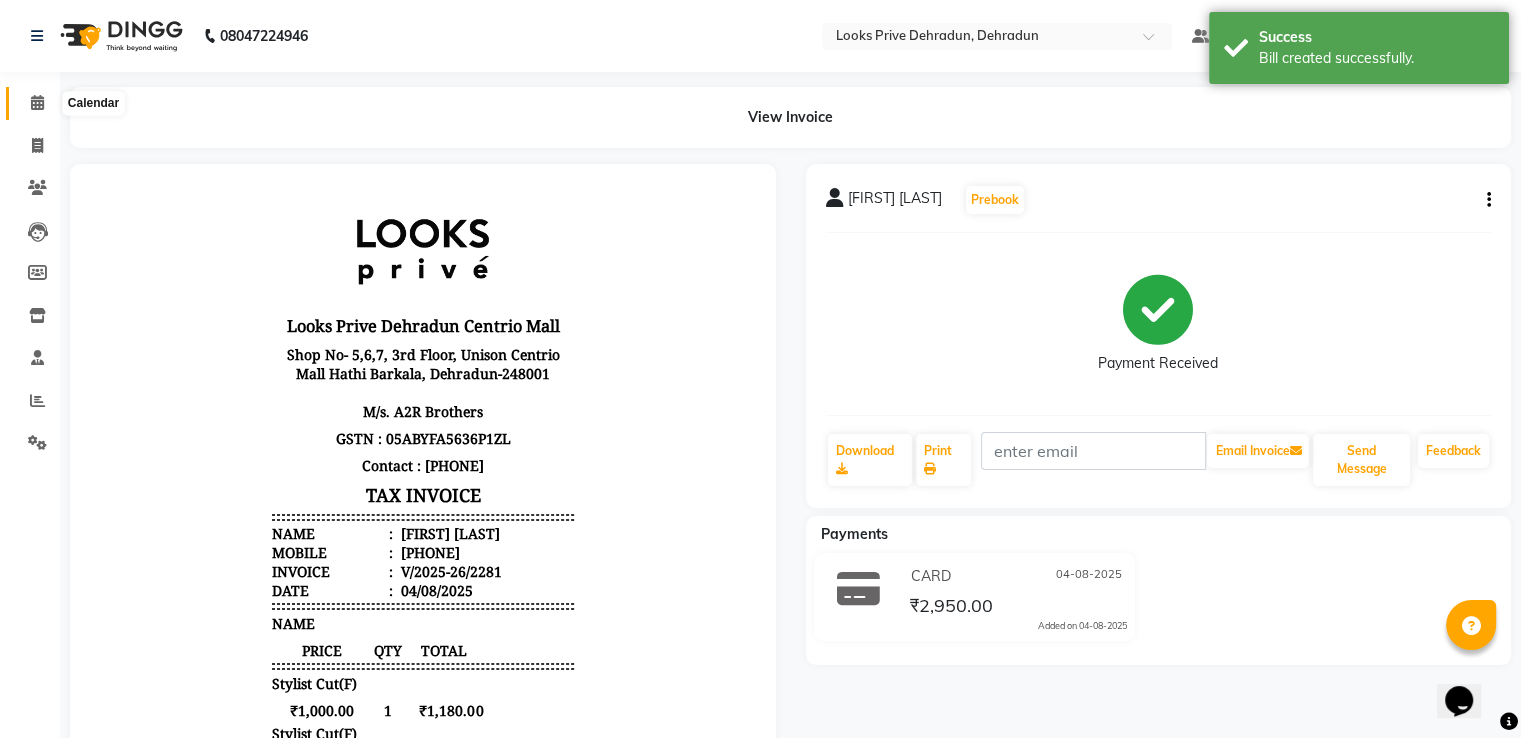 click 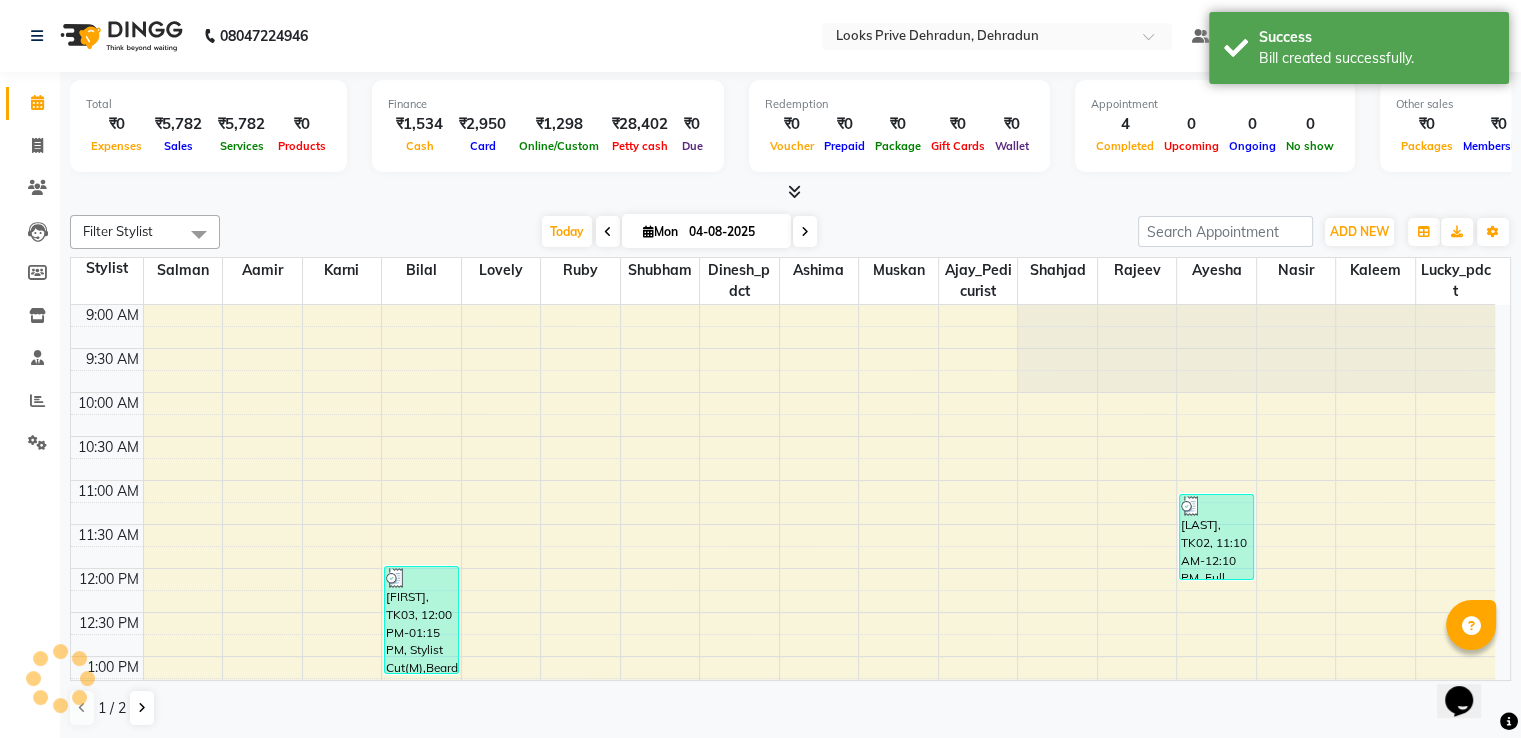scroll, scrollTop: 0, scrollLeft: 0, axis: both 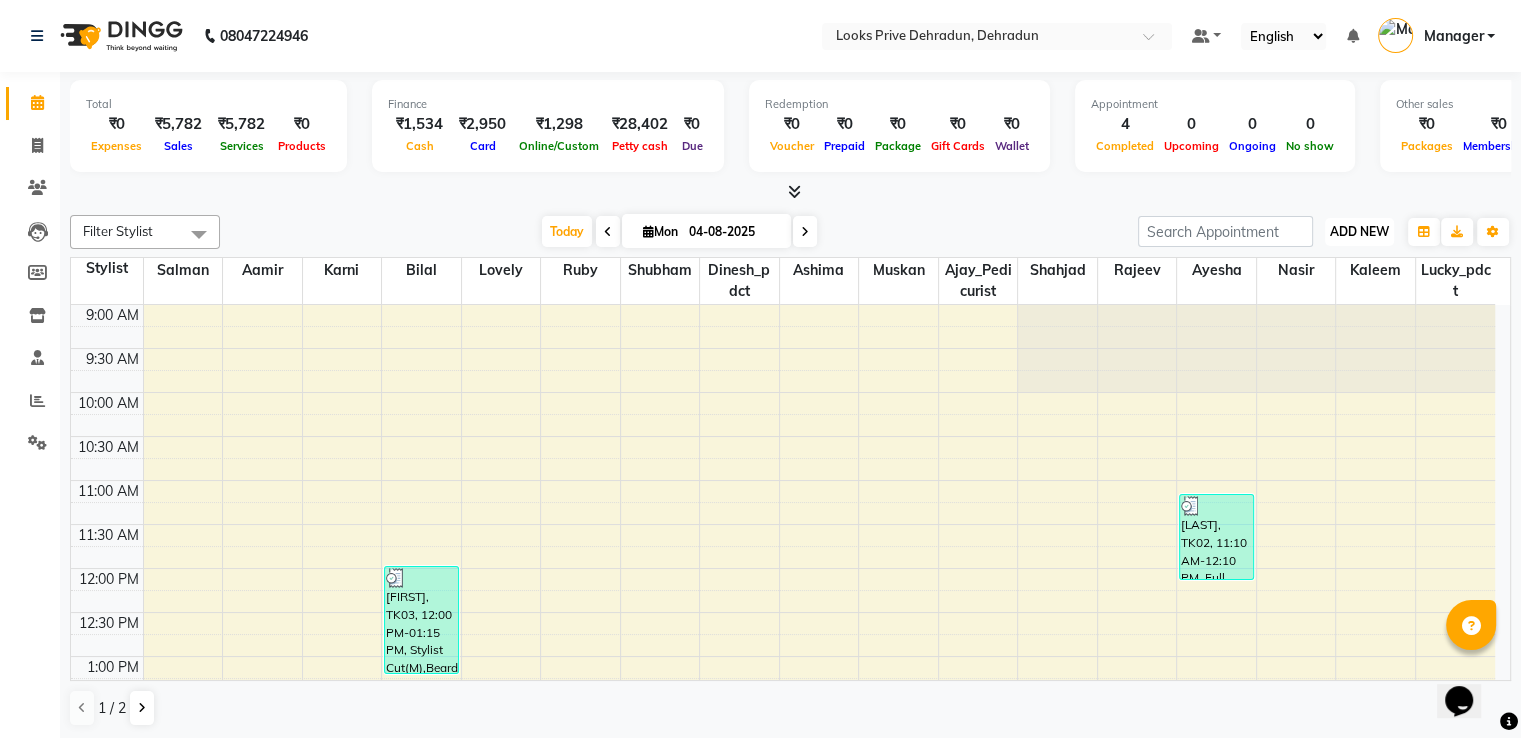 click on "ADD NEW" at bounding box center [1359, 231] 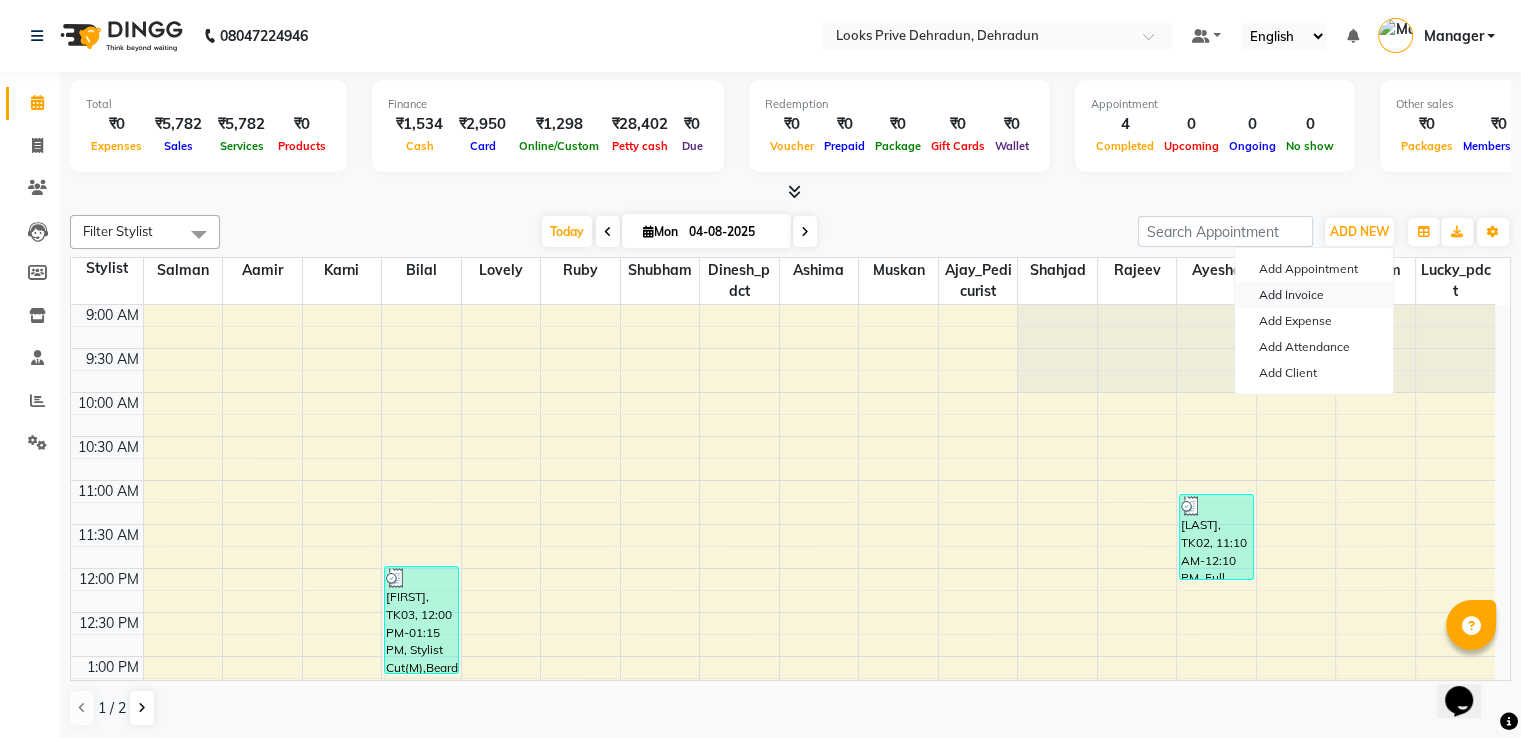 click on "Add Invoice" at bounding box center (1314, 295) 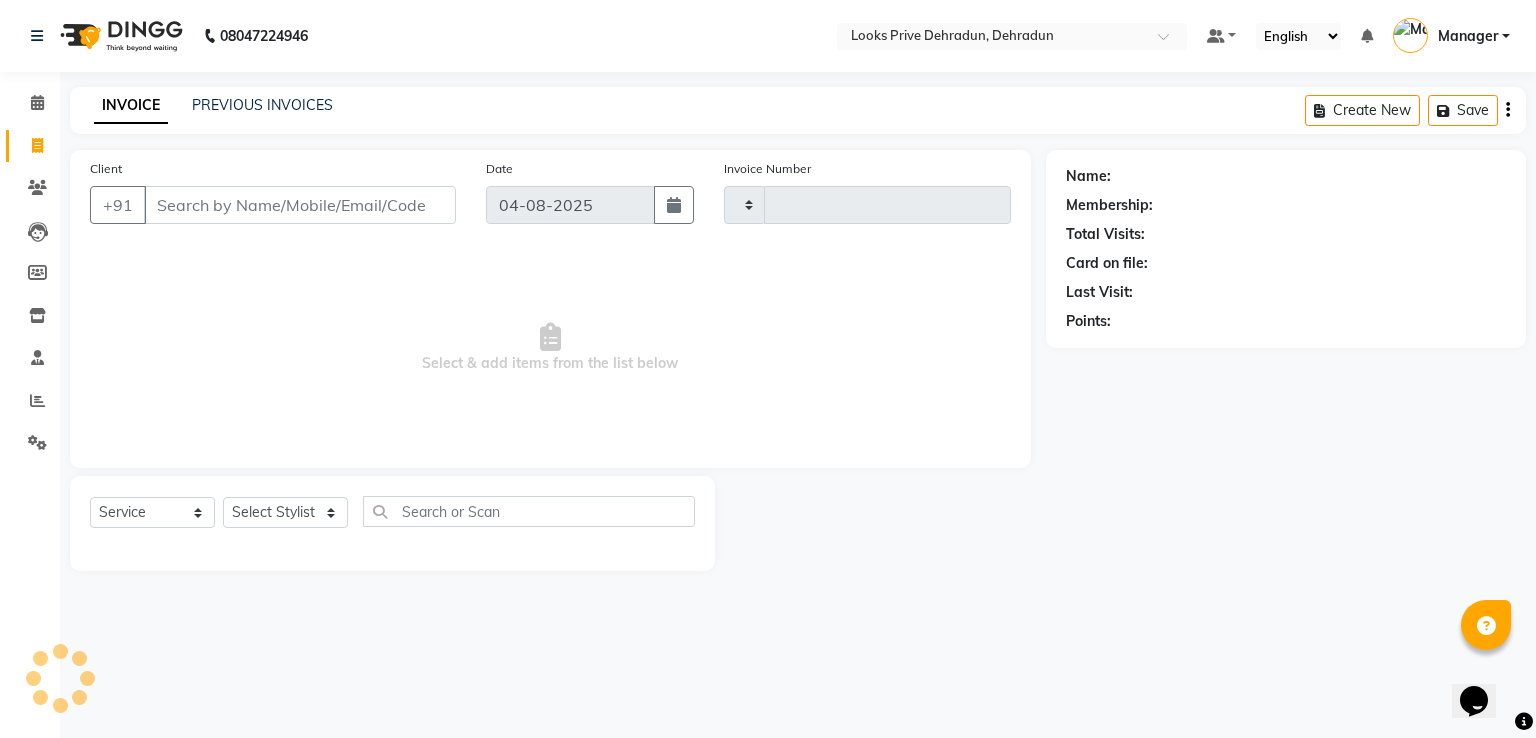 type on "2282" 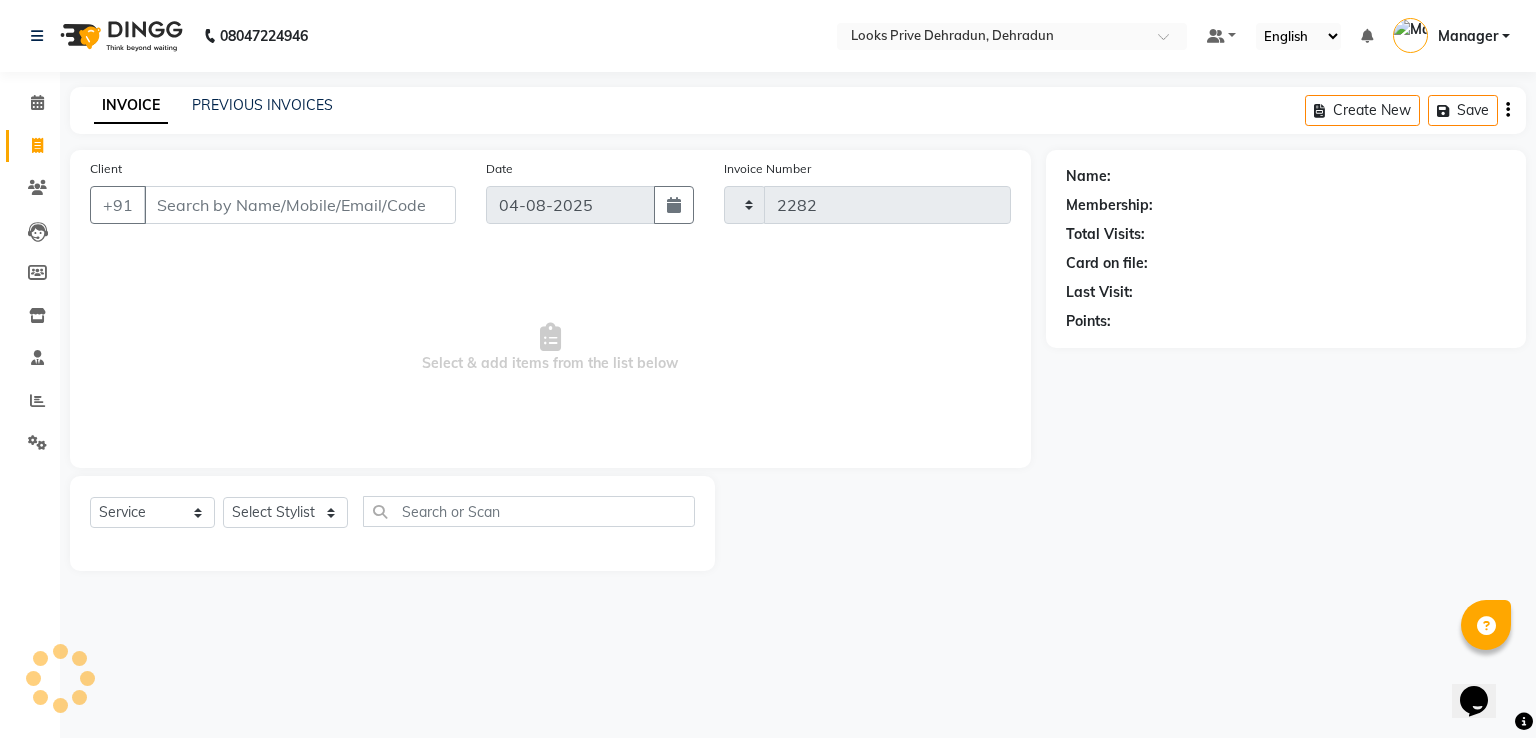 select on "6205" 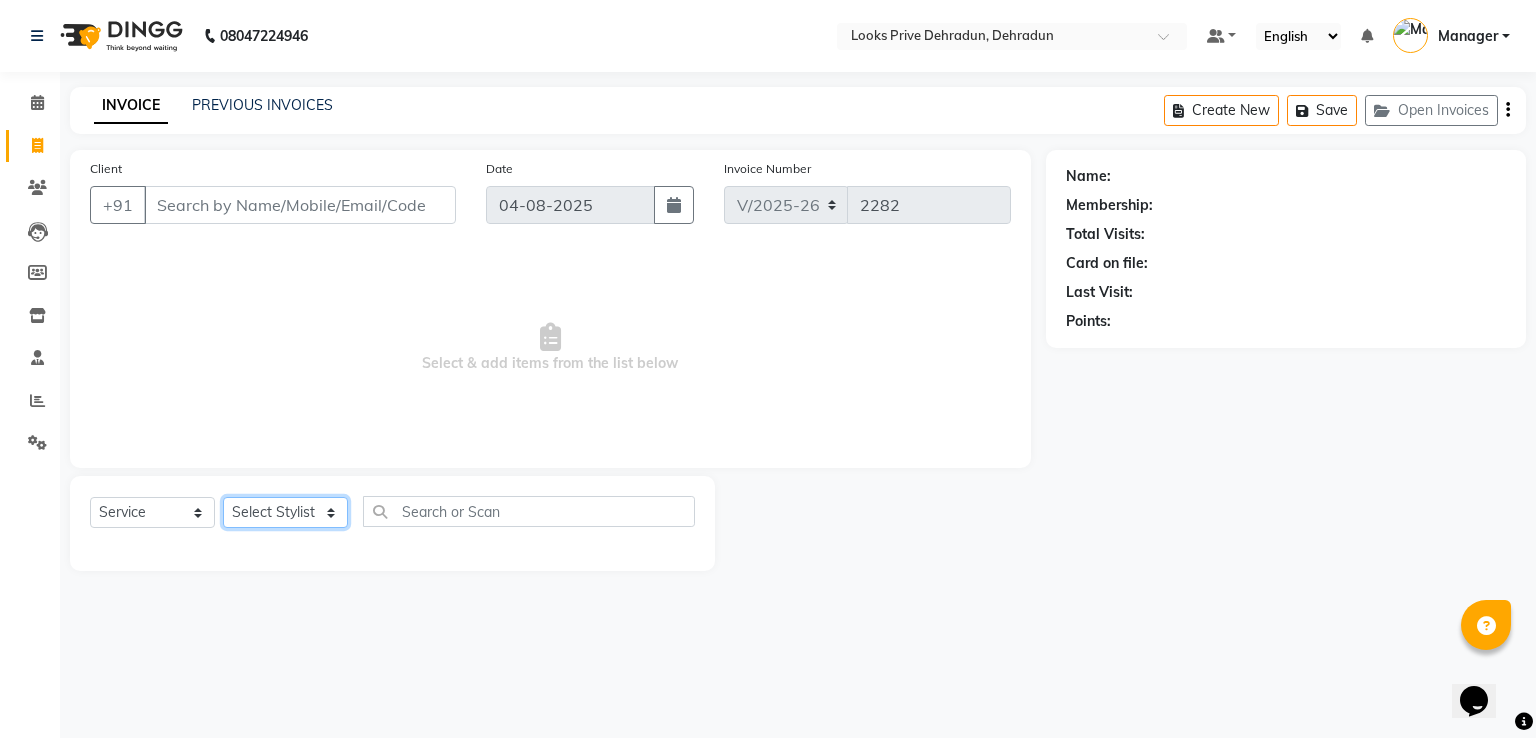 click on "Select Stylist A2R_Master Aamir Ajay_Pedicurist Ashima Ayesha Bilal Dinesh_pdct Kaleem Karni Lovely Lucky_pdct Manager Muskan Nasir Rajeev Ruby Salman Shahjad Shubham Suraj_pedi" 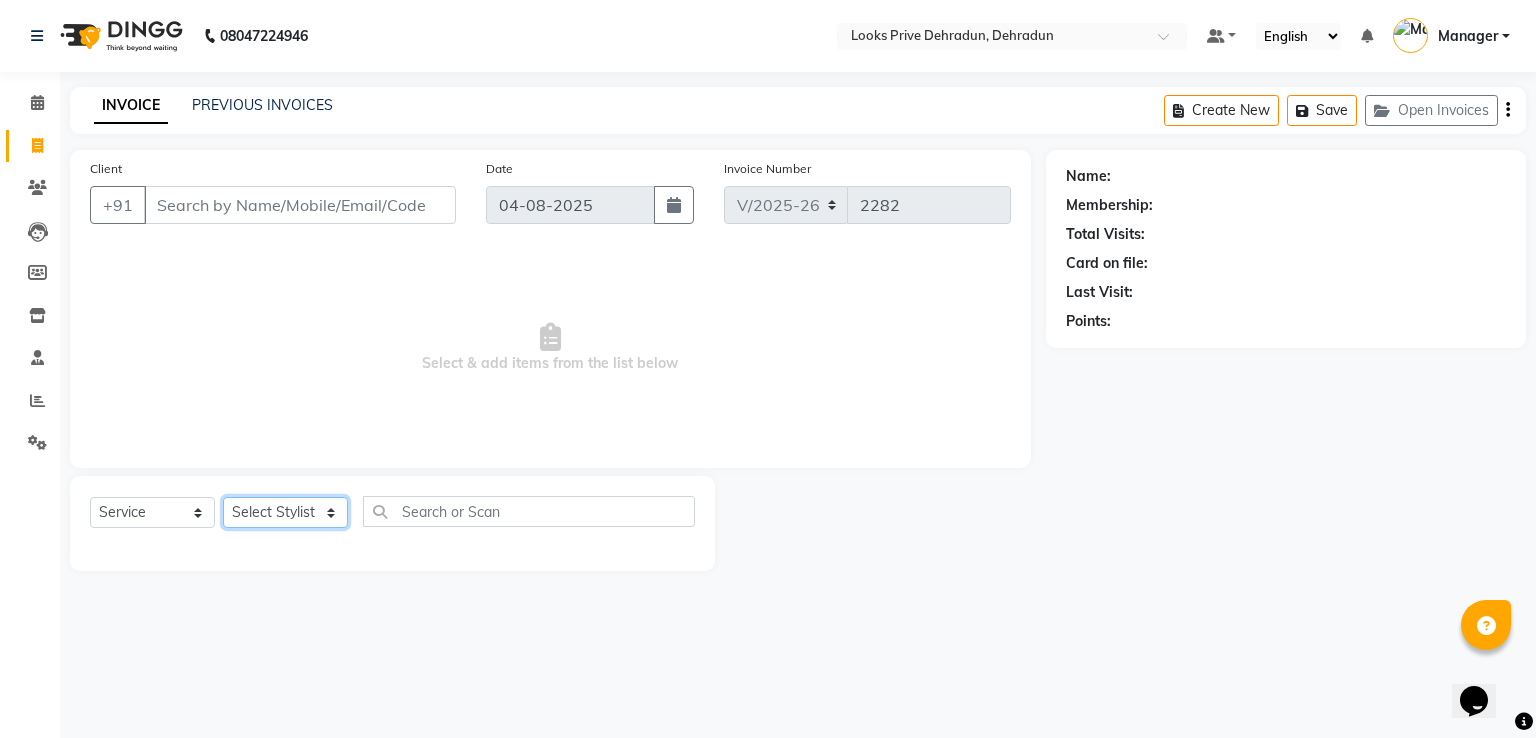 select on "86408" 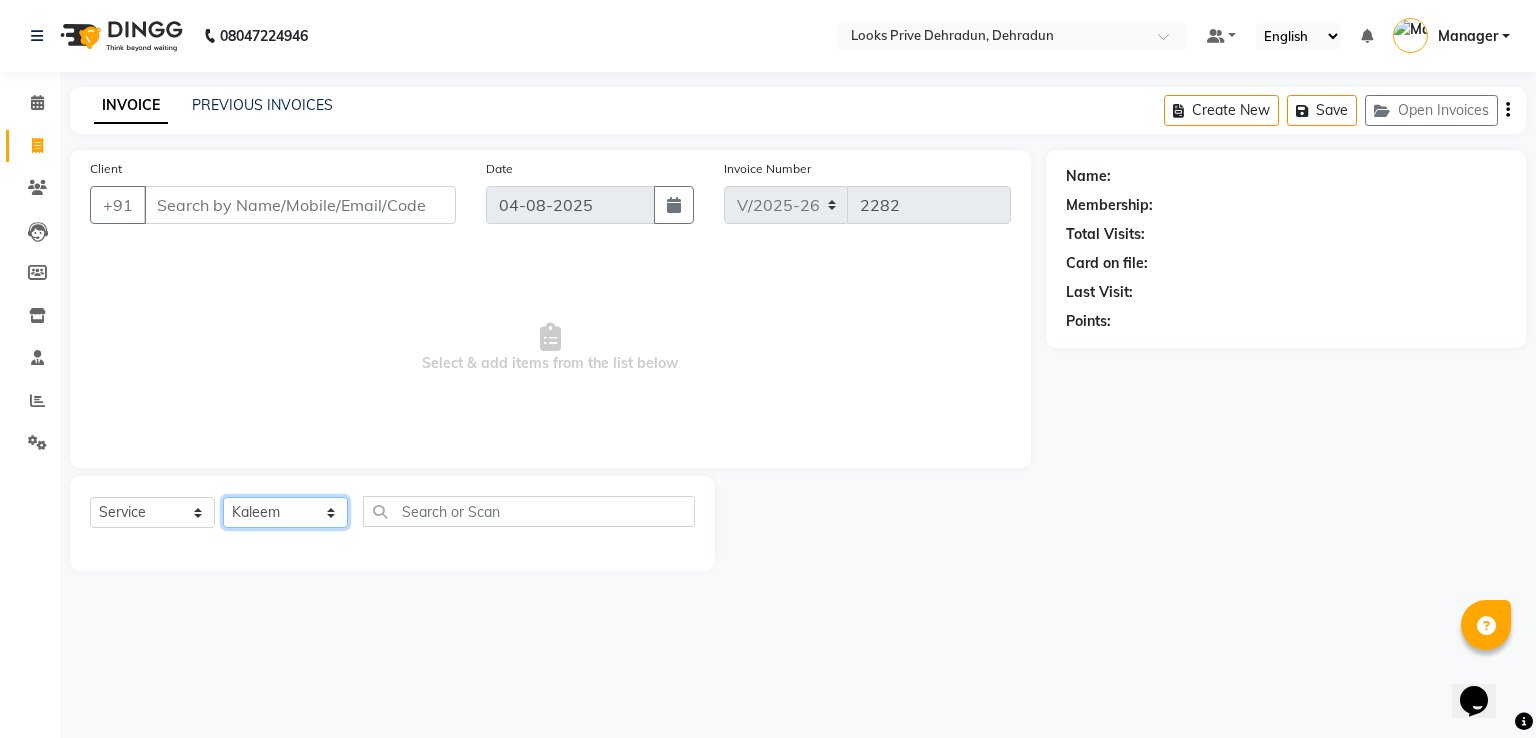 click on "Select Stylist A2R_Master Aamir Ajay_Pedicurist Ashima Ayesha Bilal Dinesh_pdct Kaleem Karni Lovely Lucky_pdct Manager Muskan Nasir Rajeev Ruby Salman Shahjad Shubham Suraj_pedi" 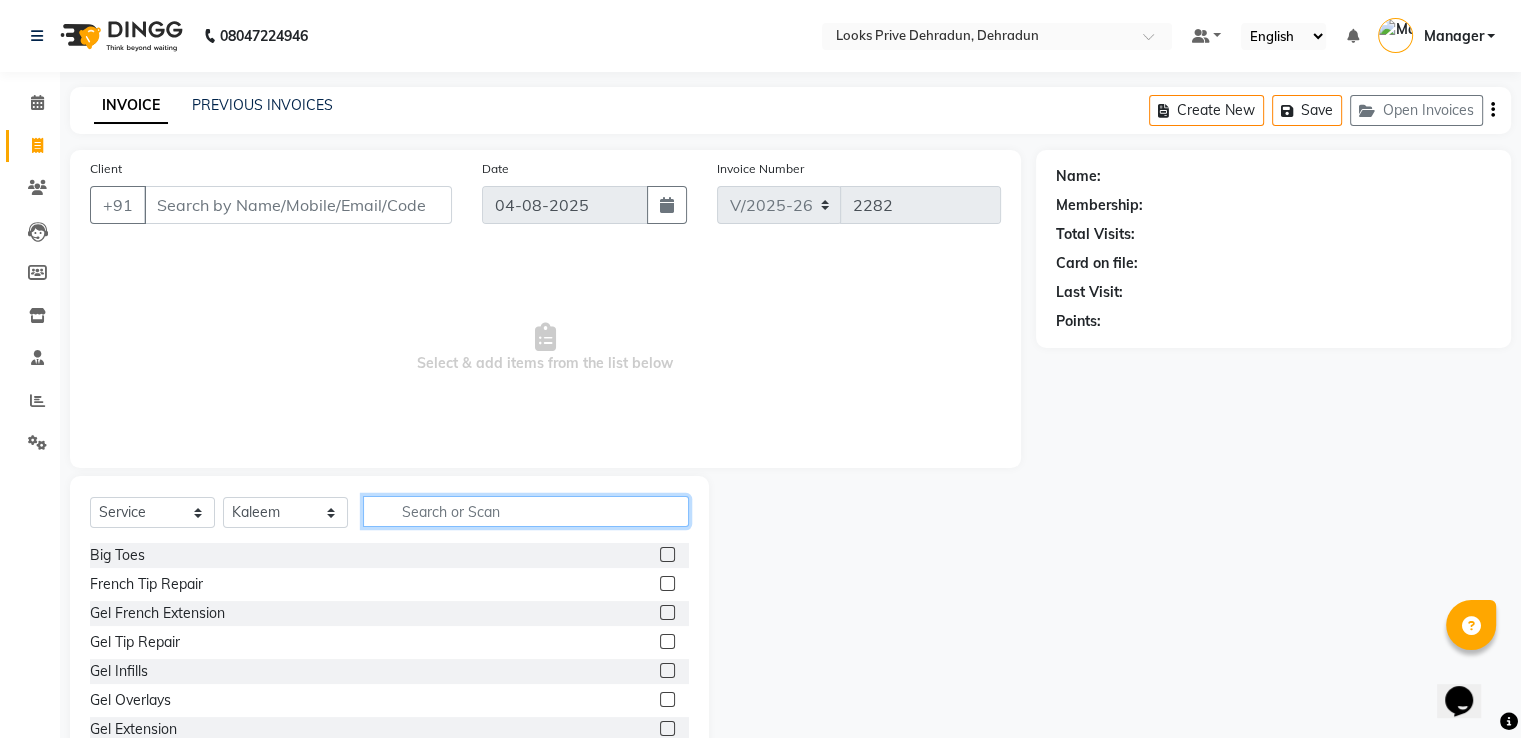 click 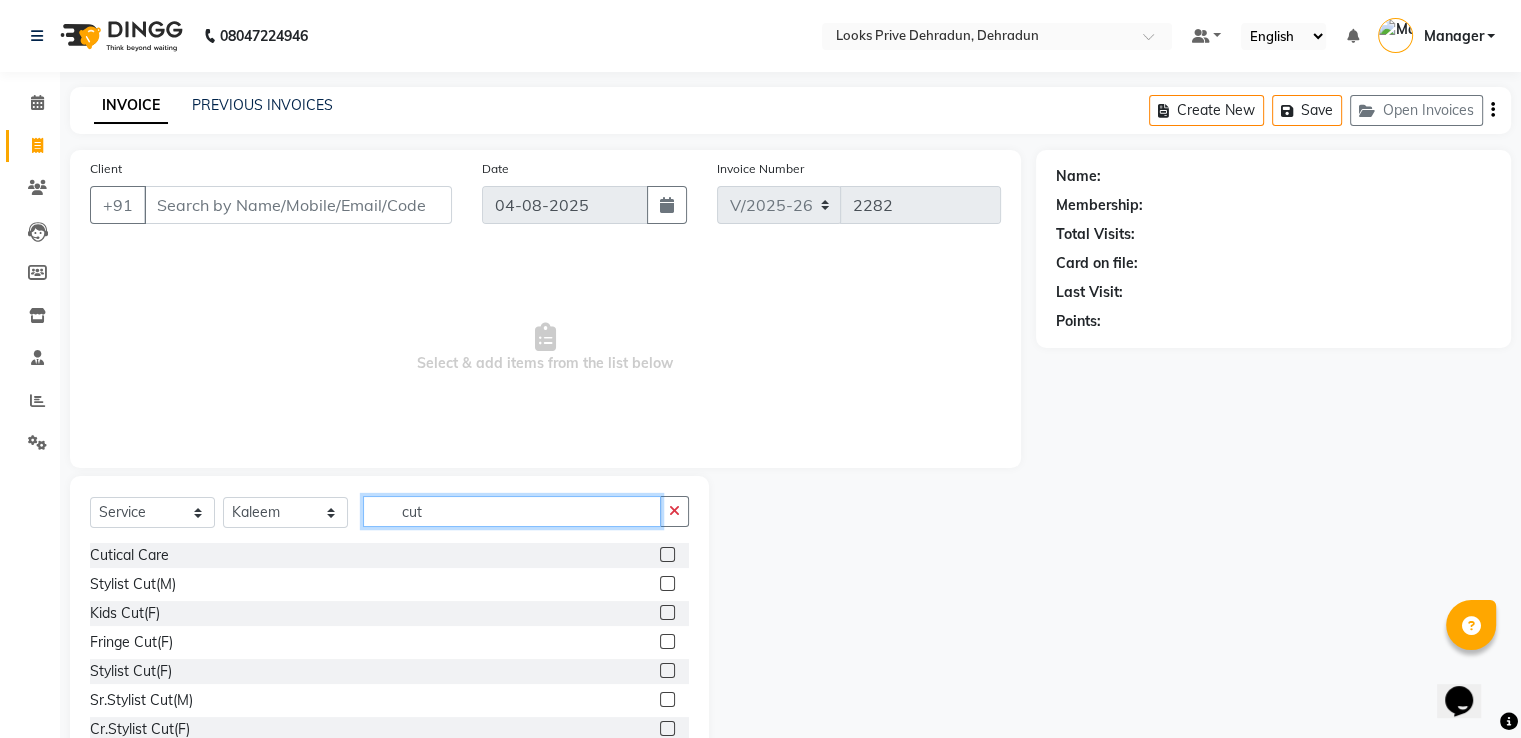 type on "cut" 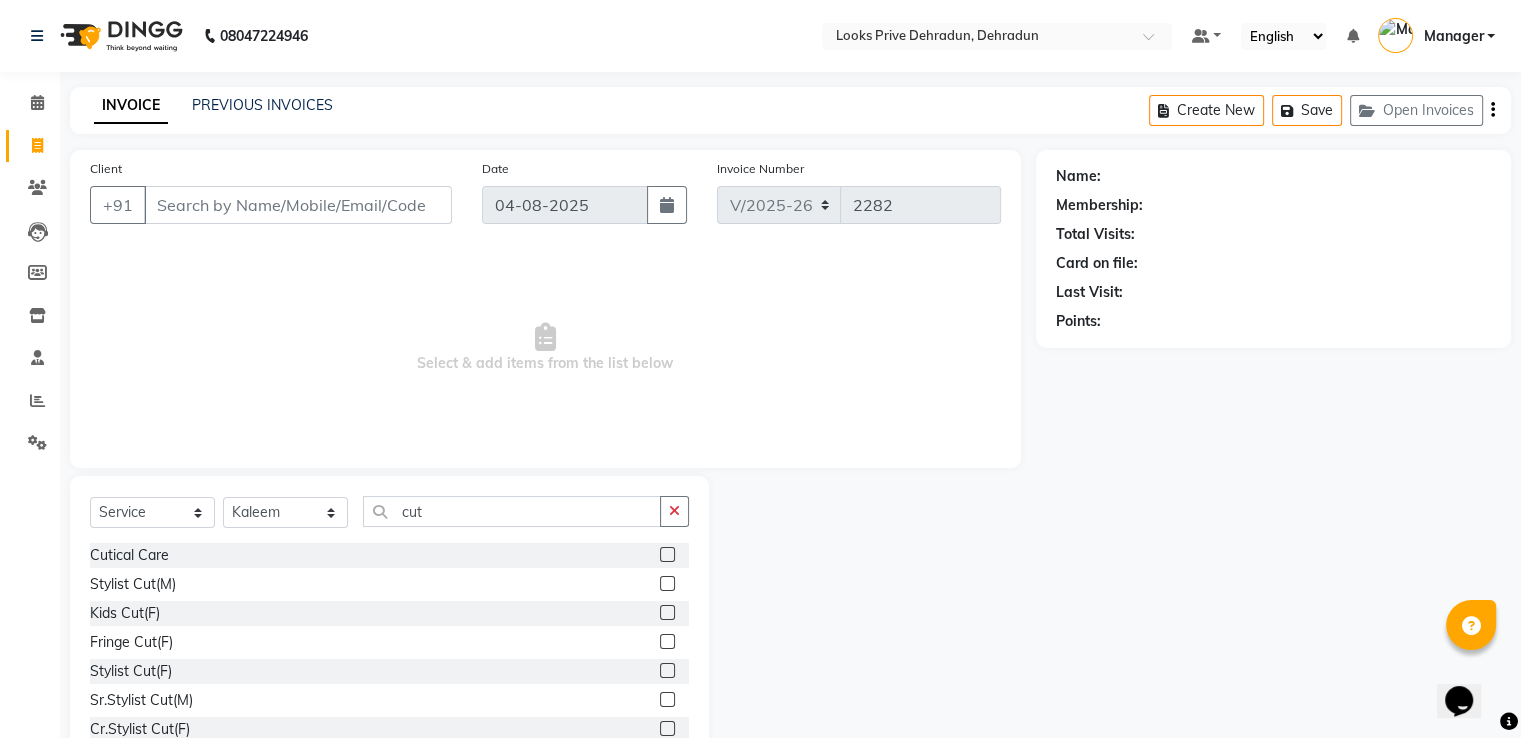 click 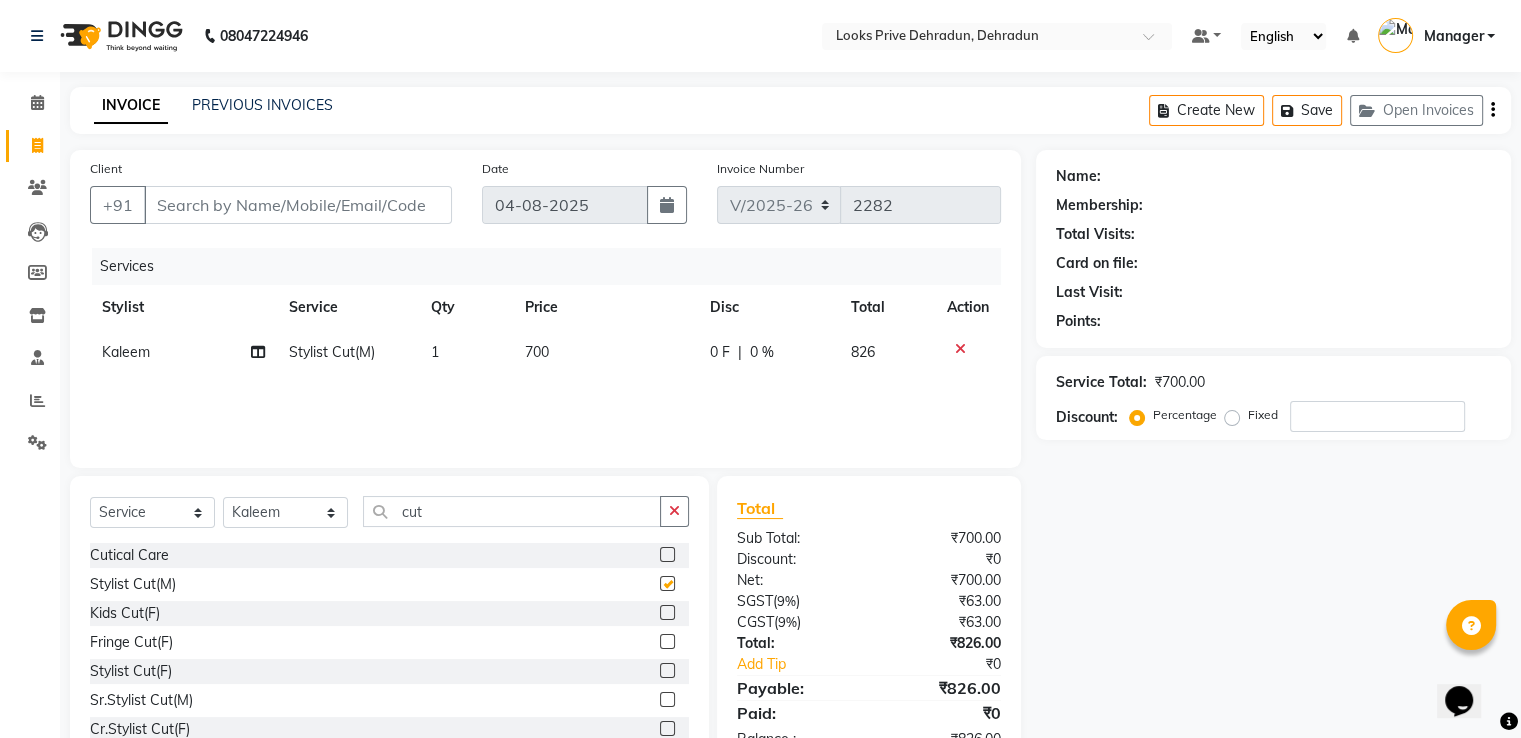 checkbox on "false" 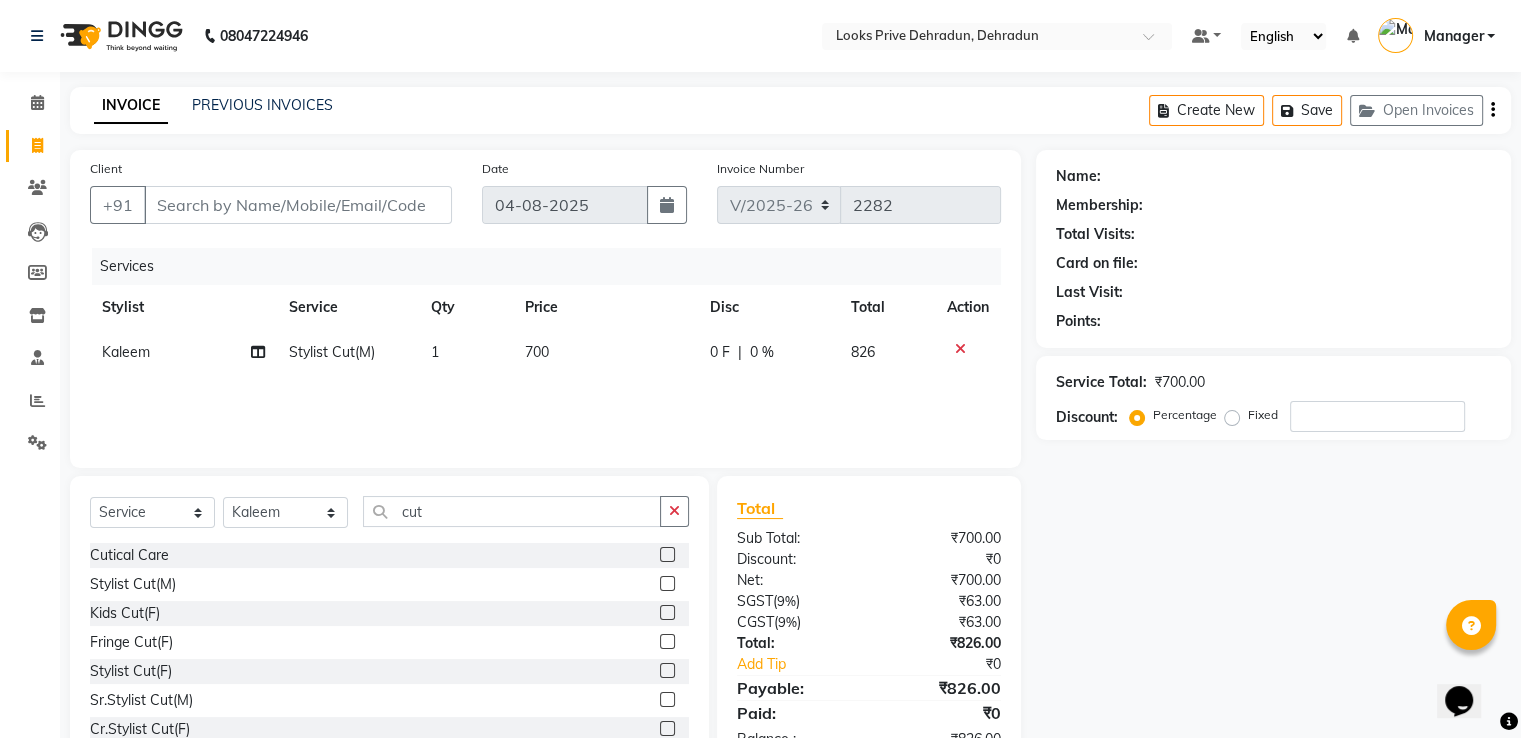 click on "700" 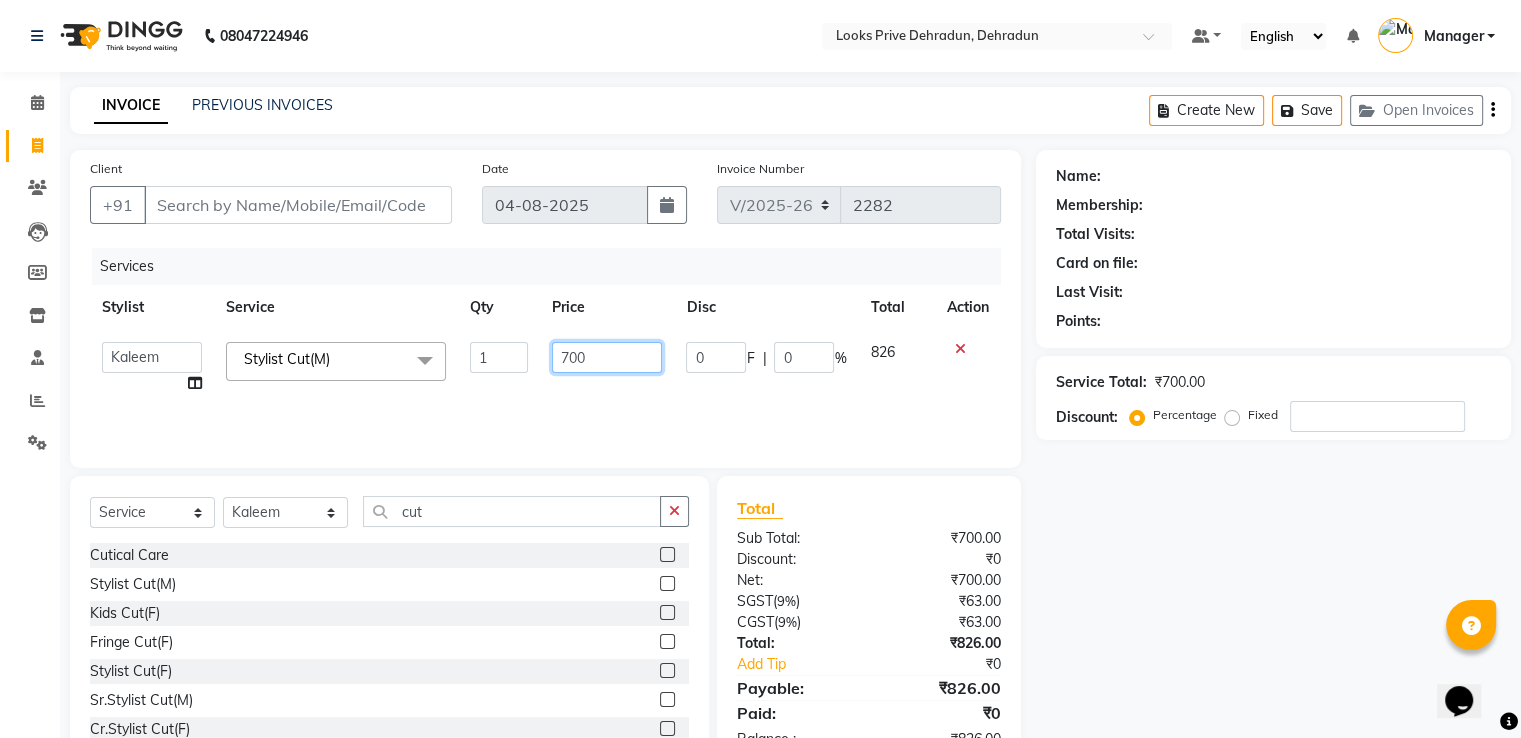 drag, startPoint x: 579, startPoint y: 358, endPoint x: 591, endPoint y: 357, distance: 12.0415945 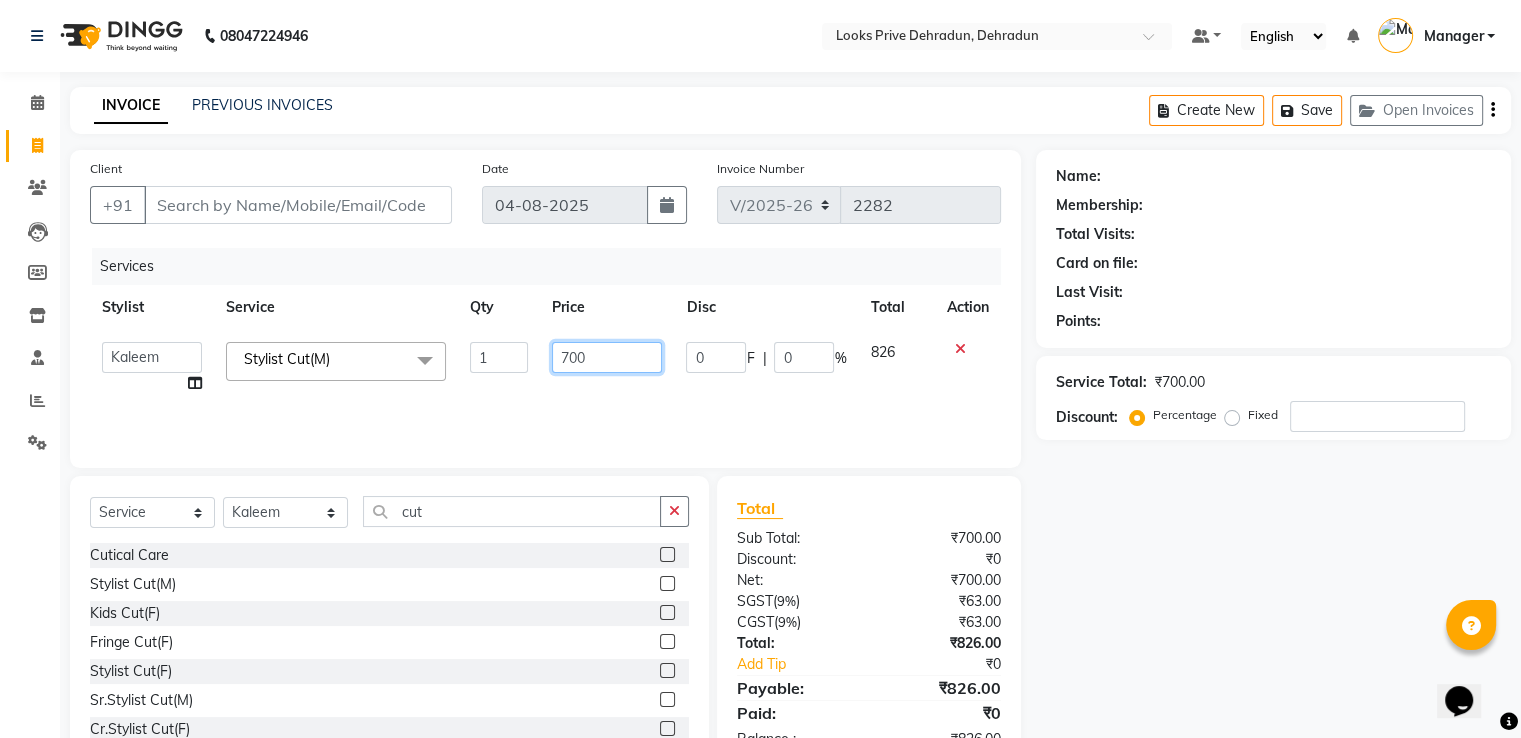 click on "700" 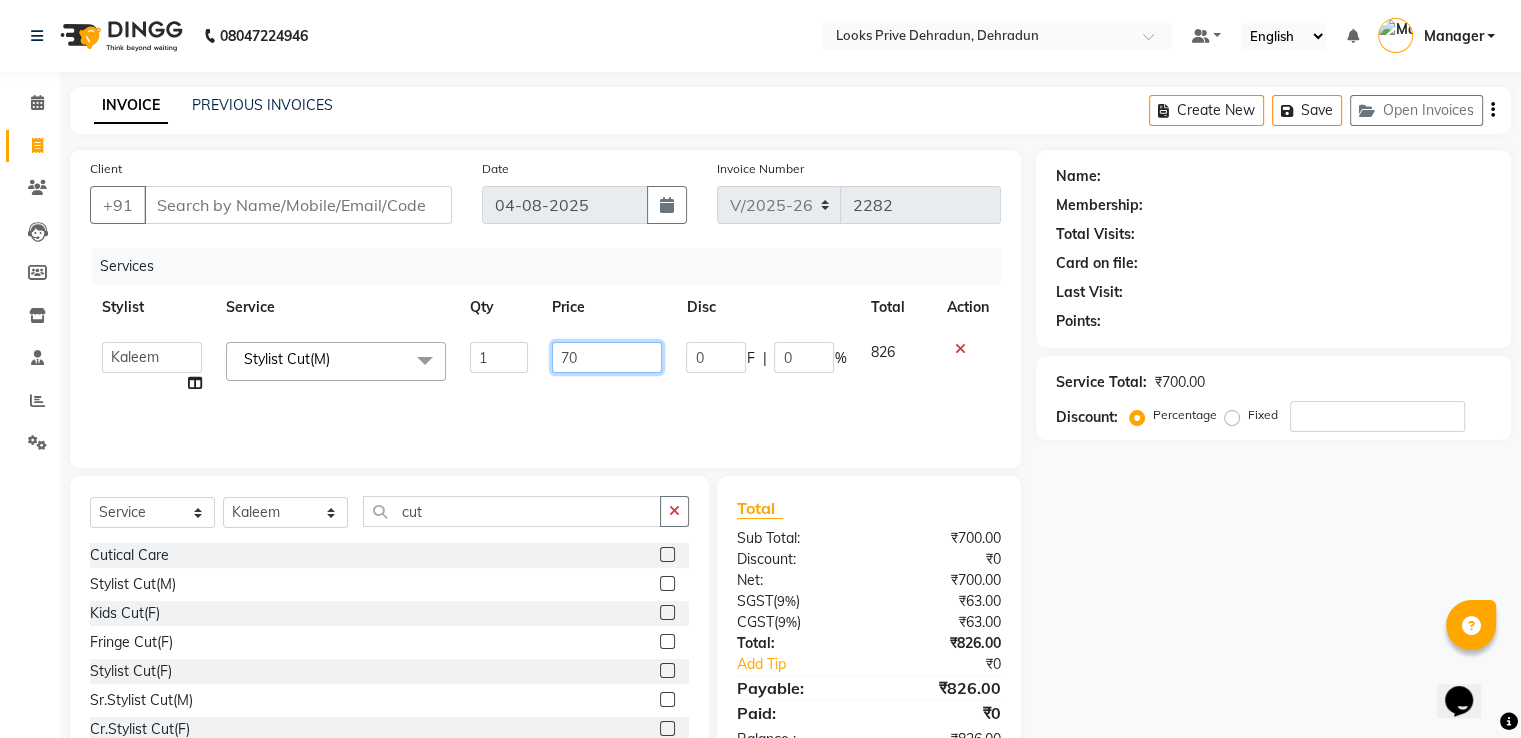 type on "7" 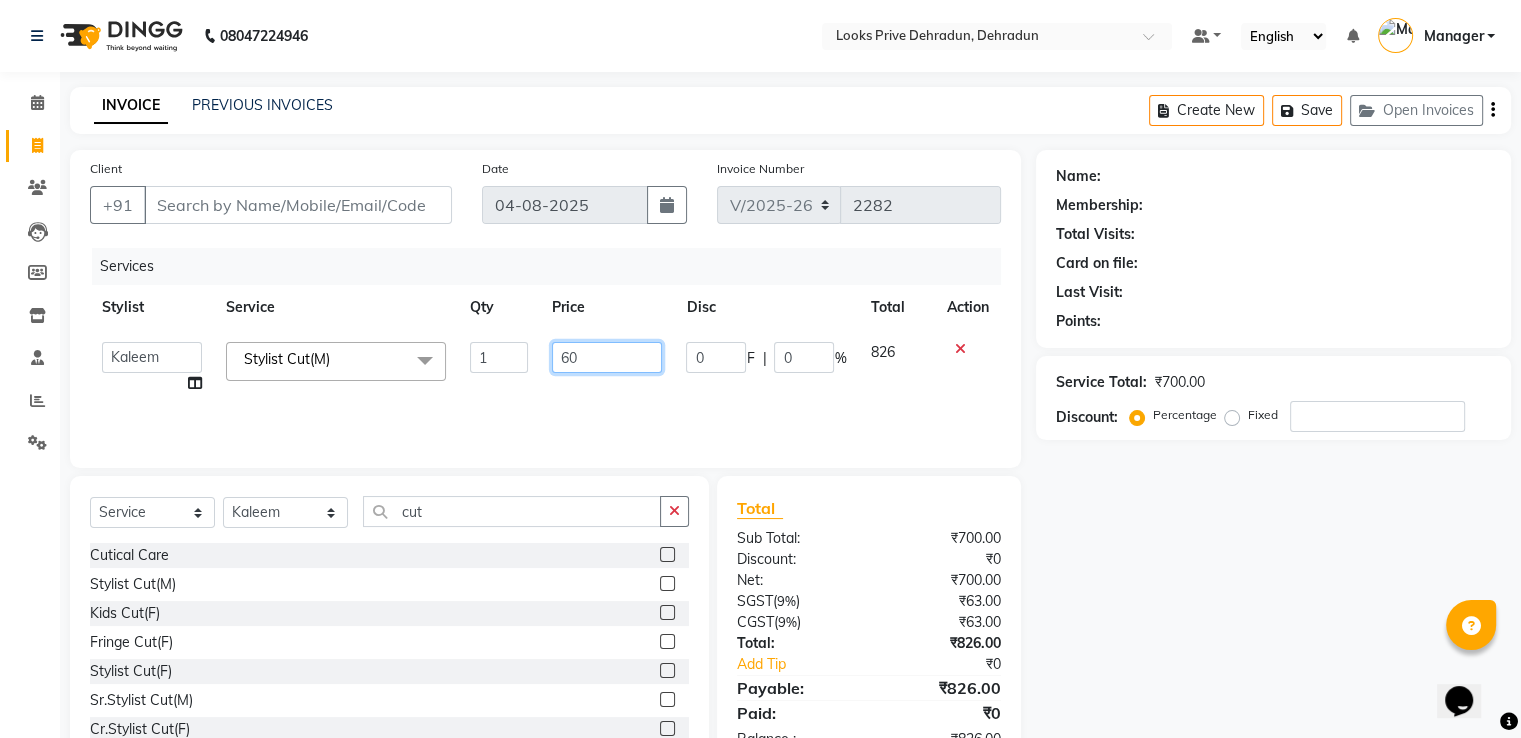 type on "600" 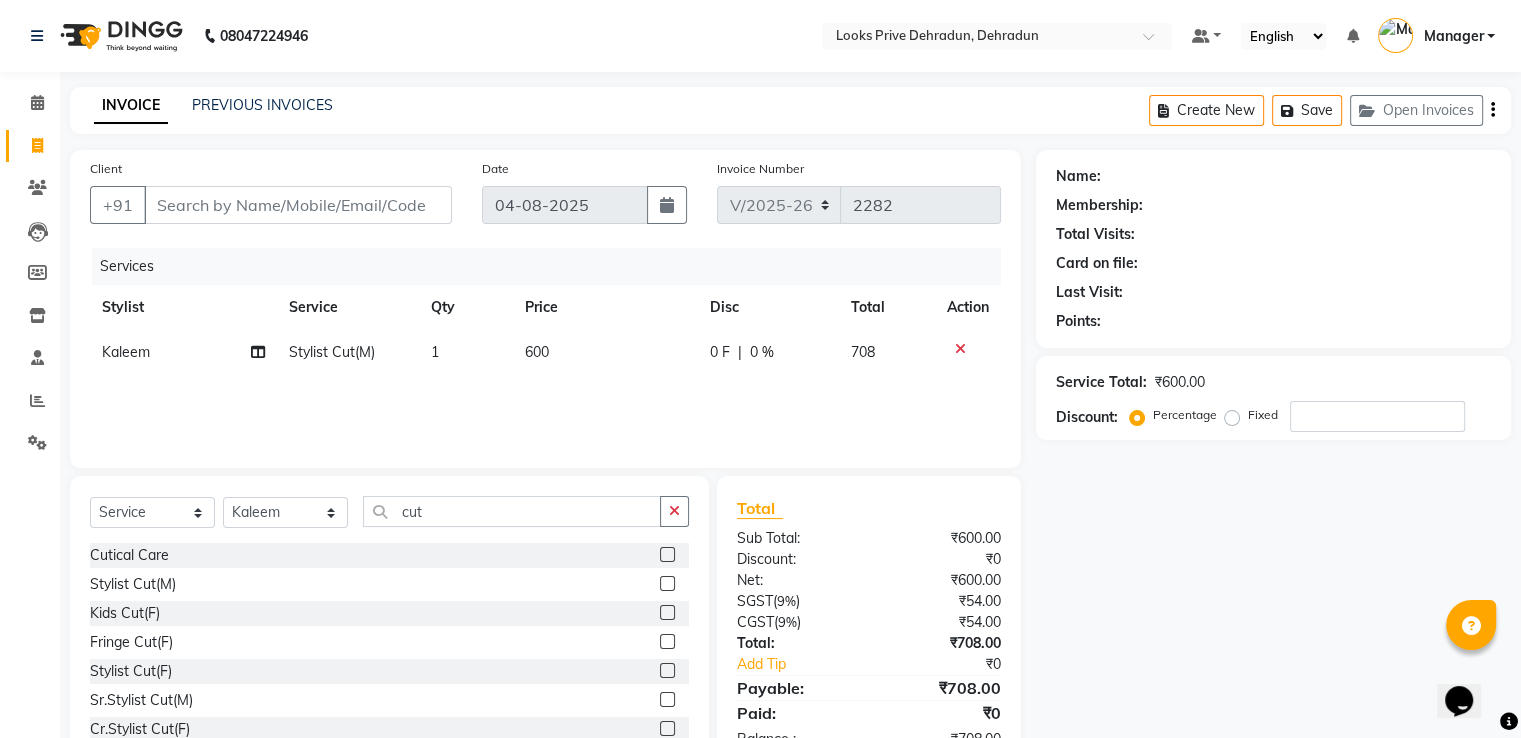 click on "Service Total:  ₹600.00  Discount:  Percentage   Fixed" 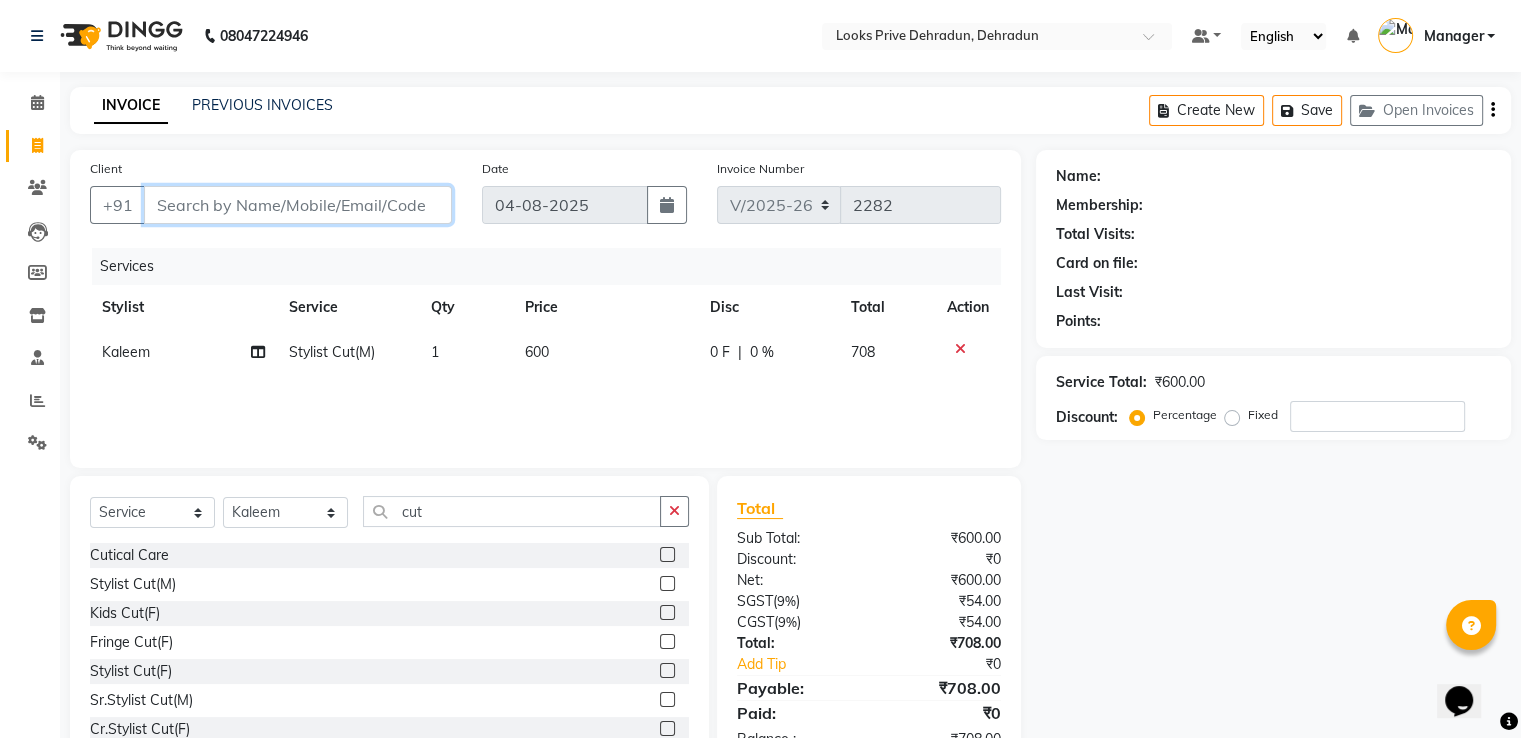 click on "Client" at bounding box center (298, 205) 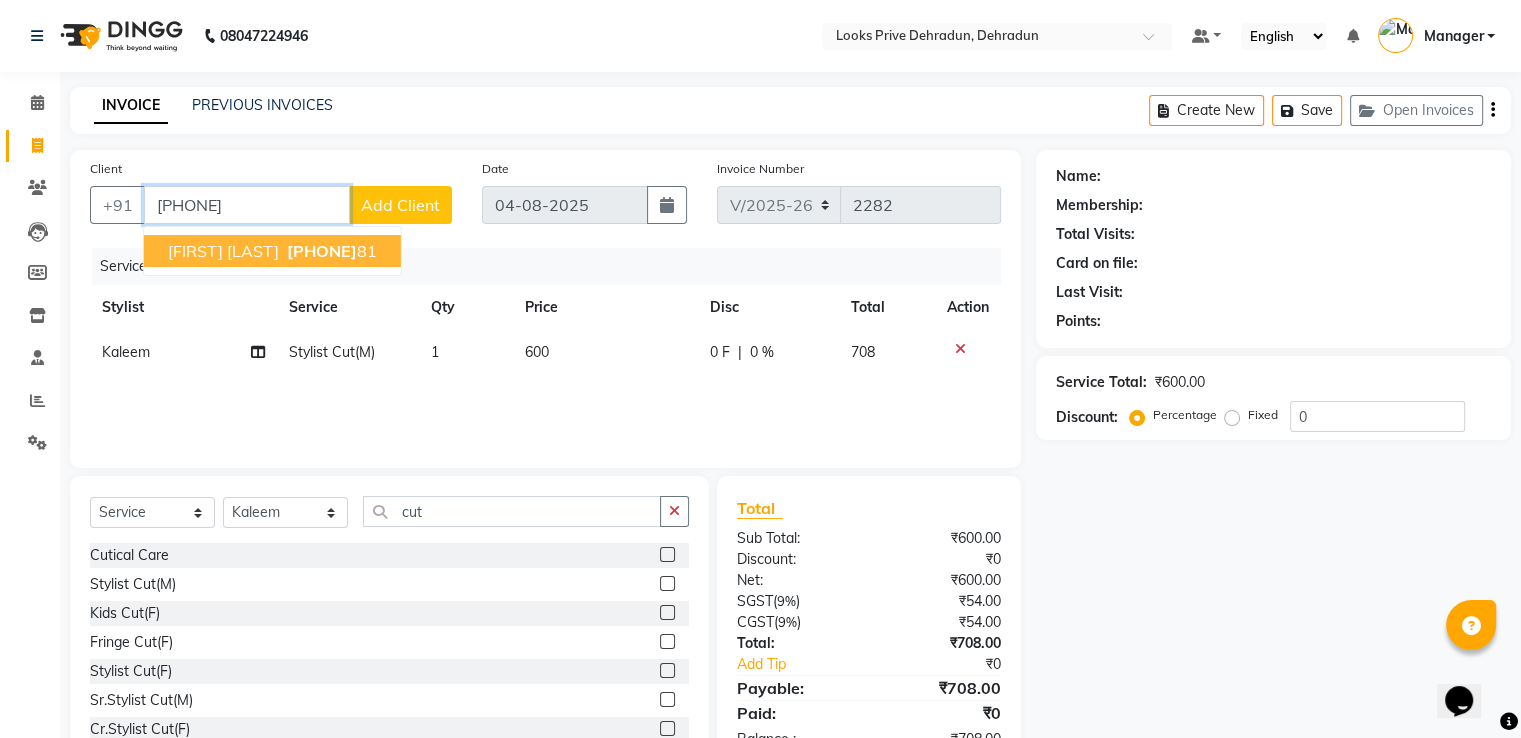 click on "[PHONE]" at bounding box center [322, 251] 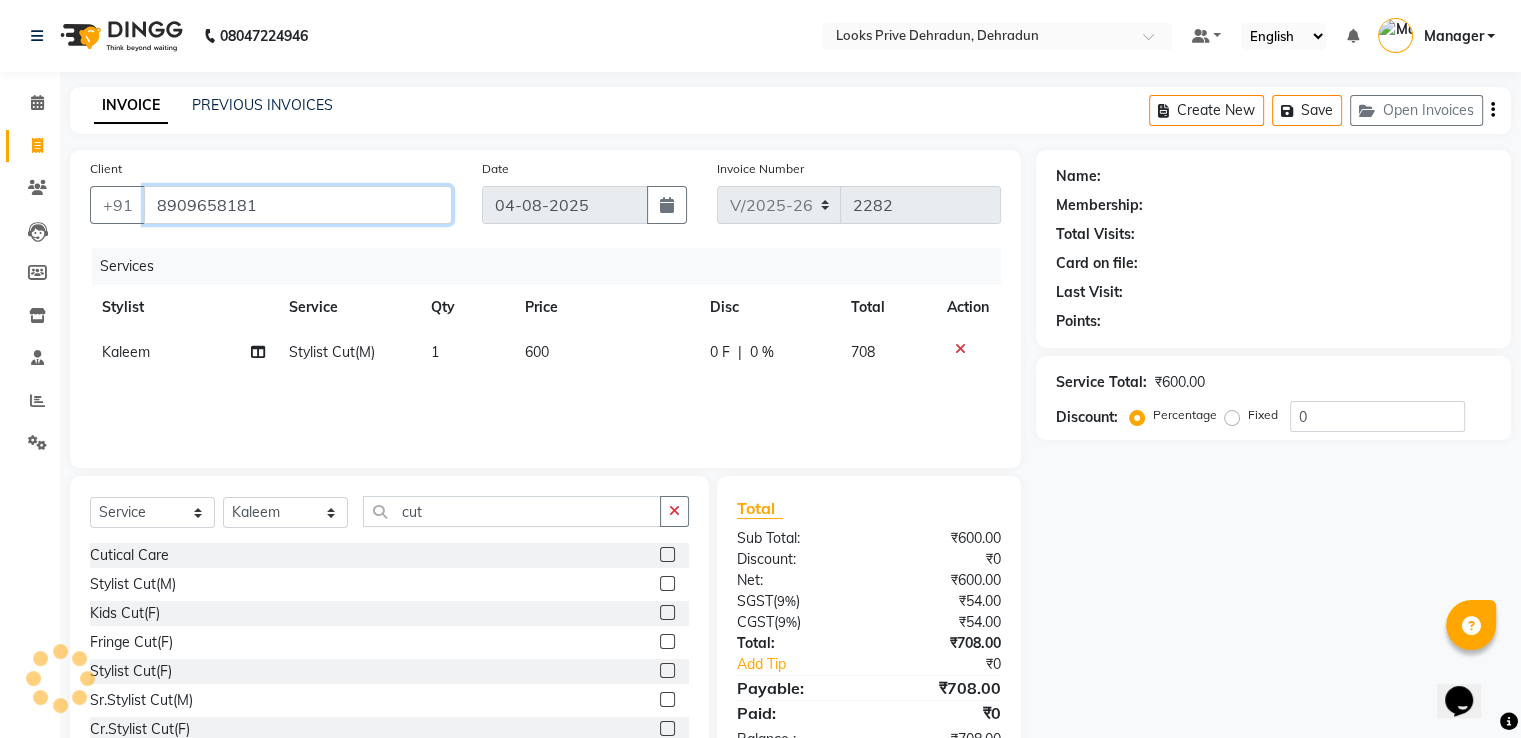 type on "8909658181" 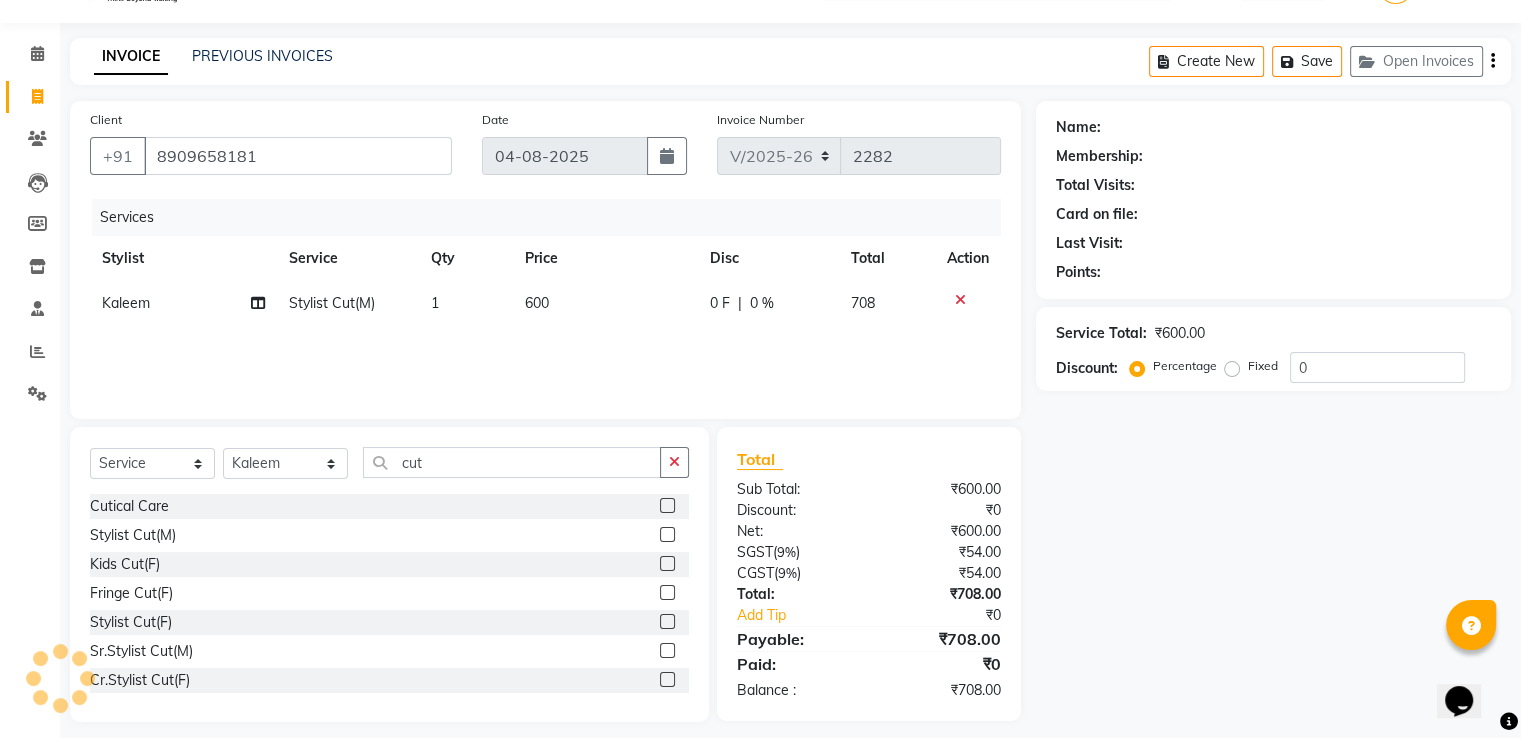 select on "1: Object" 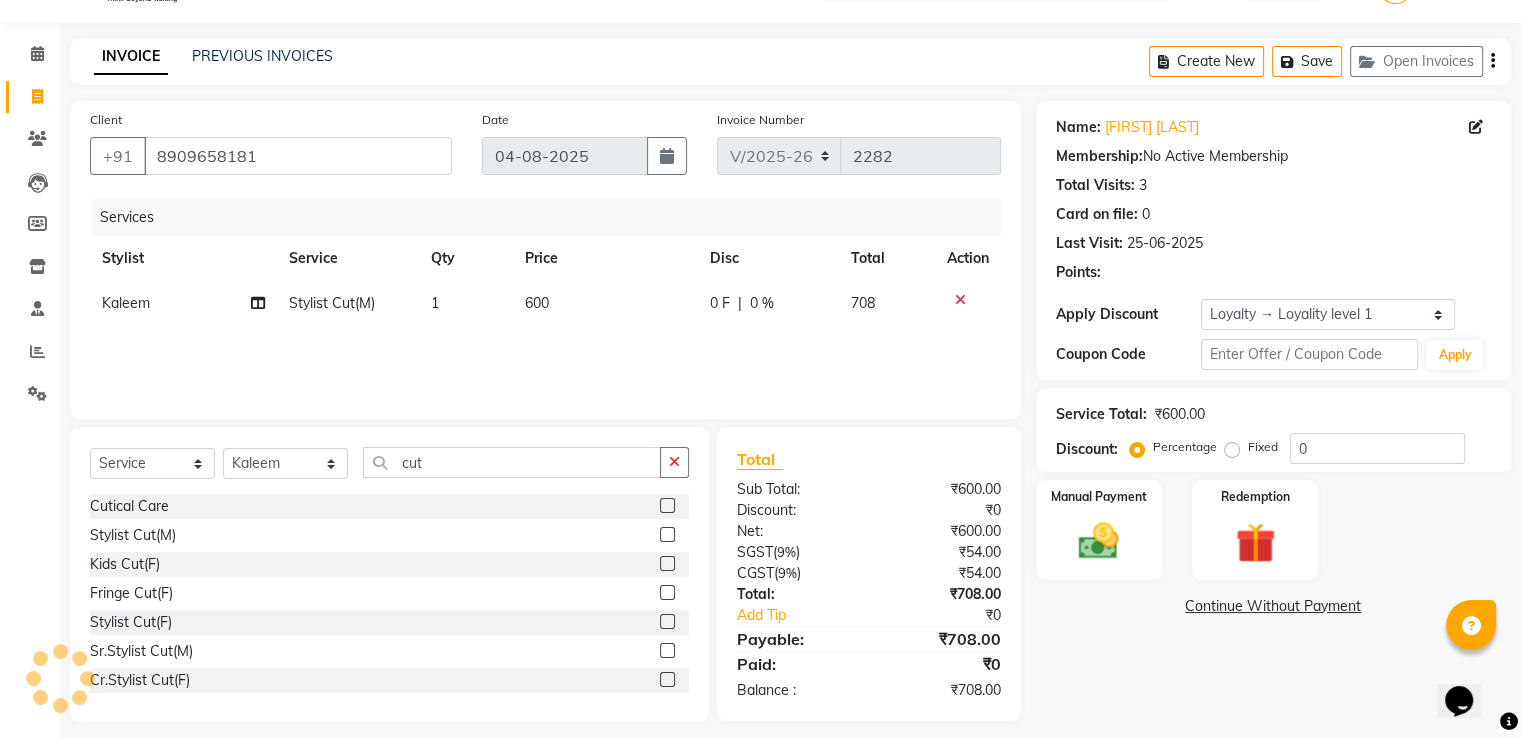 scroll, scrollTop: 64, scrollLeft: 0, axis: vertical 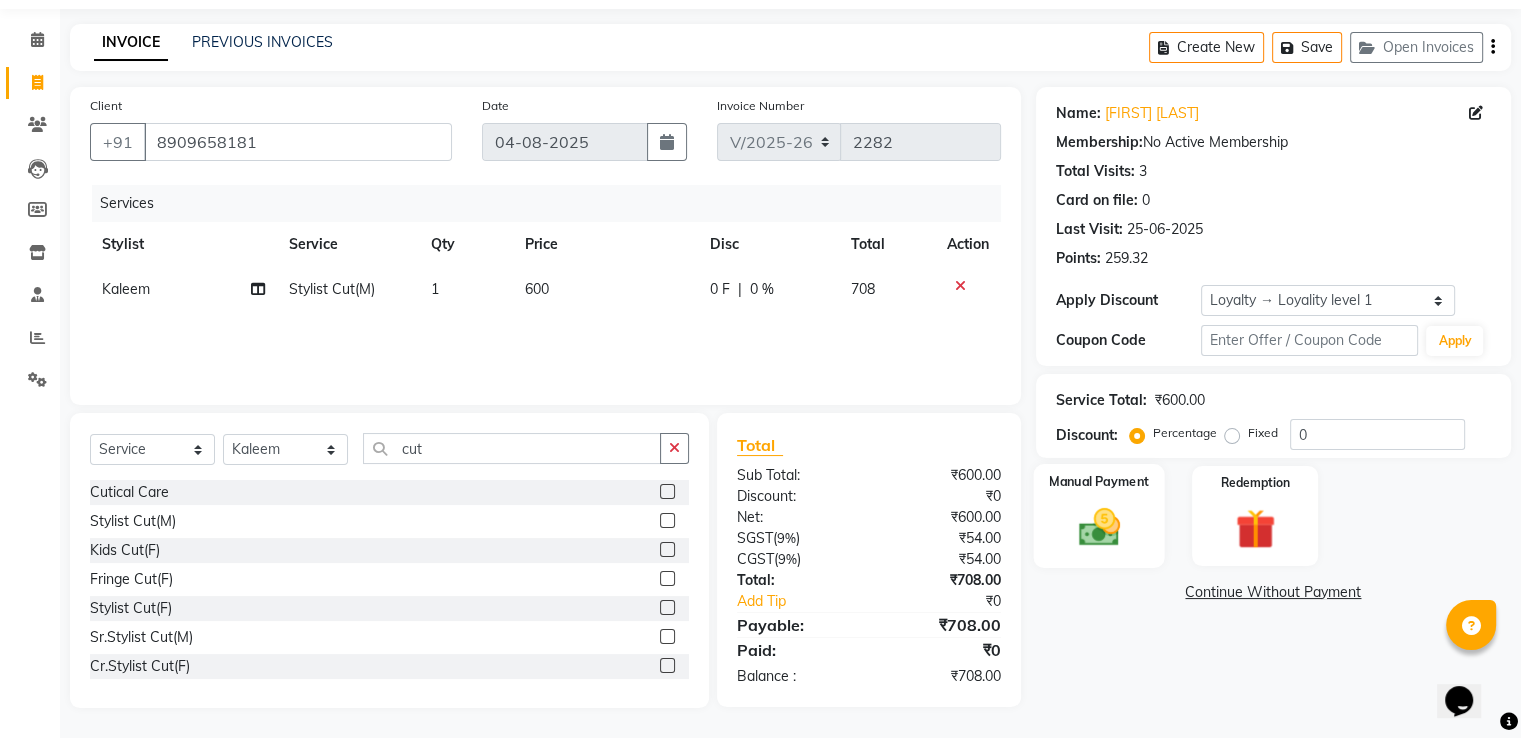 click 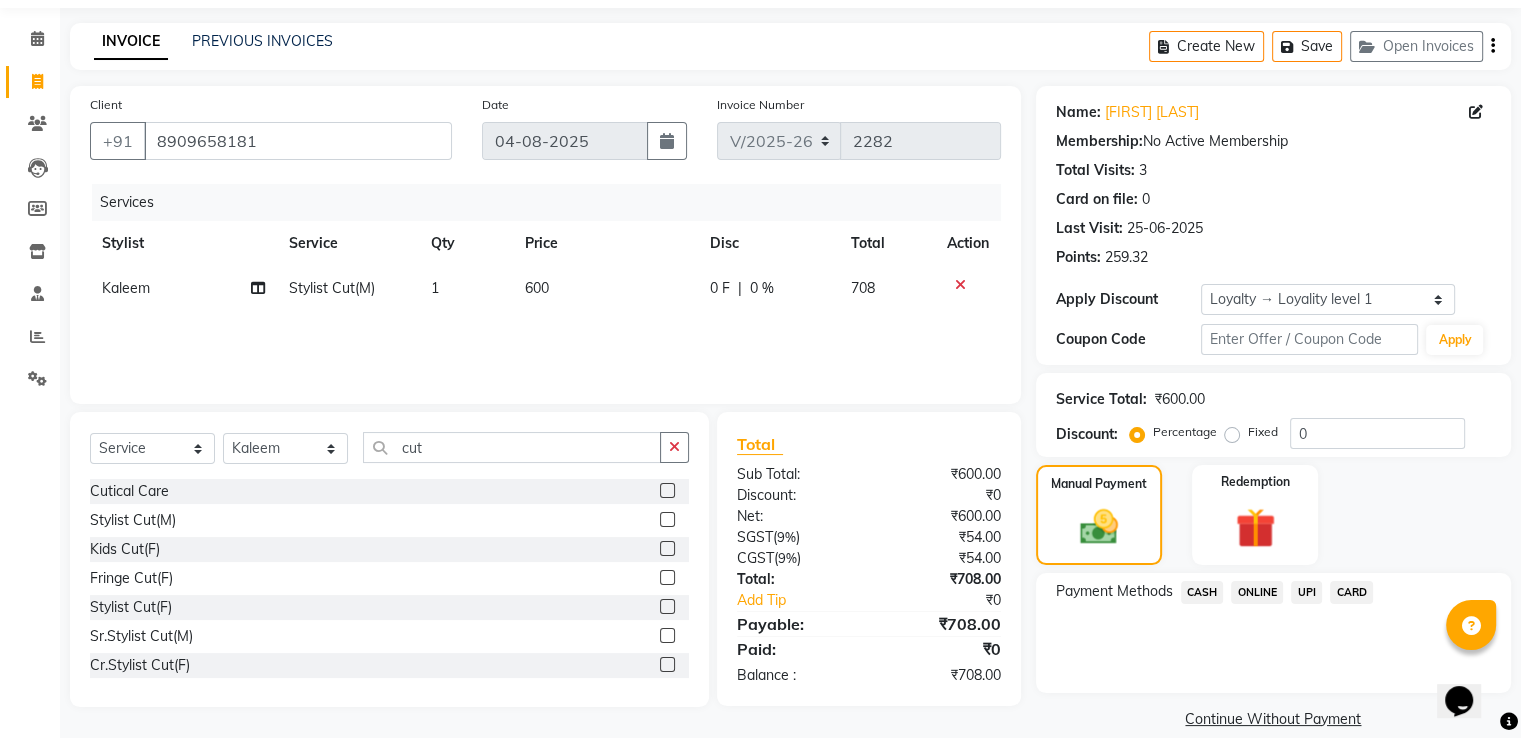 click on "CASH" 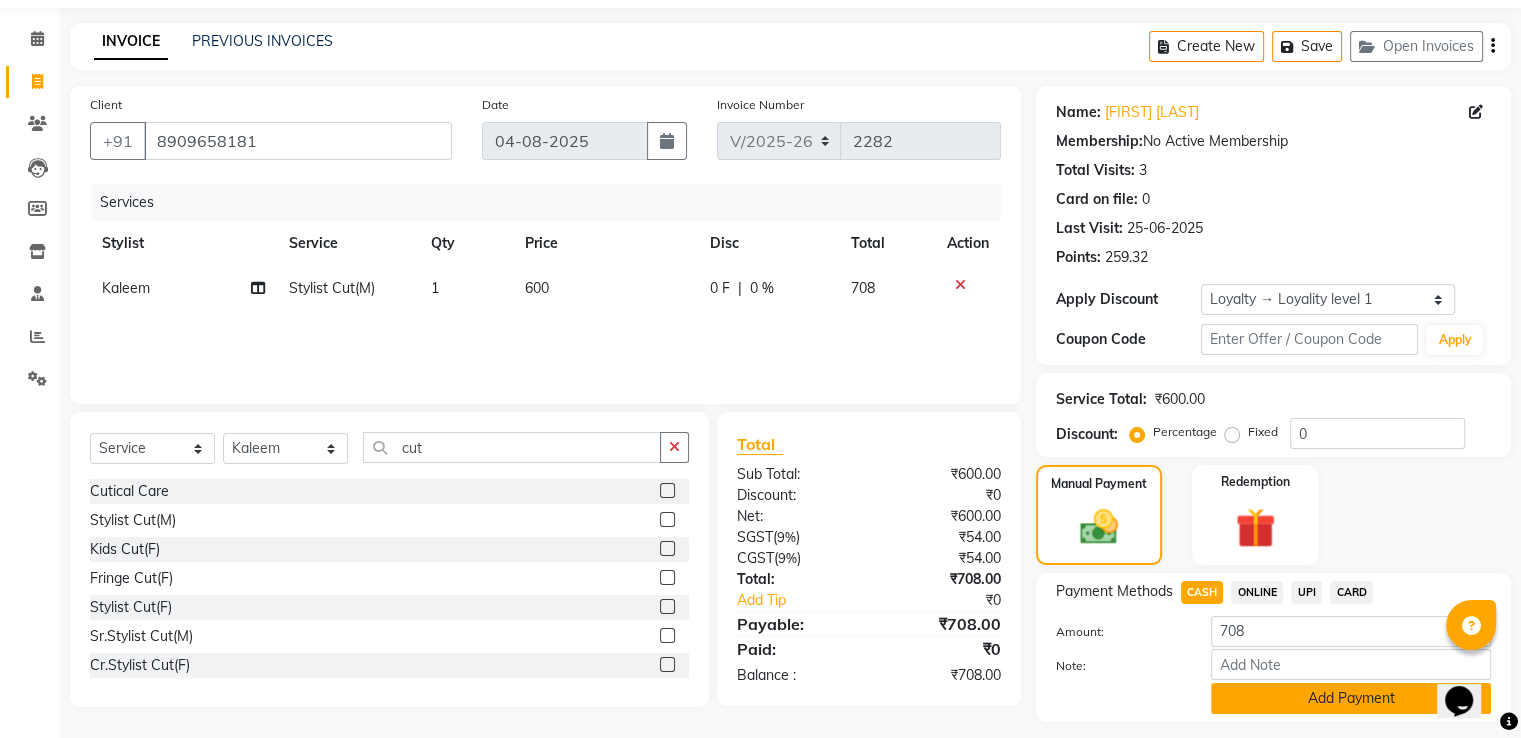 click on "Add Payment" 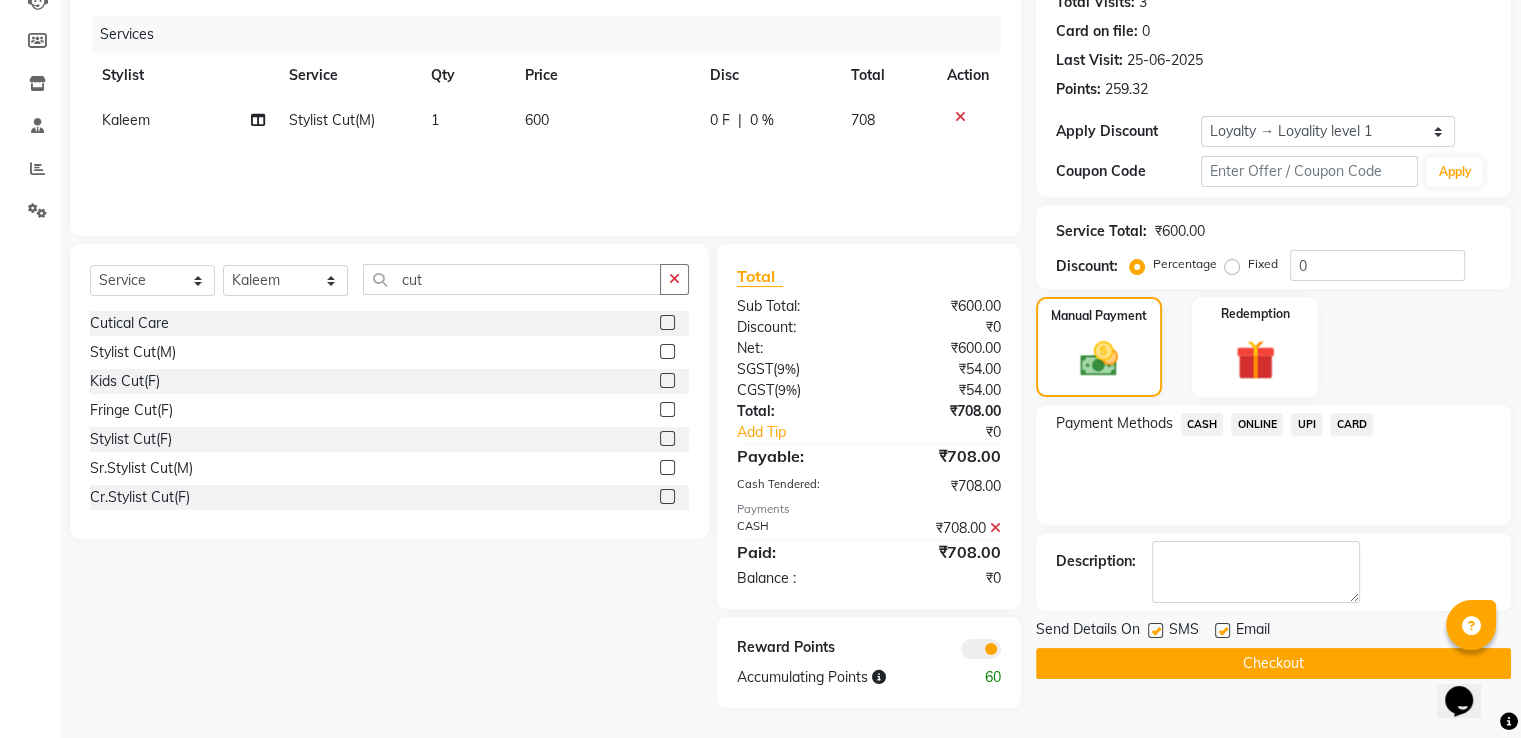 click on "Checkout" 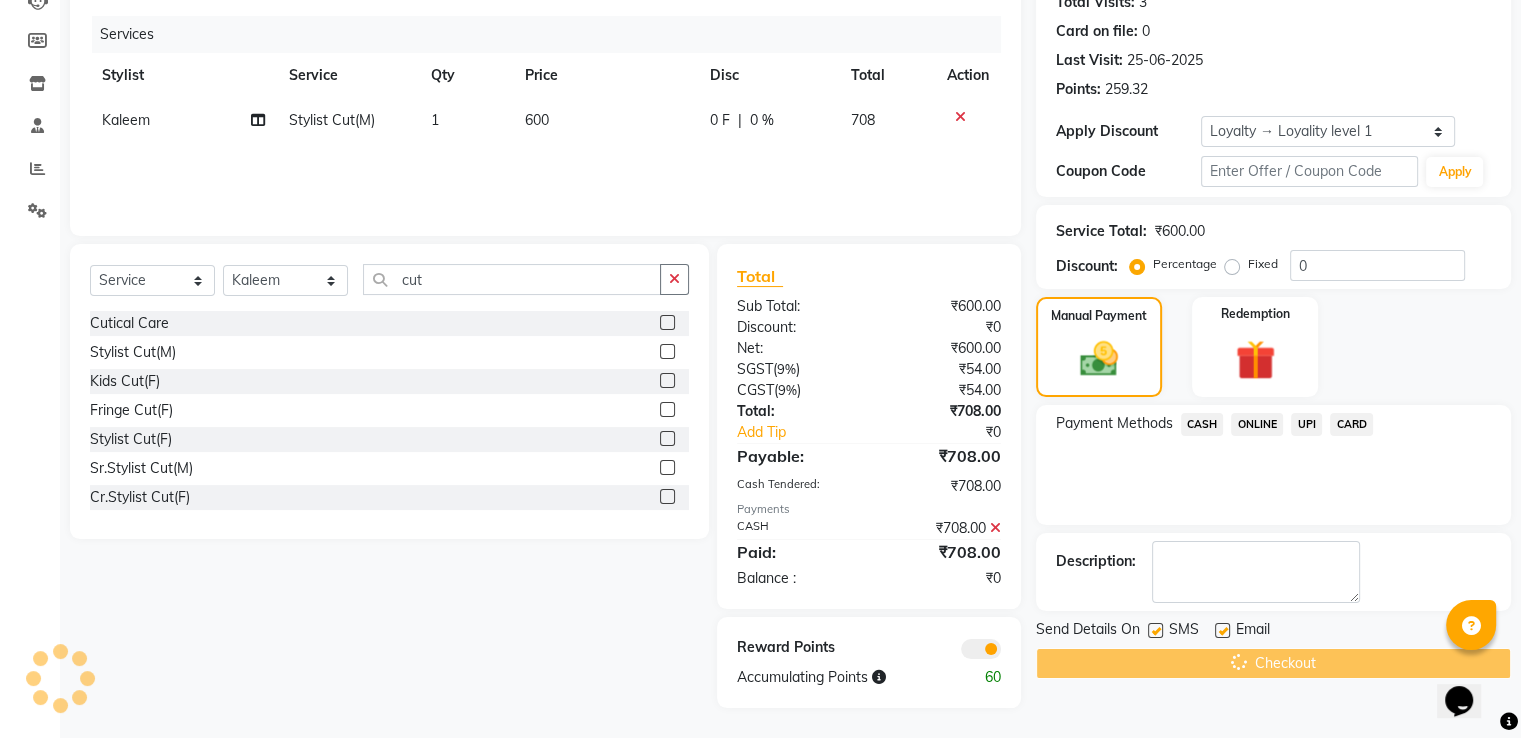 click on "Checkout" 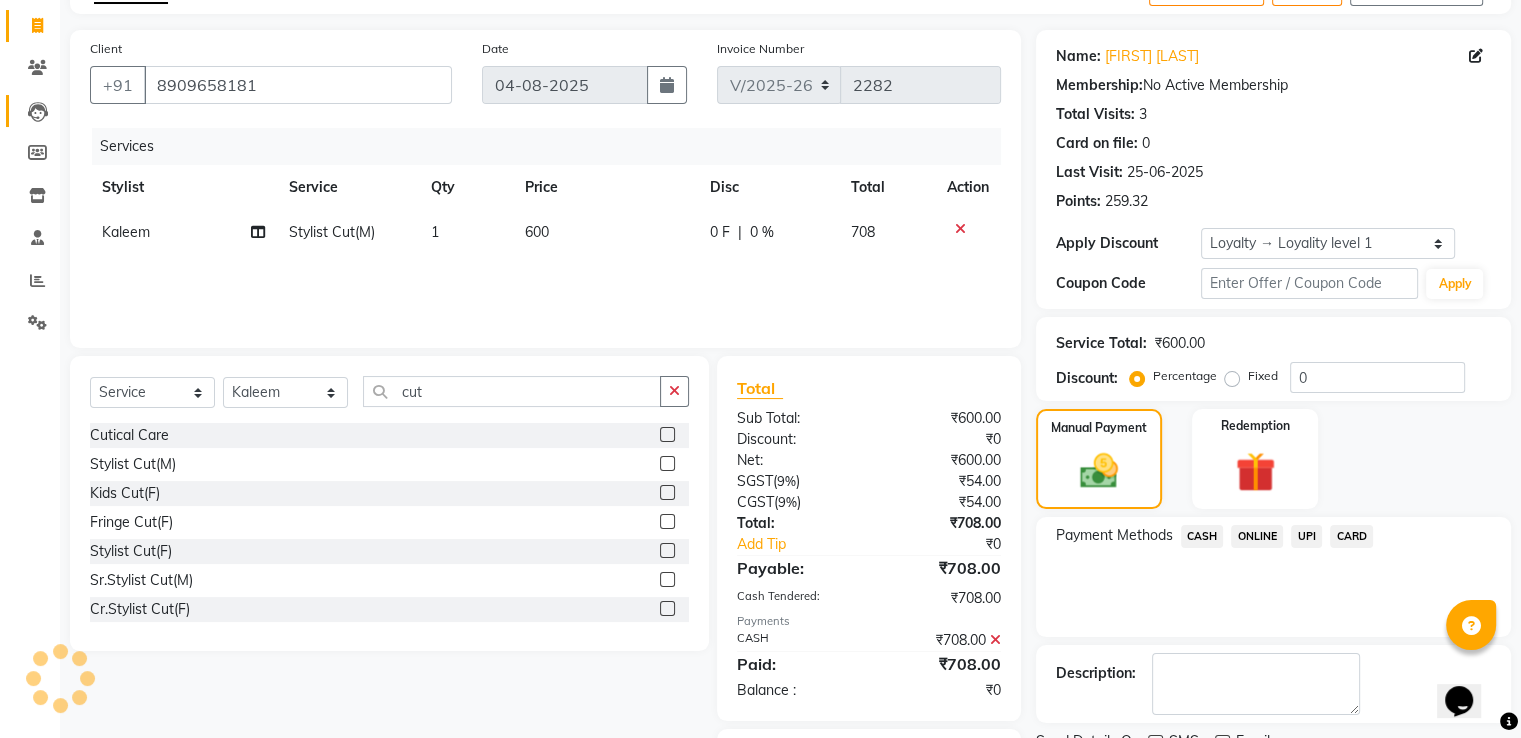 scroll, scrollTop: 34, scrollLeft: 0, axis: vertical 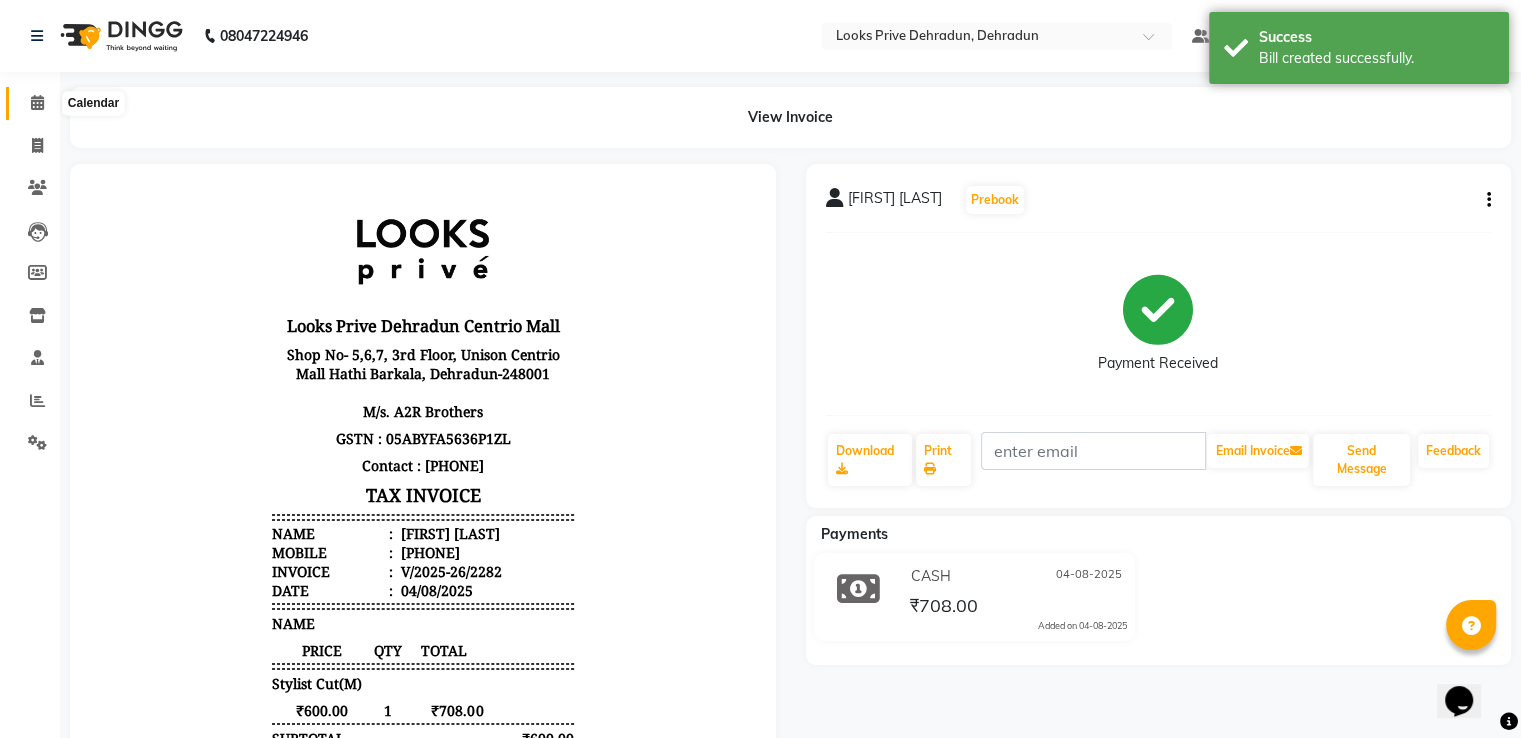 click 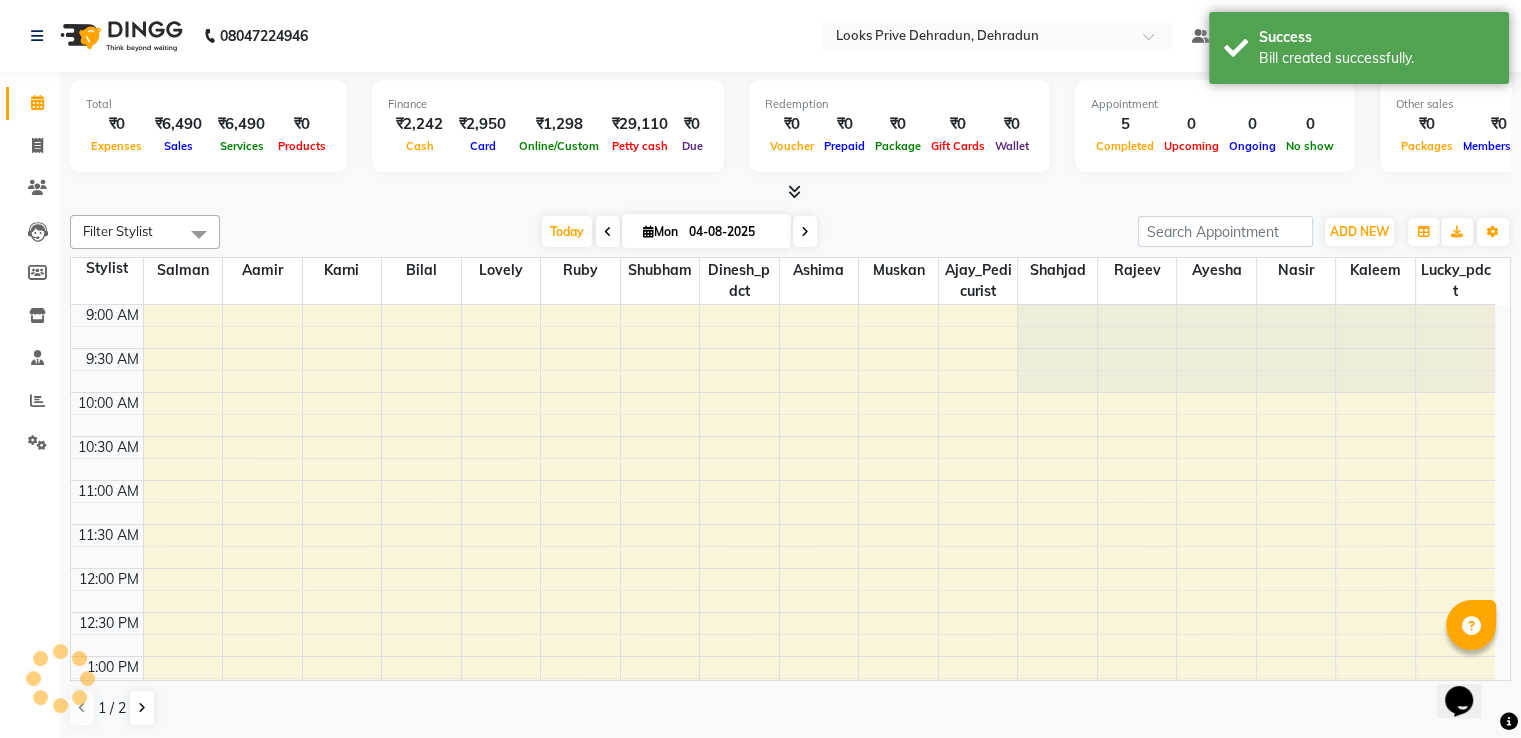 scroll, scrollTop: 0, scrollLeft: 0, axis: both 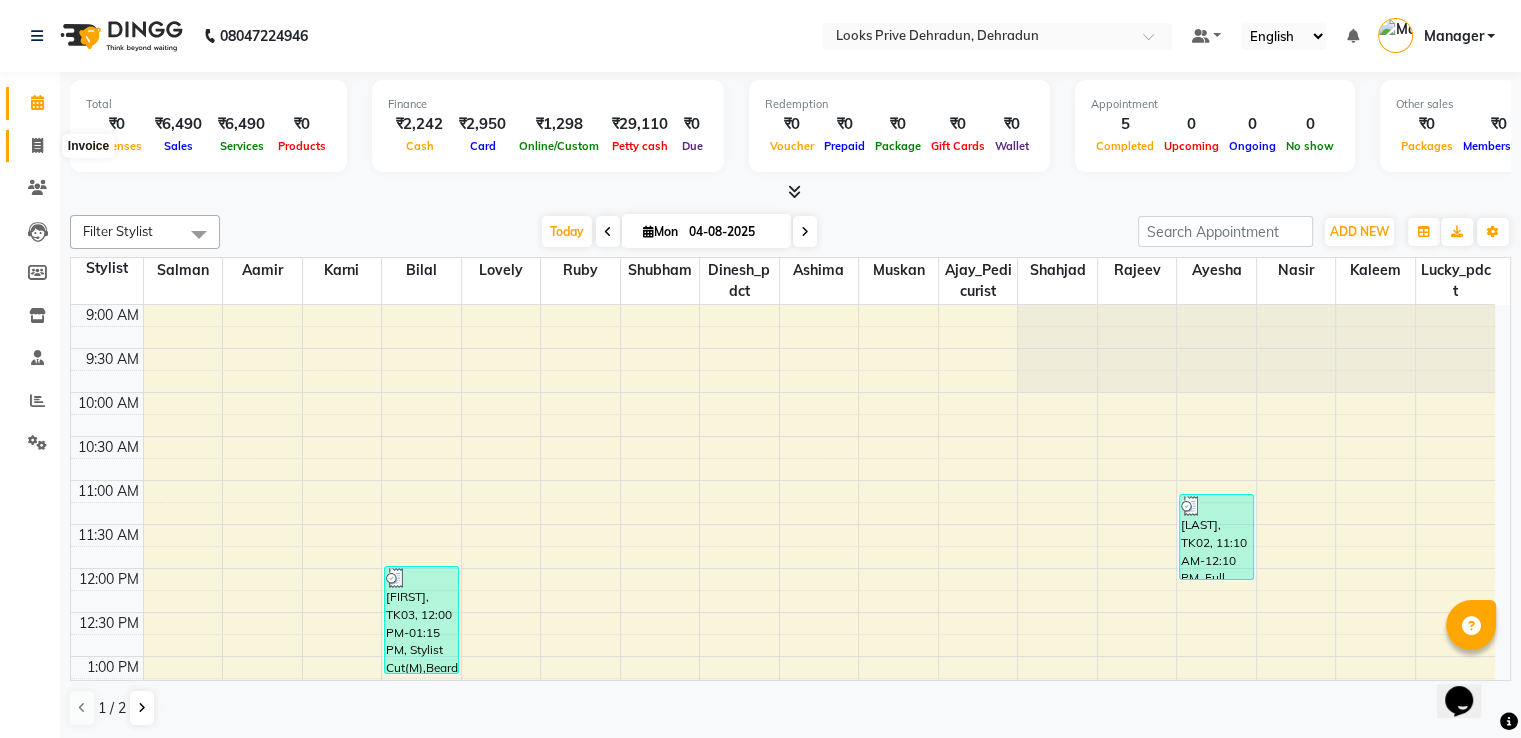 click 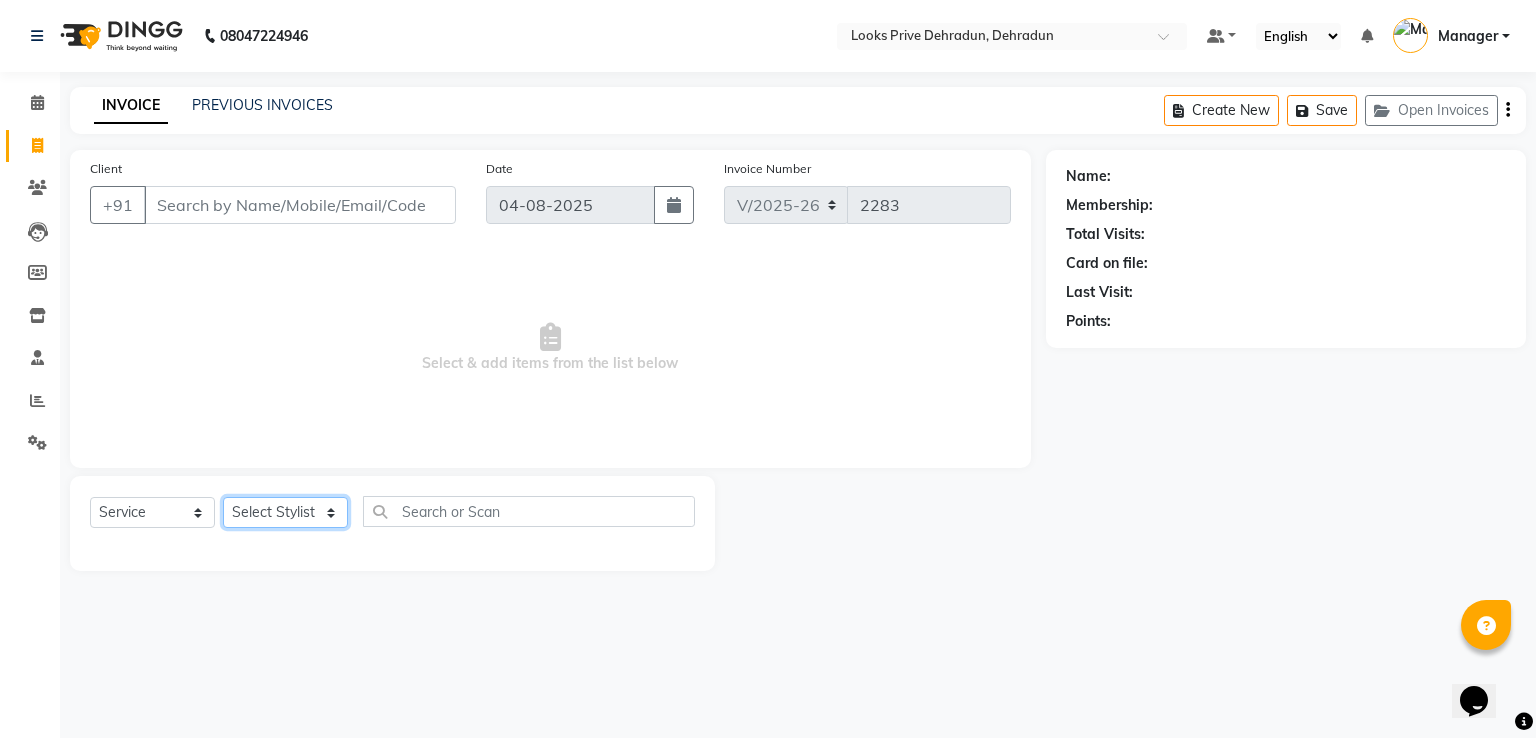 drag, startPoint x: 276, startPoint y: 520, endPoint x: 291, endPoint y: 463, distance: 58.940647 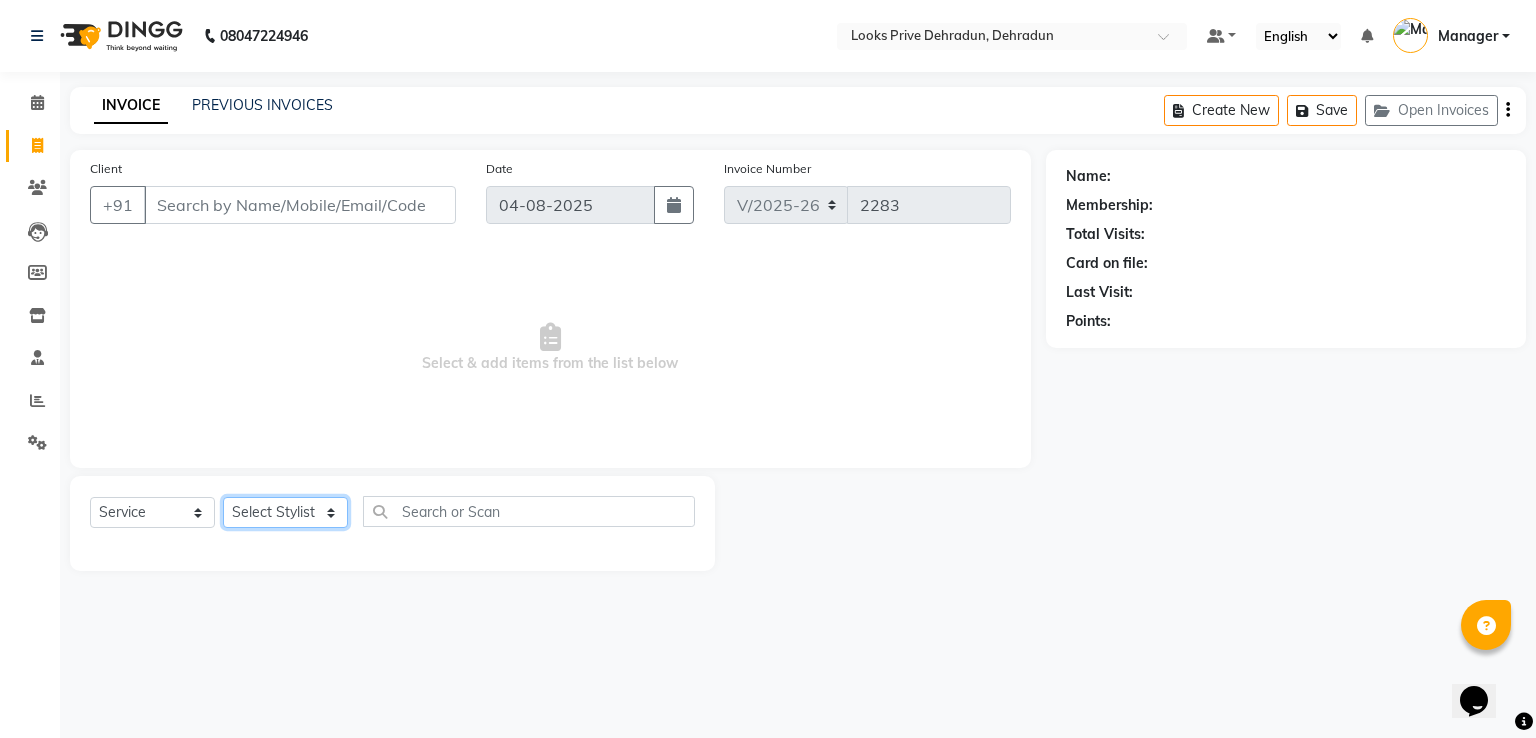 select on "47803" 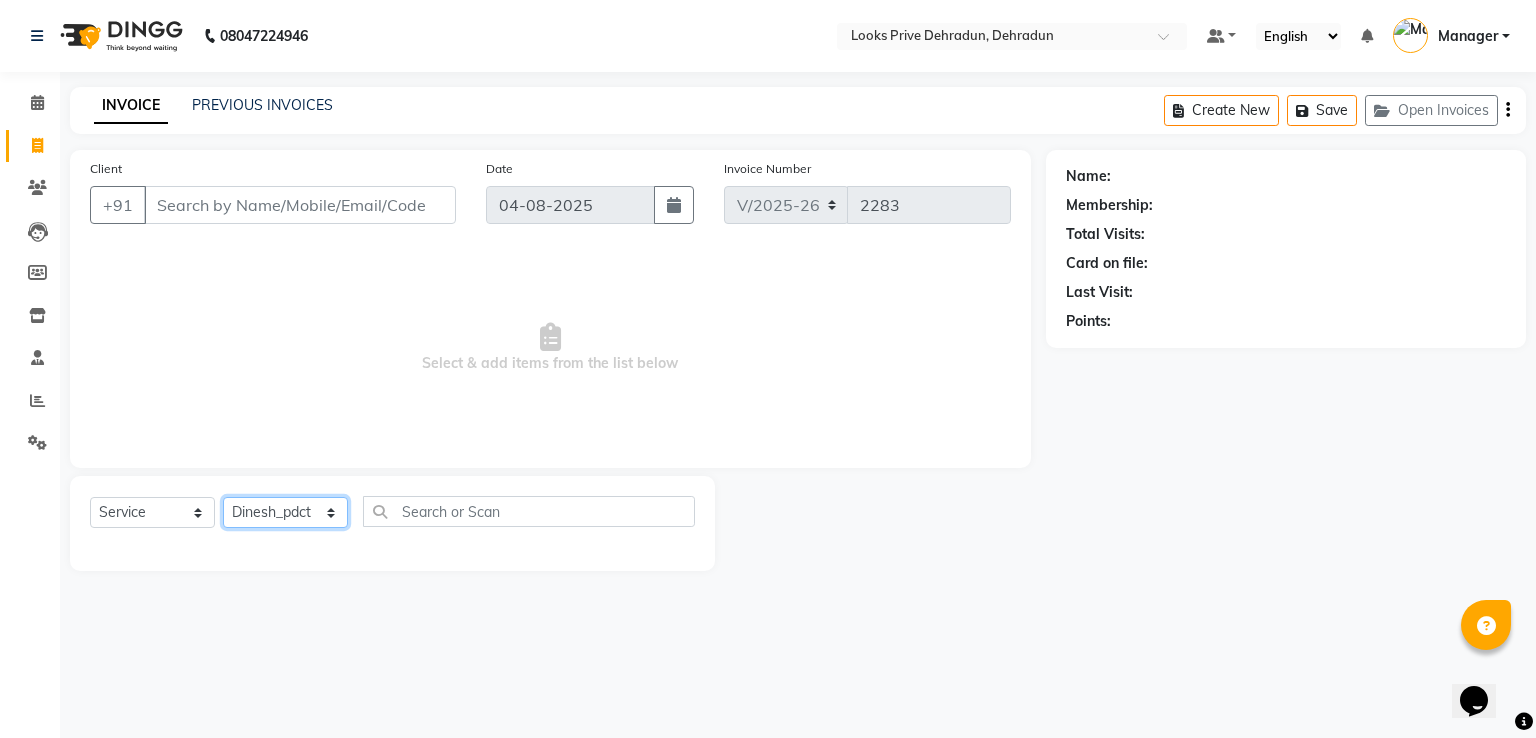 click on "Select Stylist A2R_Master Aamir Ajay_Pedicurist Ashima Ayesha Bilal Dinesh_pdct Kaleem Karni Lovely Lucky_pdct Manager Muskan Nasir Rajeev Ruby Salman Shahjad Shubham Suraj_pedi" 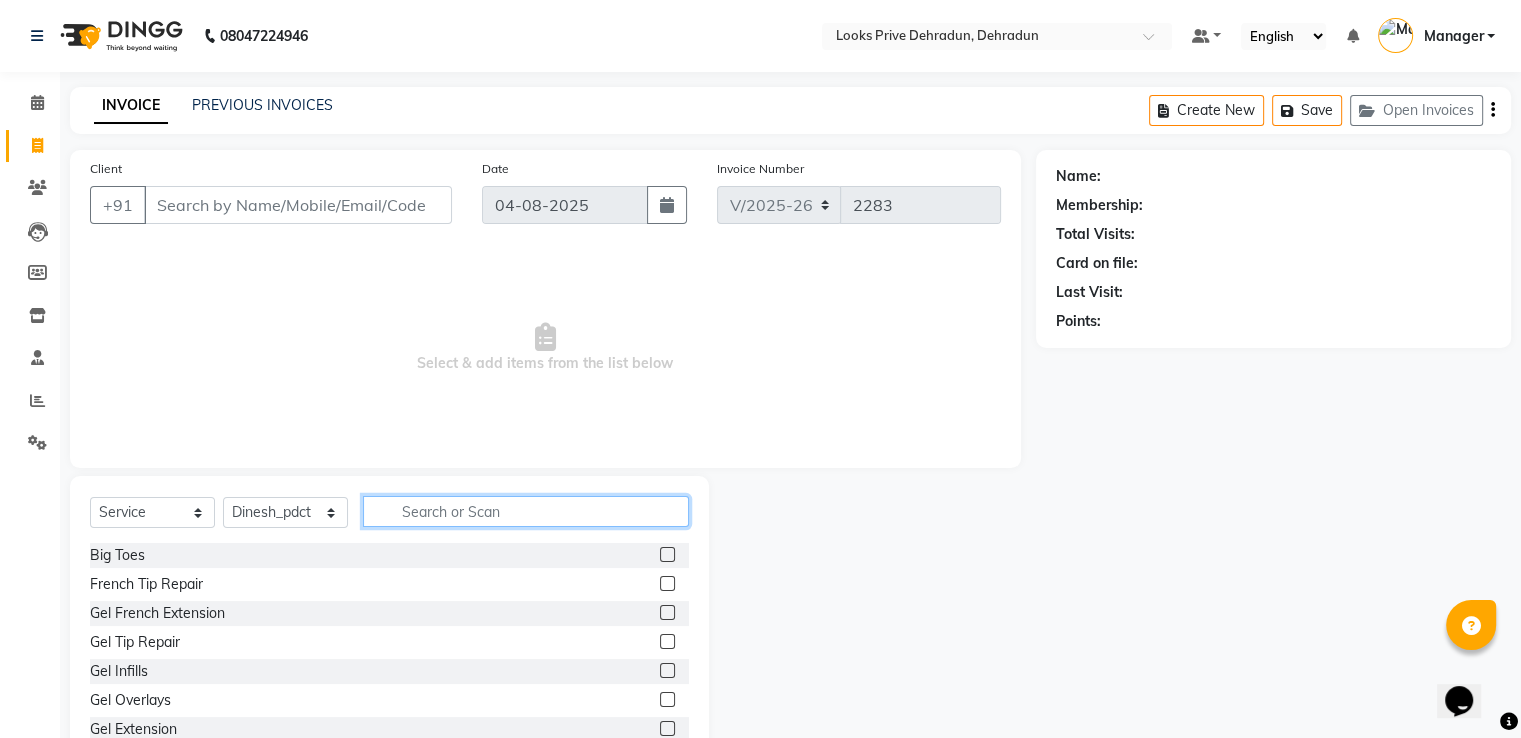 click 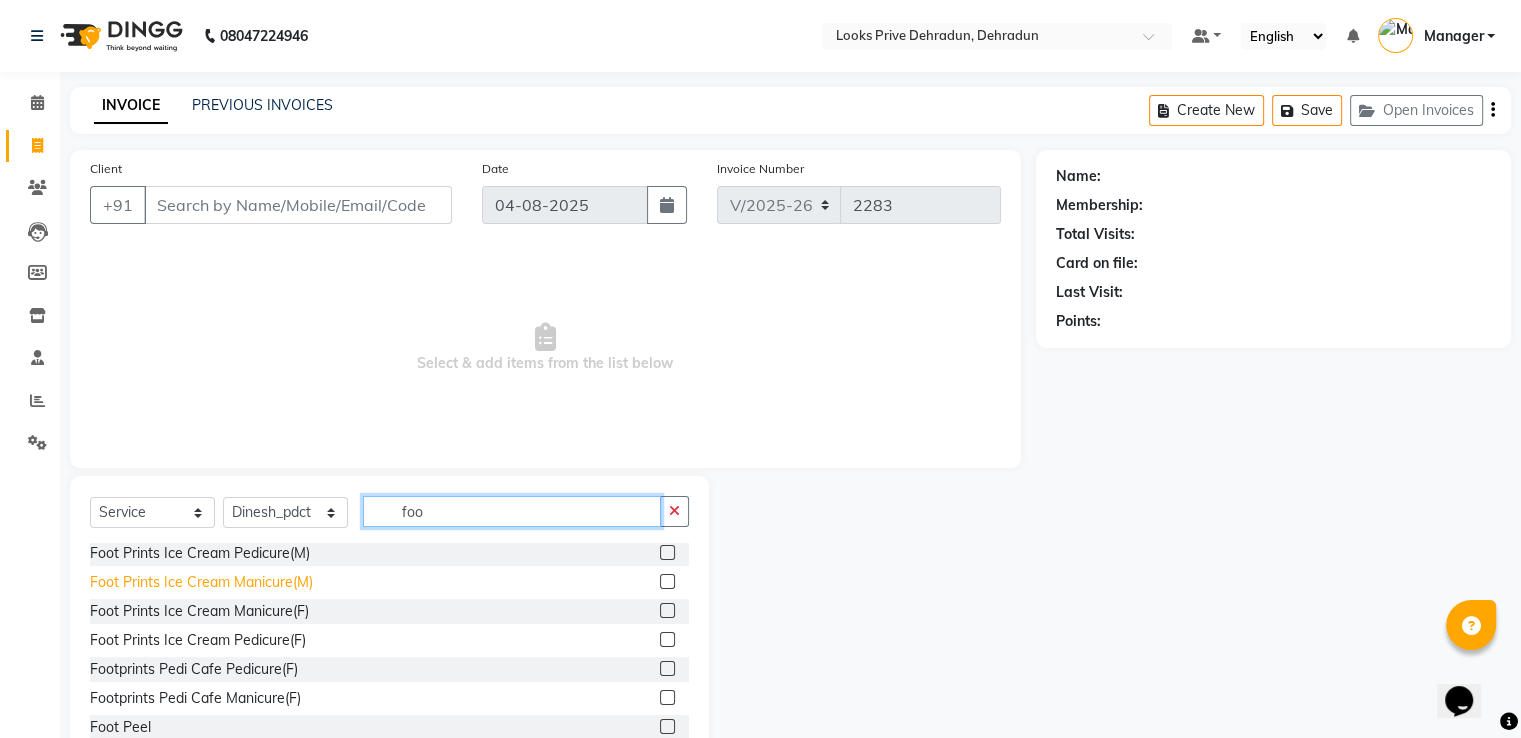 scroll, scrollTop: 119, scrollLeft: 0, axis: vertical 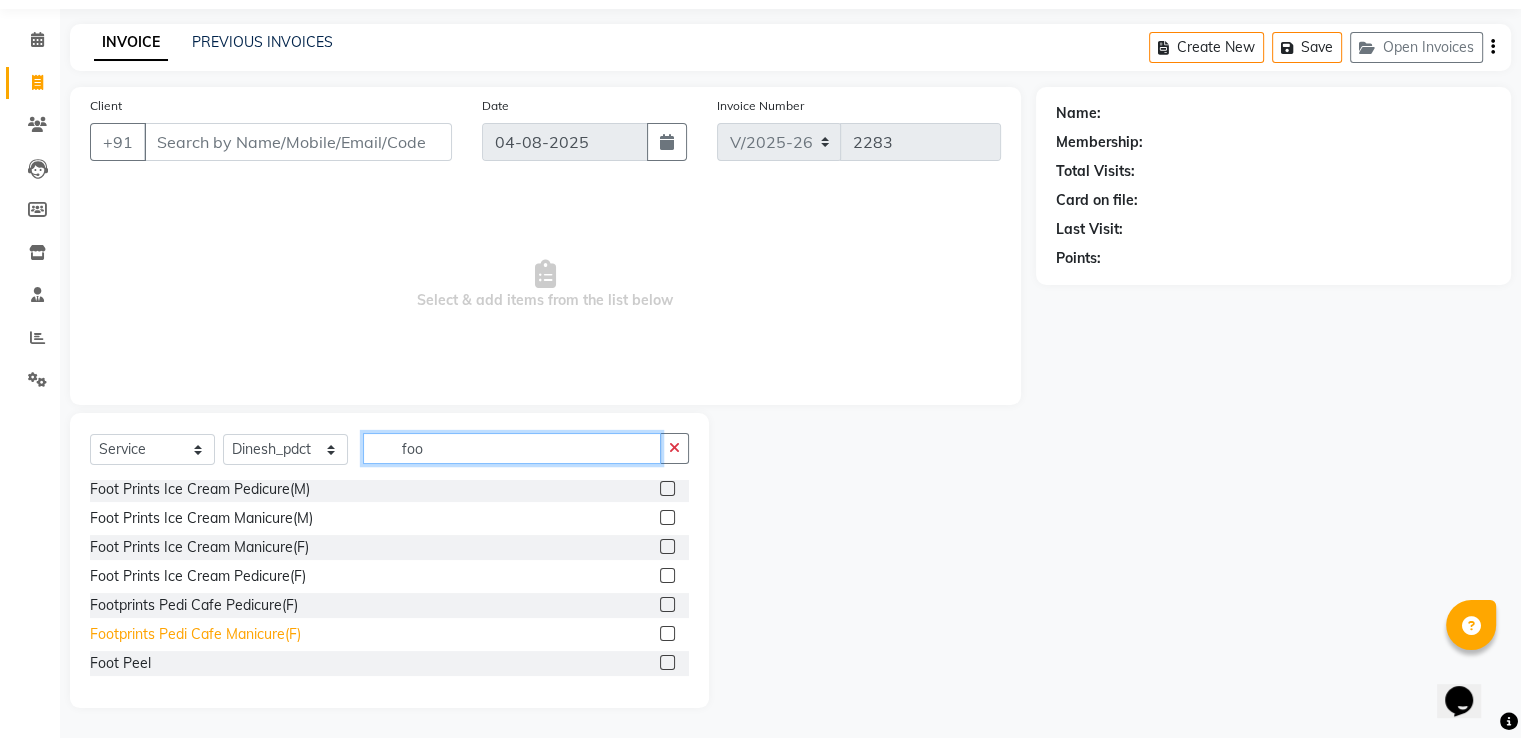 type on "foo" 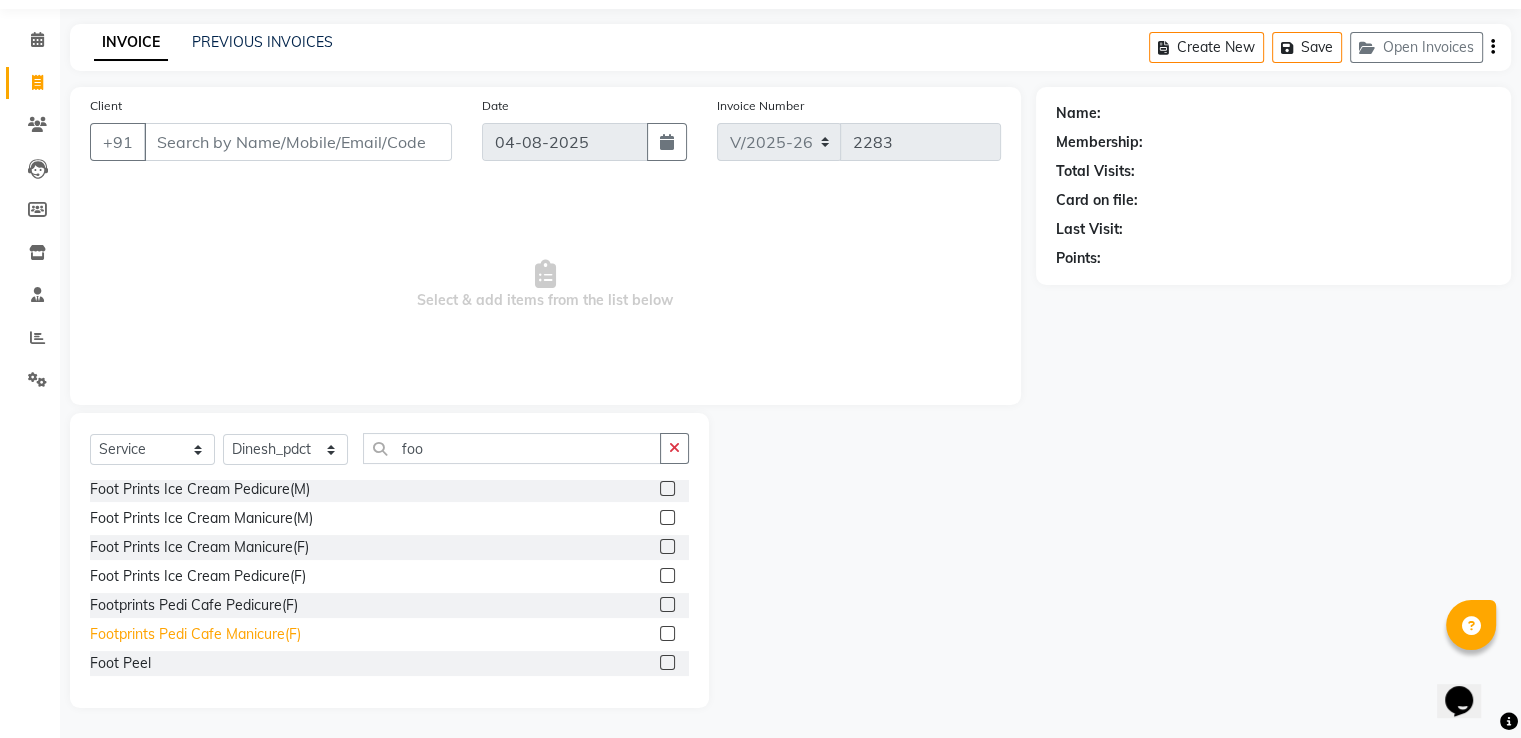 click on "Foot Peel" 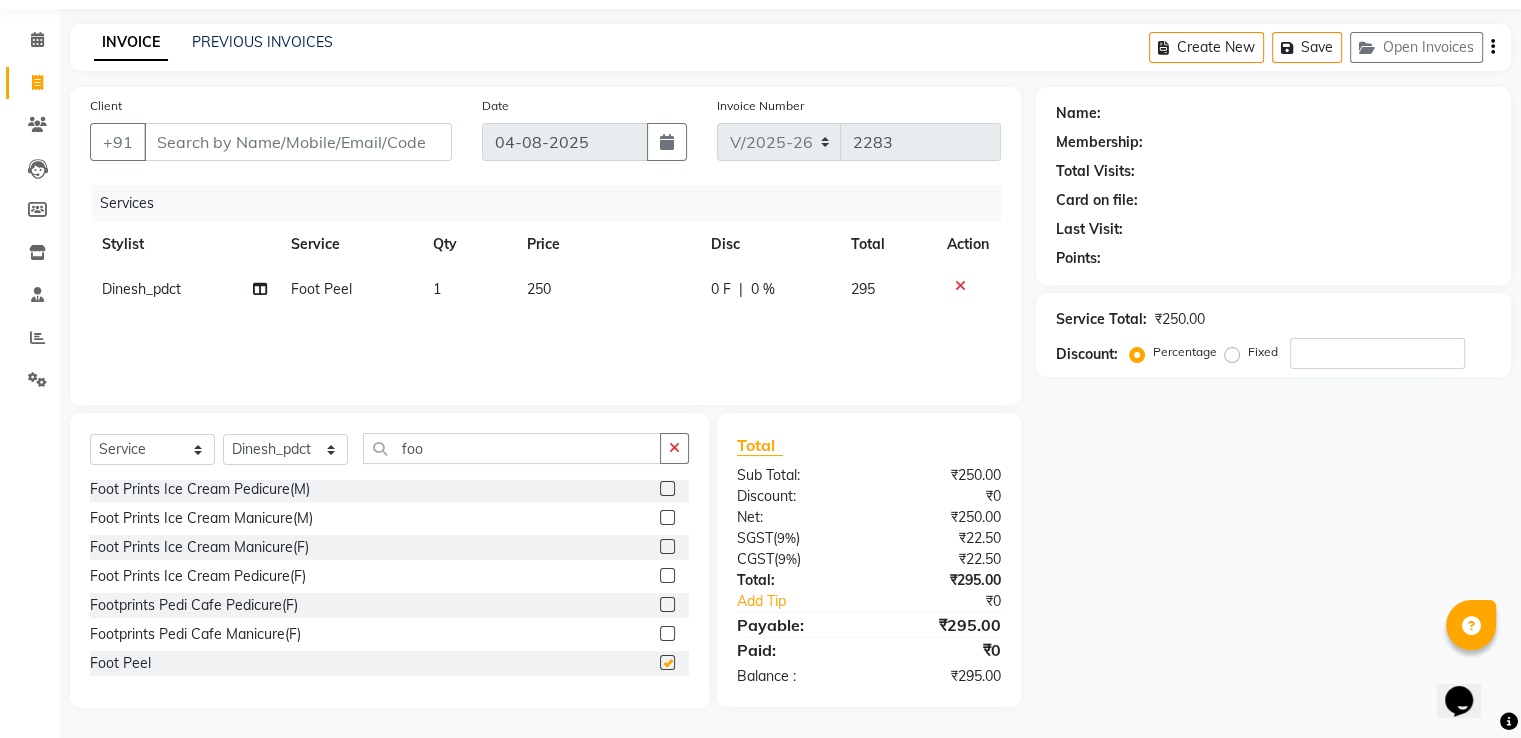 checkbox on "false" 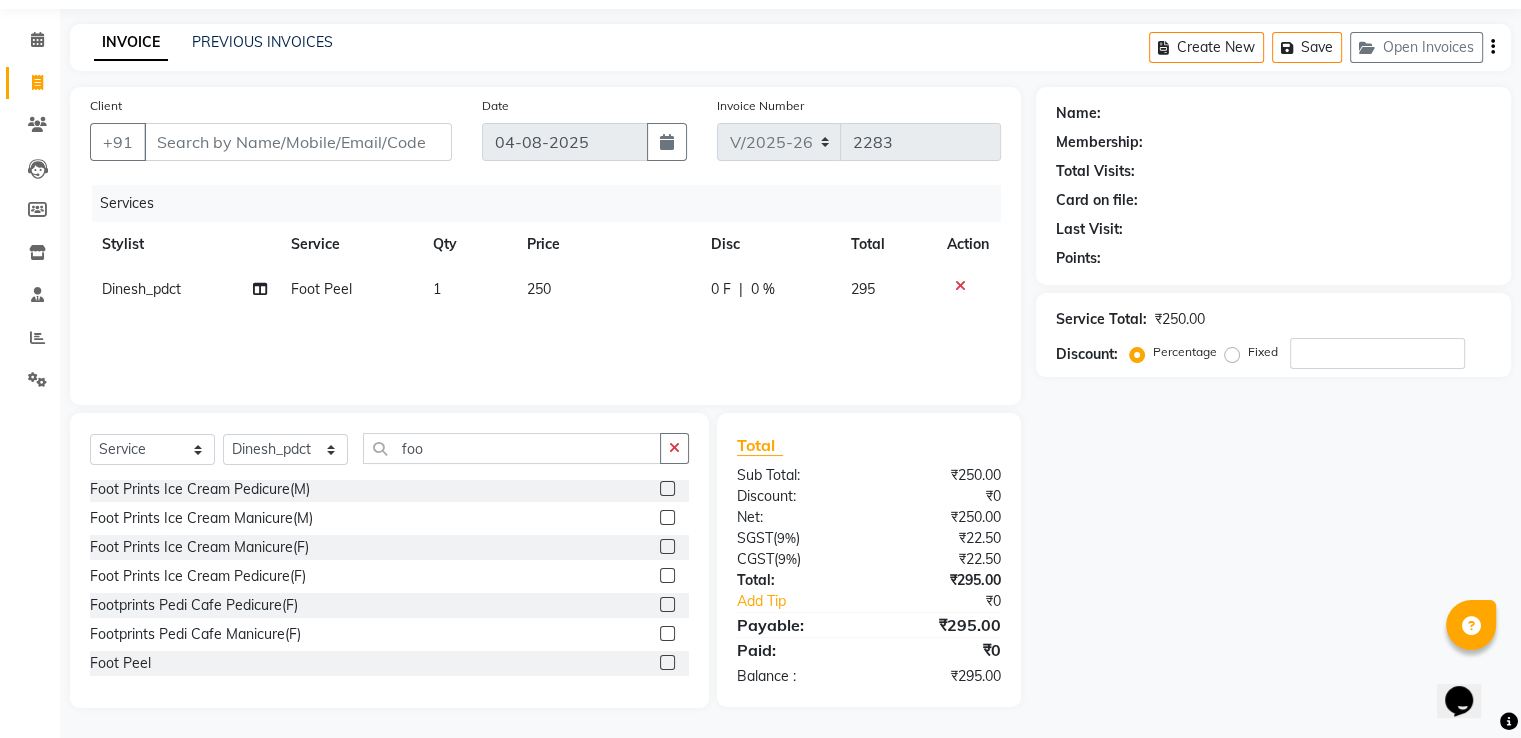 click on "250" 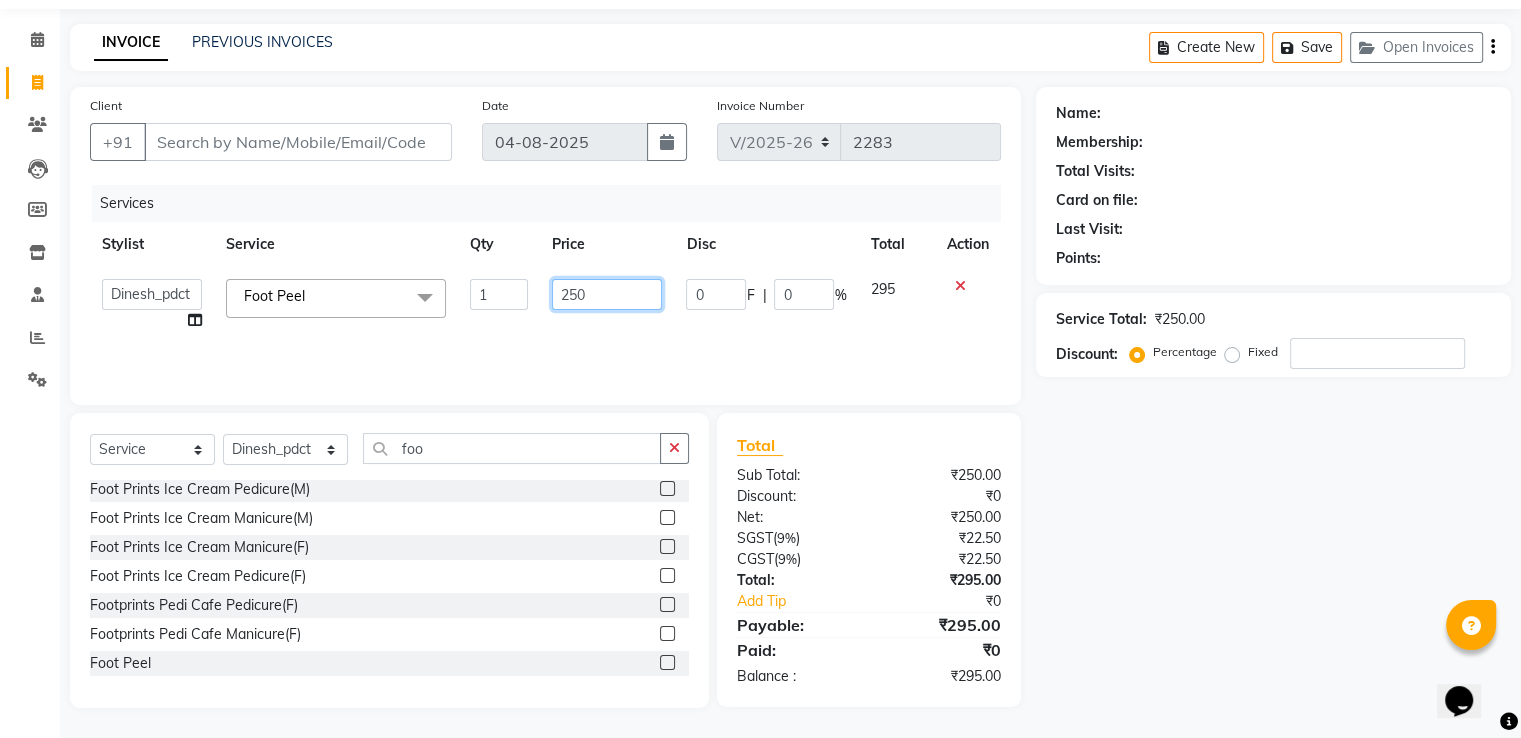 click on "A2R_Master   Aamir   Ajay_Pedicurist   Ashima   Ayesha   Bilal   Dinesh_pdct   Kaleem   Karni   Lovely   Lucky_pdct   Manager   Muskan   Nasir   Rajeev   Ruby   Salman   Shahjad   Shubham   Suraj_pedi  Foot Peel  x Big Toes French Tip Repair Gel French Extension Gel Tip Repair Gel Infills Gel Overlays Gel Extension Gel Nail Removal Natural Nail Extensions French Nail Extensions Gel Polish Removal Extension Removal Nail Art Recruiter French Ombre Gel Polish Nail Art Nedle Cutical Care Nail Art Brush French Gel Polish French Glitter Gel Polish Gel Polish Touchup                                   Nail Art Per Finger(F)* 3D Nail Art Recruiter Nail Art with Stones/Foil/Stickers per Finger Acrylic Overlays Nail Extension Refill Finger Tip Repair Acrylic Removal Gel Polish Application Gel Overlays Refills  Stick on Nails Full Arms Bleach Face Bleach(F) Bleach Full Back/Front Full Body Bleach Half Front/Back Full Legs Bleach Detan(F) Detan(M) Face Bleach(M) Detan Face & Neck Bleach Face and Neck Detan / Bleach Feet" 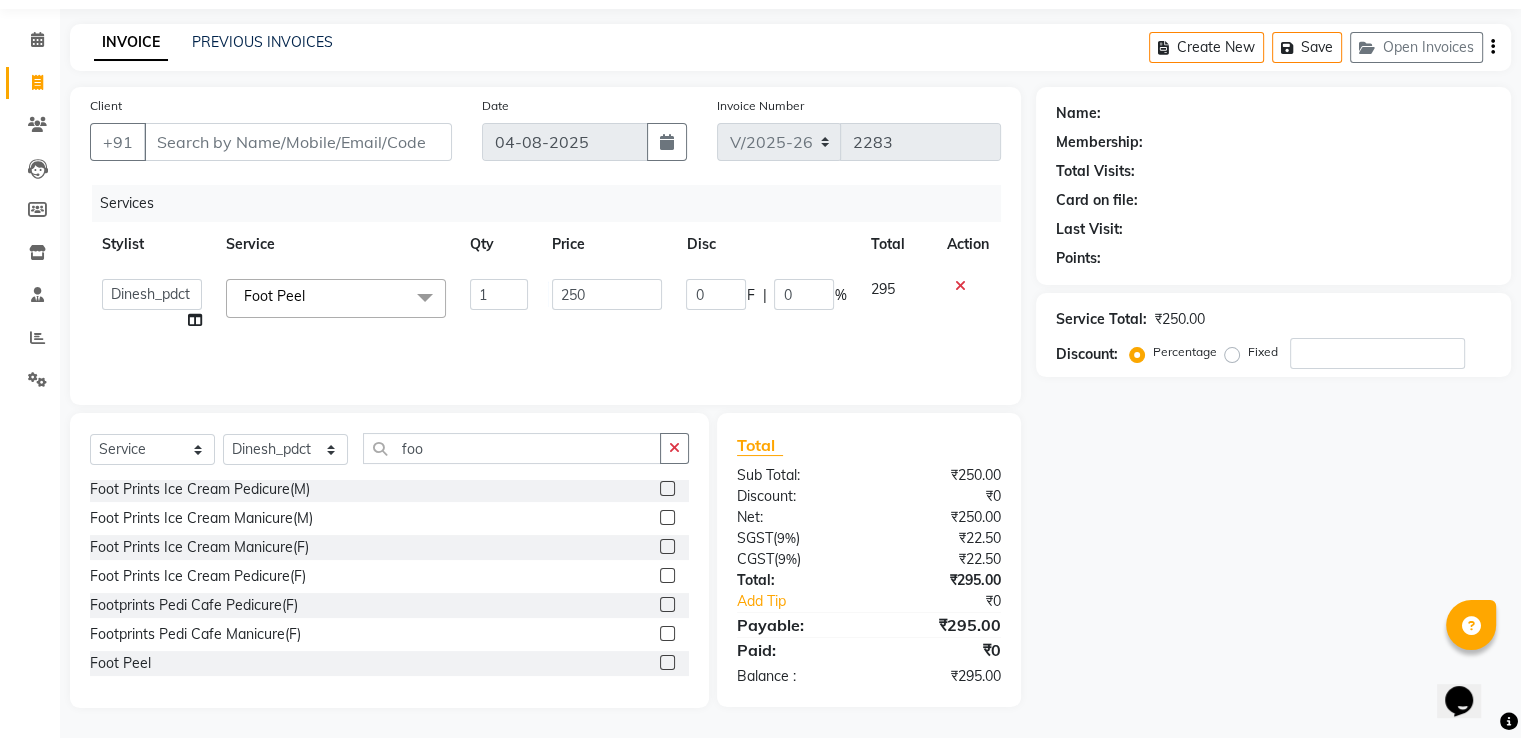 click 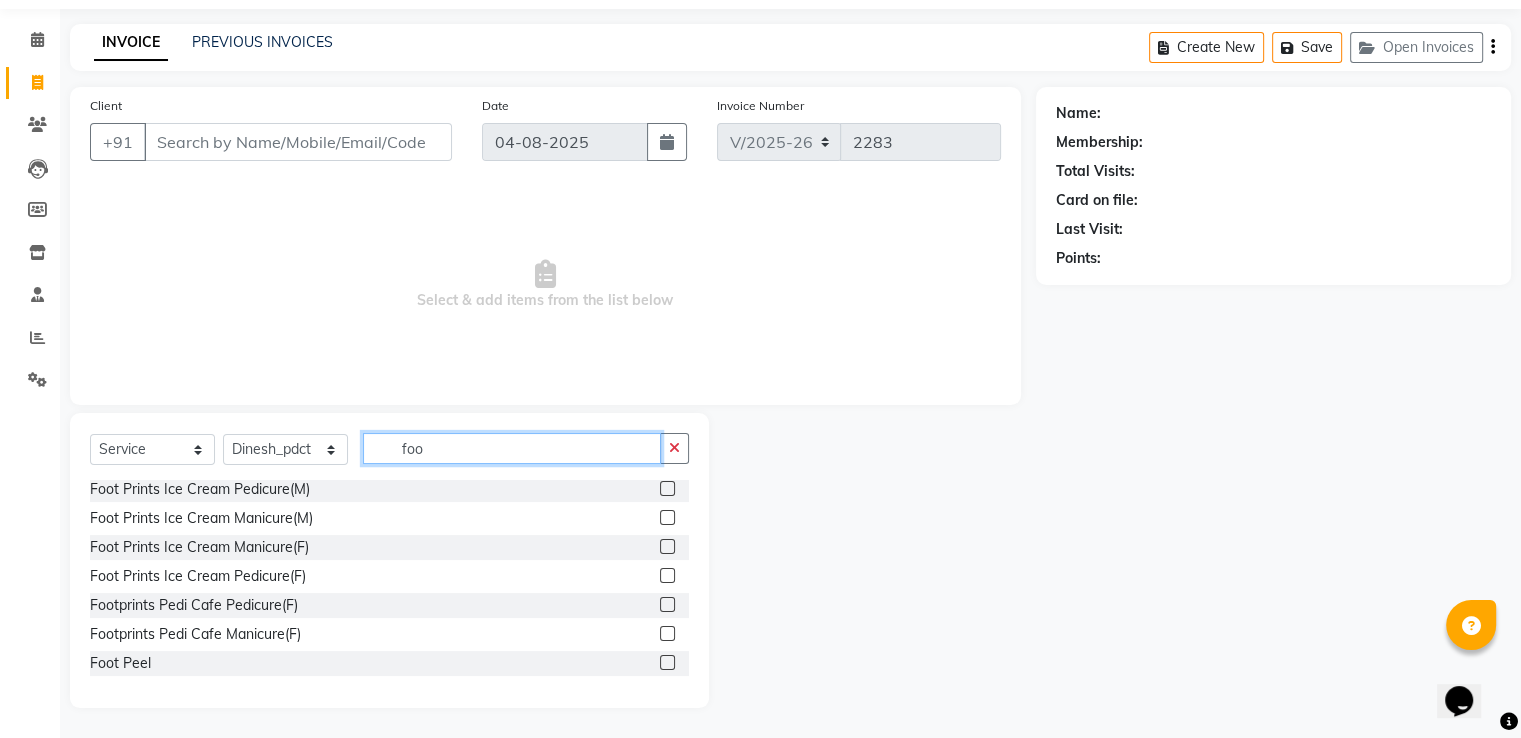 drag, startPoint x: 457, startPoint y: 459, endPoint x: 104, endPoint y: 431, distance: 354.10873 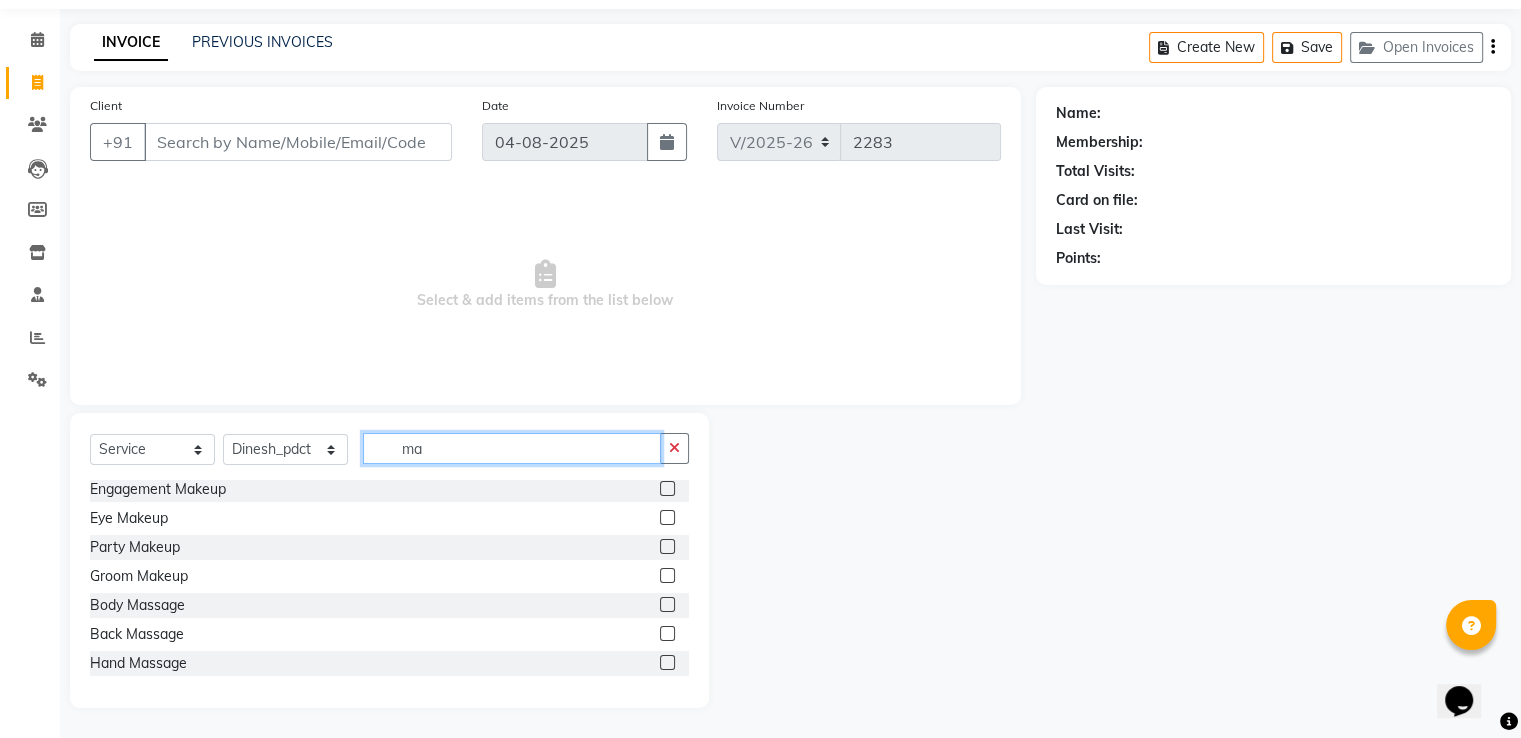 scroll, scrollTop: 0, scrollLeft: 0, axis: both 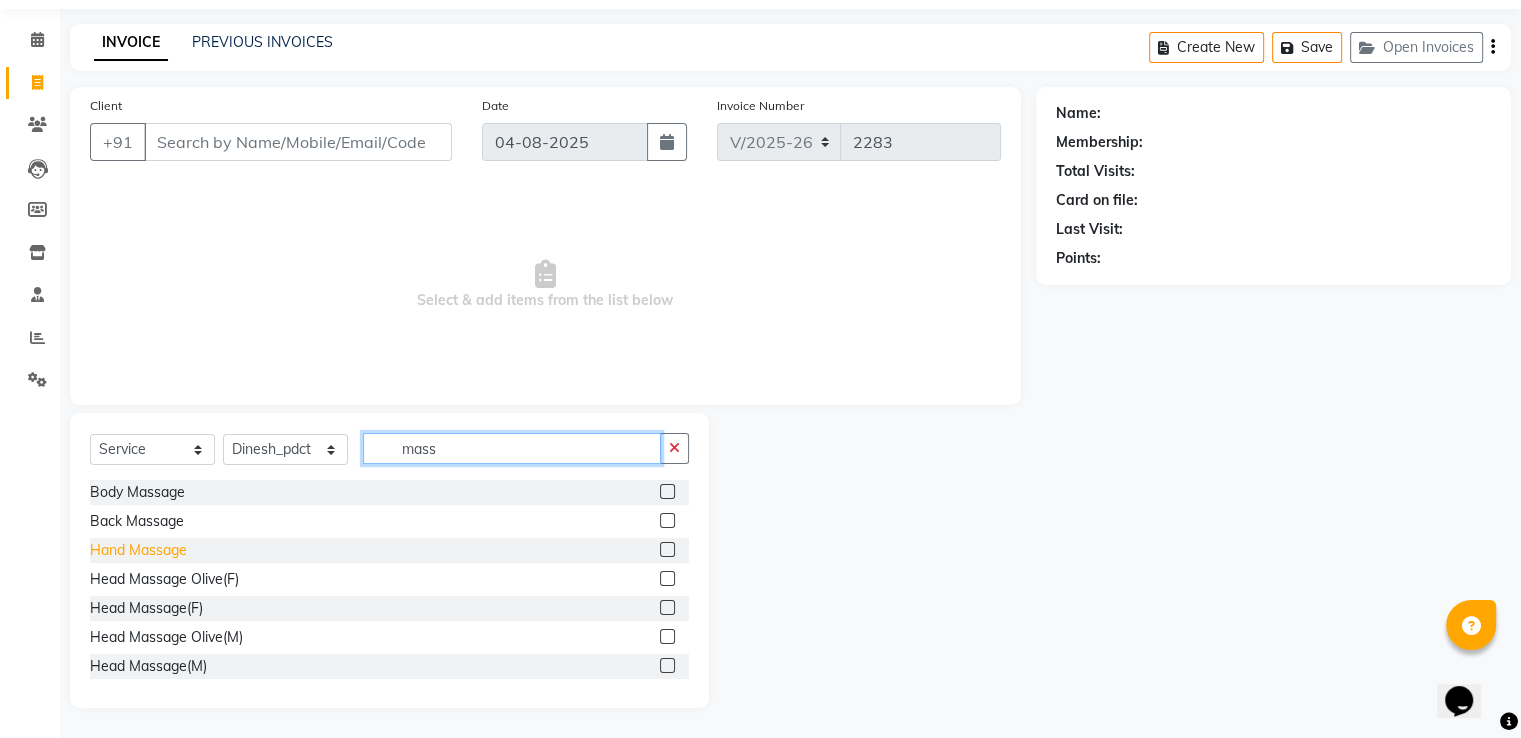 type on "mass" 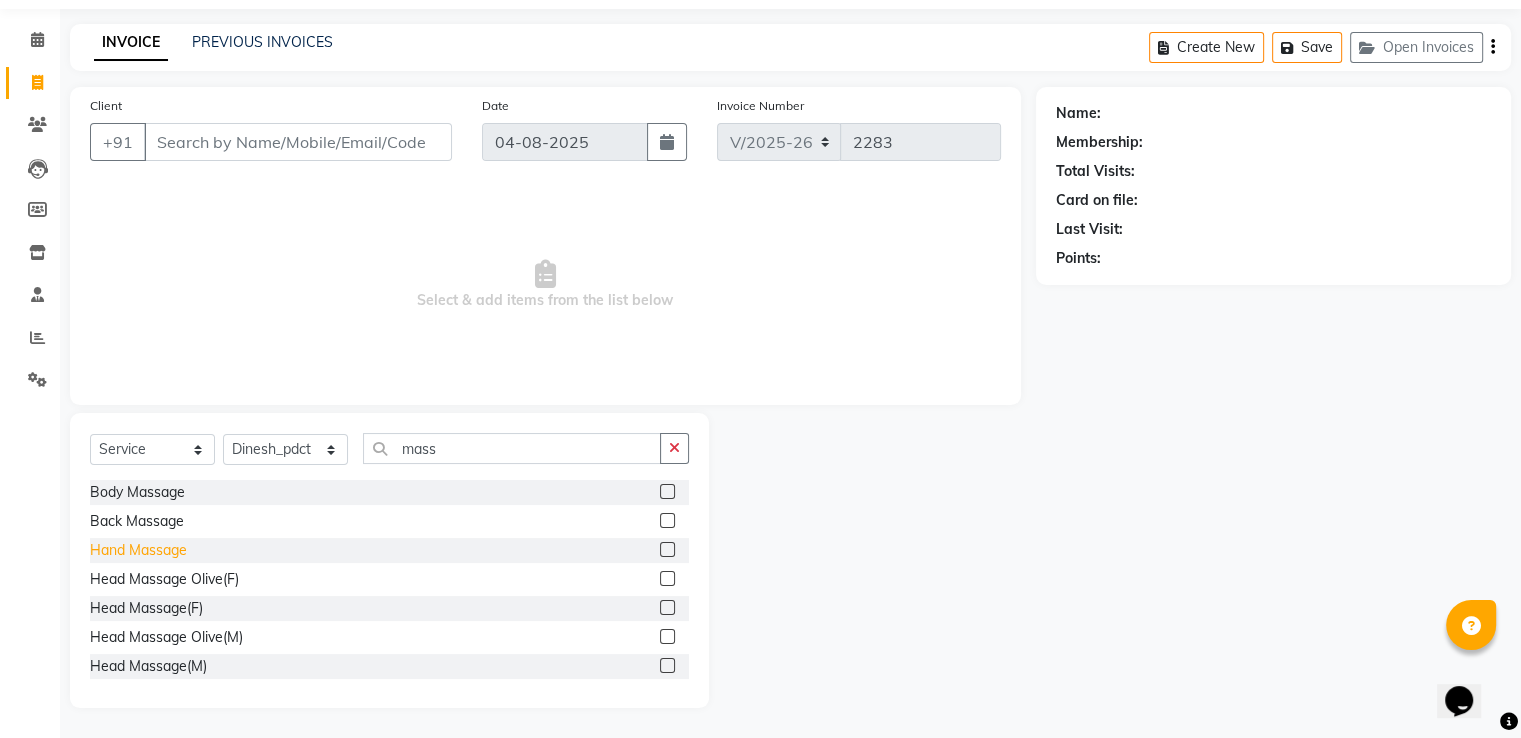 click on "Hand Massage" 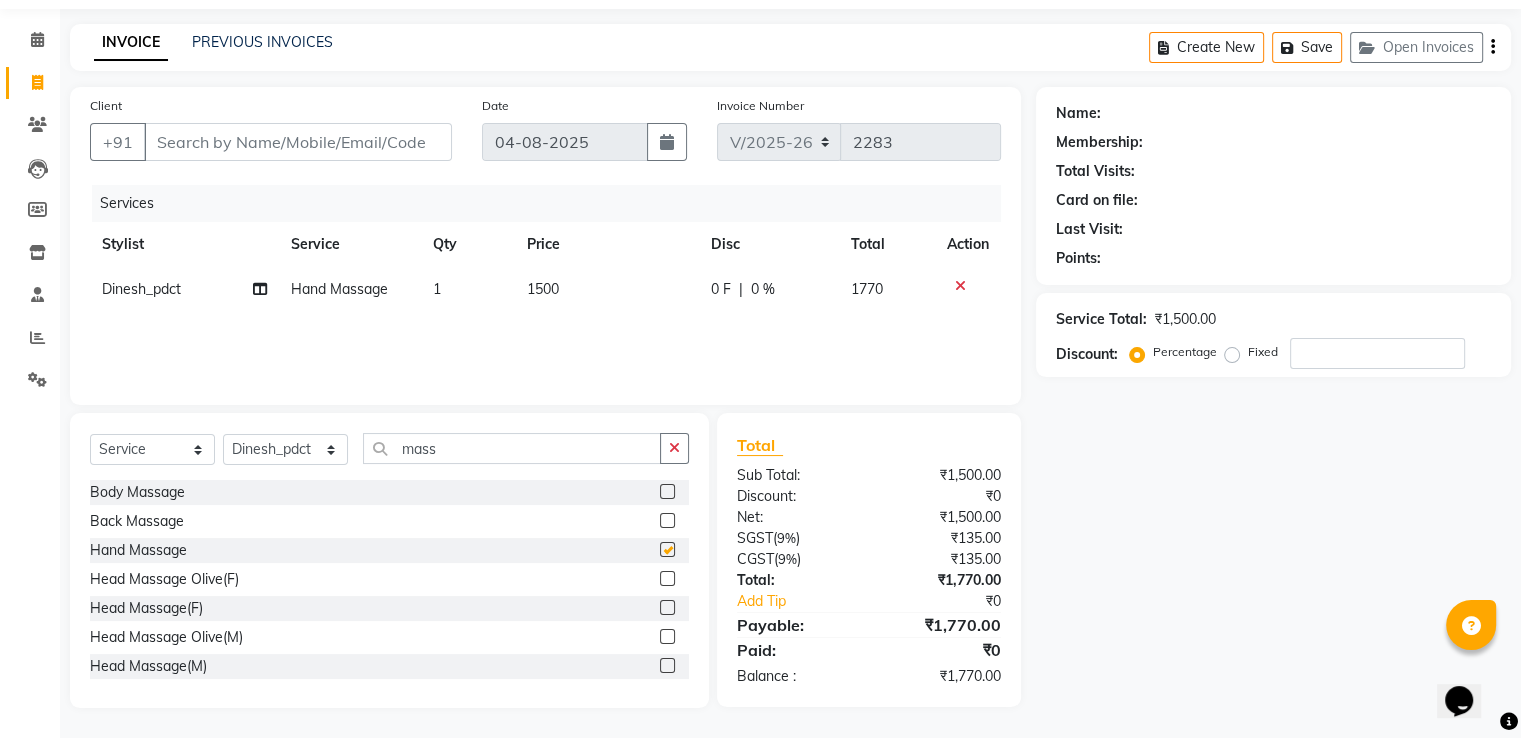 checkbox on "false" 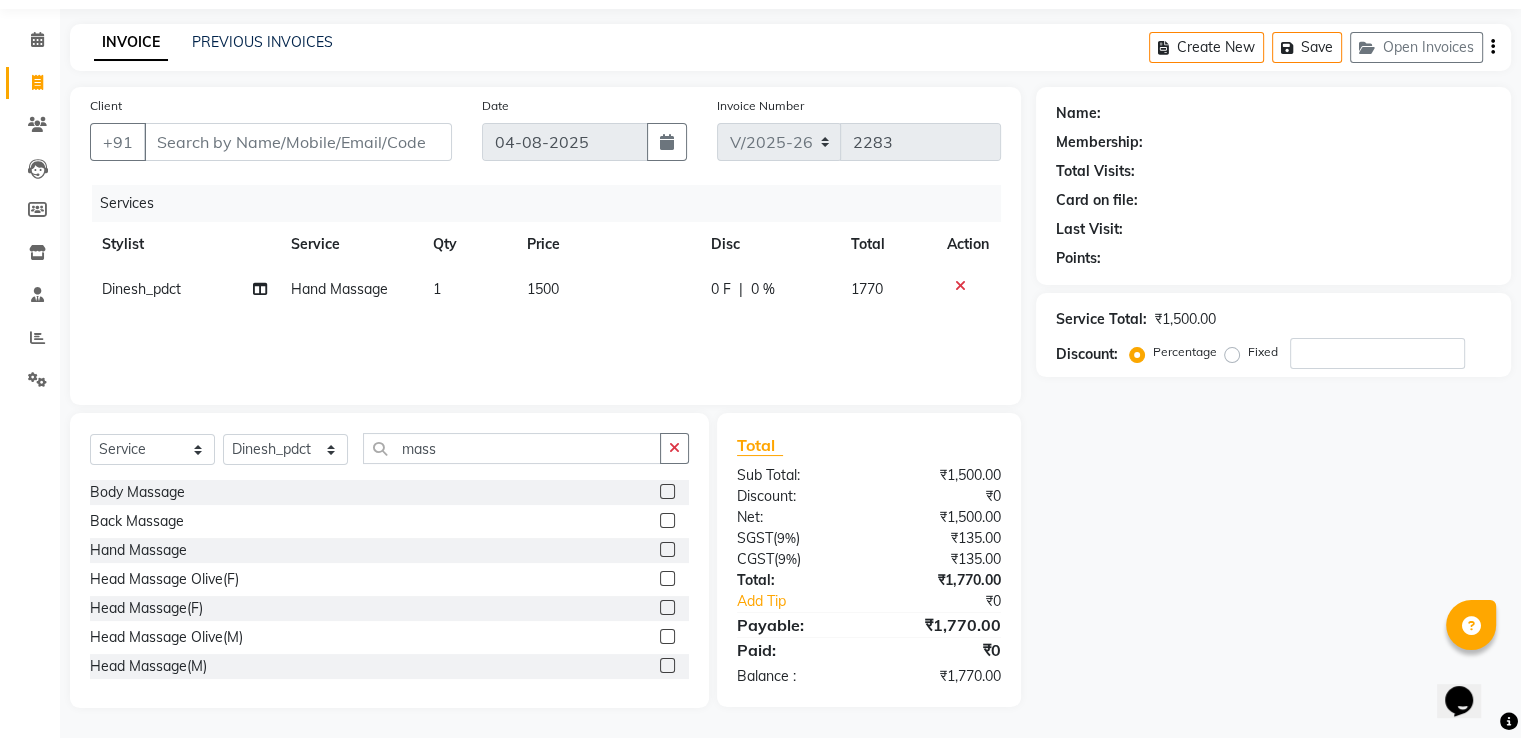 click on "1500" 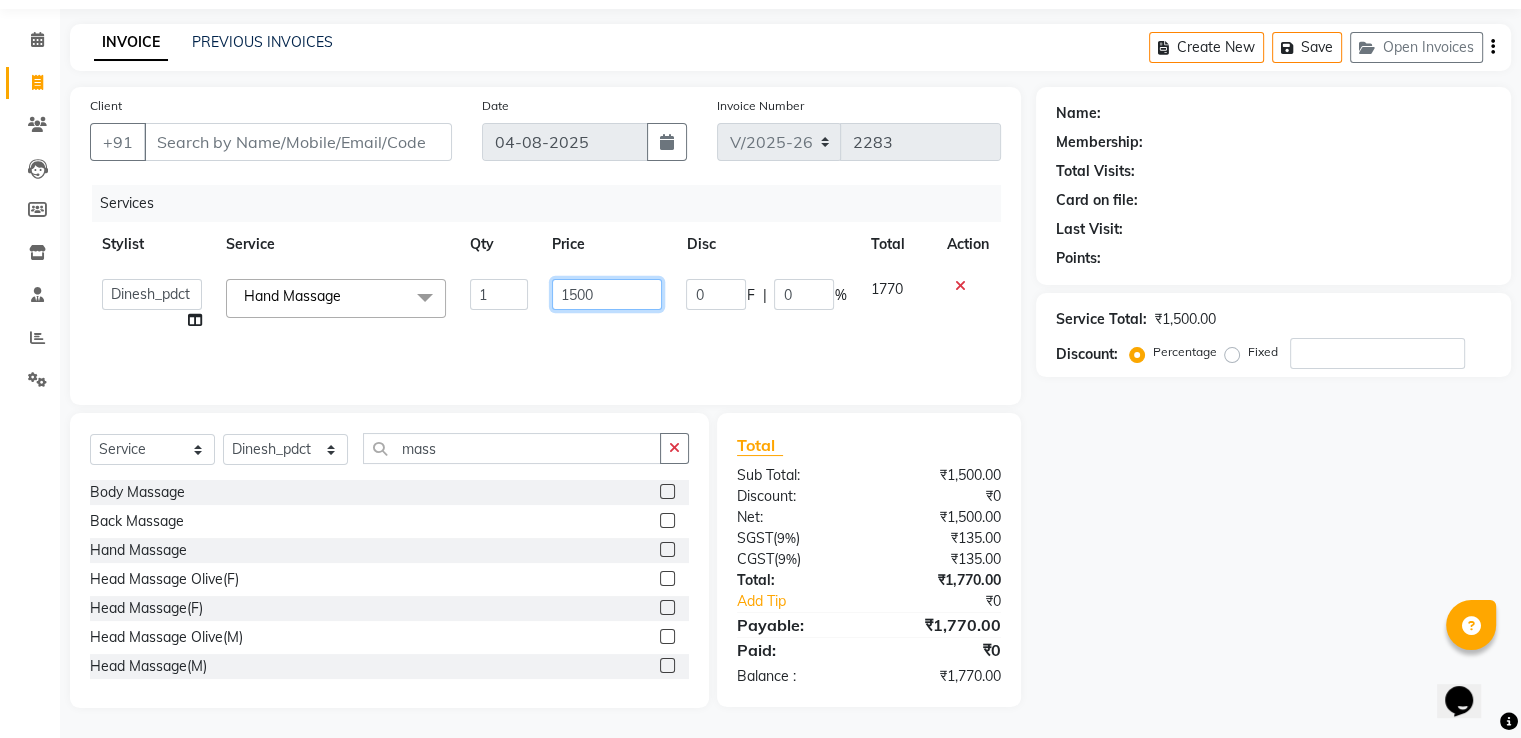 drag, startPoint x: 588, startPoint y: 305, endPoint x: 467, endPoint y: 305, distance: 121 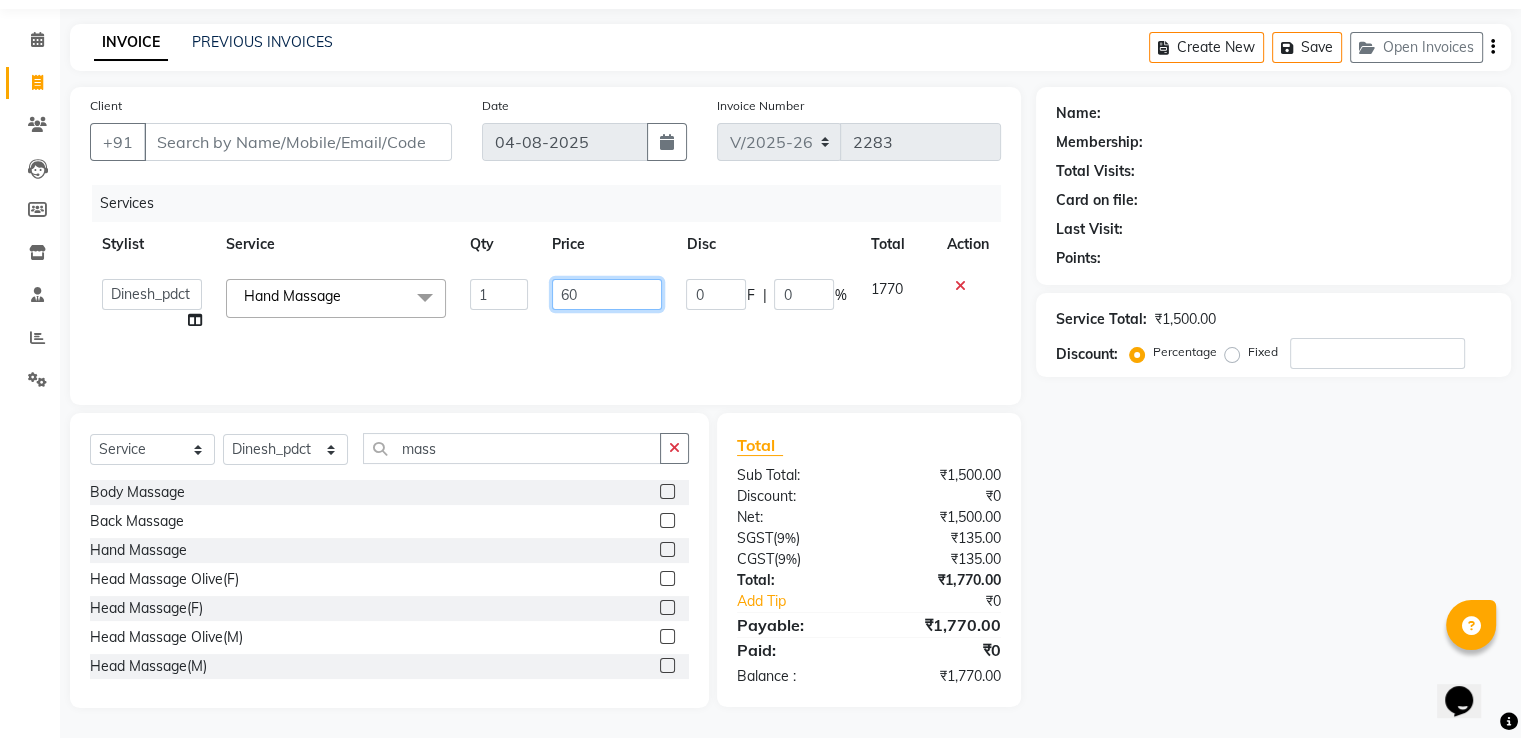 type on "600" 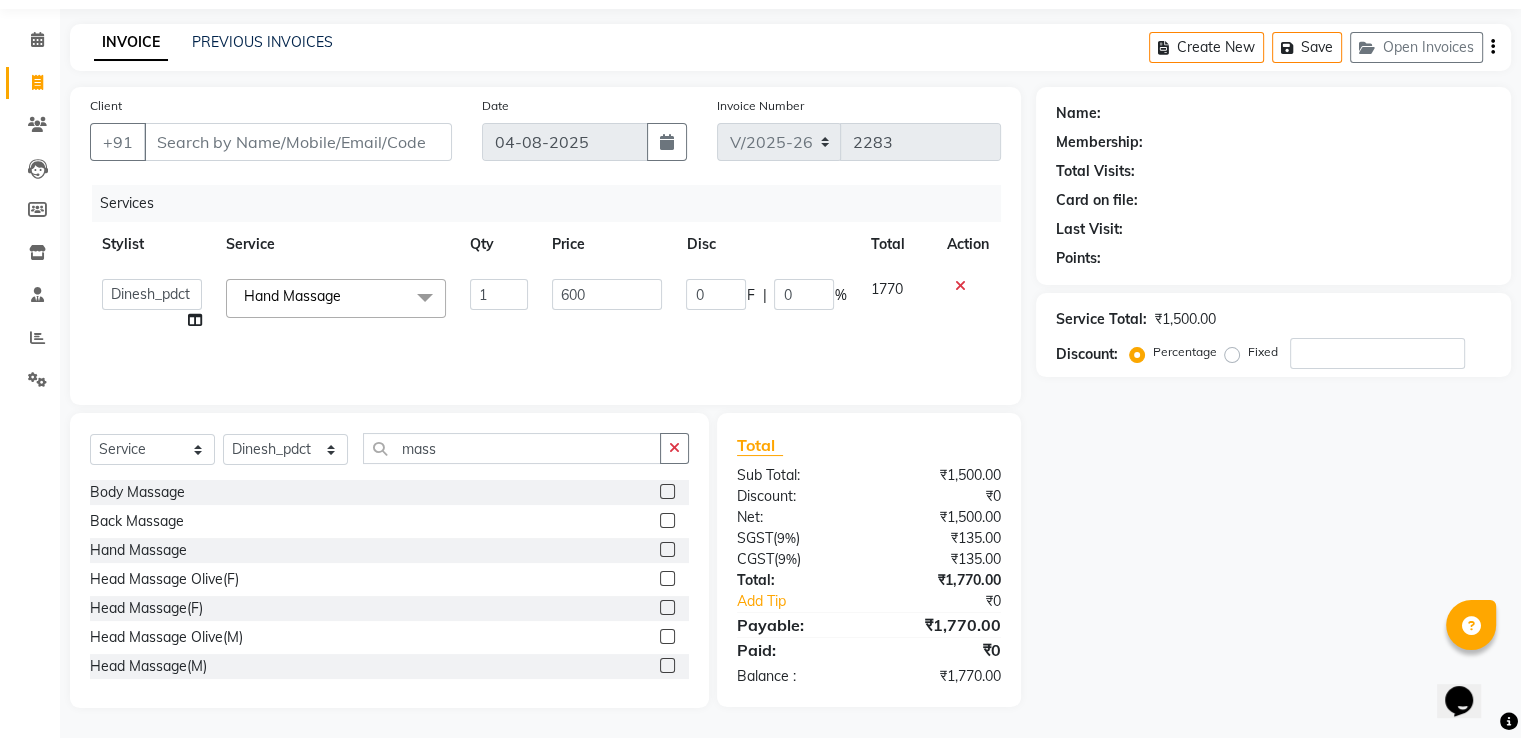 click on "Client +91 [PHONE] Date 04-08-2025 Invoice Number V/2025 V/2025-26 2283 Services Stylist Service Qty Price Disc Total Action  A2R_Master   Aamir   Ajay_Pedicurist   Ashima   Ayesha   Bilal   Dinesh_pdct   Kaleem   Karni   Lovely   Lucky_pdct   Manager   Muskan   Nasir   Rajeev   Ruby   Salman   Shahjad   Shubham   Suraj_pedi  Hand Massage  x Big Toes French Tip Repair Gel French Extension Gel Tip Repair Gel Infills Gel Overlays Gel Extension Gel Nail Removal Natural Nail Extensions French Nail Extensions Gel Polish Removal Extension Removal Nail Art Recruiter French Ombre Gel Polish Nail Art Nedle Cutical Care Nail Art Brush French Gel Polish French Glitter Gel Polish Gel Polish Touchup                                   Nail Art Per Finger(F)* 3D Nail Art Recruiter Nail Art with Stones/Foil/Stickers per Finger Acrylic Overlays Nail Extension Refill Finger Tip Repair Acrylic Removal Gel Polish Application Gel Overlays Refills  Stick on Nails Full Arms Bleach Face Bleach(F) Bleach Full Back/Front Full Body Bleach MNRF" 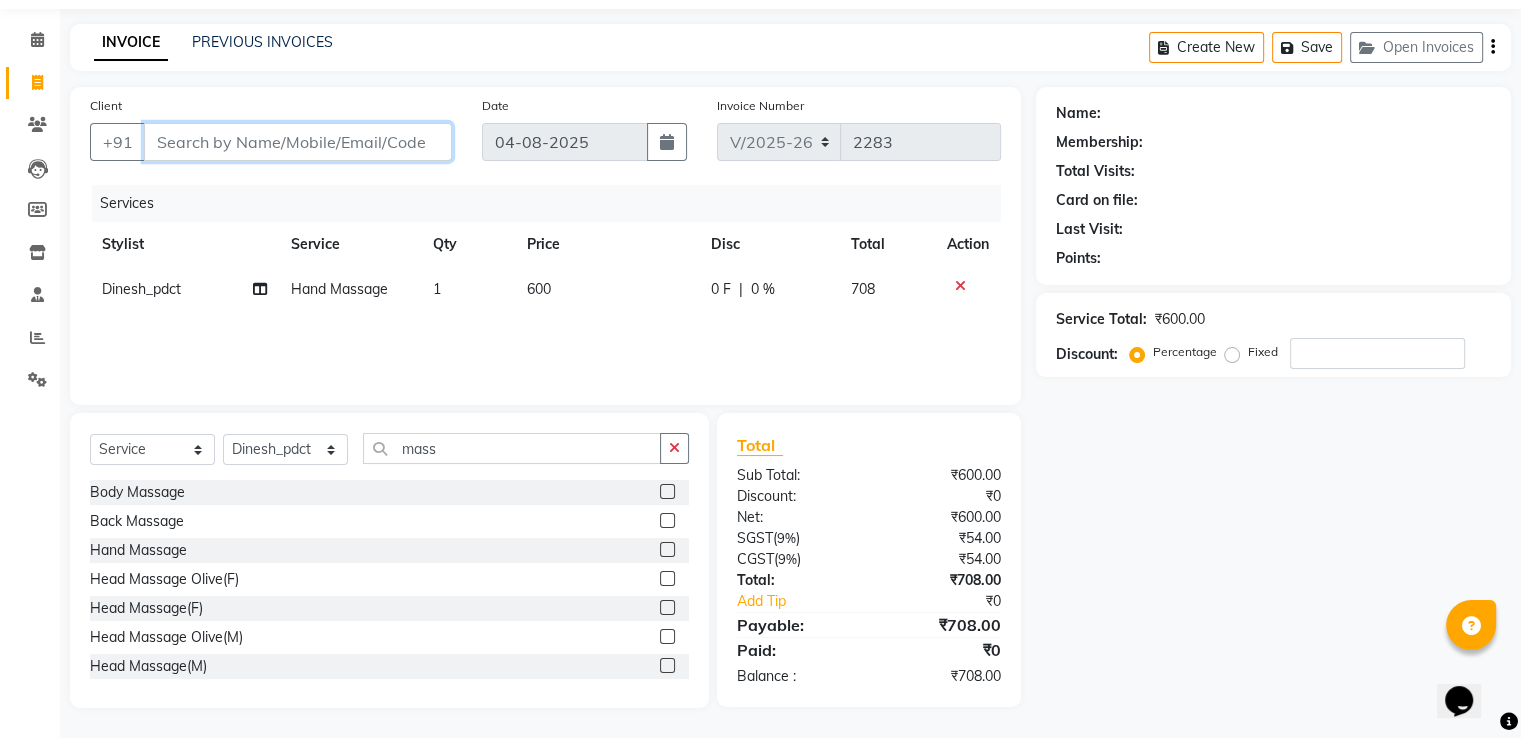 click on "Client" at bounding box center (298, 142) 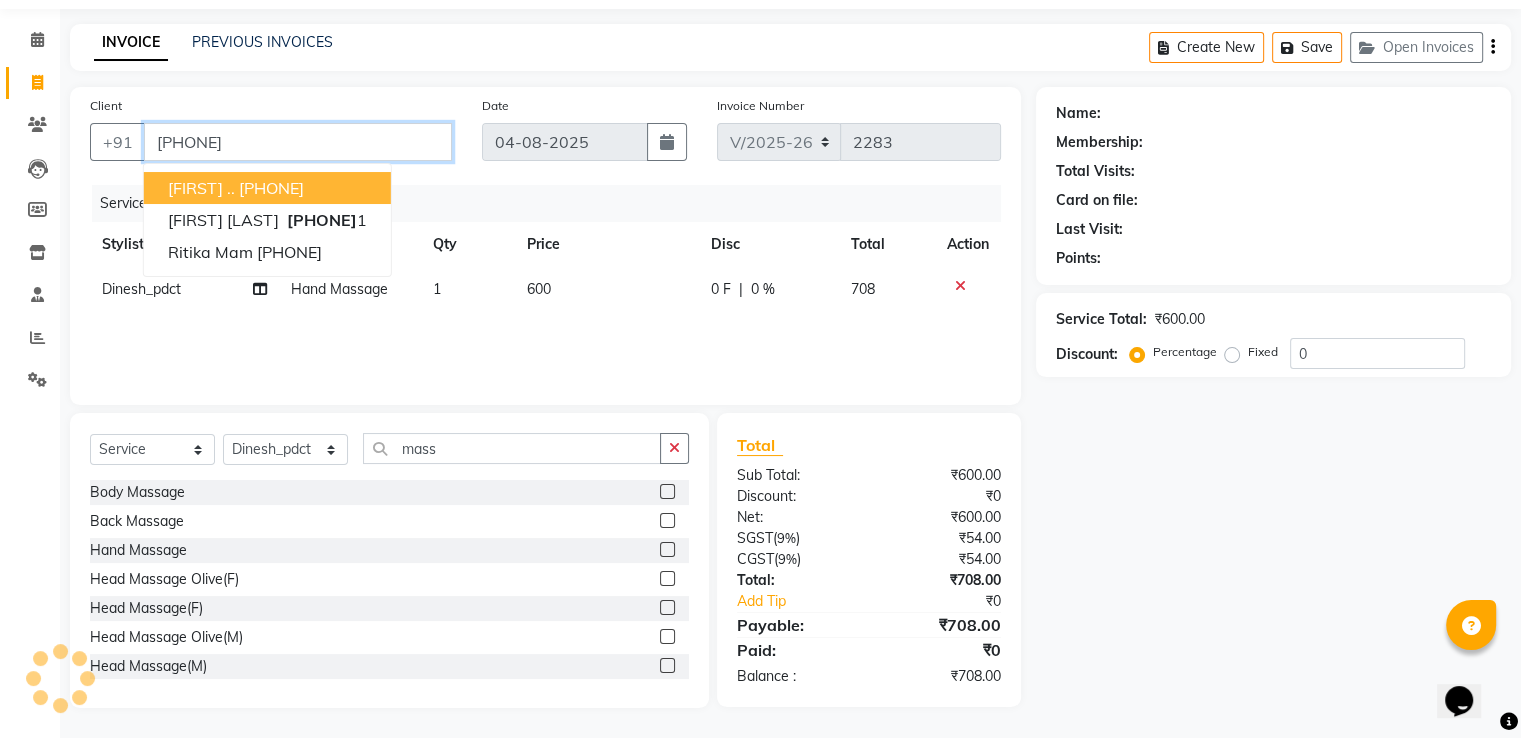 type on "[PHONE]" 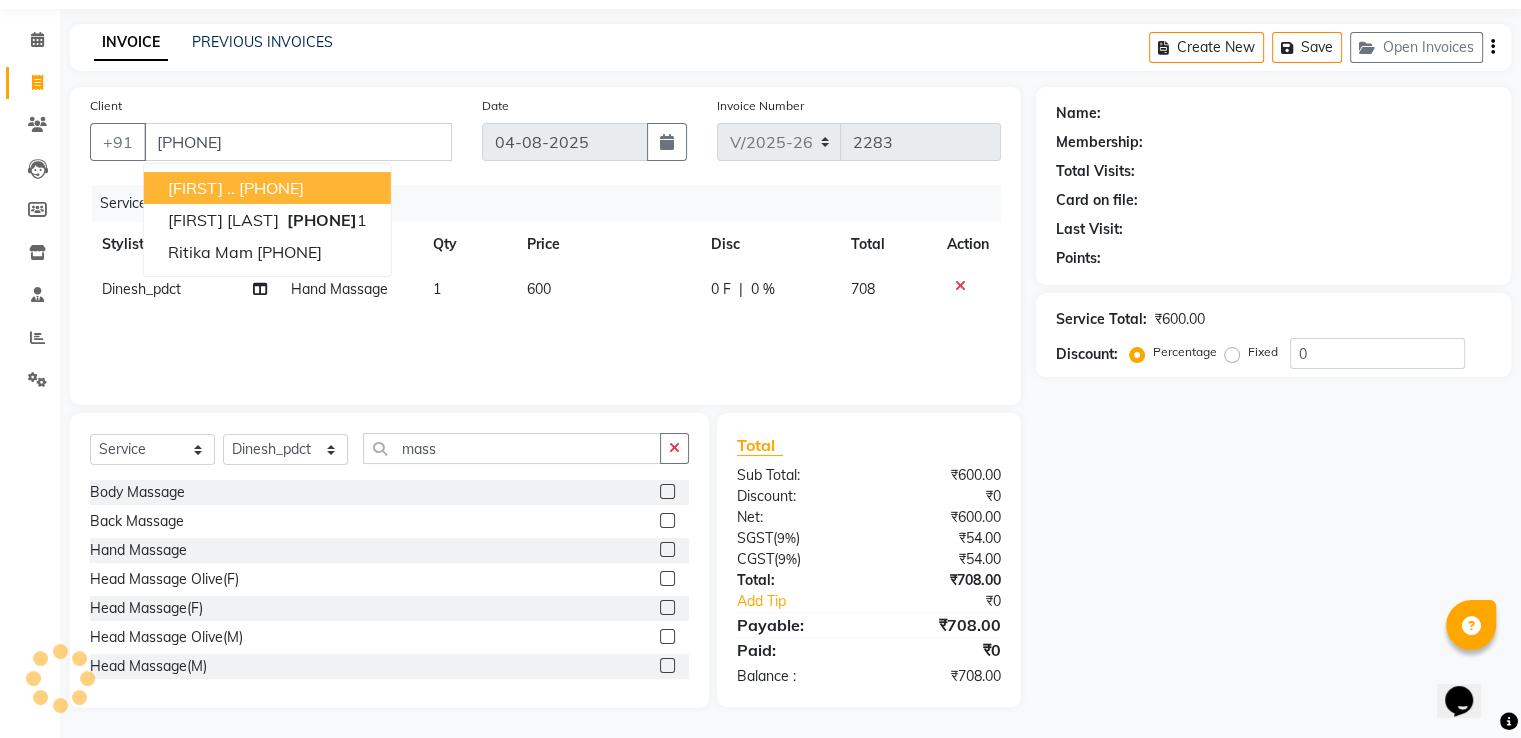 select on "1: Object" 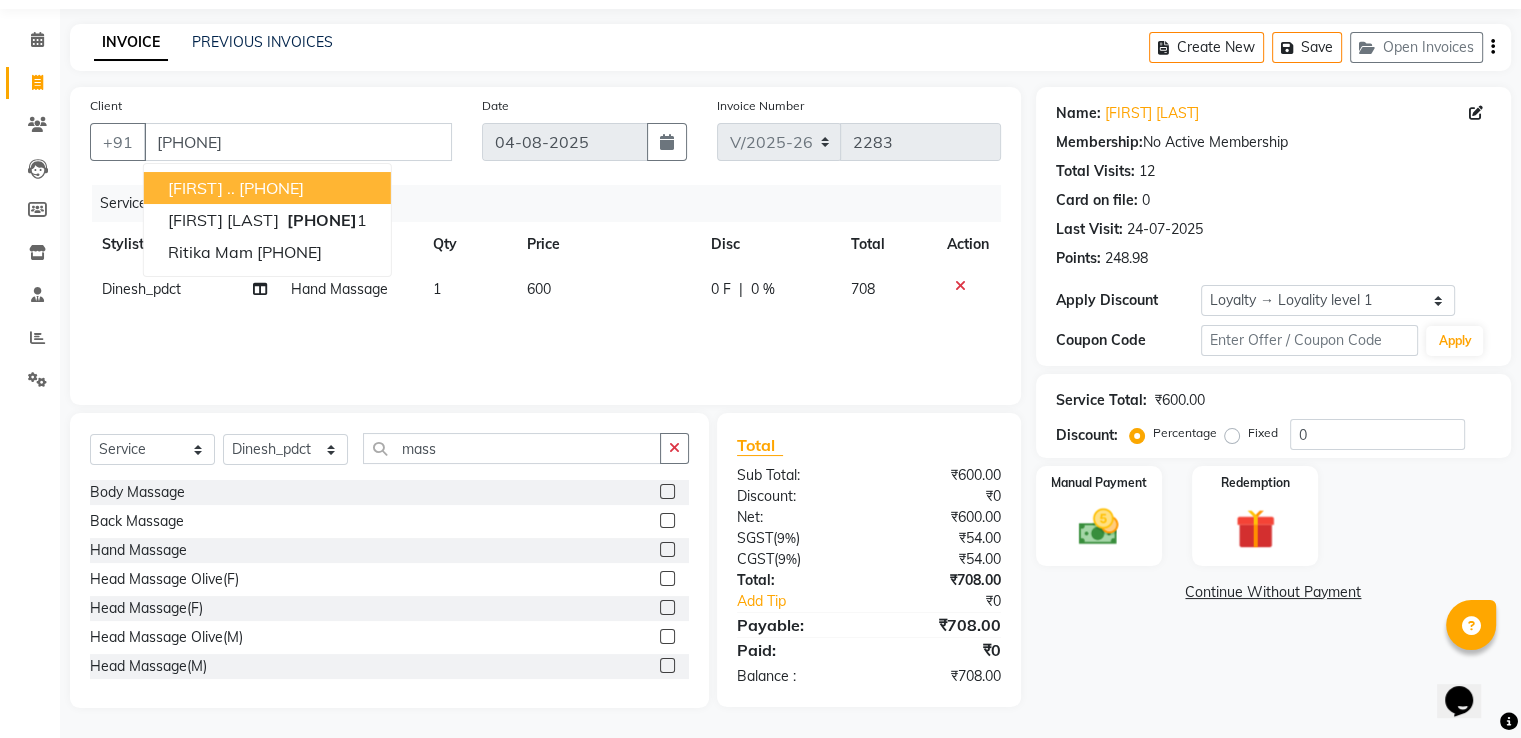 click on "Client +91 [PHONE] [FIRST] ..  [PHONE] [FIRST] [LAST]   [PHONE]" 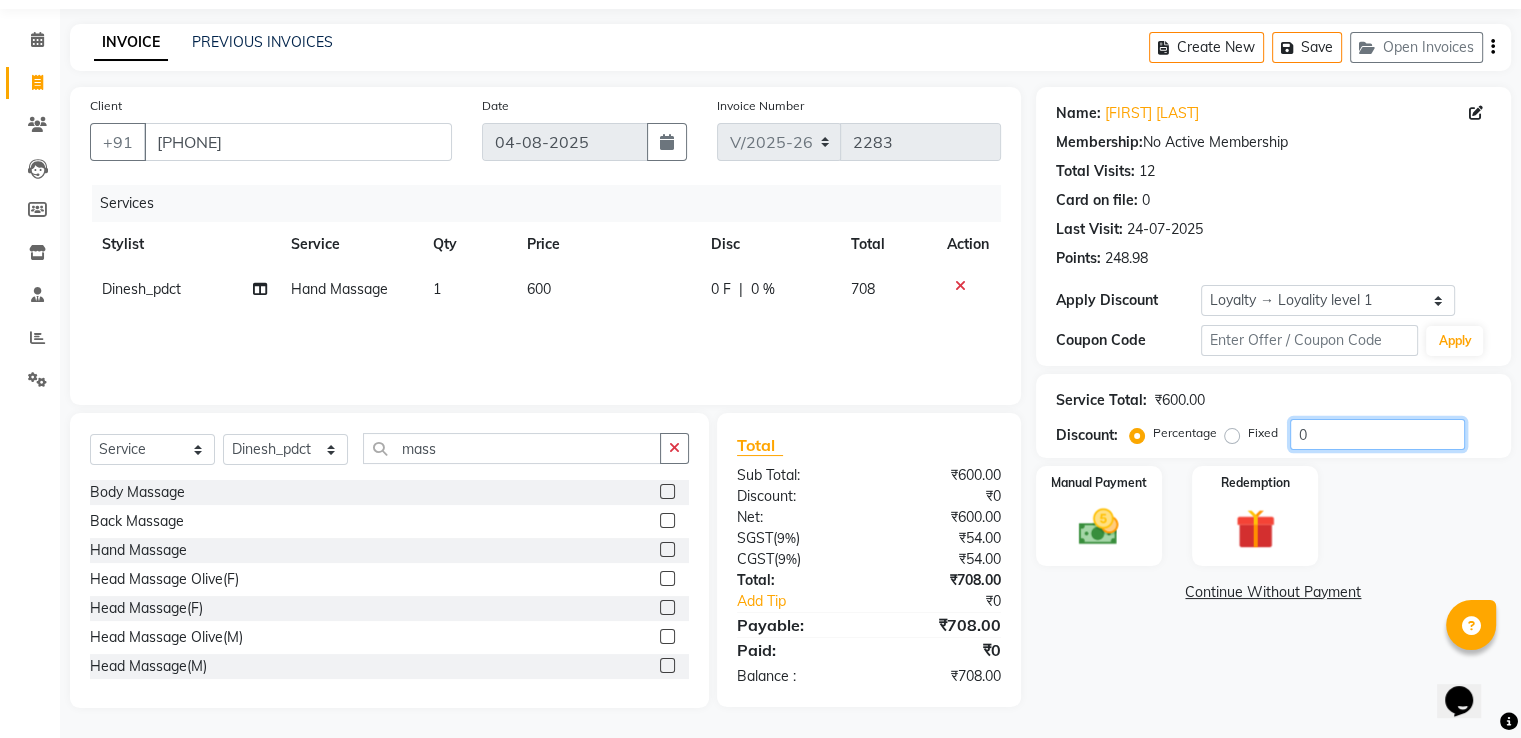 click on "0" 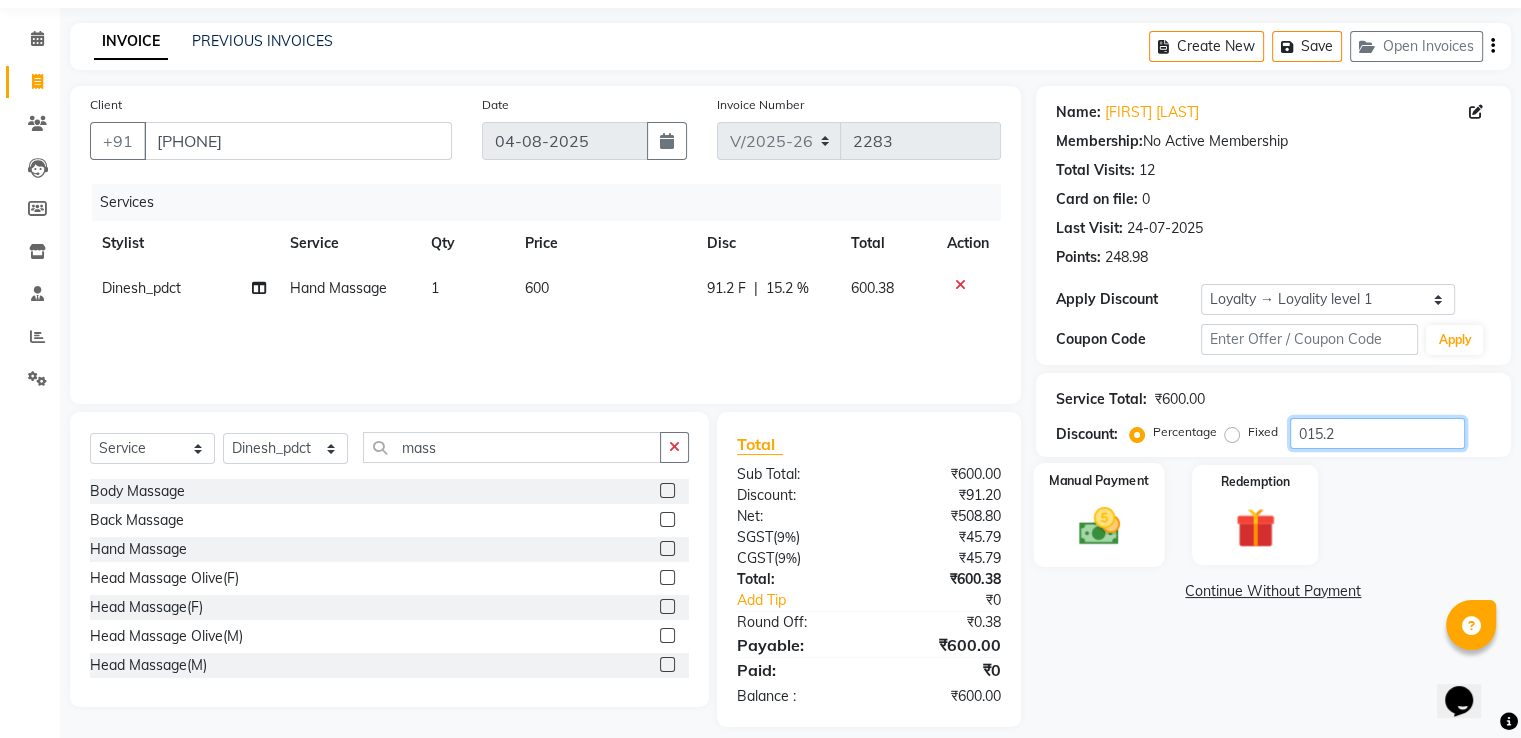type on "015.2" 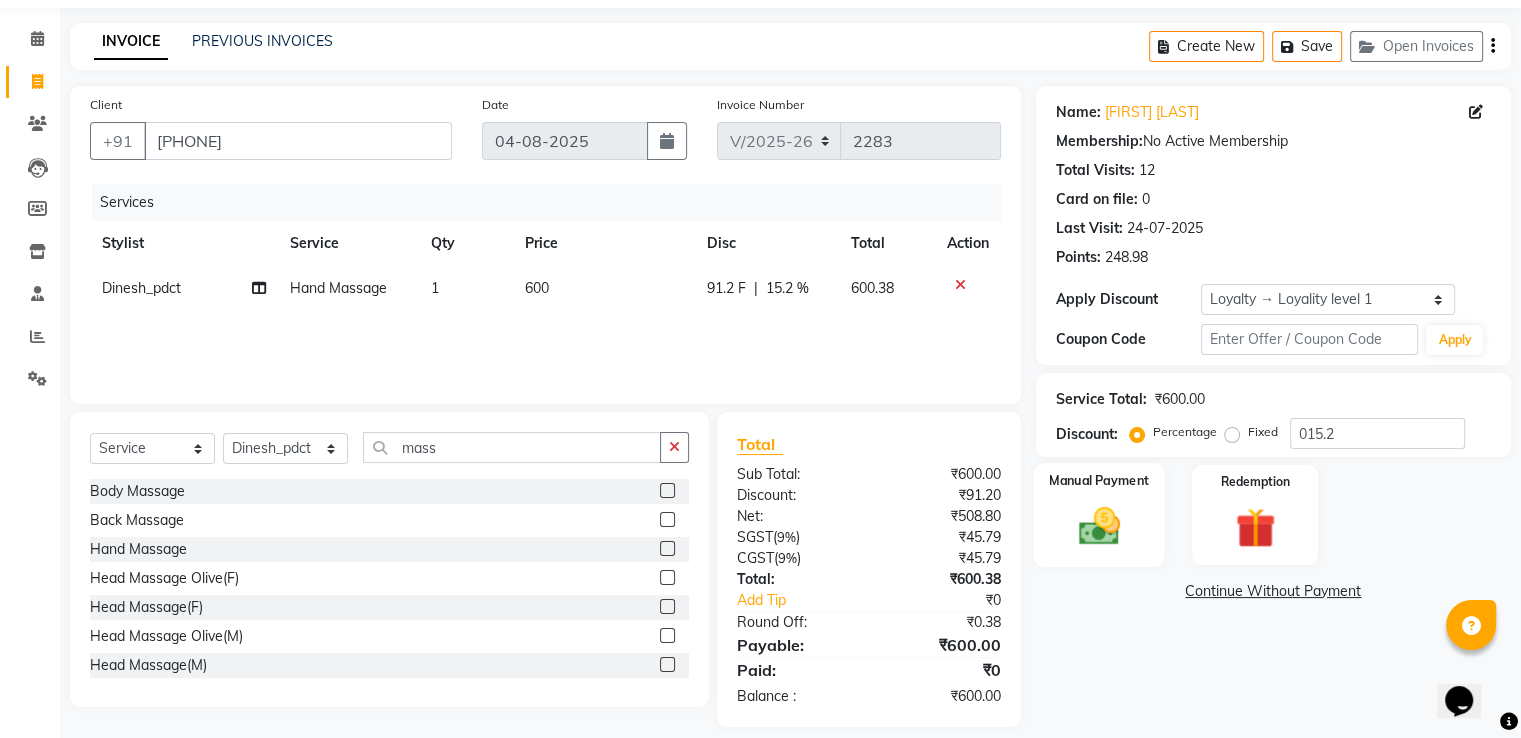click 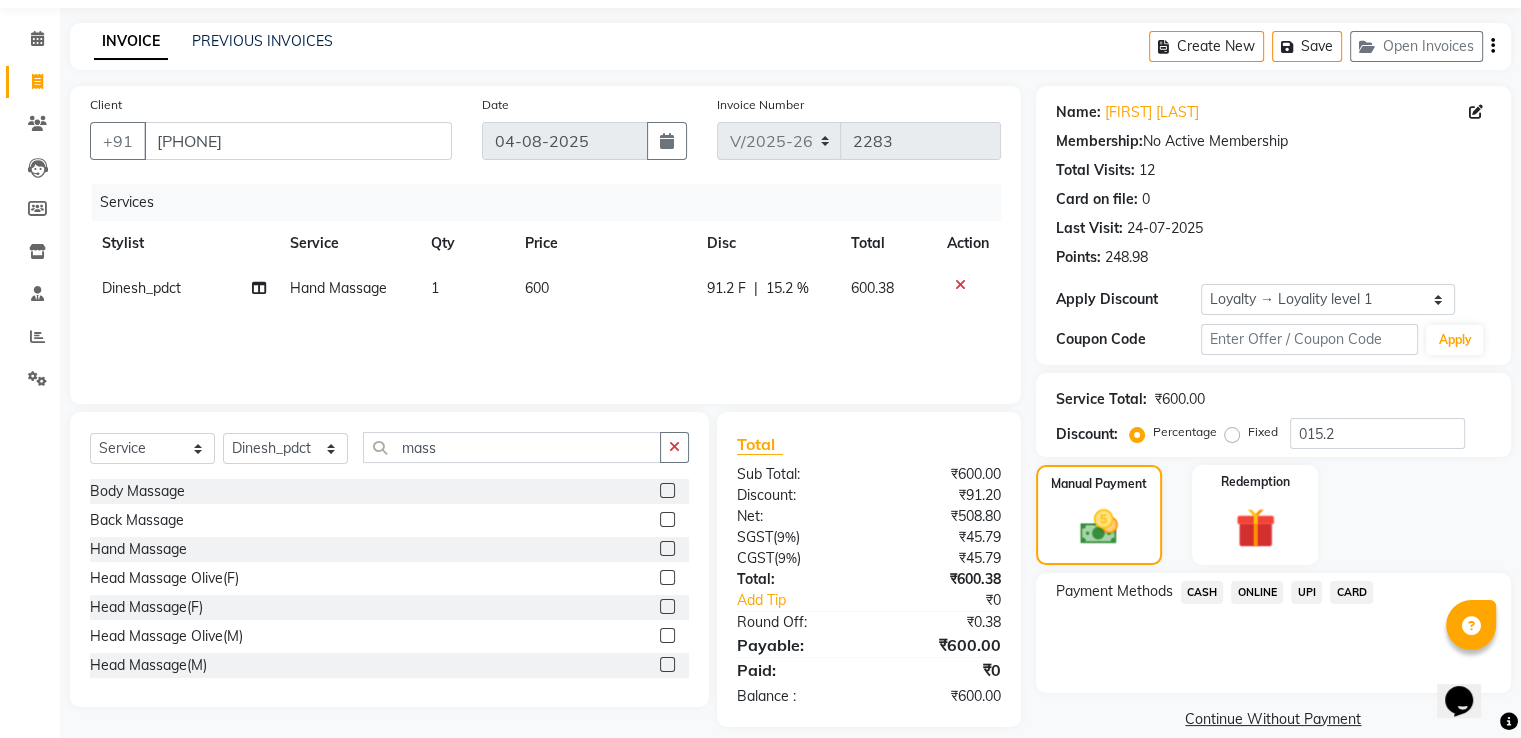 click on "CASH" 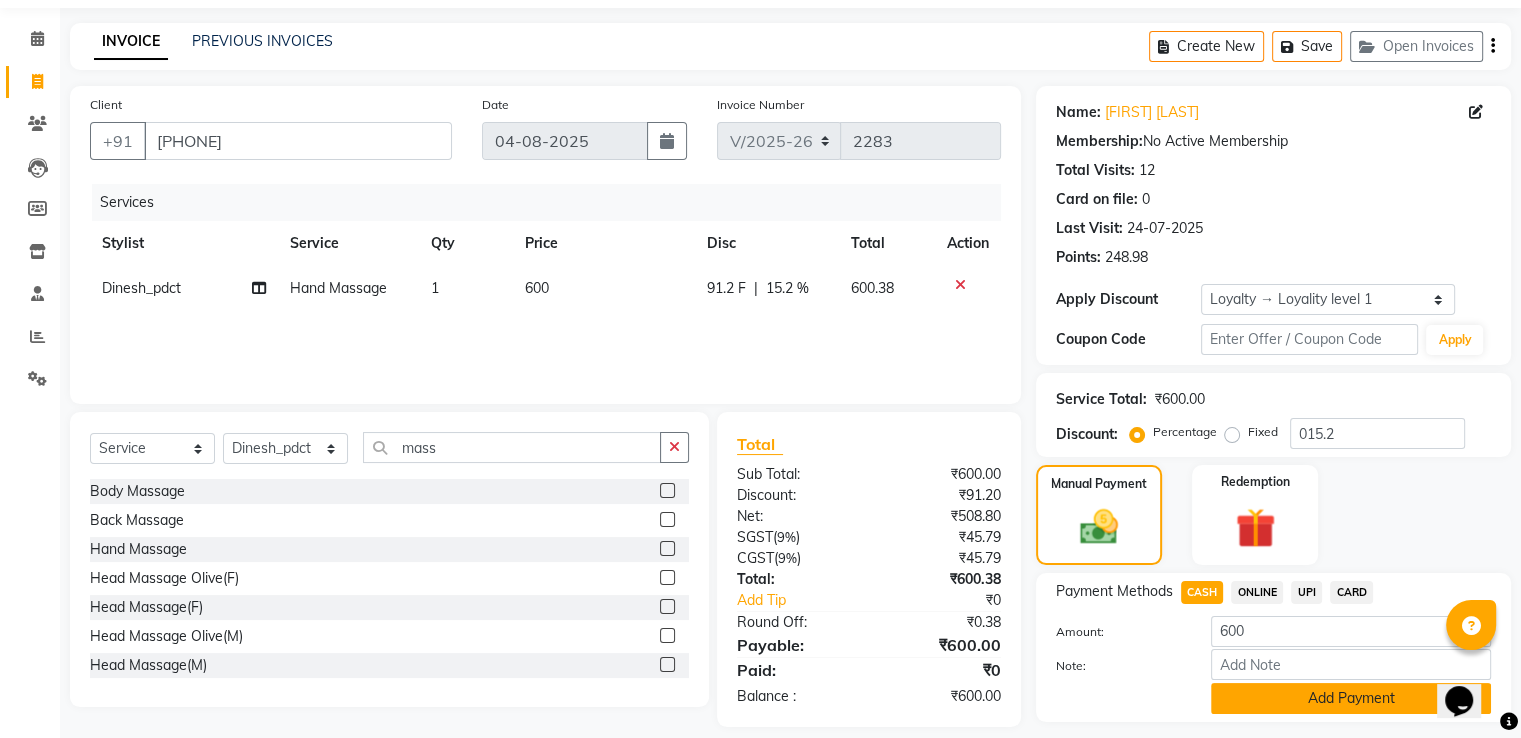 click on "Add Payment" 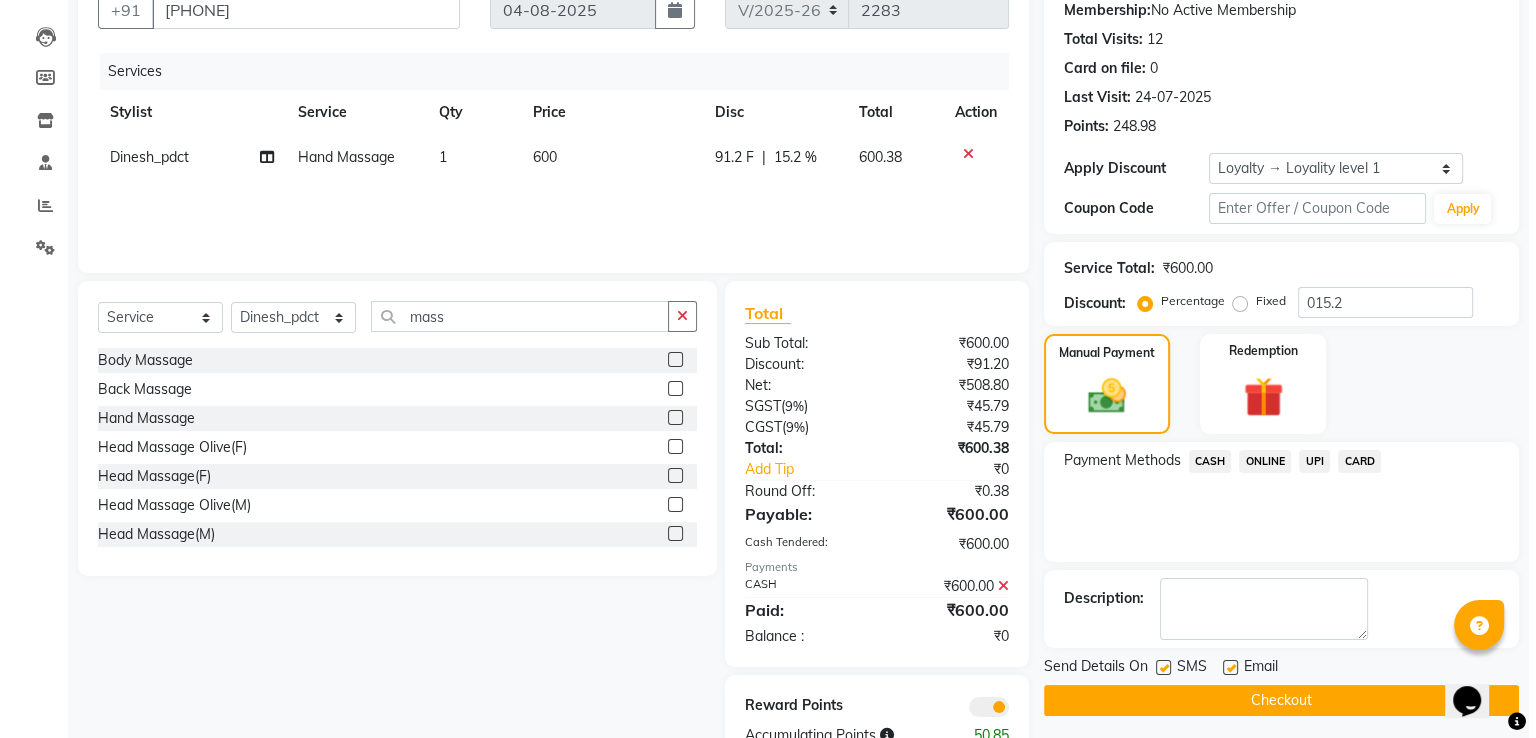 scroll, scrollTop: 255, scrollLeft: 0, axis: vertical 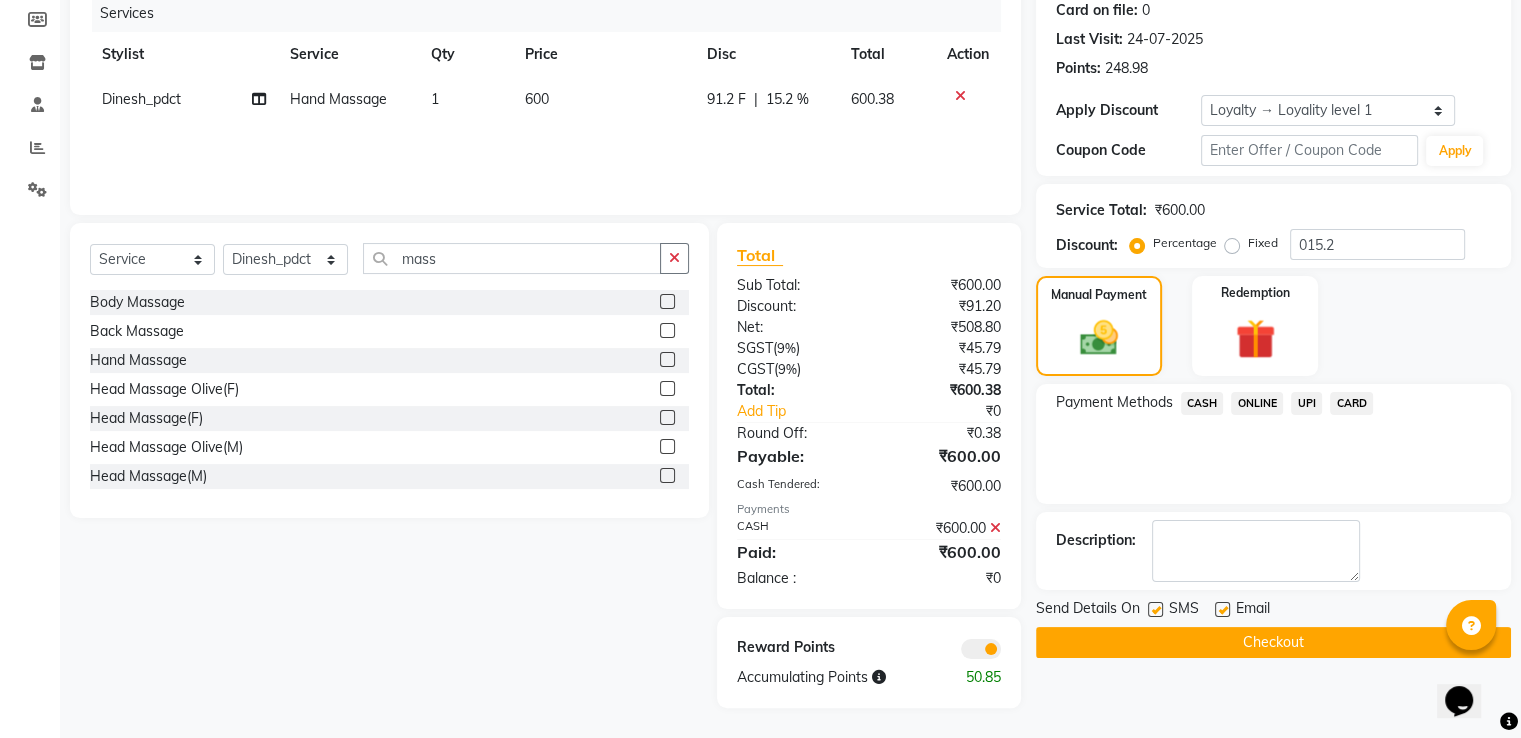 click 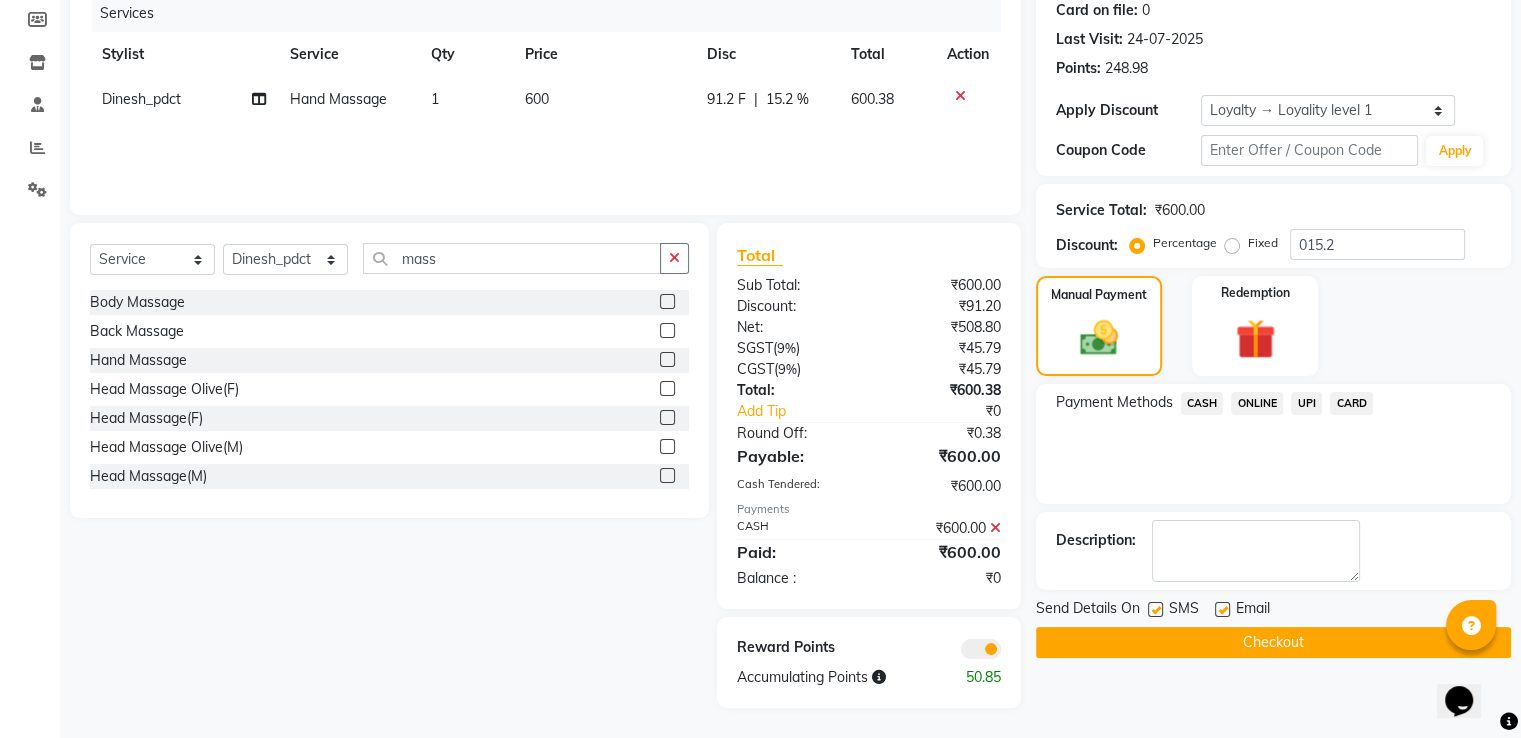 click 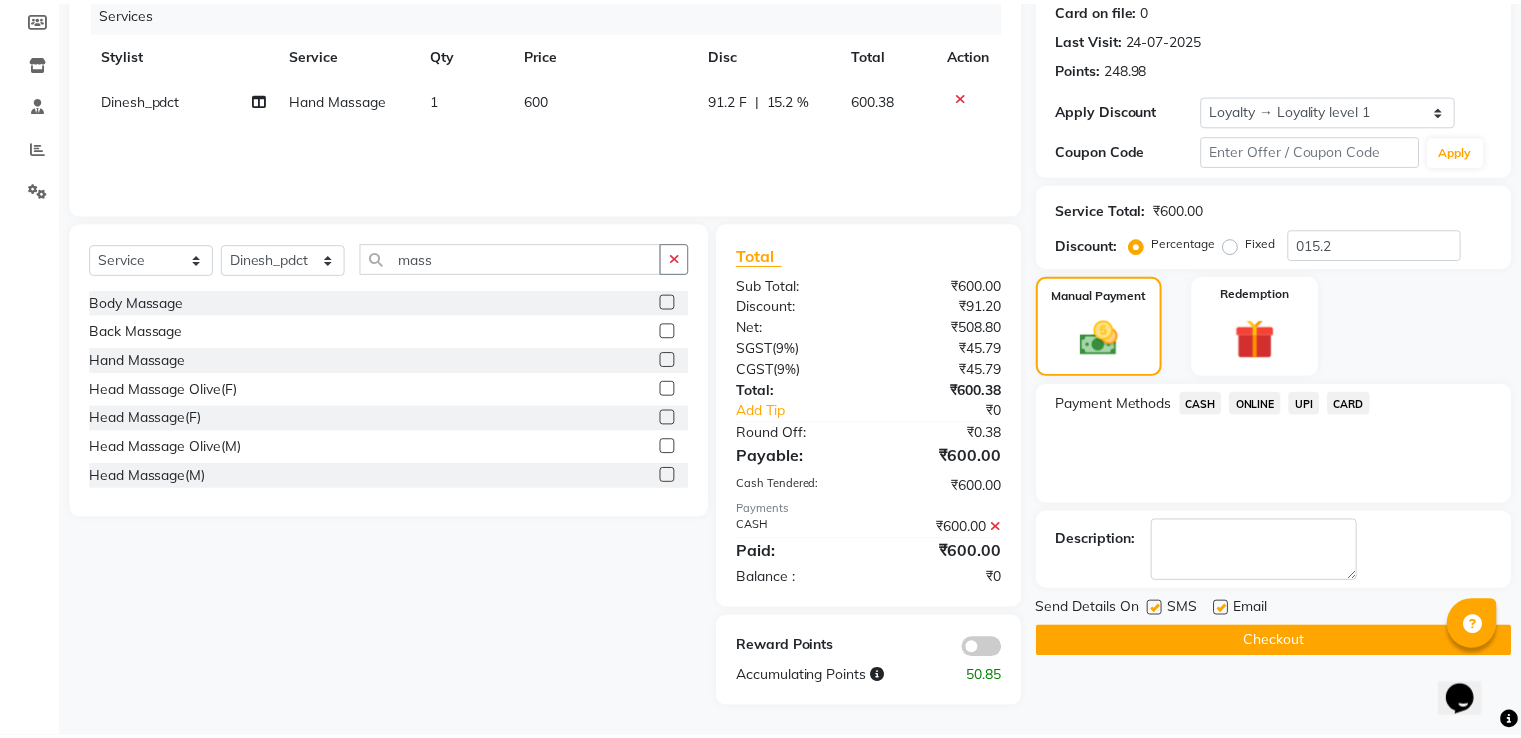 scroll, scrollTop: 226, scrollLeft: 0, axis: vertical 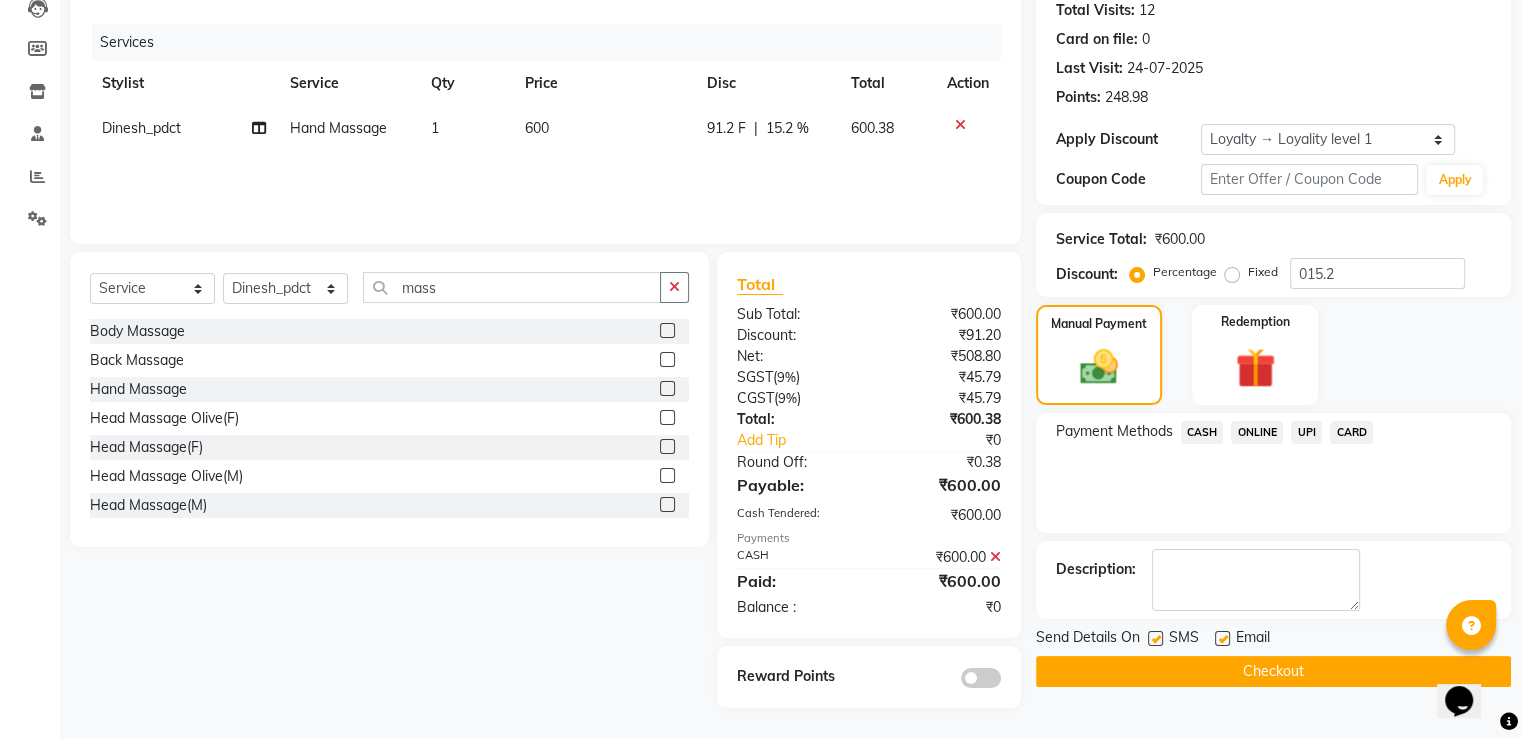 click on "Checkout" 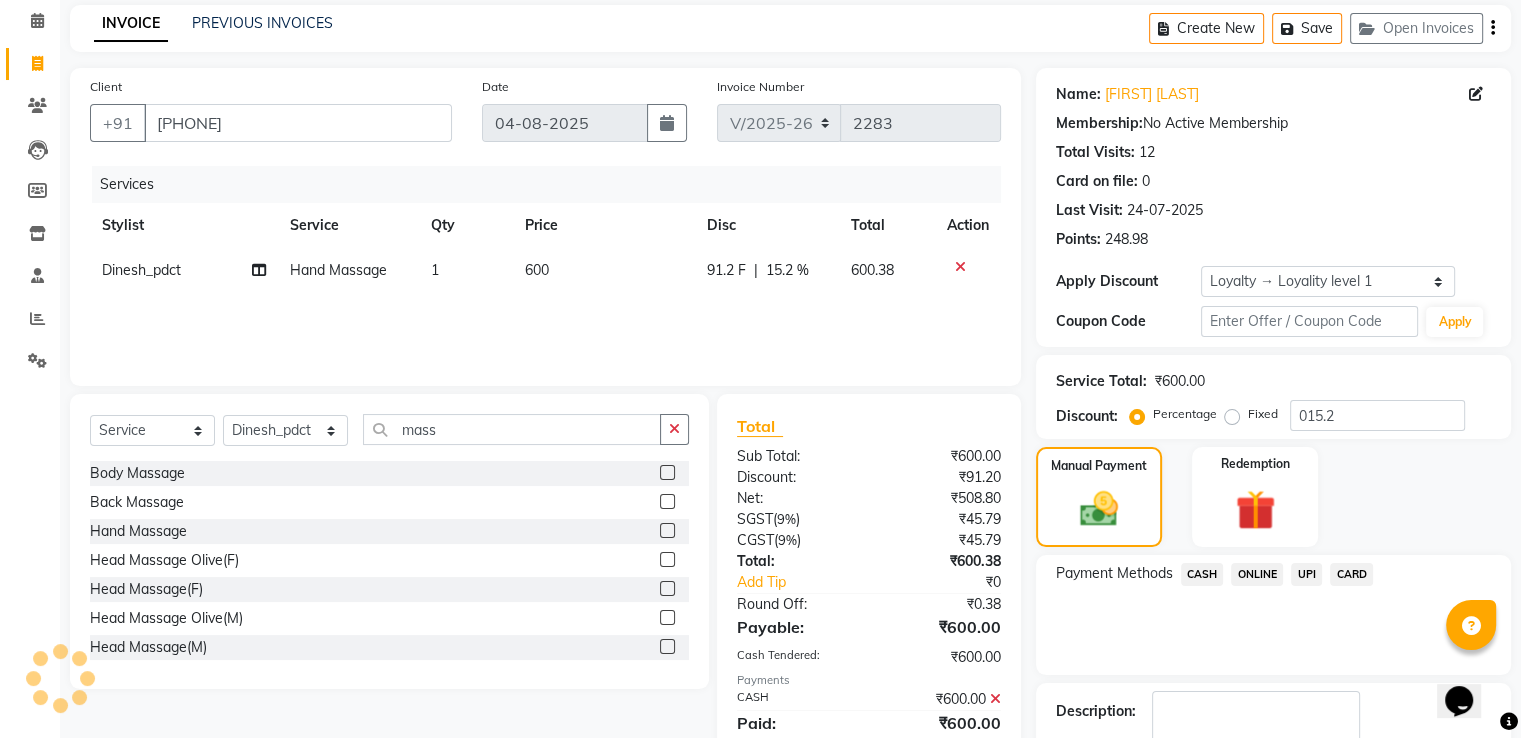 scroll, scrollTop: 0, scrollLeft: 0, axis: both 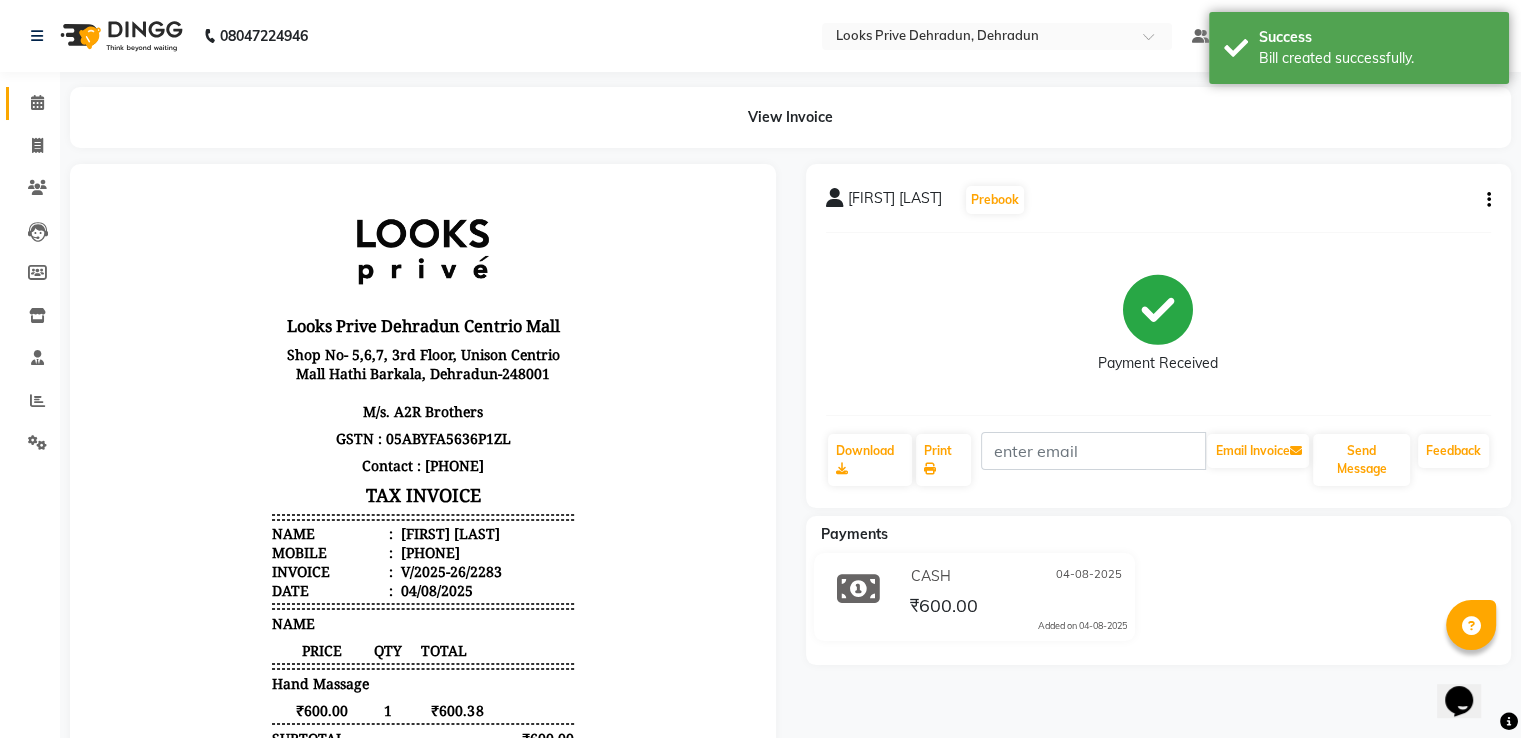 click on "Calendar" 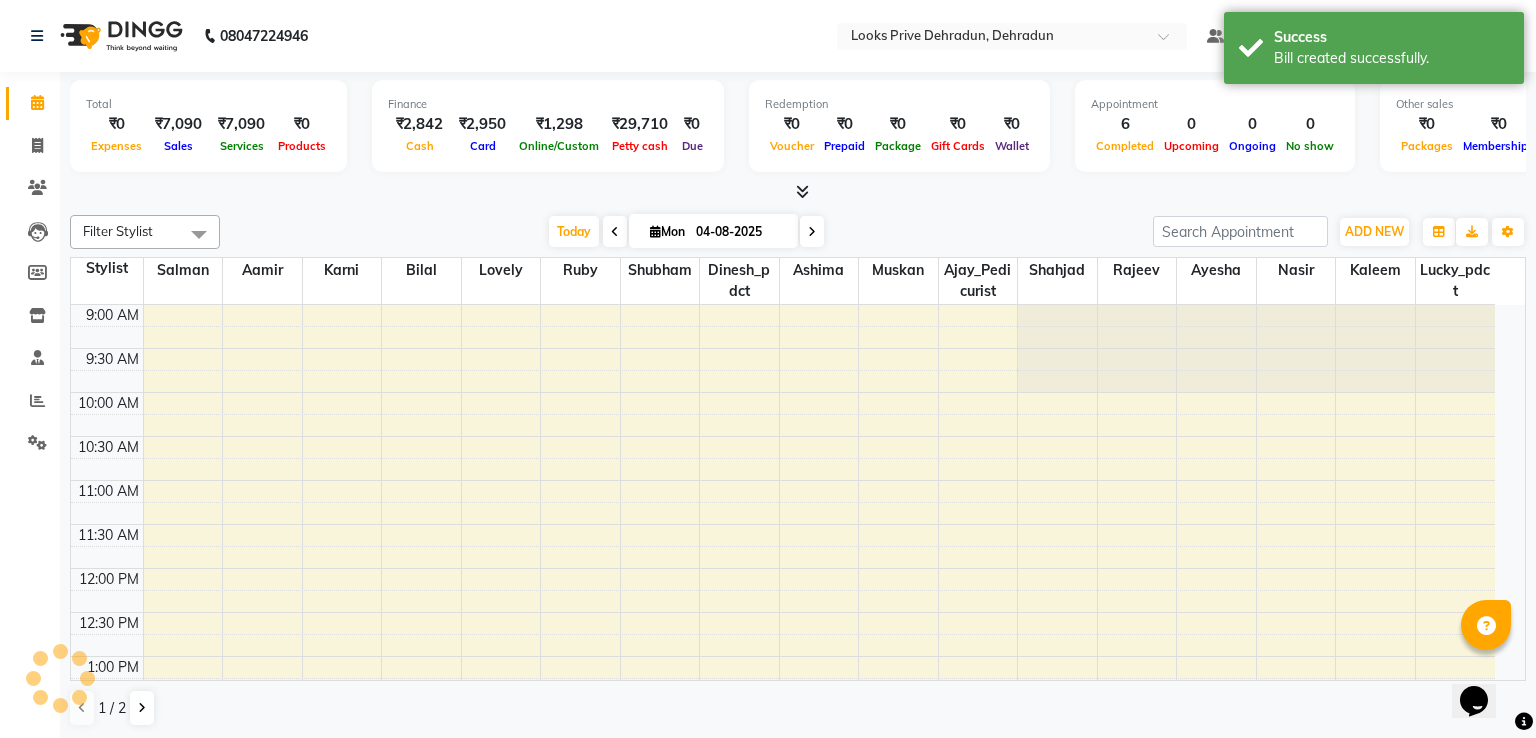 scroll, scrollTop: 0, scrollLeft: 0, axis: both 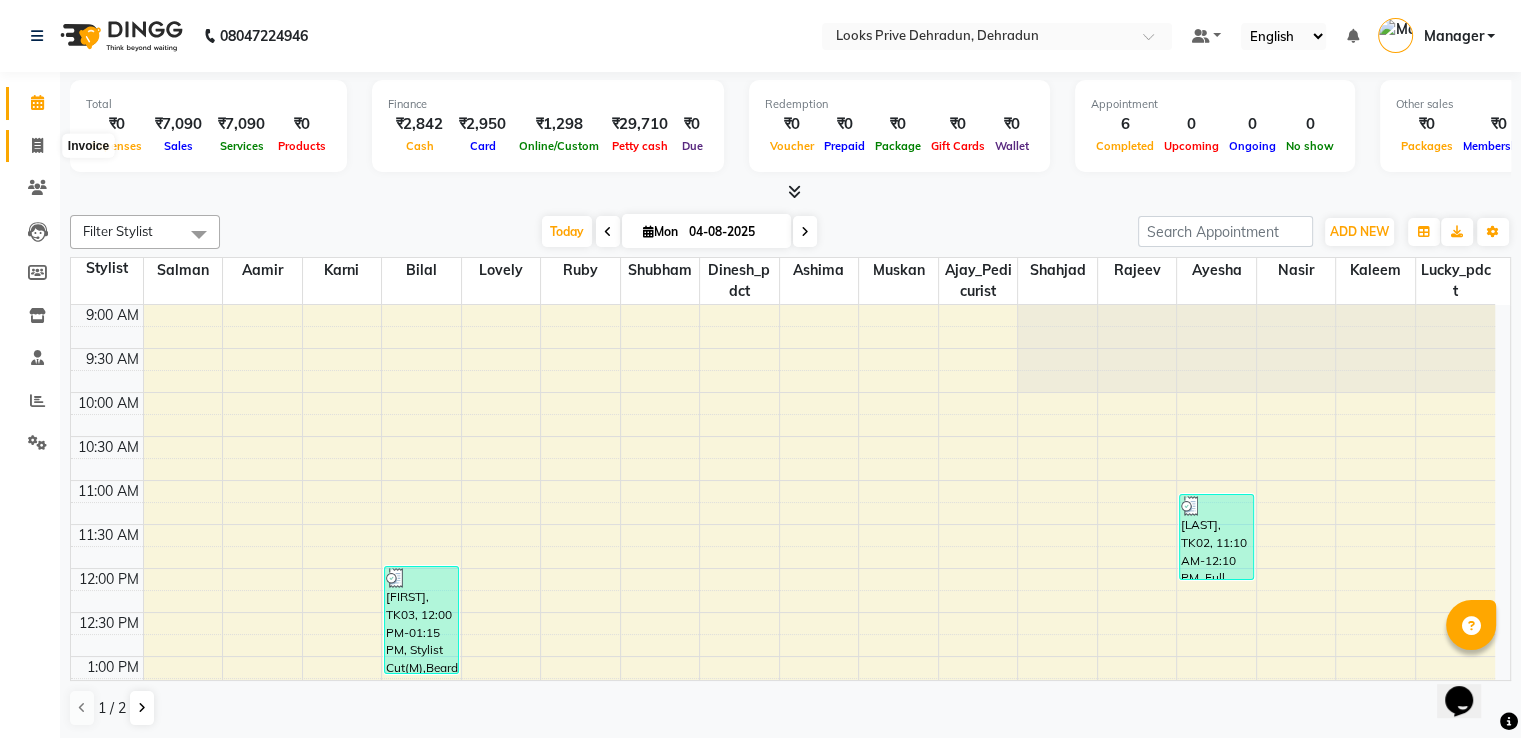 click 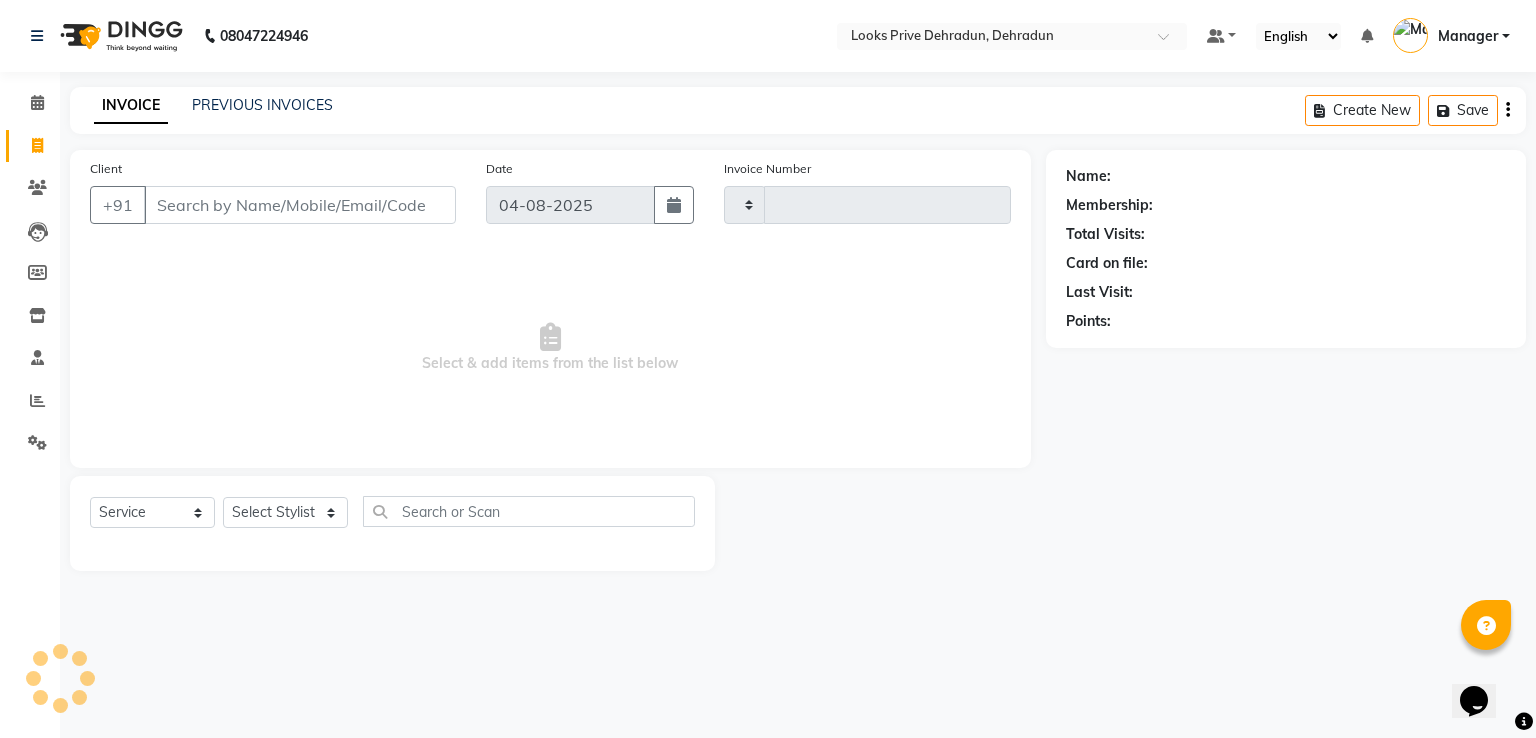 type on "2284" 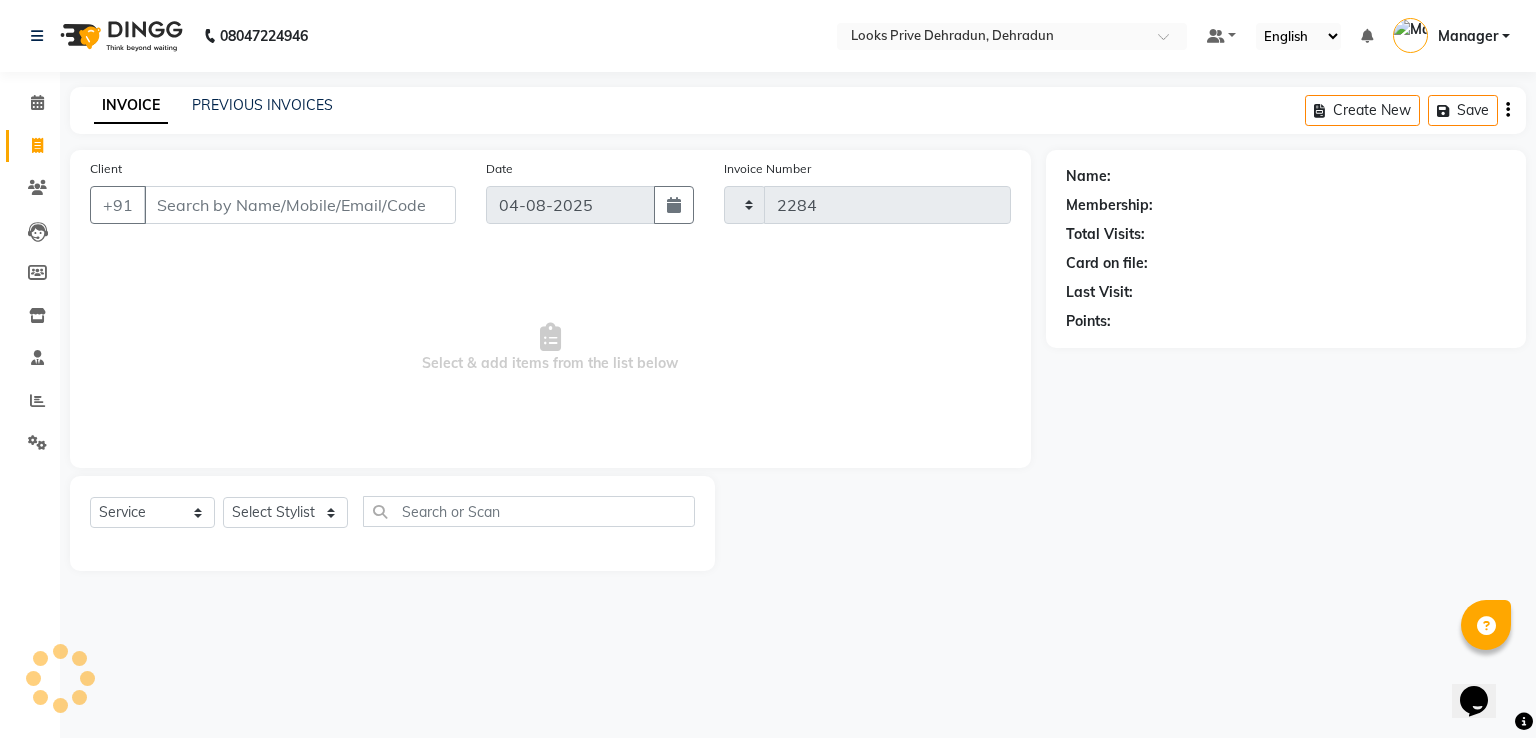 select on "6205" 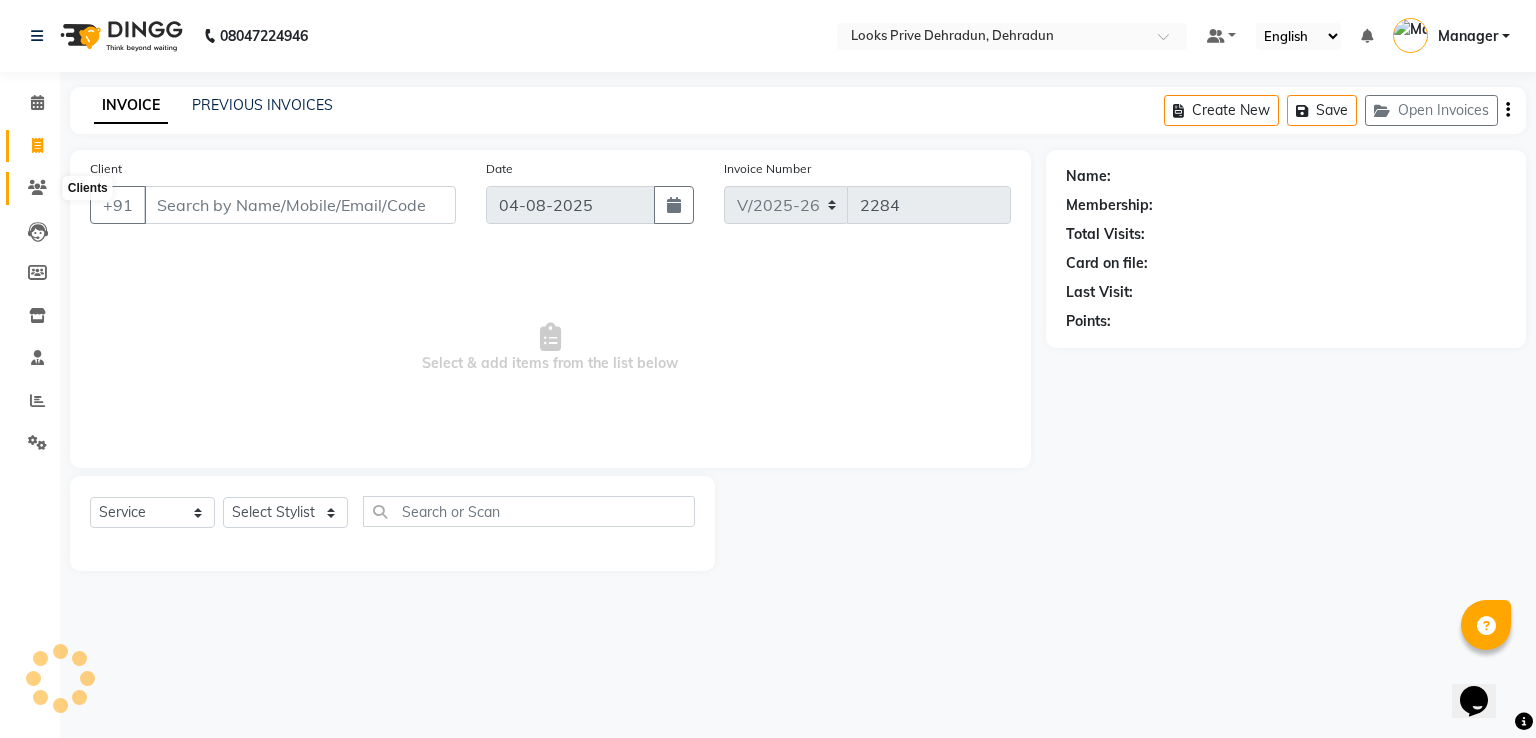 click 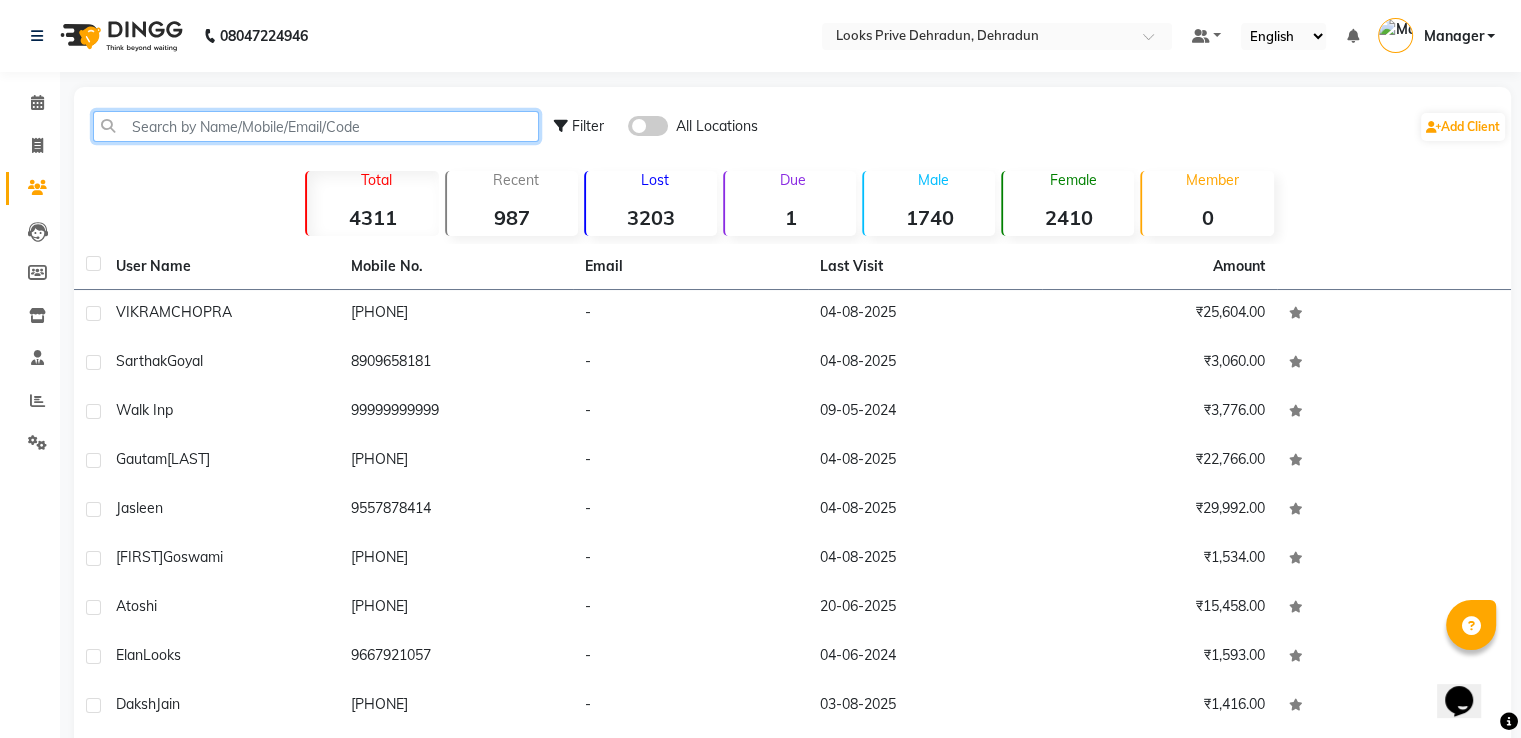click 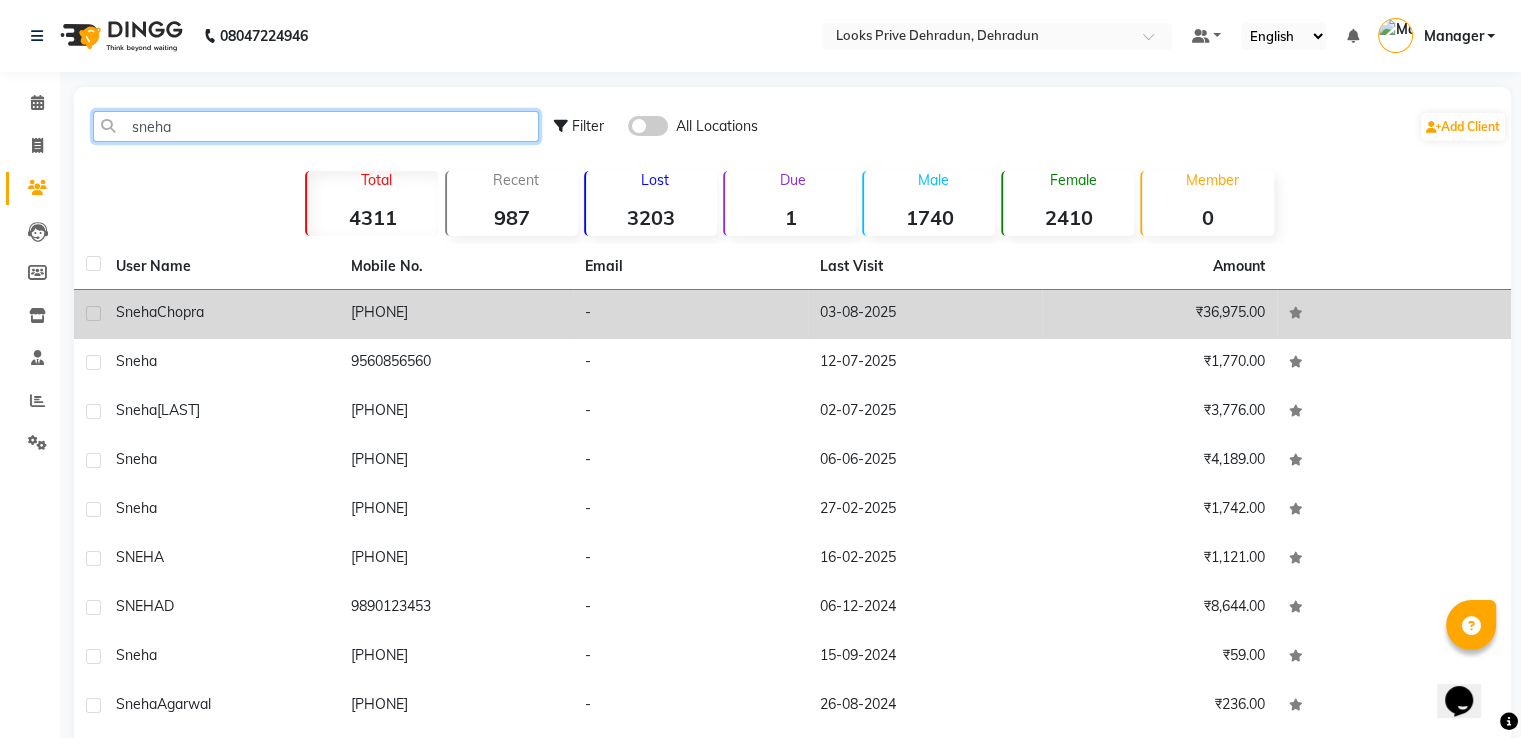 type on "sneha" 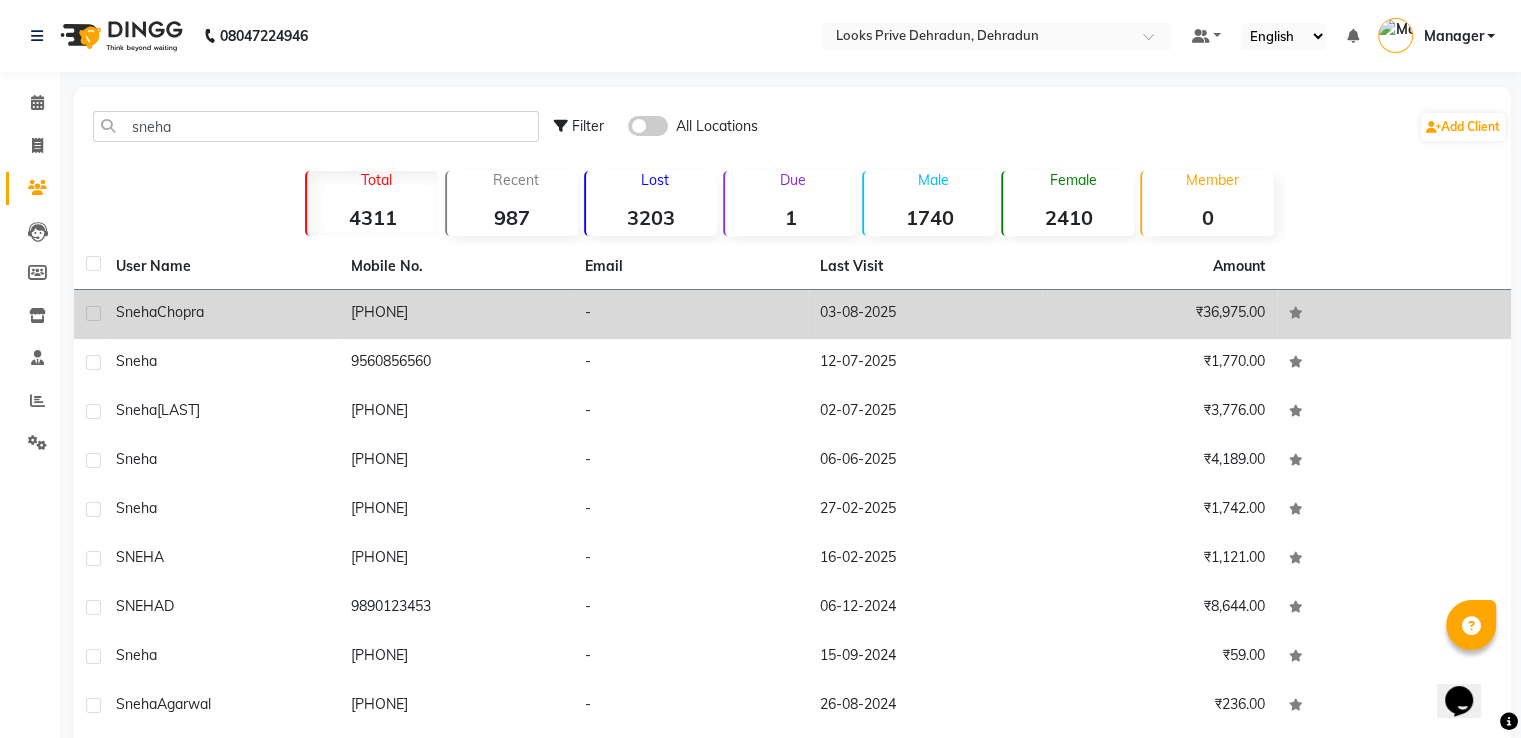 click on "[FIRST] [LAST]" 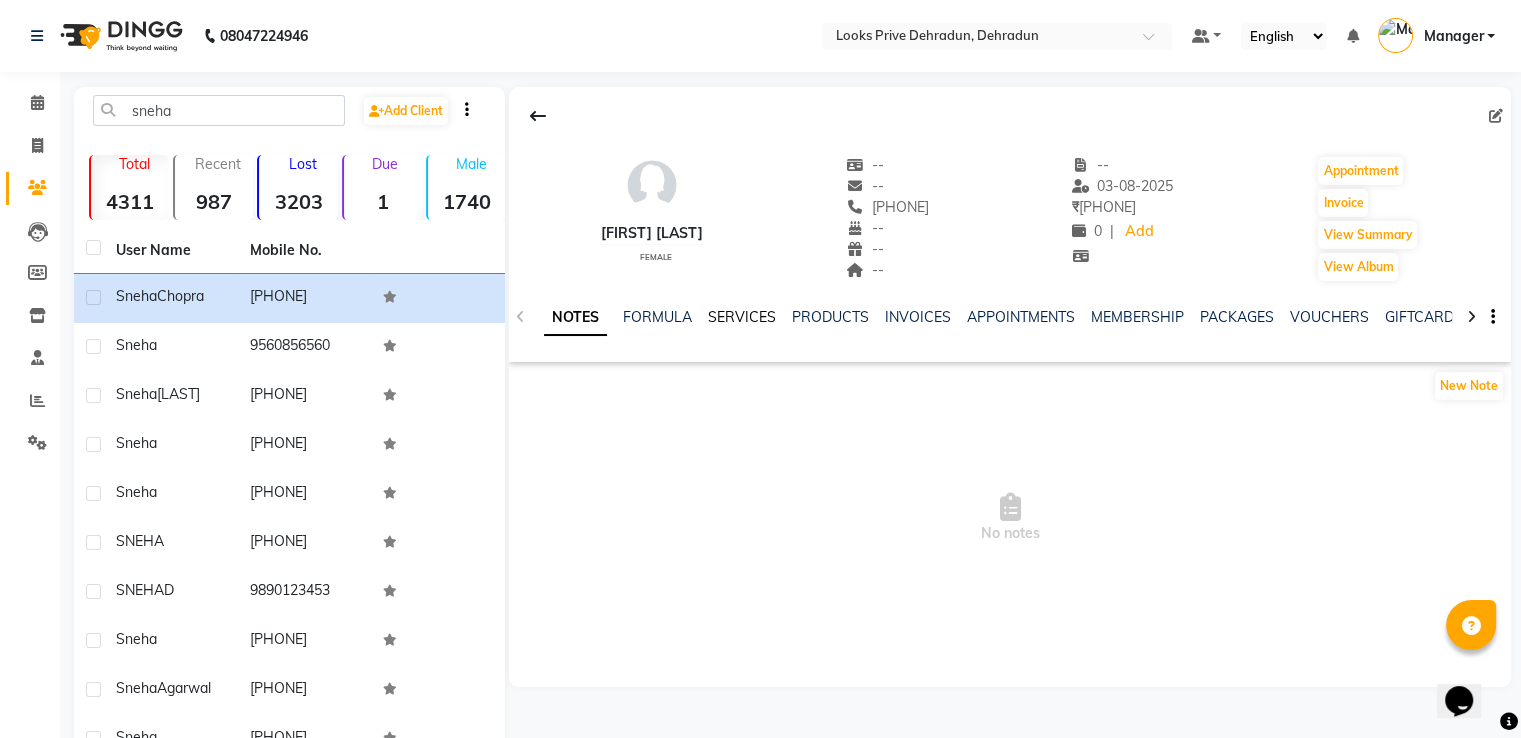 click on "SERVICES" 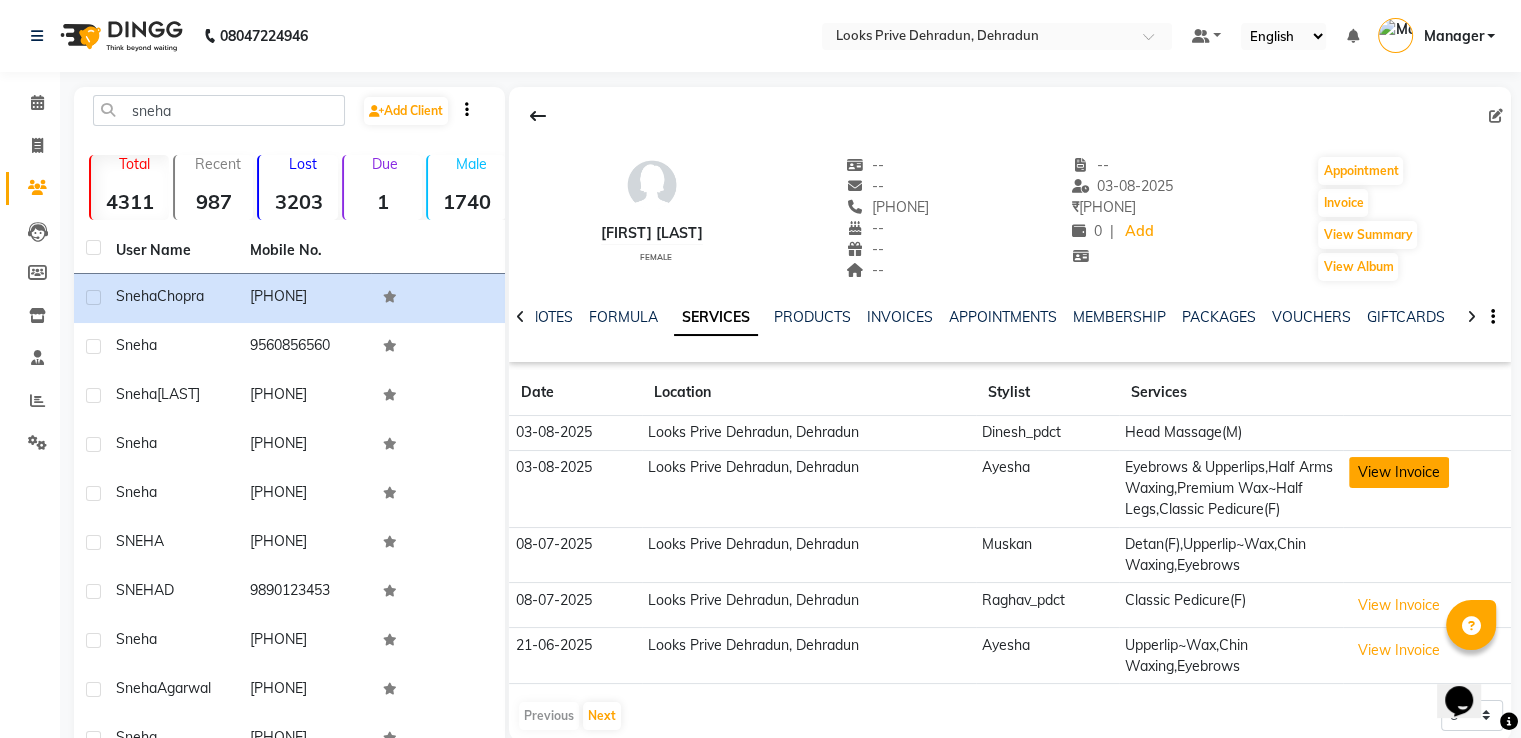 click on "View Invoice" 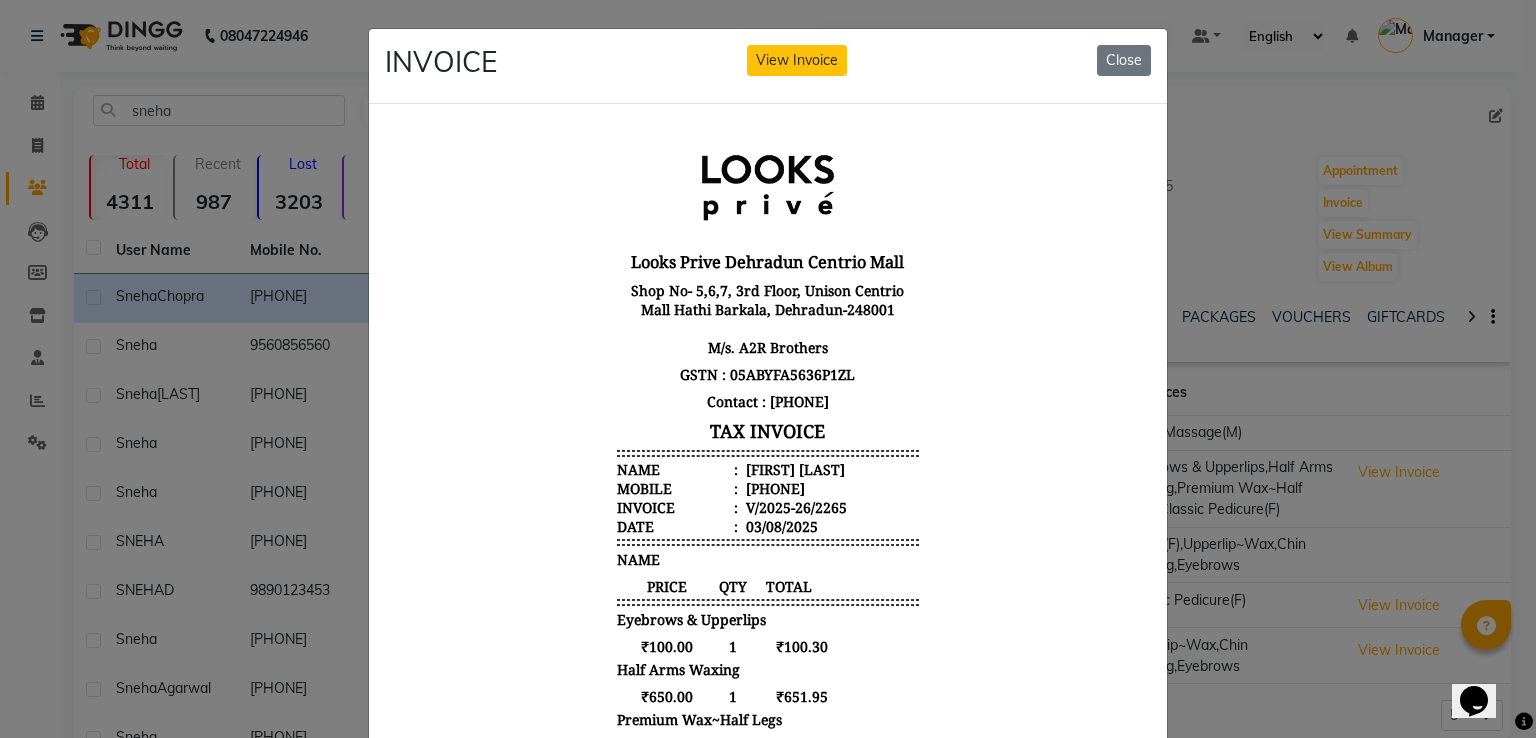 scroll, scrollTop: 16, scrollLeft: 0, axis: vertical 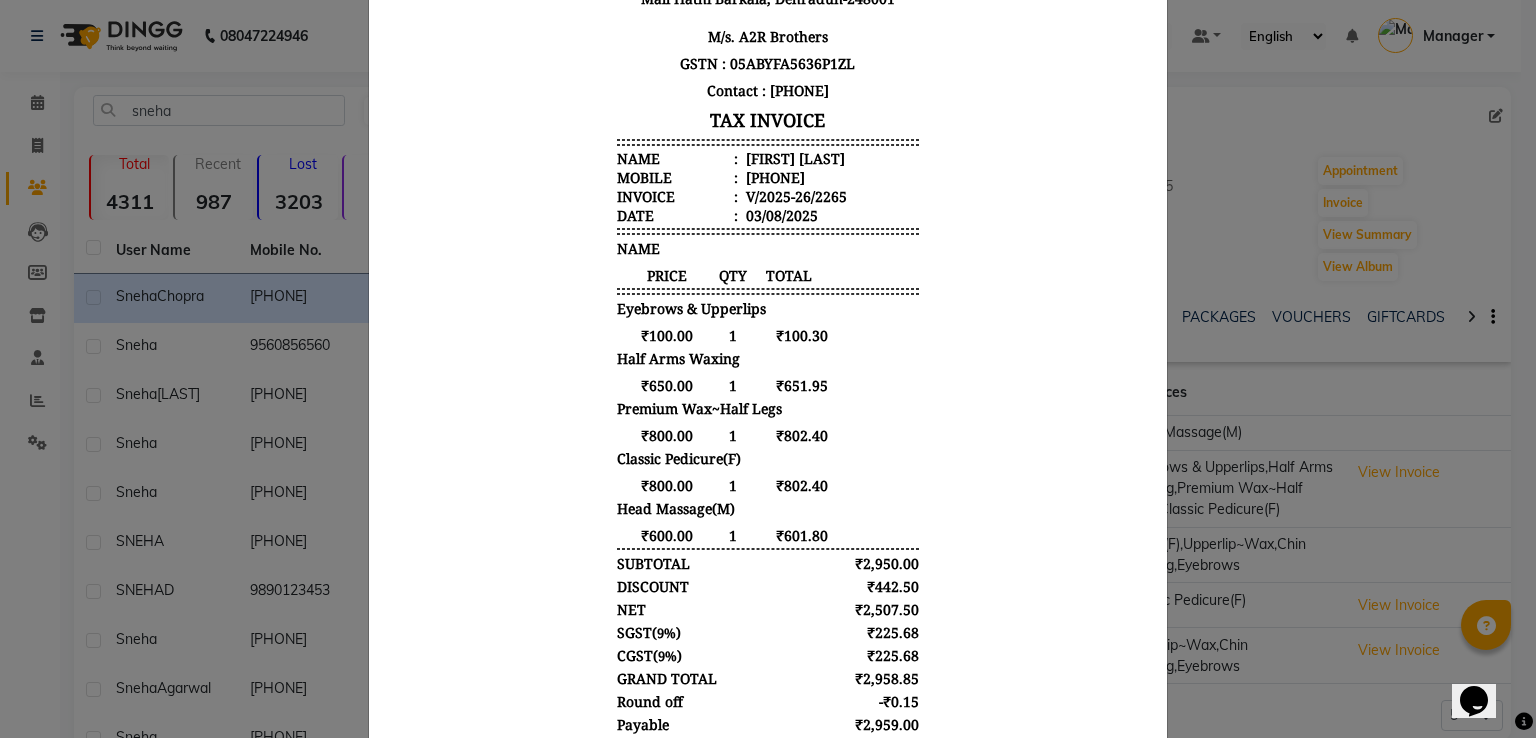 drag, startPoint x: 220, startPoint y: 226, endPoint x: 131, endPoint y: 177, distance: 101.597244 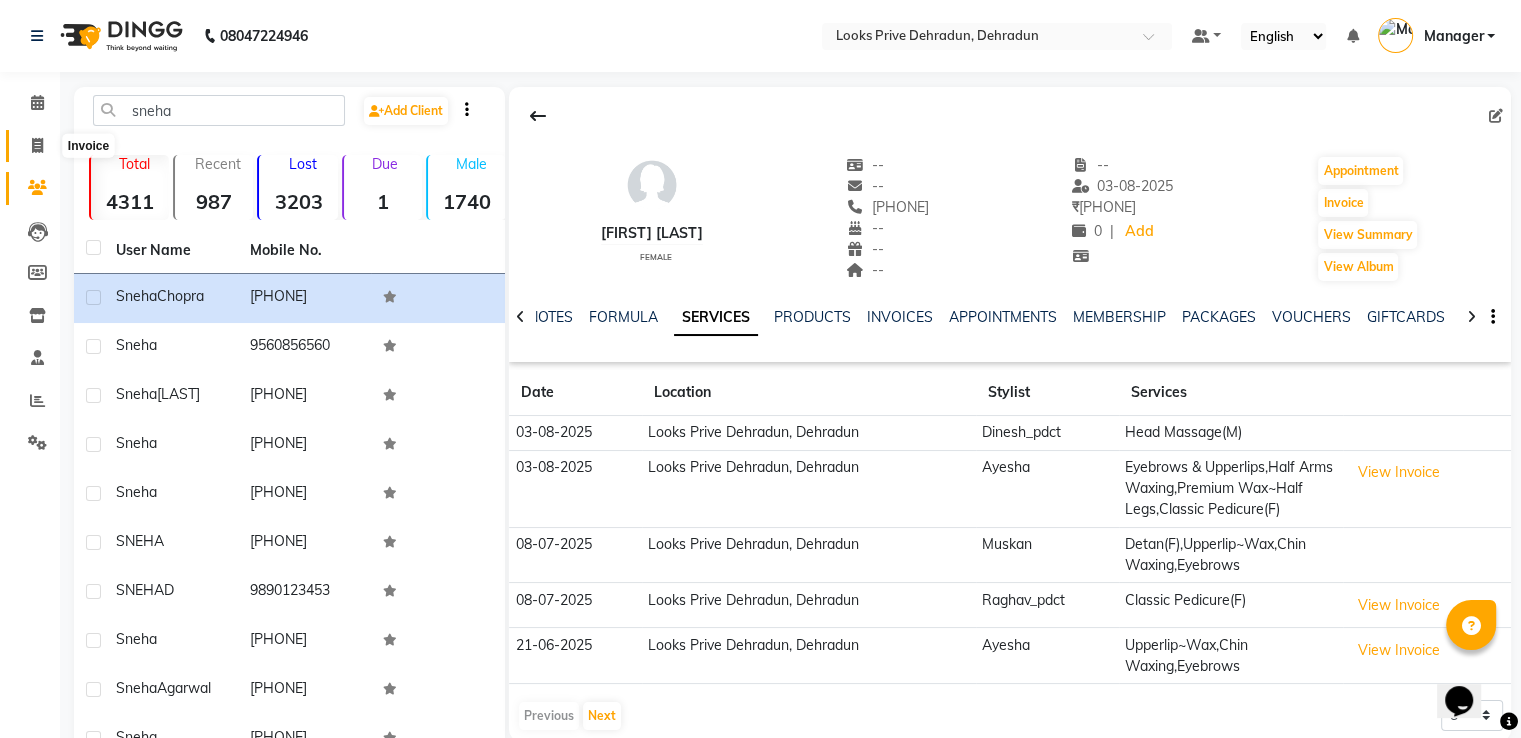 click 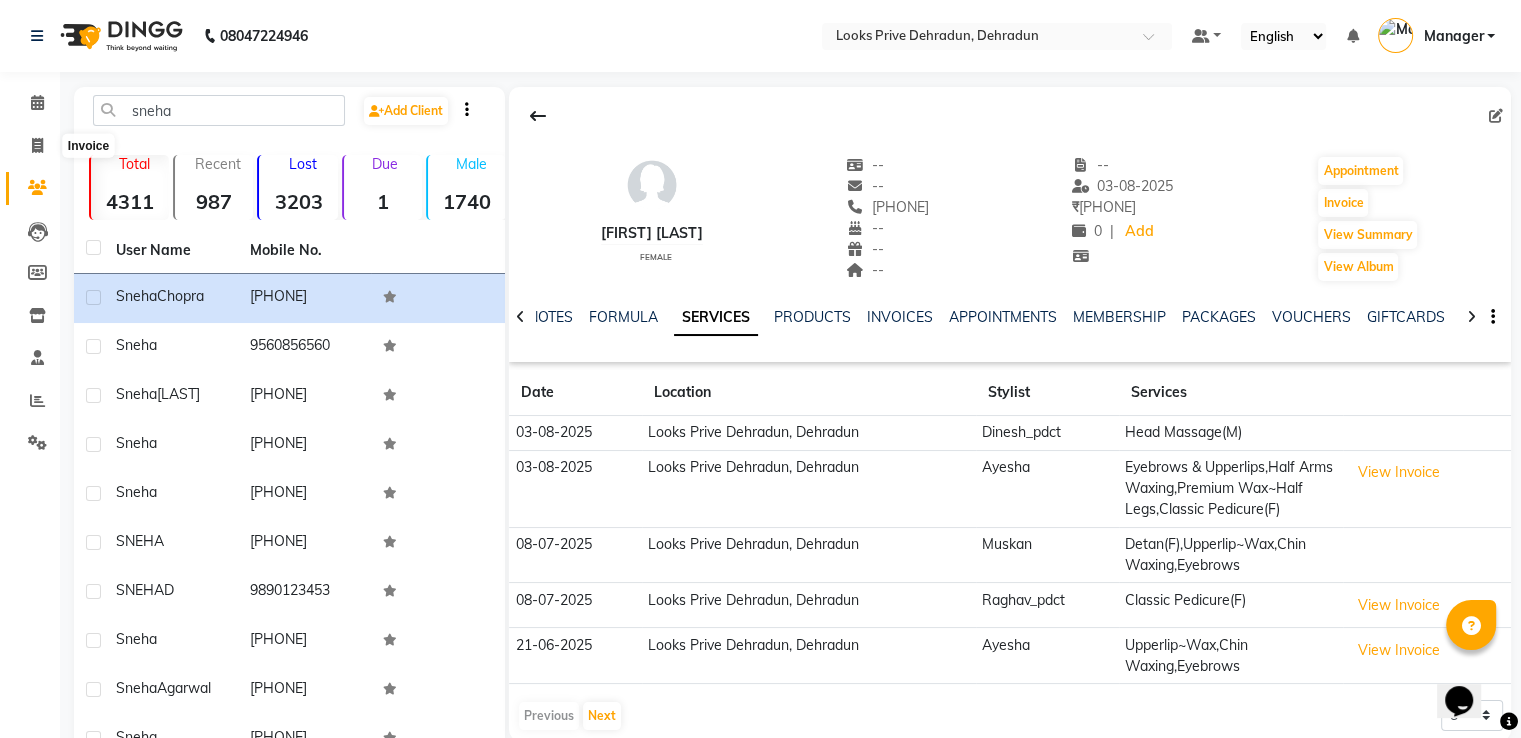 select on "service" 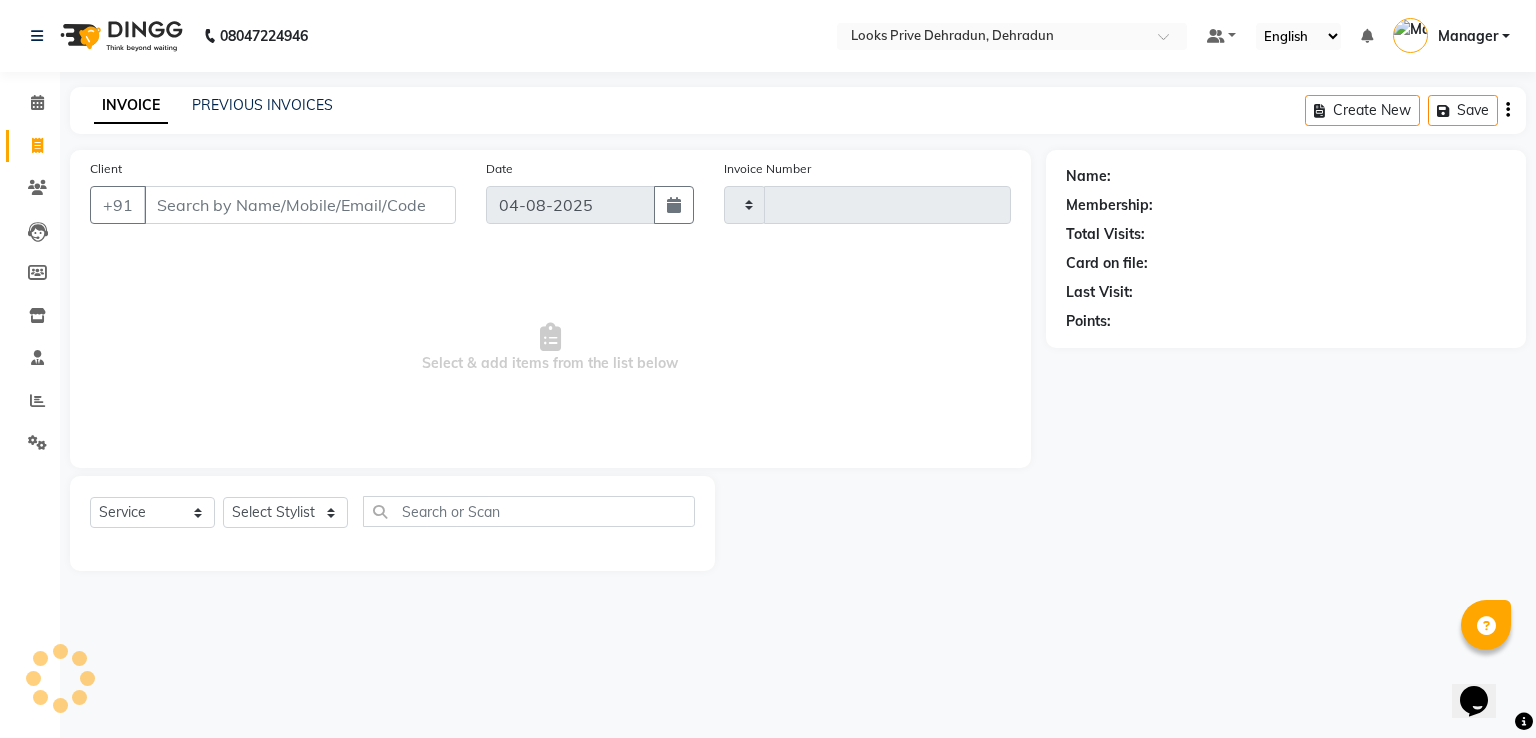 type on "2284" 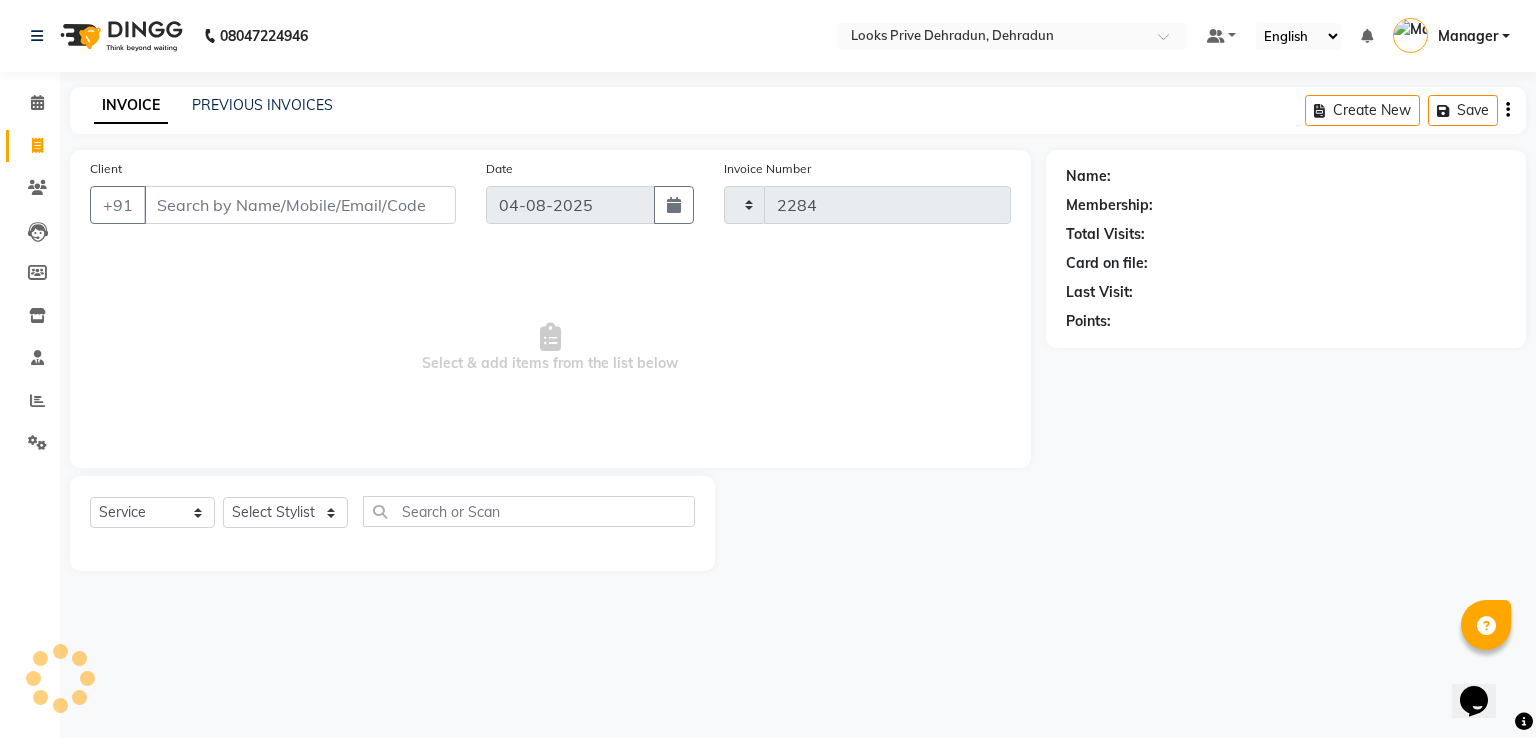 select on "6205" 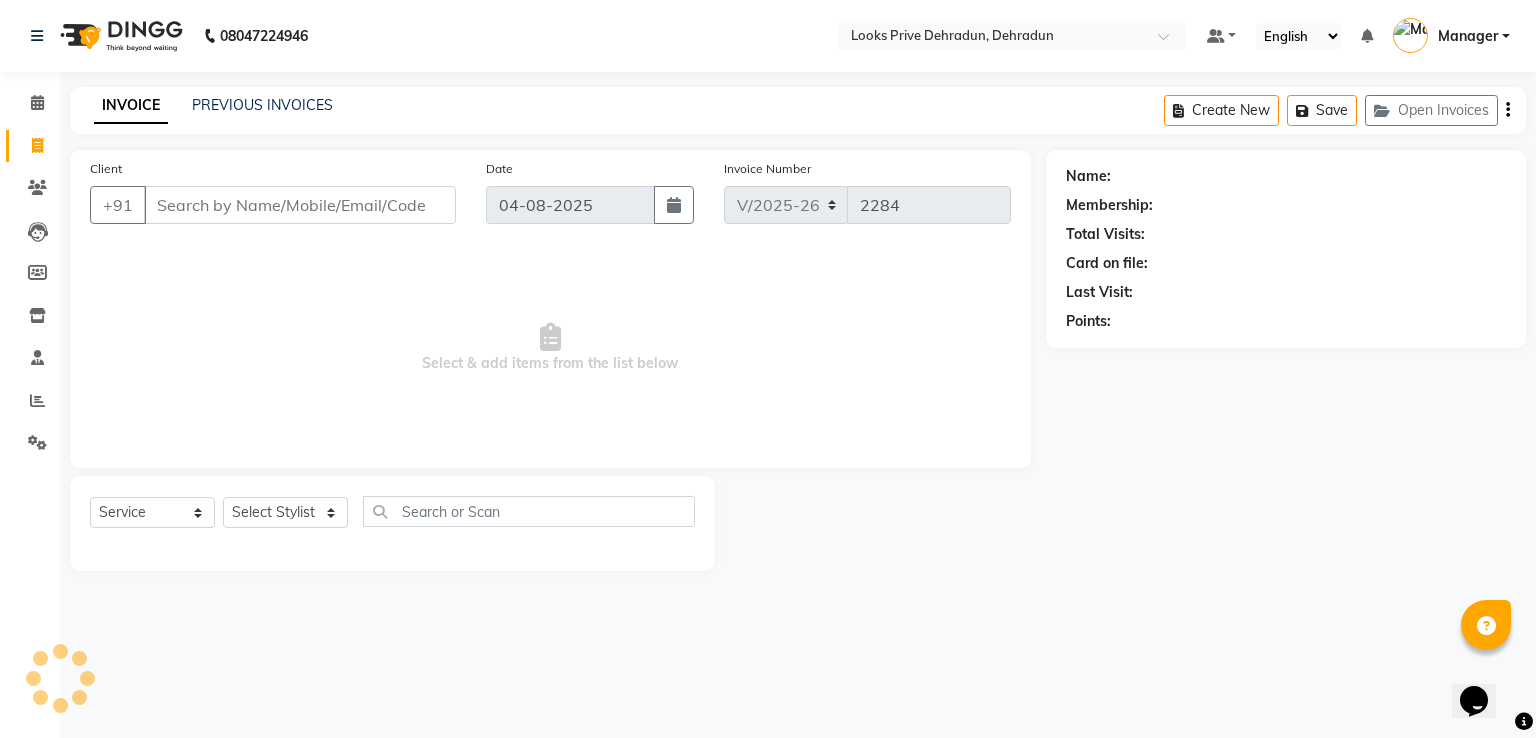 click on "Client" at bounding box center [300, 205] 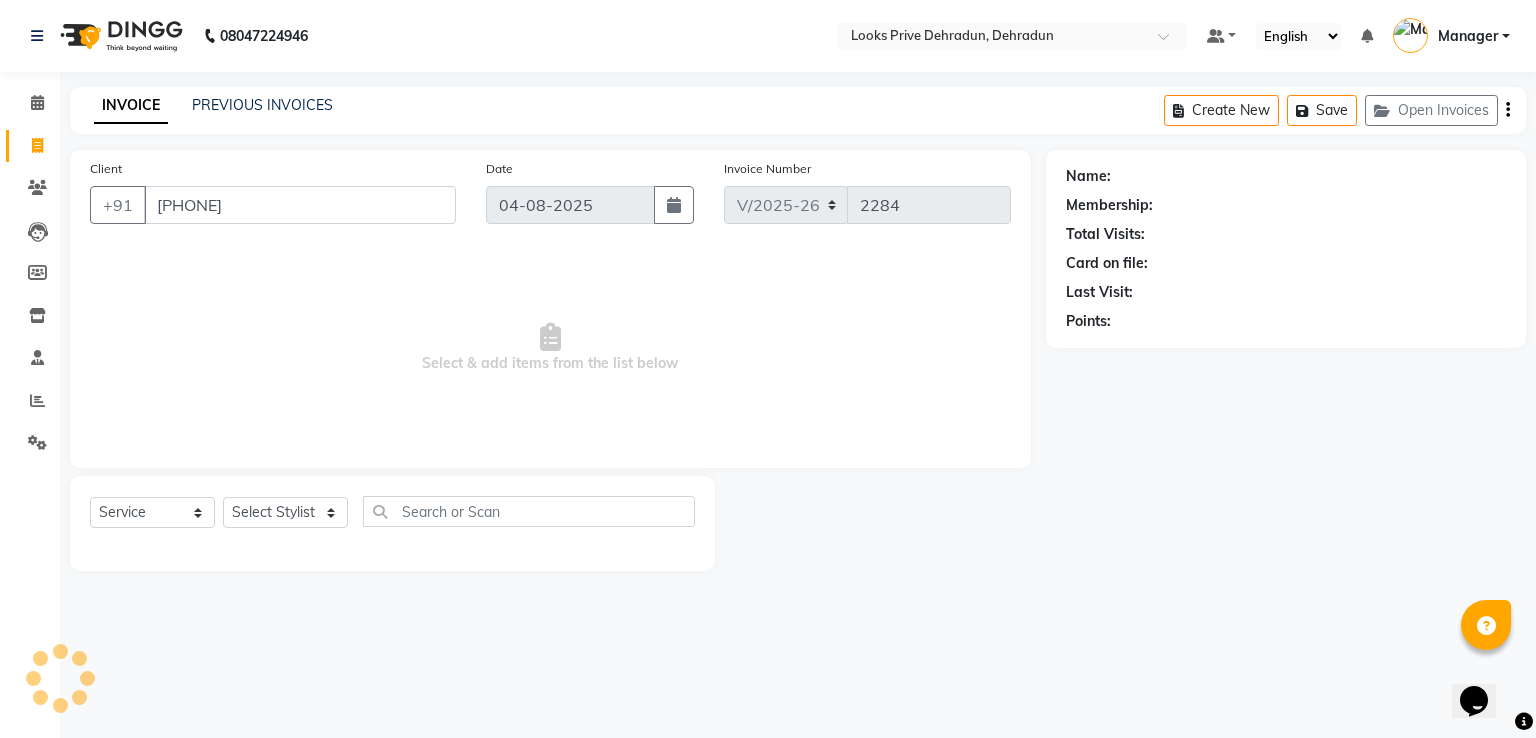 type on "[PHONE]" 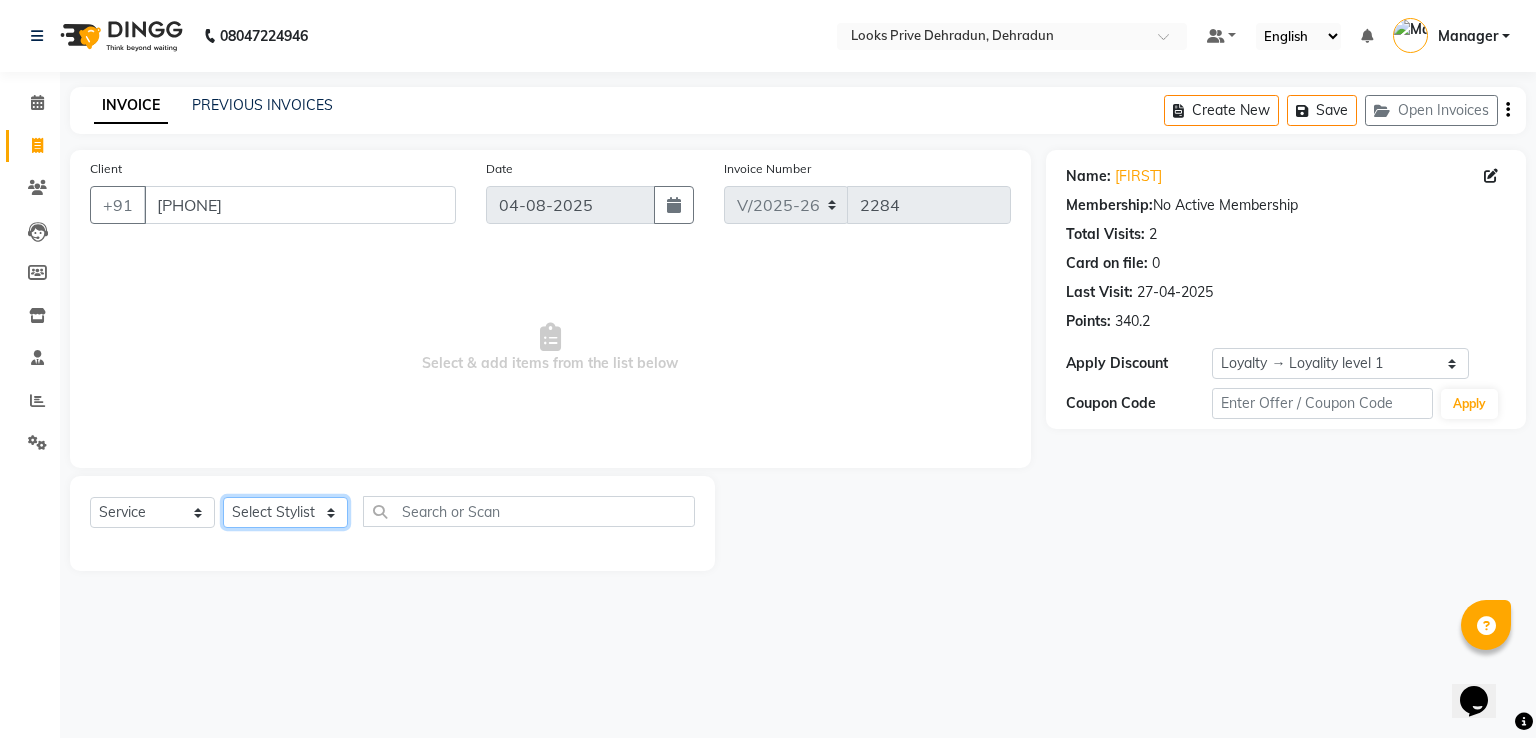 click on "Select Stylist A2R_Master Aamir Ajay_Pedicurist Ashima Ayesha Bilal Dinesh_pdct Kaleem Karni Lovely Lucky_pdct Manager Muskan Nasir Rajeev Ruby Salman Shahjad Shubham Suraj_pedi" 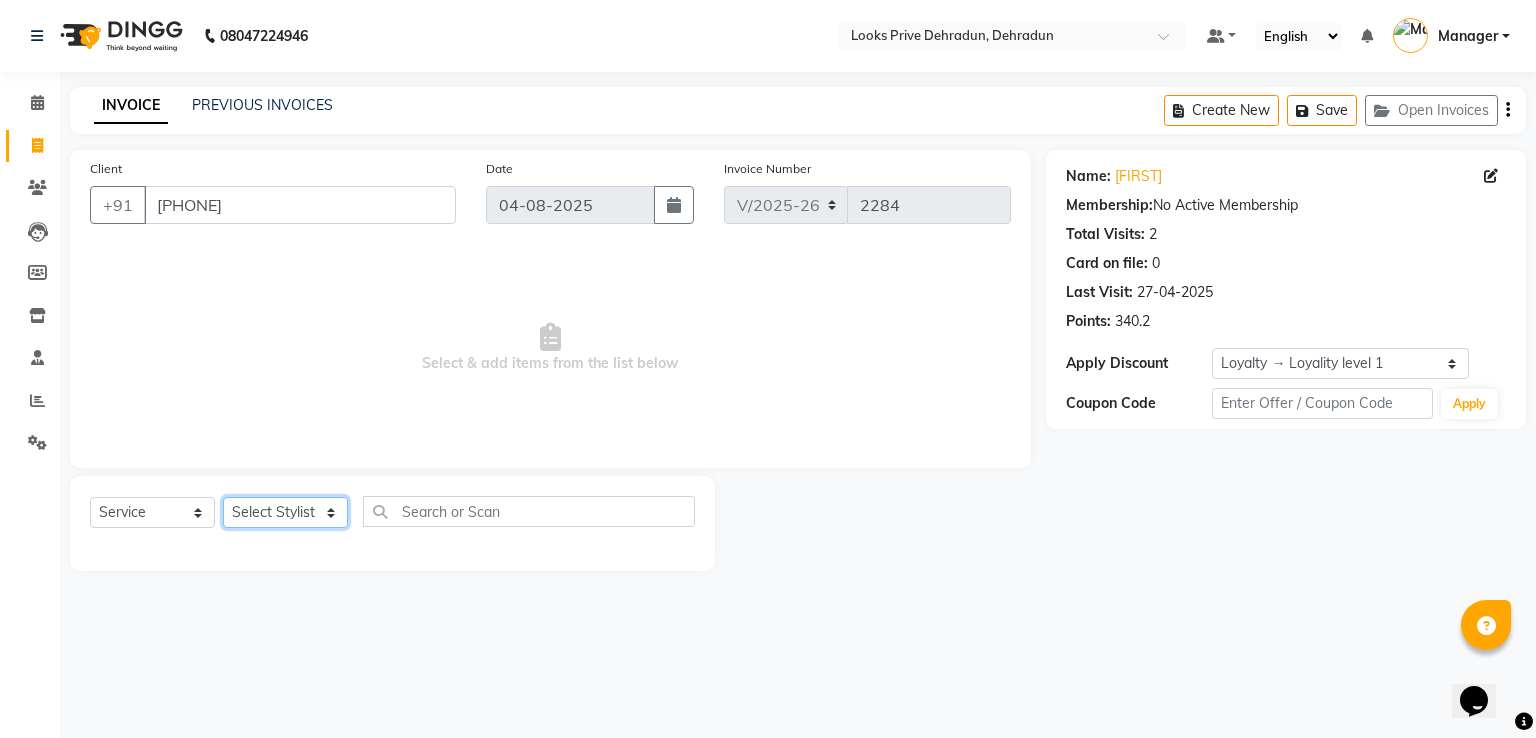 select on "45436" 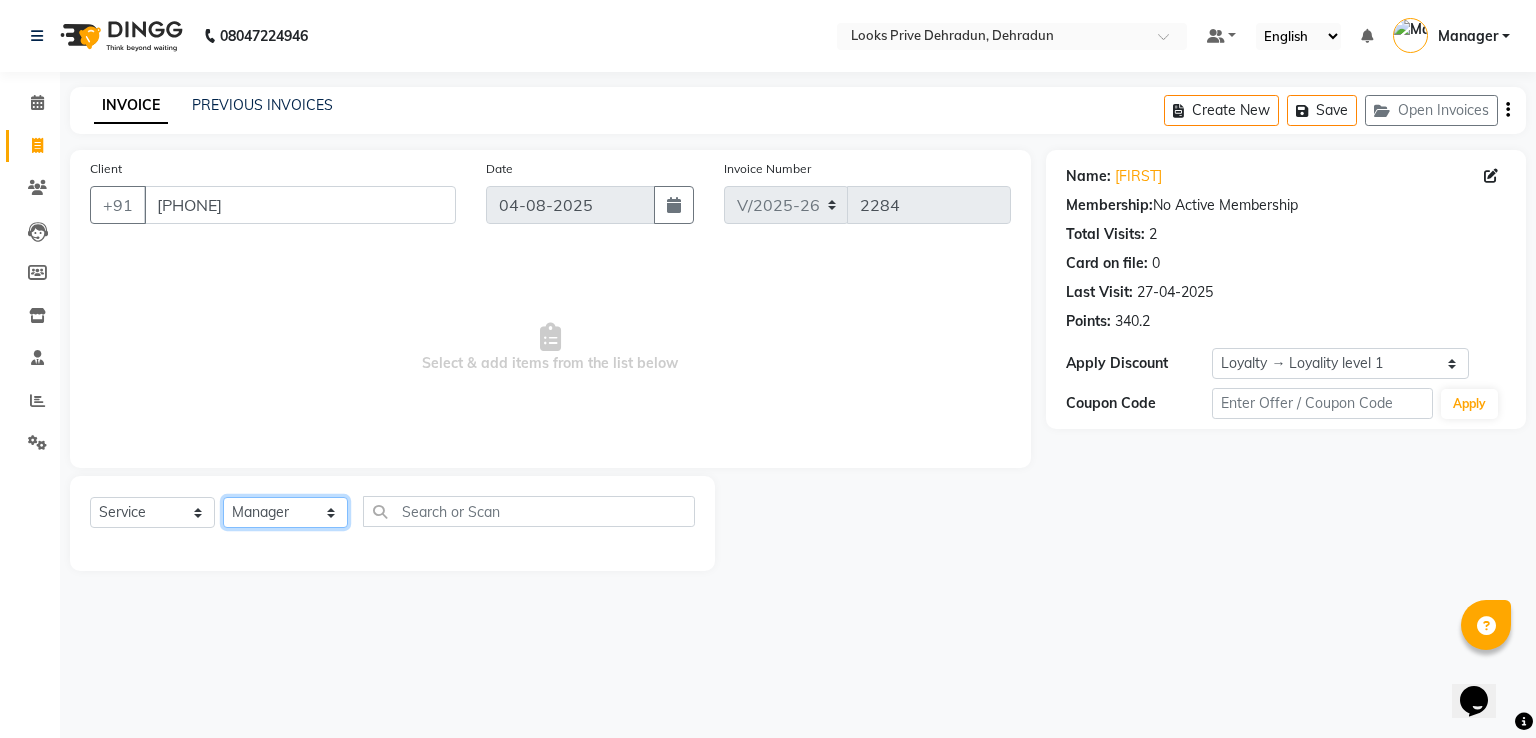 click on "Select Stylist A2R_Master Aamir Ajay_Pedicurist Ashima Ayesha Bilal Dinesh_pdct Kaleem Karni Lovely Lucky_pdct Manager Muskan Nasir Rajeev Ruby Salman Shahjad Shubham Suraj_pedi" 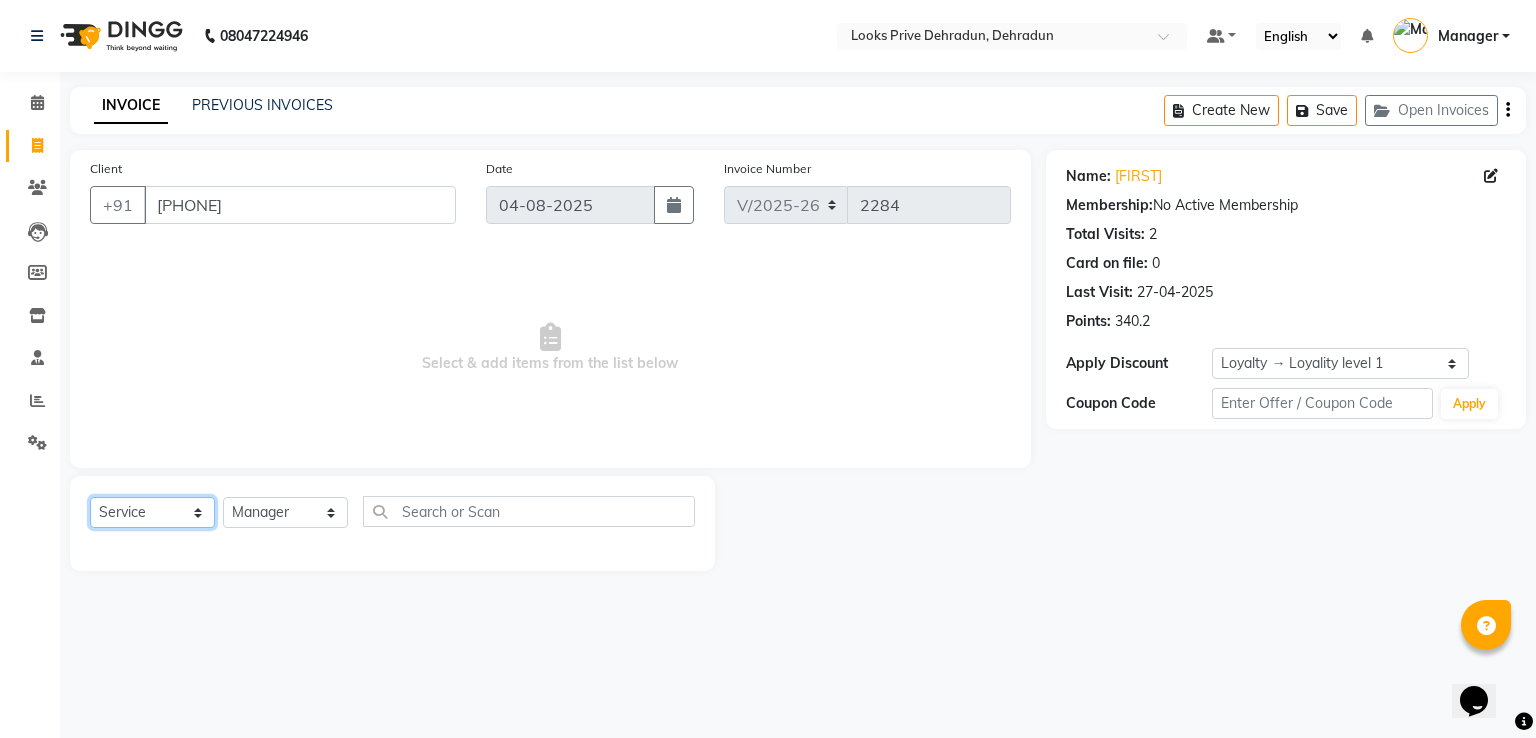 click on "Select  Service  Product  Membership  Package Voucher Prepaid Gift Card" 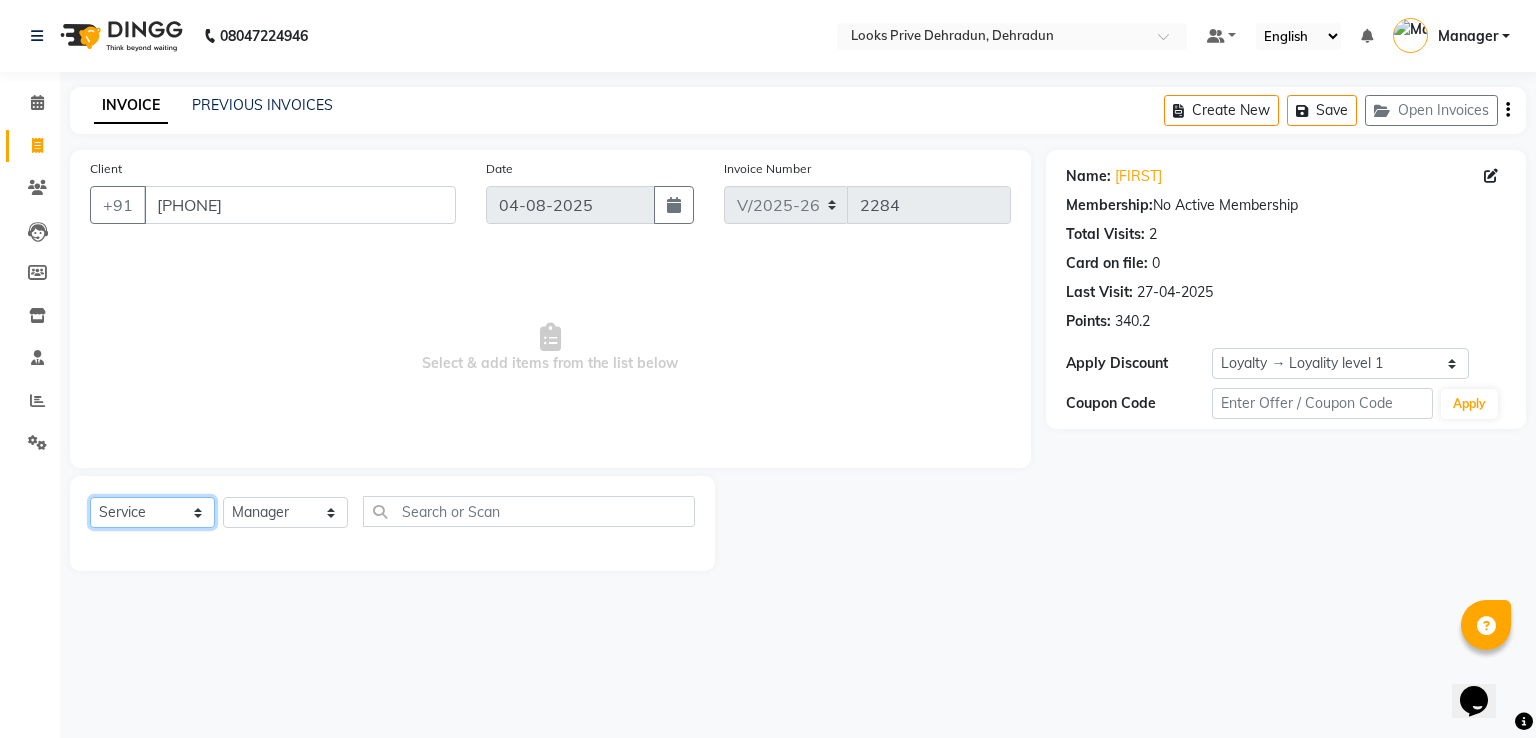 select on "P" 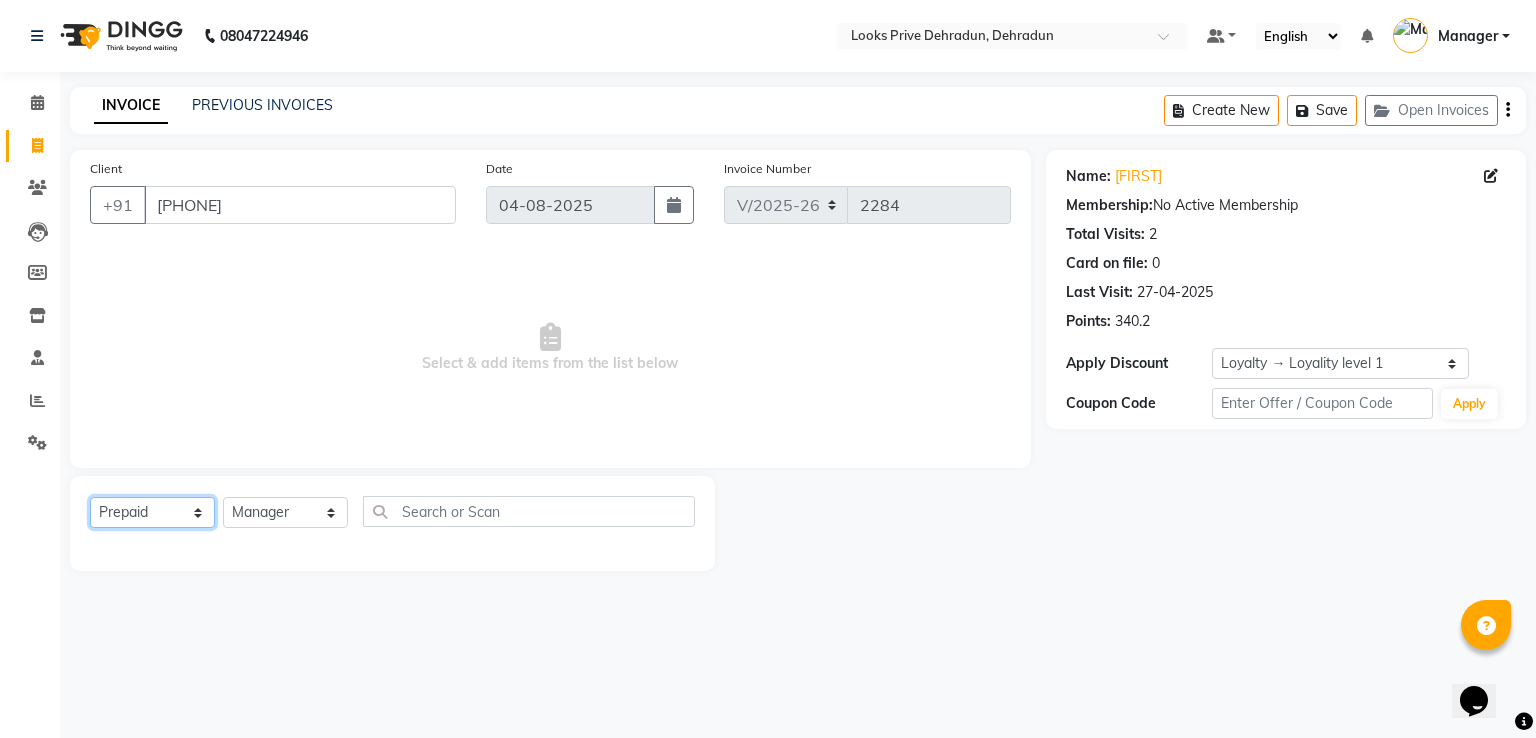 click on "Select  Service  Product  Membership  Package Voucher Prepaid Gift Card" 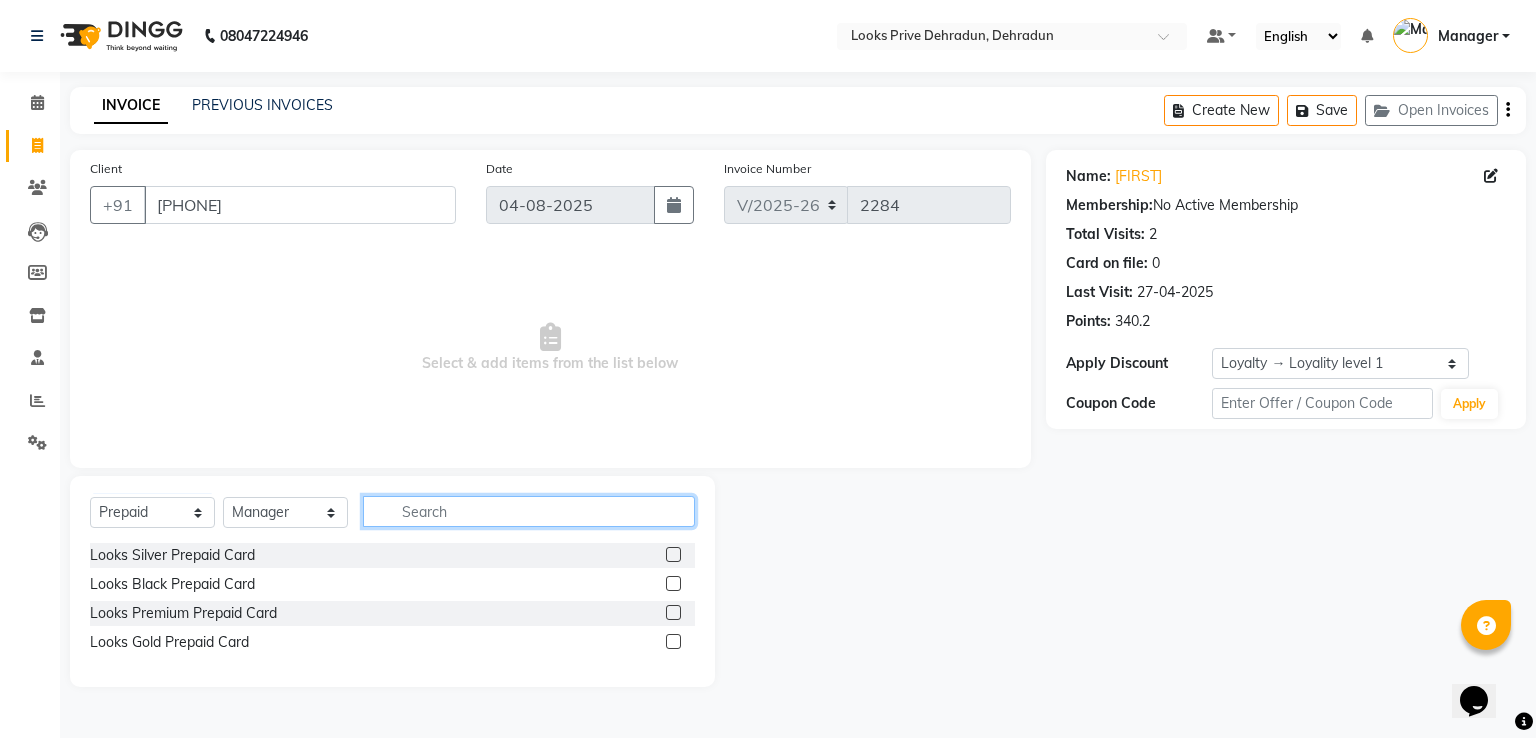 click 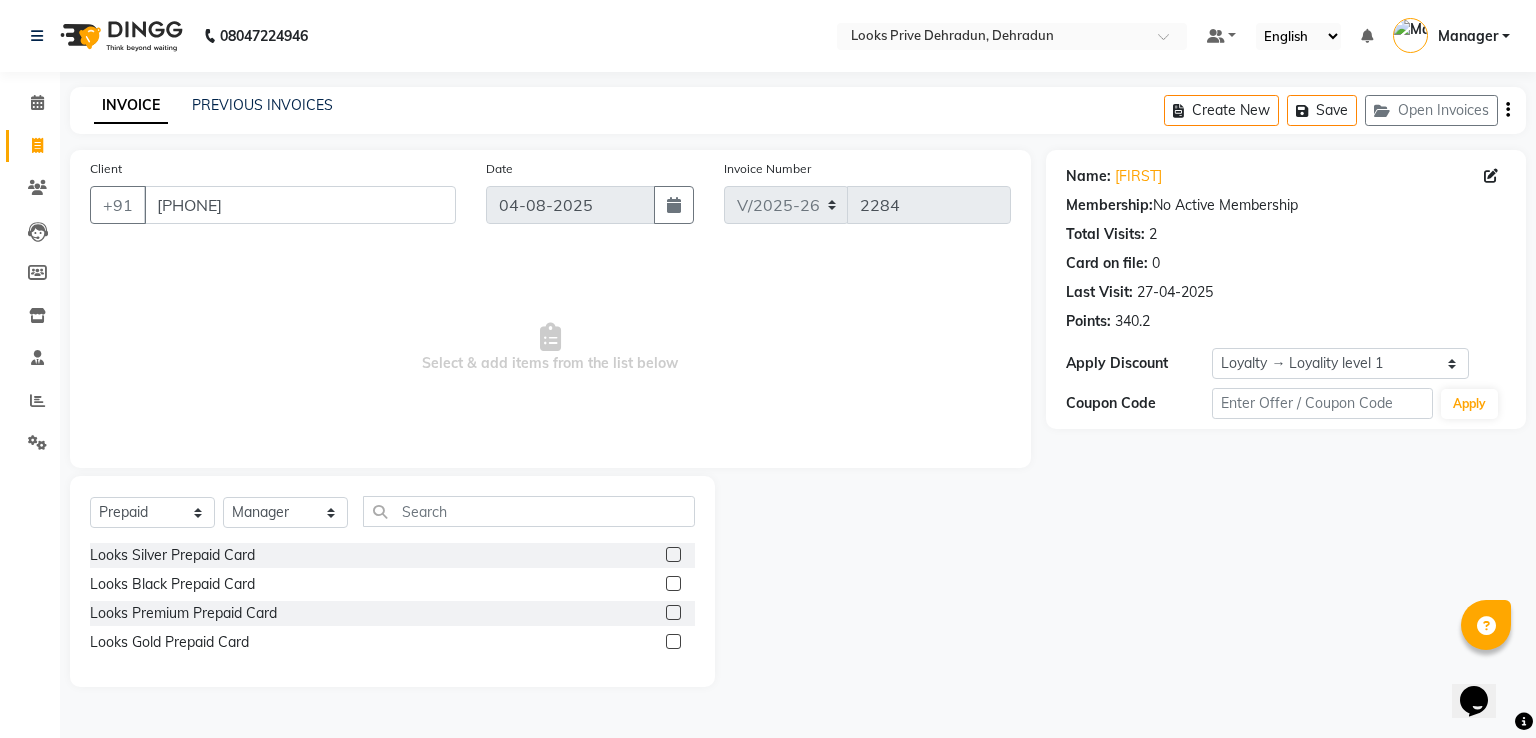 click 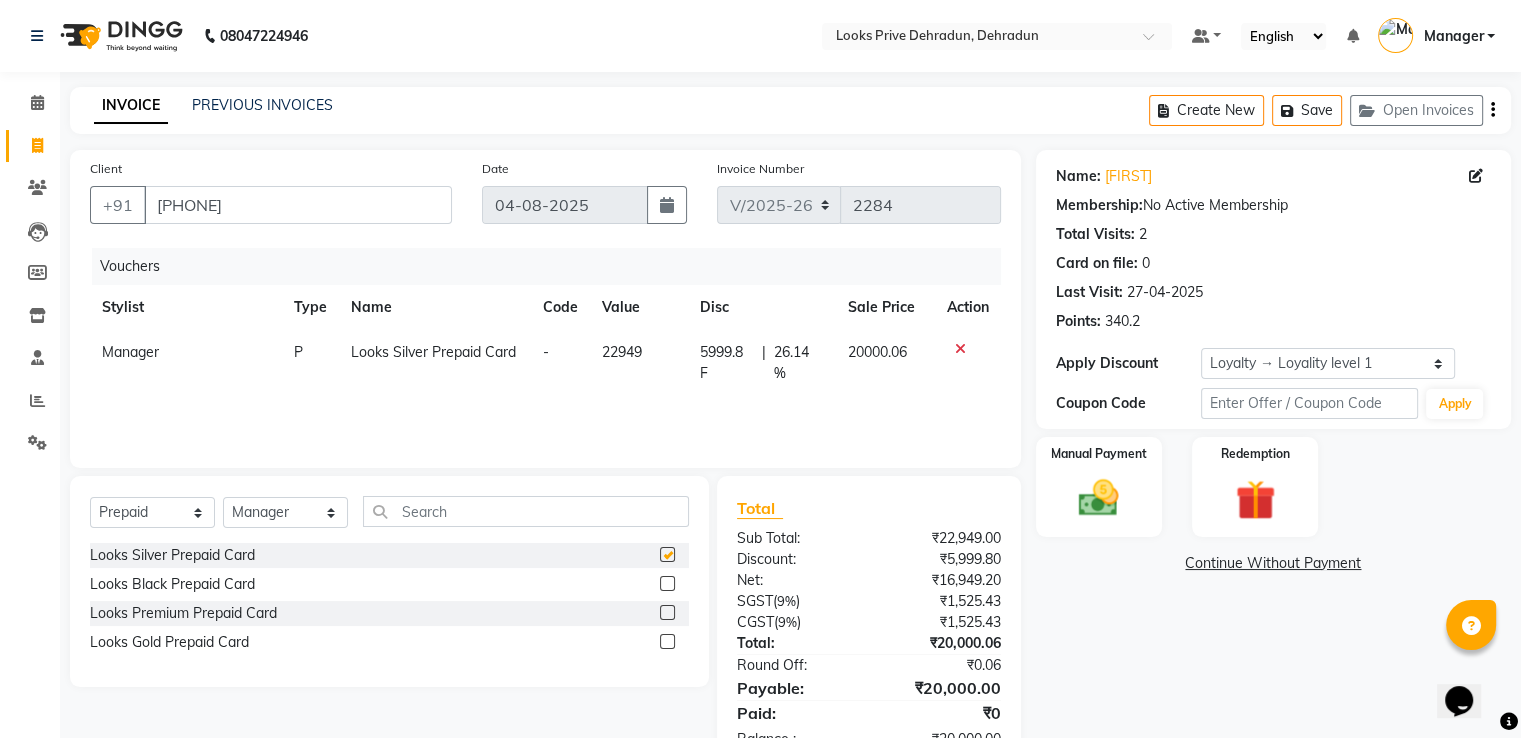 checkbox on "false" 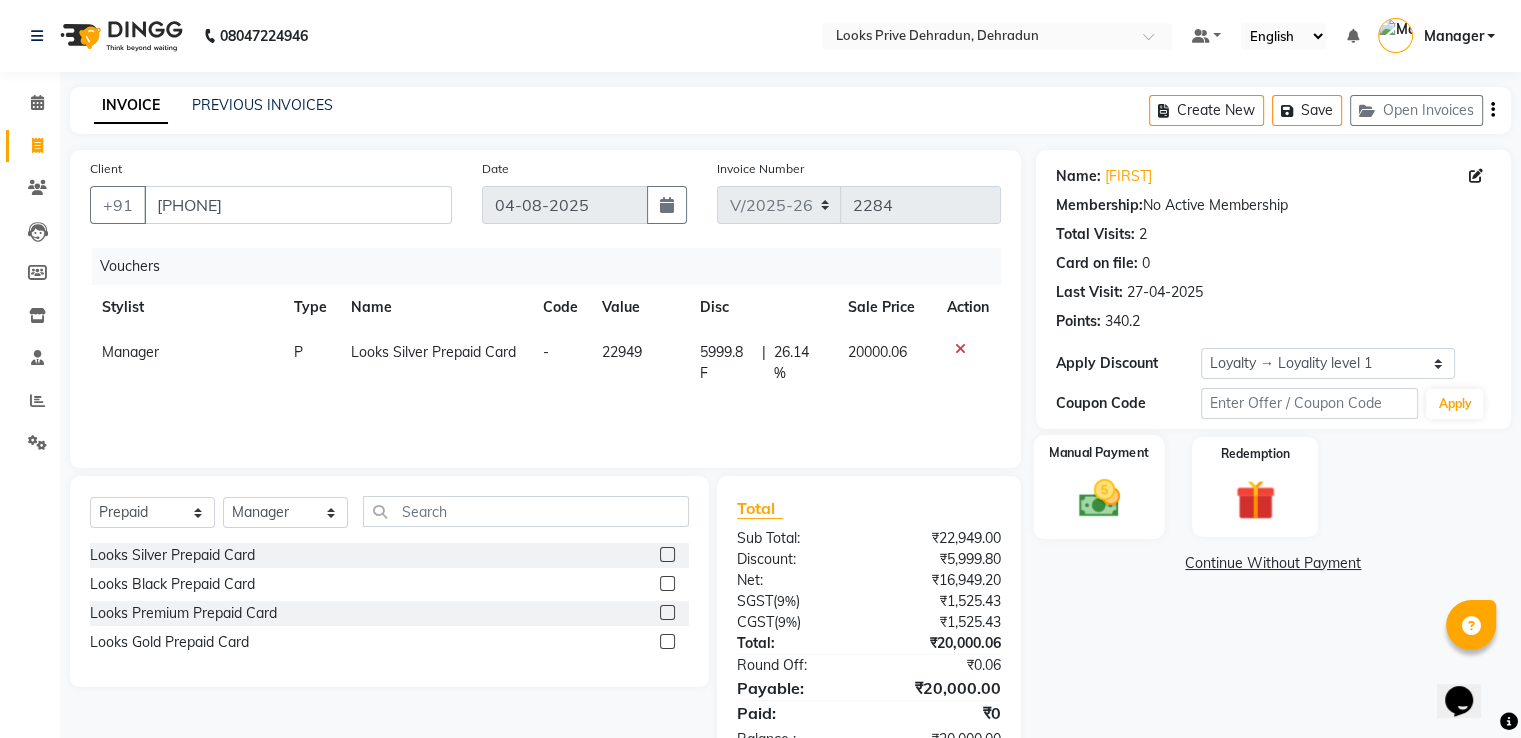 click 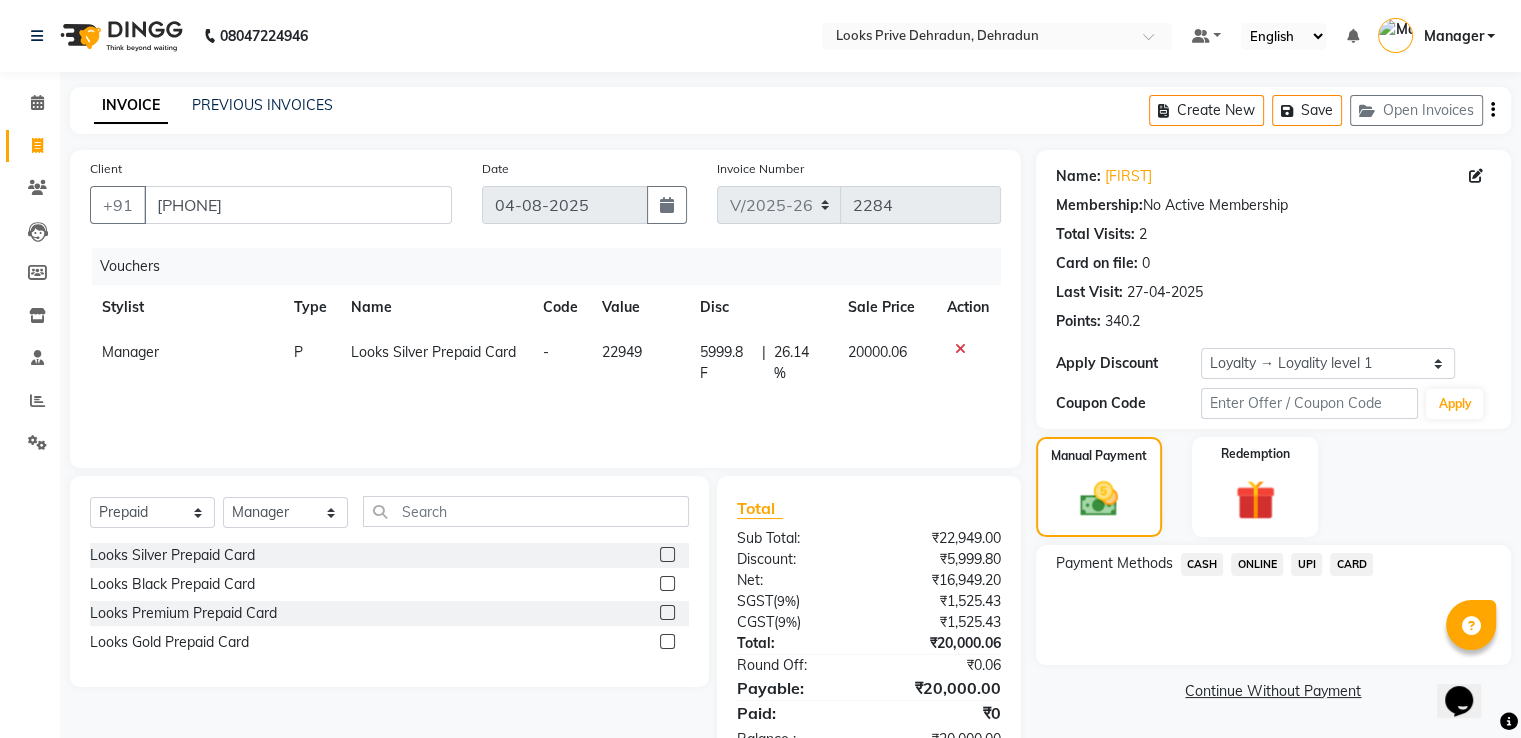 click on "CARD" 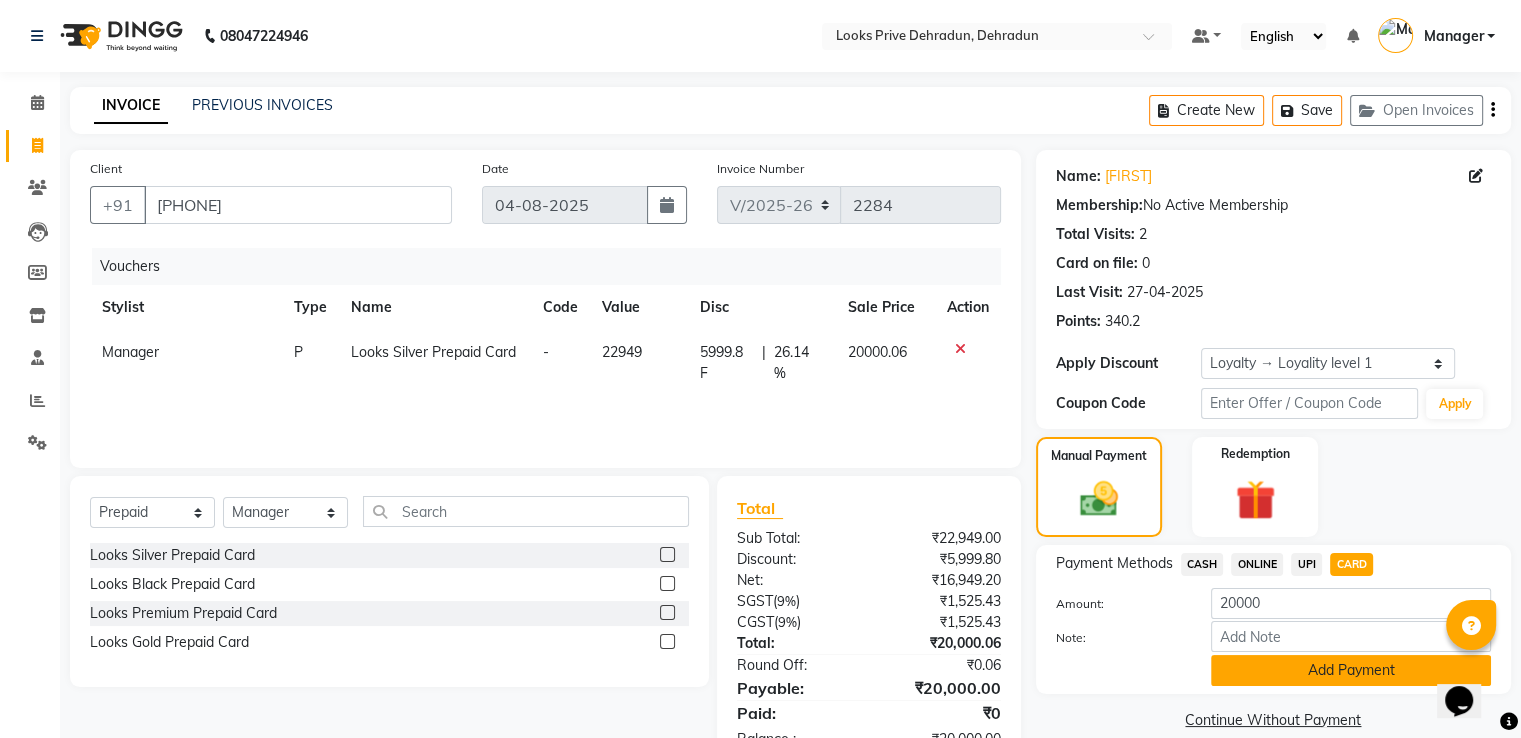 click on "Add Payment" 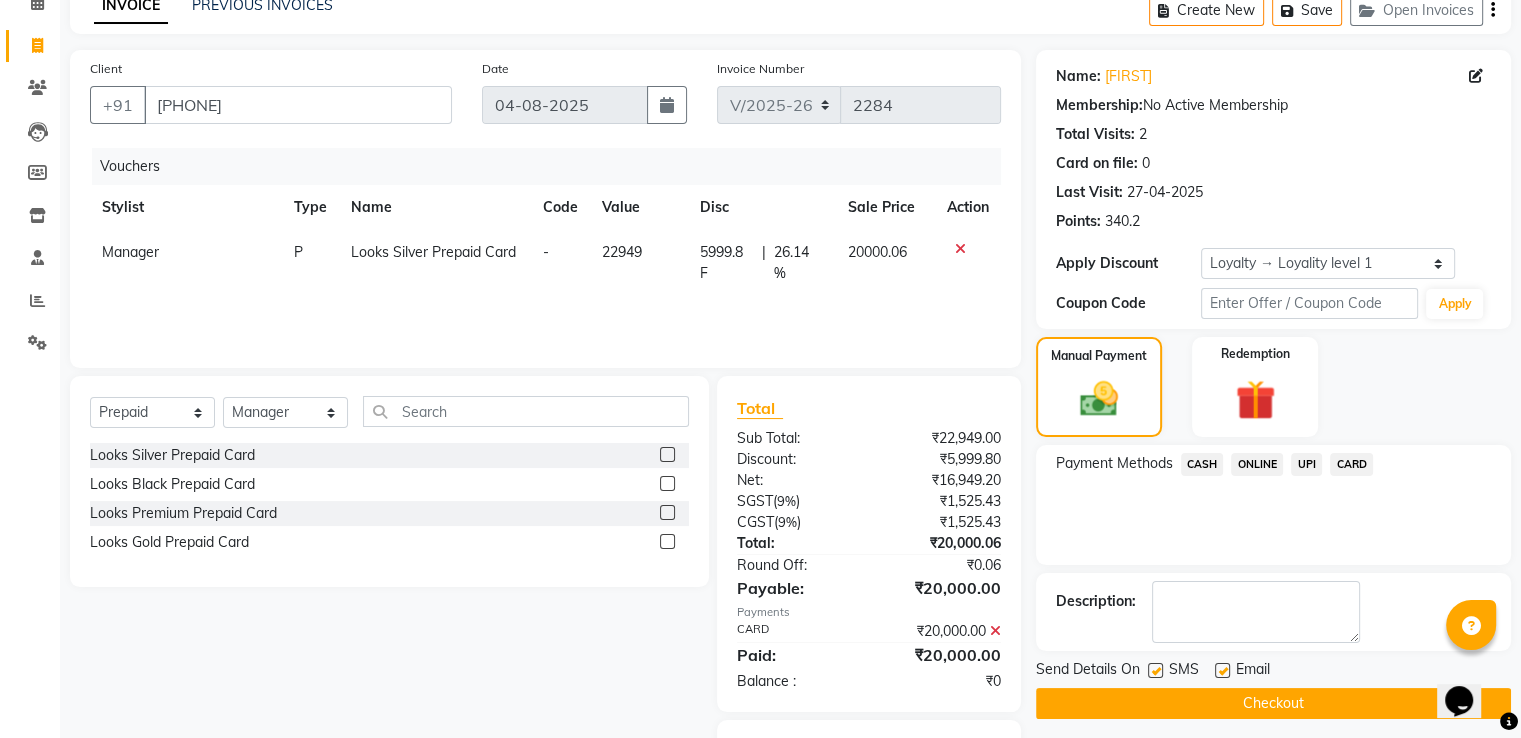 click on "Checkout" 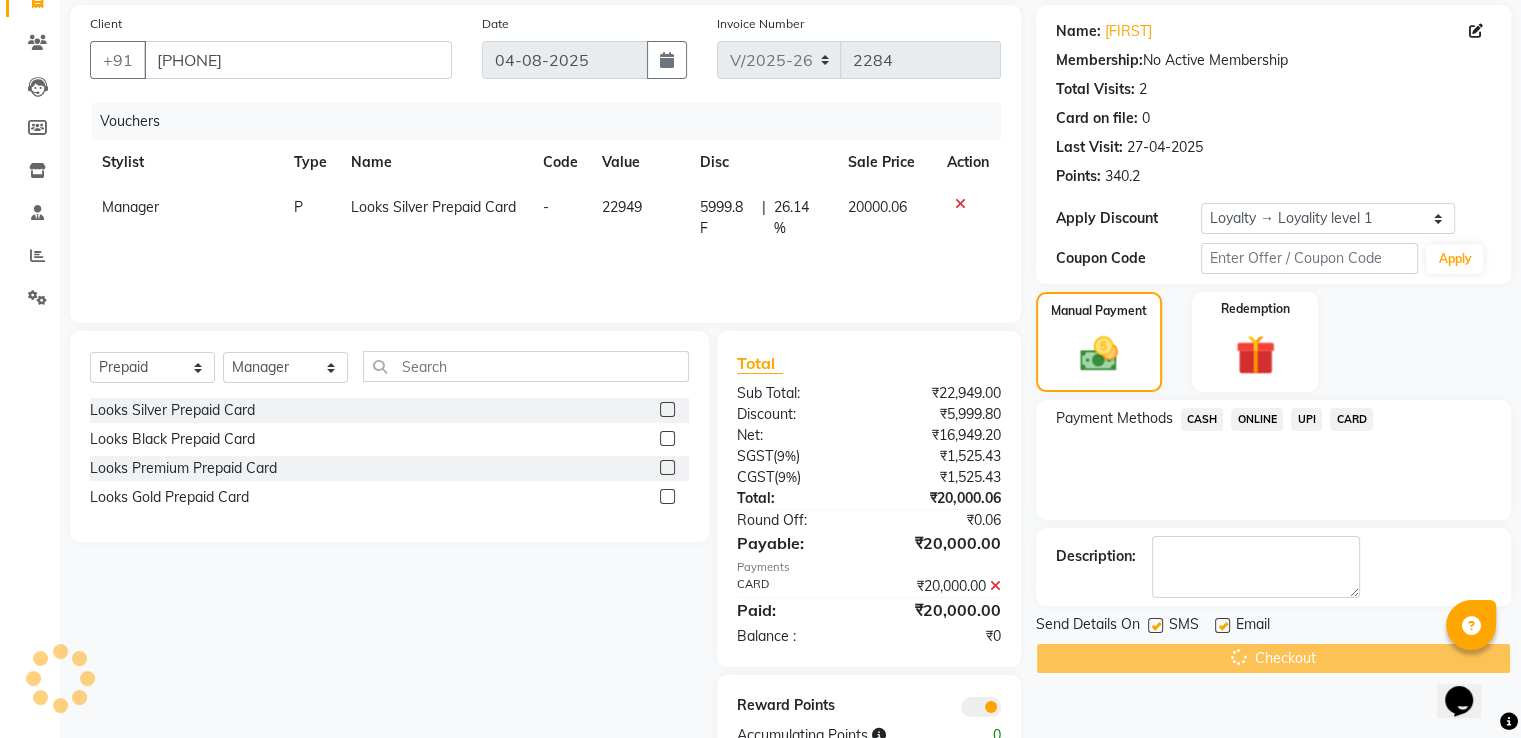 scroll, scrollTop: 204, scrollLeft: 0, axis: vertical 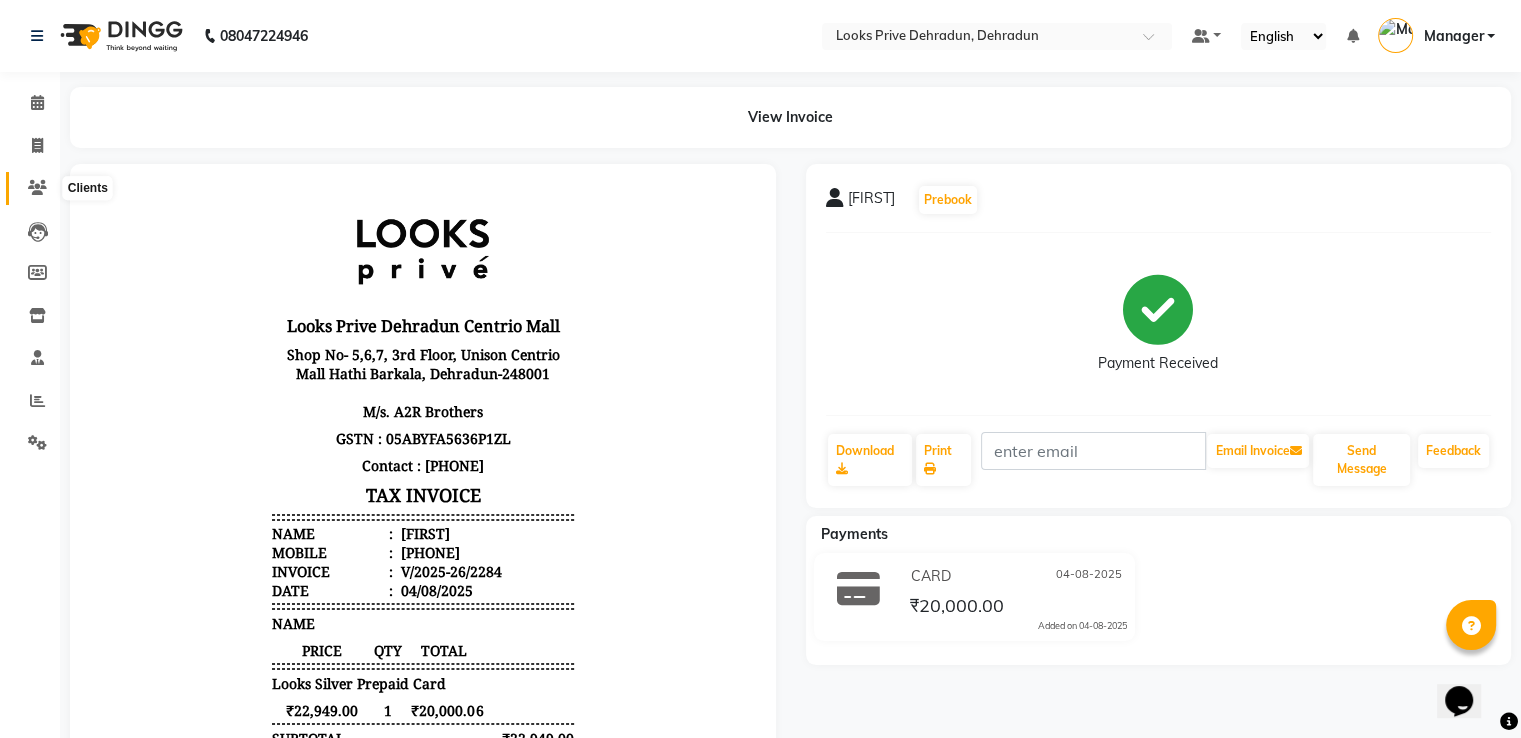 click 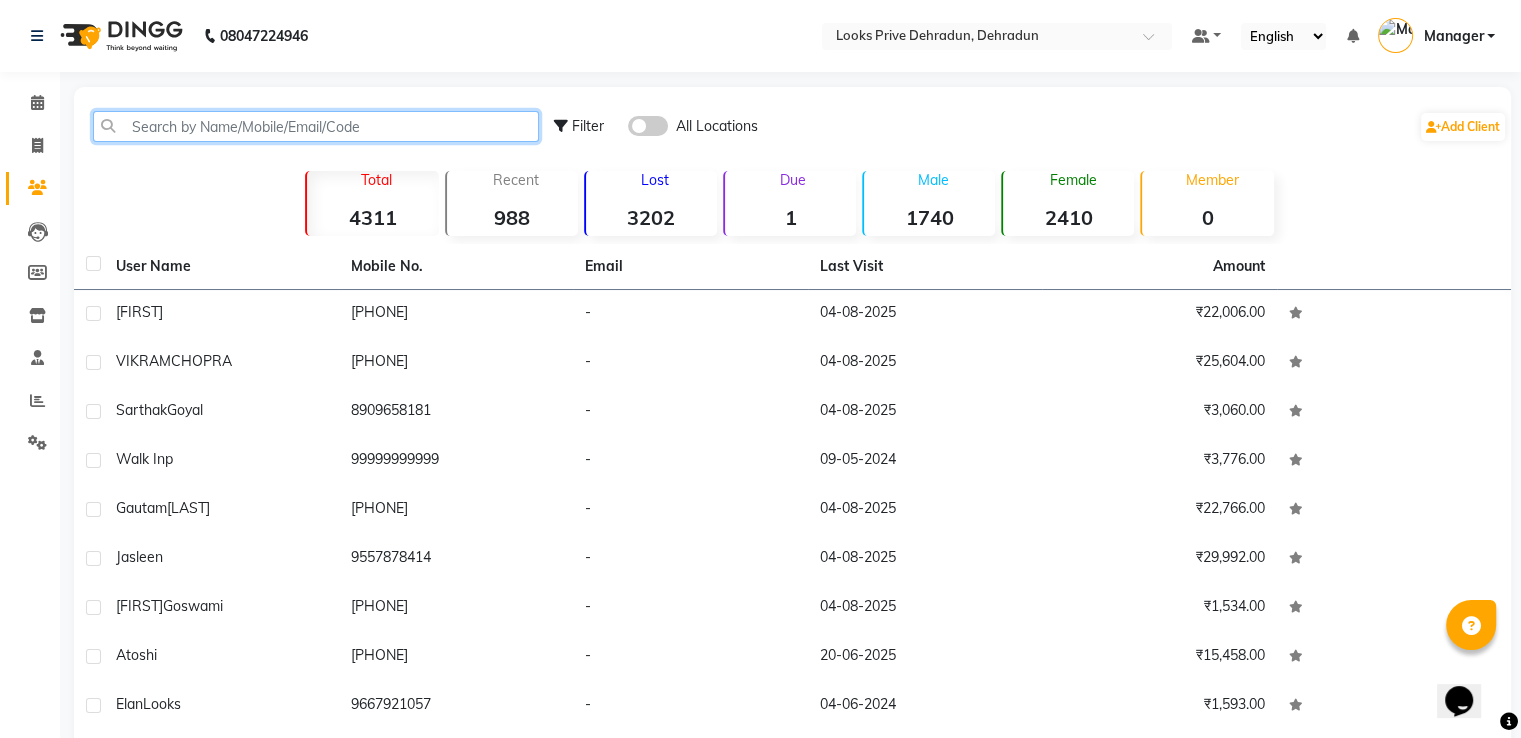 click 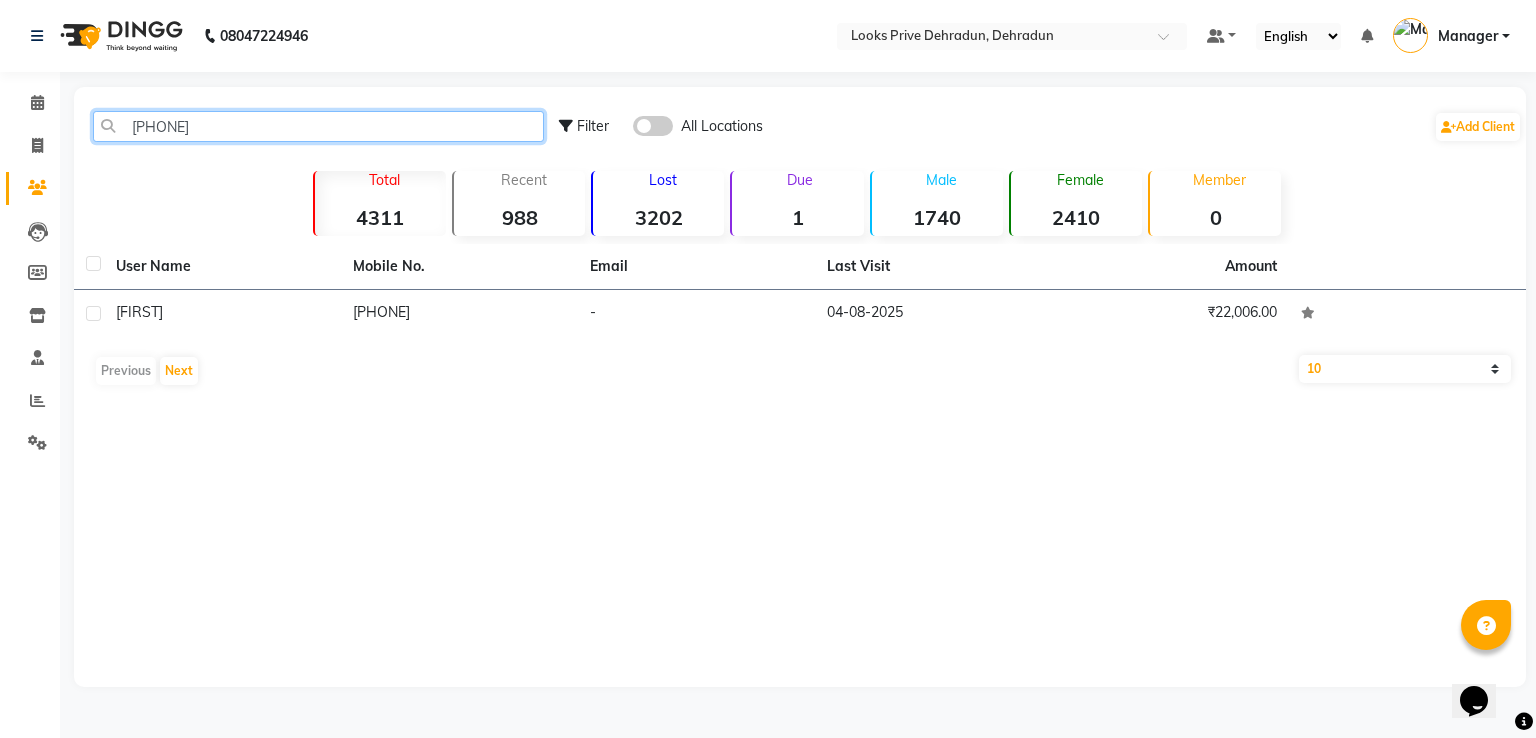 type on "[PHONE]" 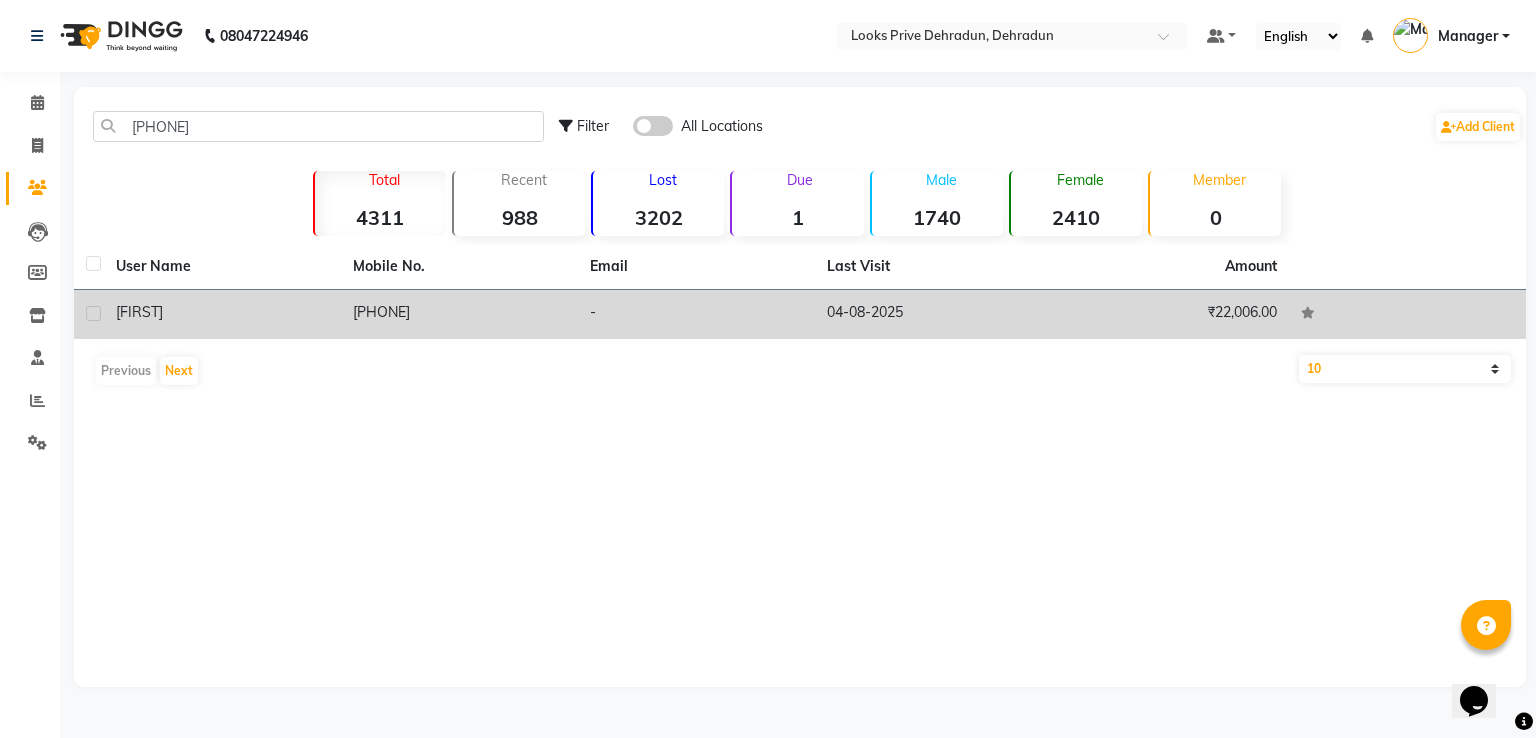 click on "[FIRST]" 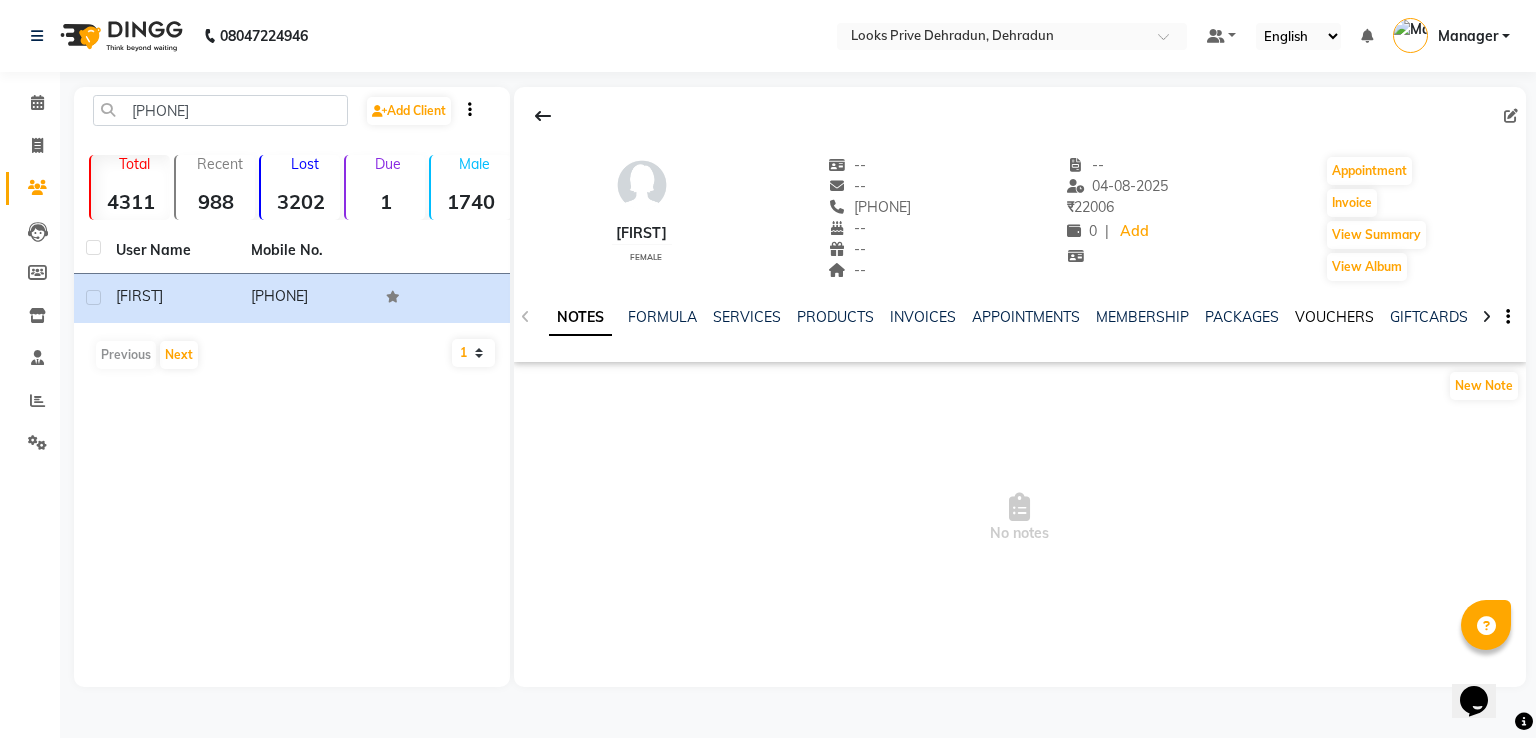 click on "VOUCHERS" 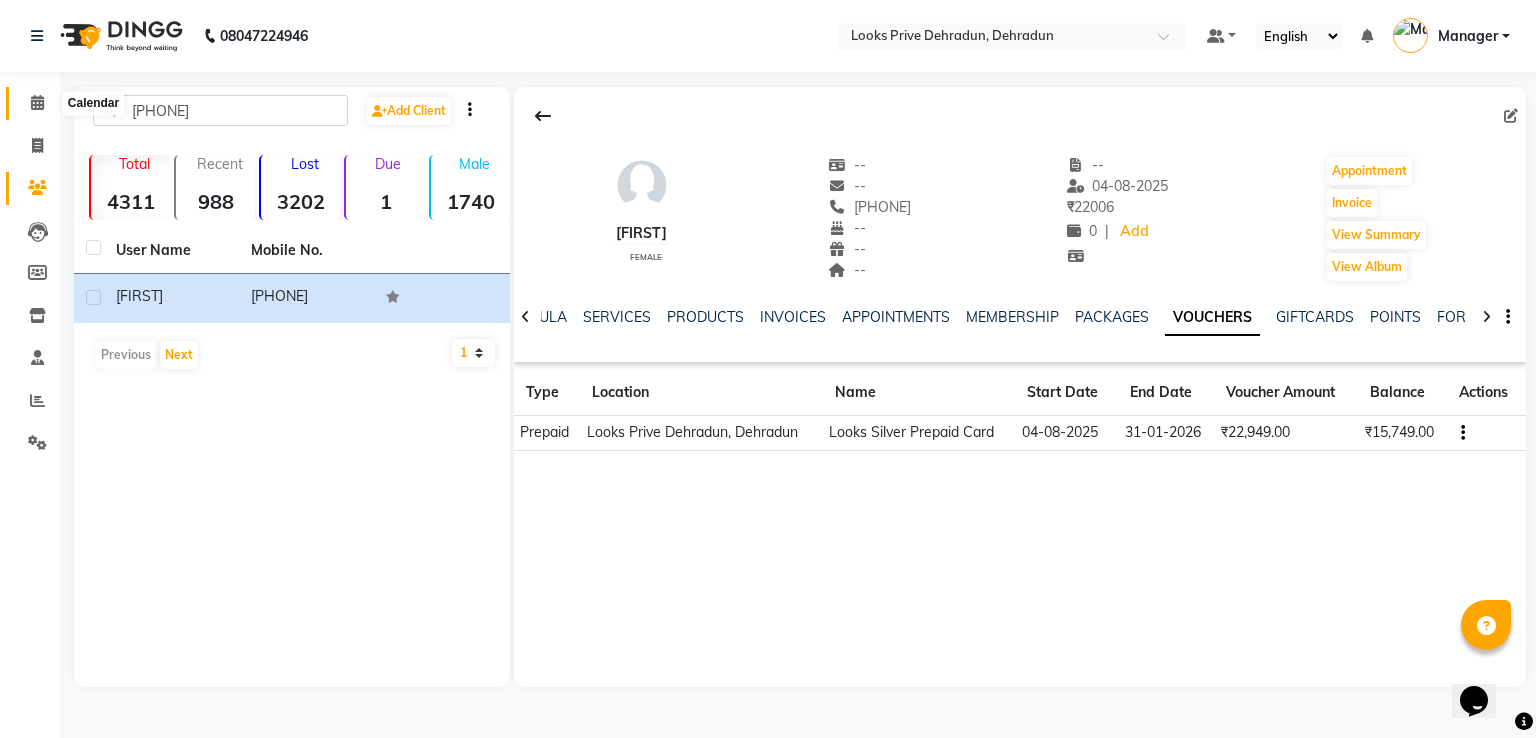 click 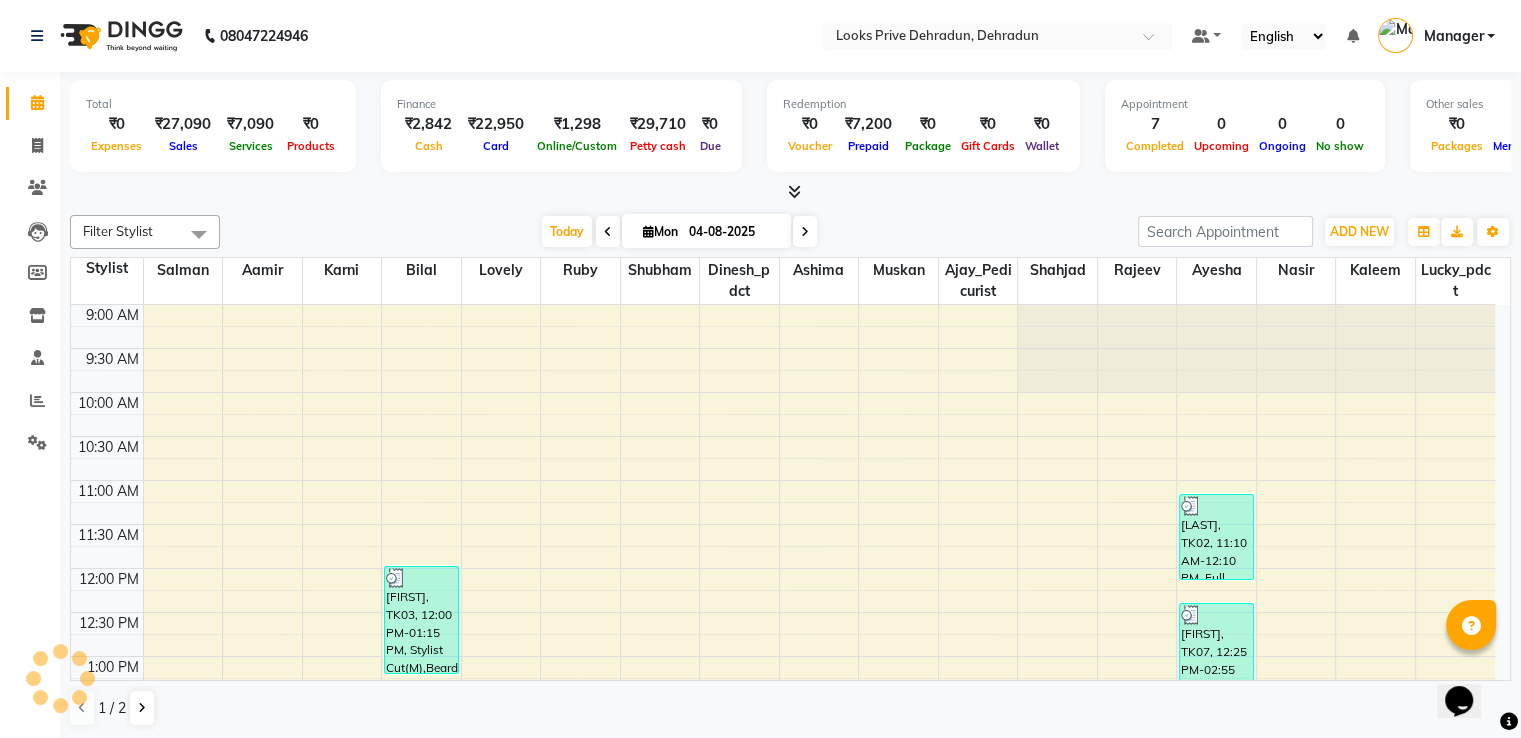 scroll, scrollTop: 0, scrollLeft: 0, axis: both 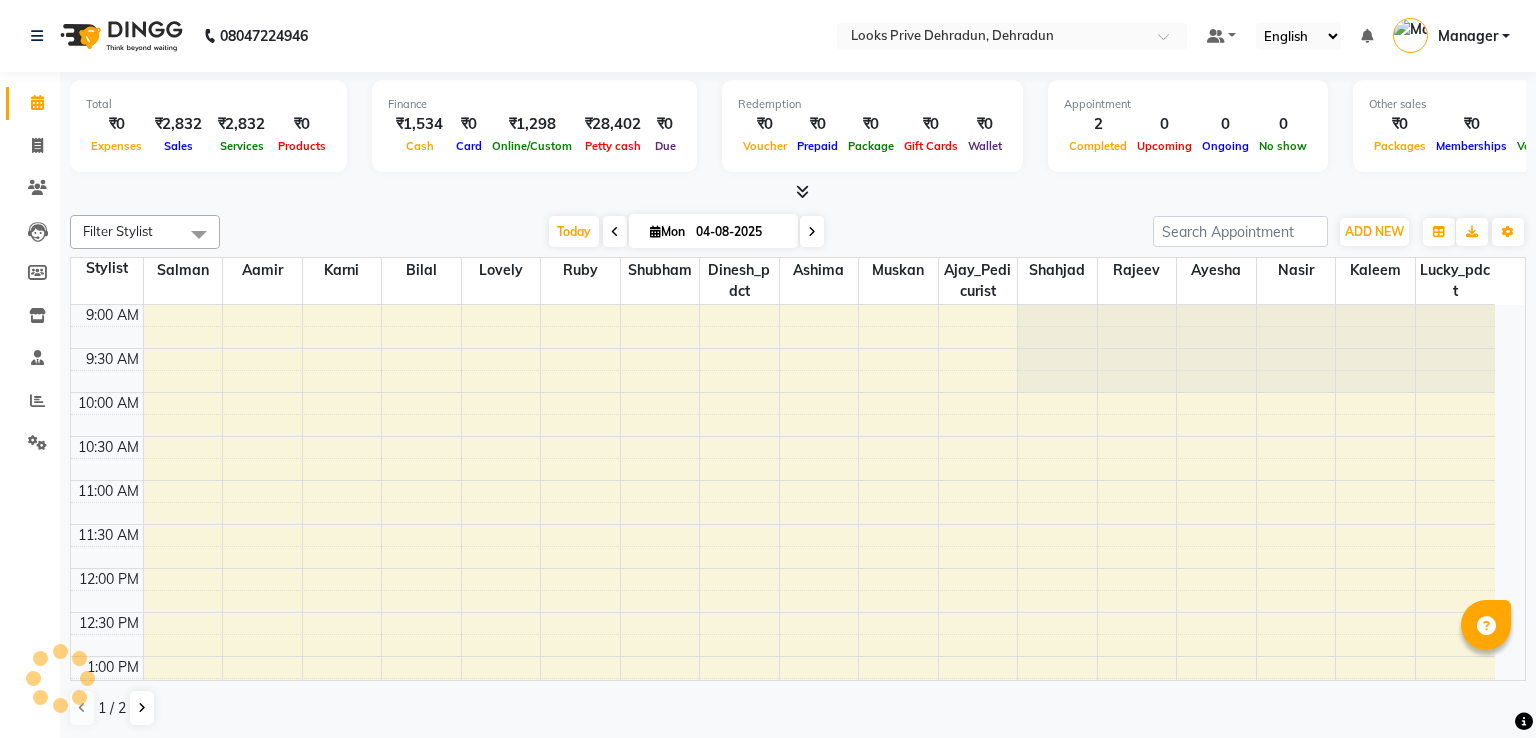 select on "en" 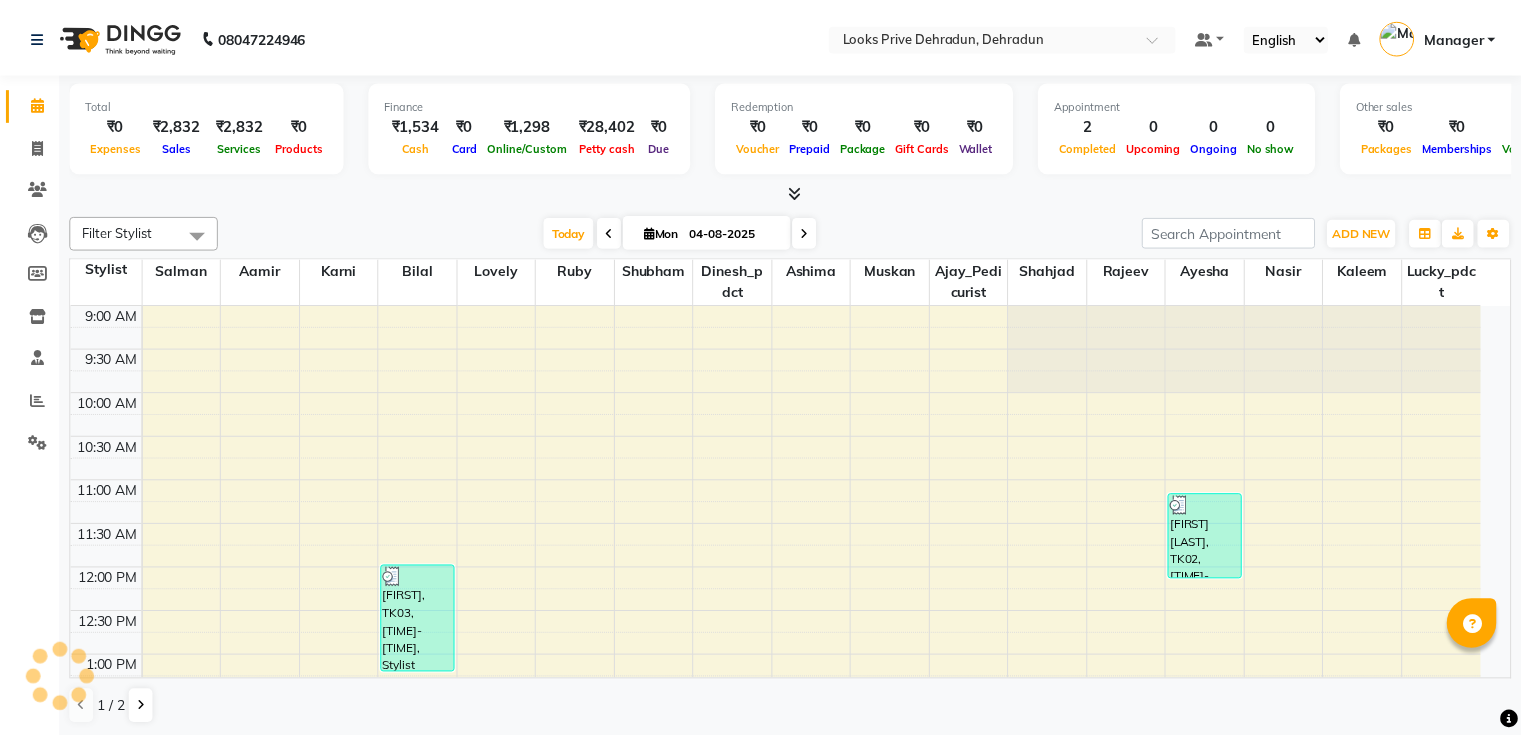 scroll, scrollTop: 0, scrollLeft: 0, axis: both 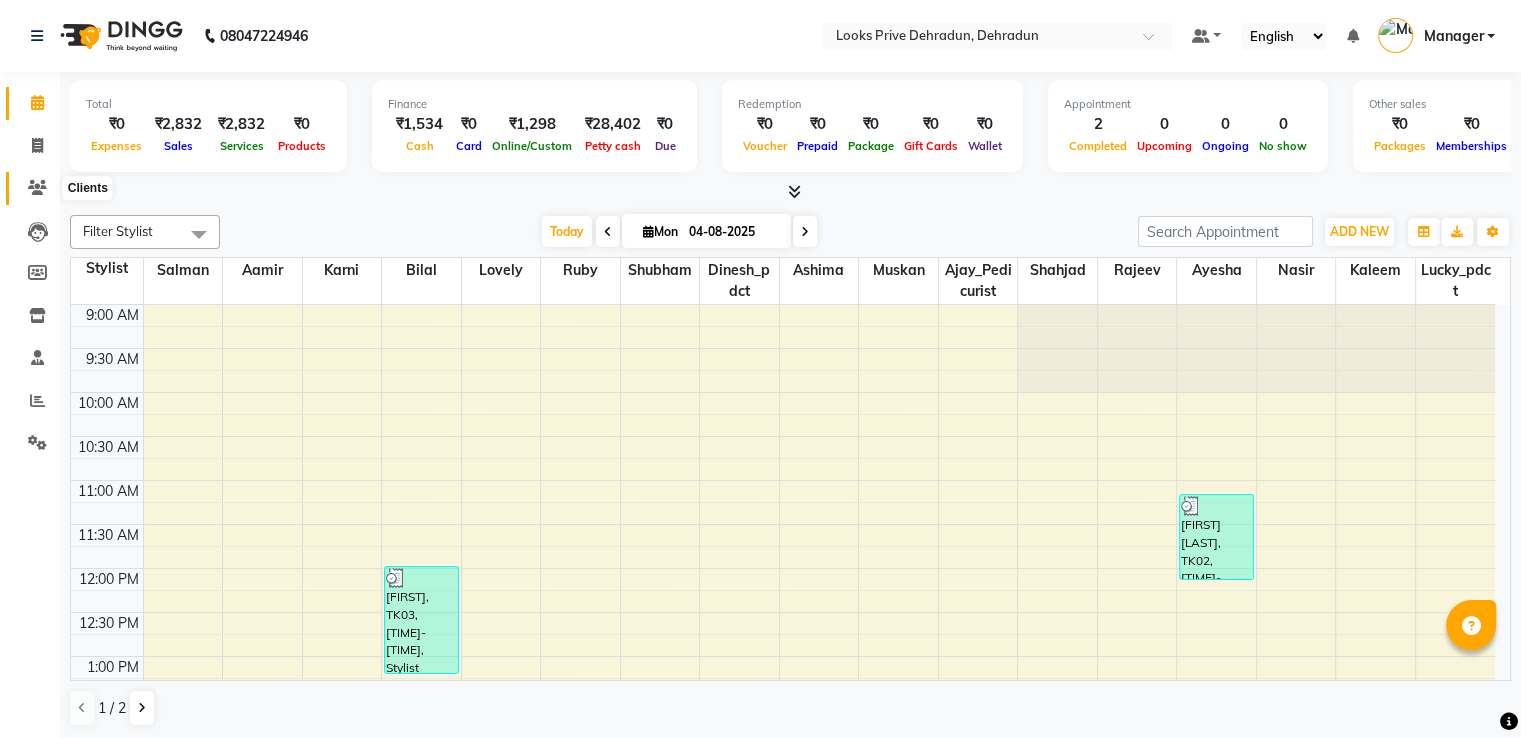 click 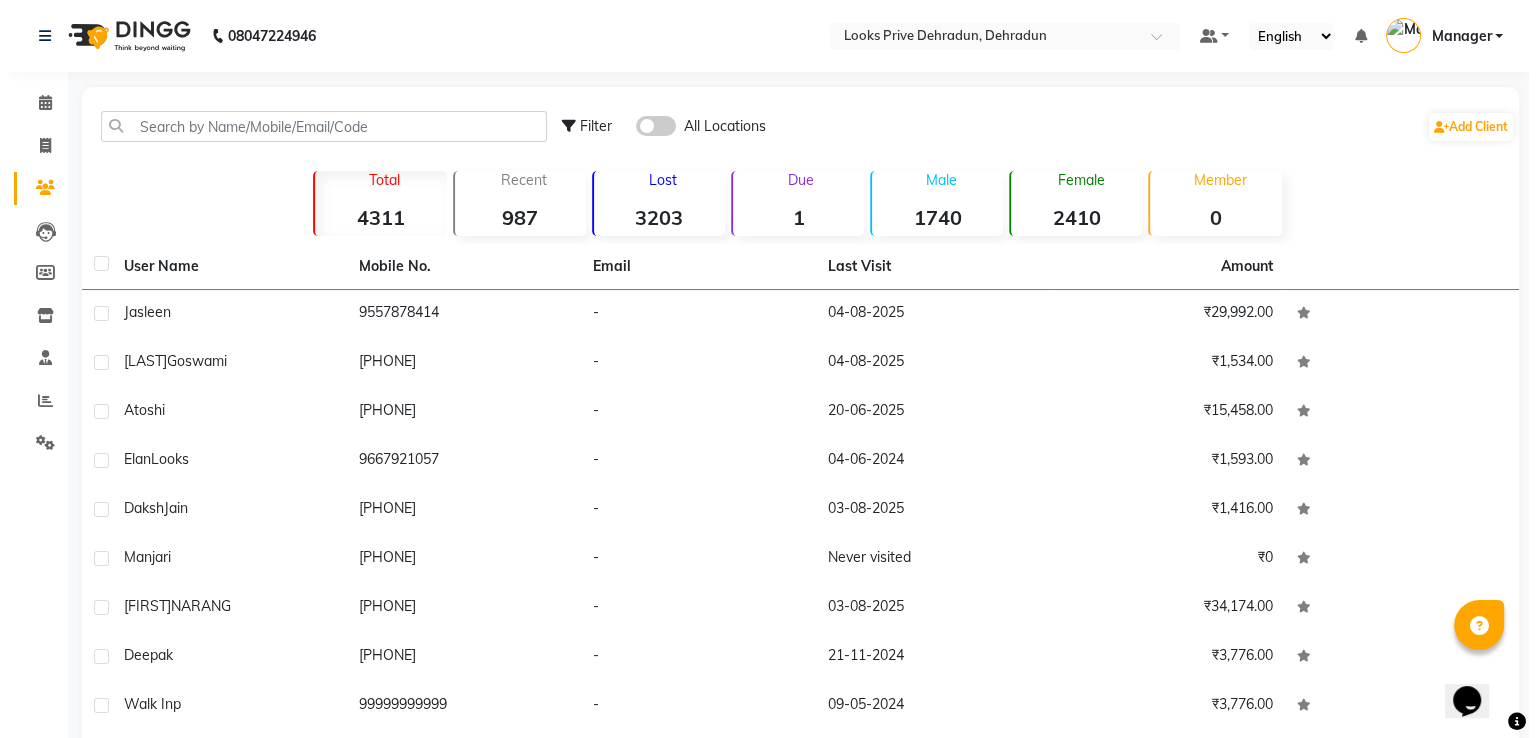 scroll, scrollTop: 0, scrollLeft: 0, axis: both 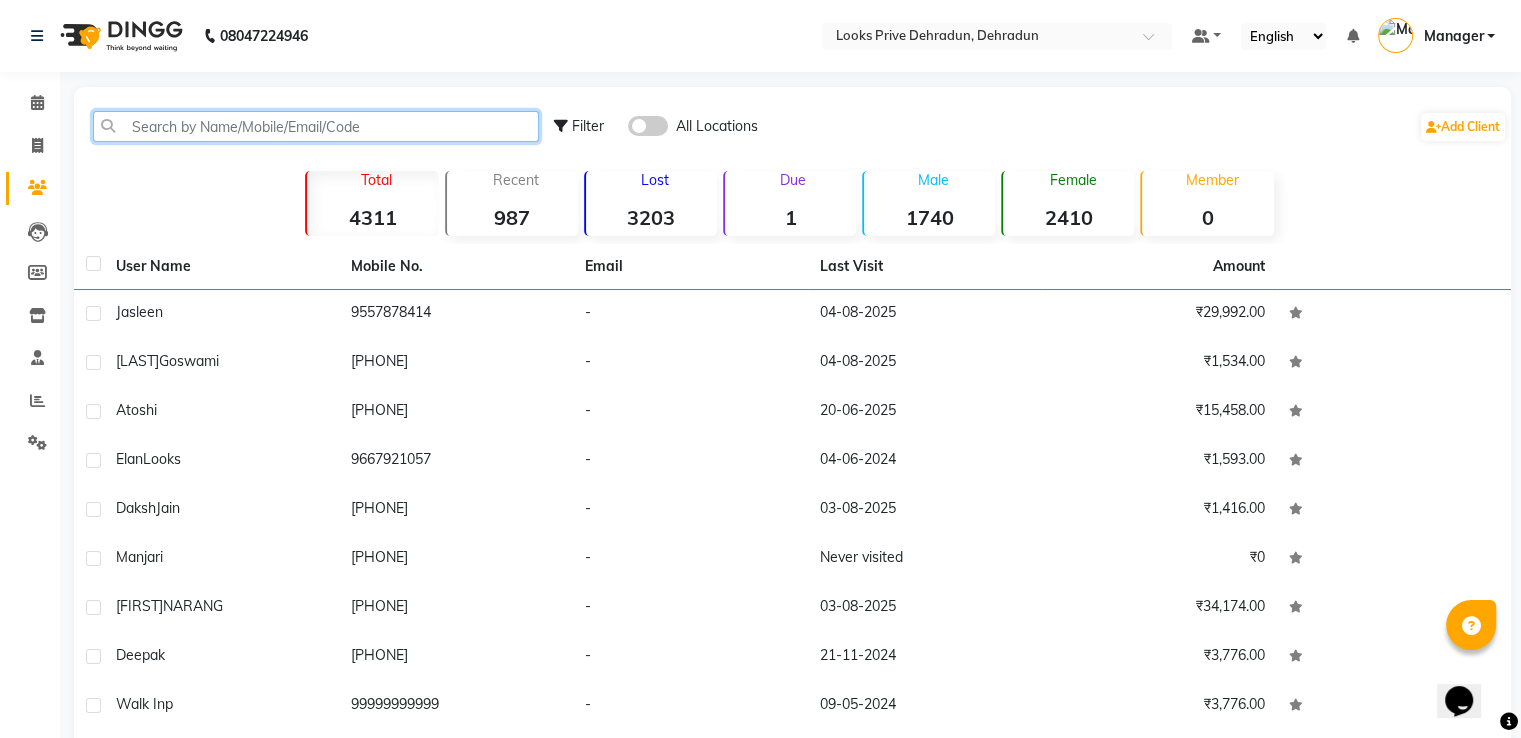 click 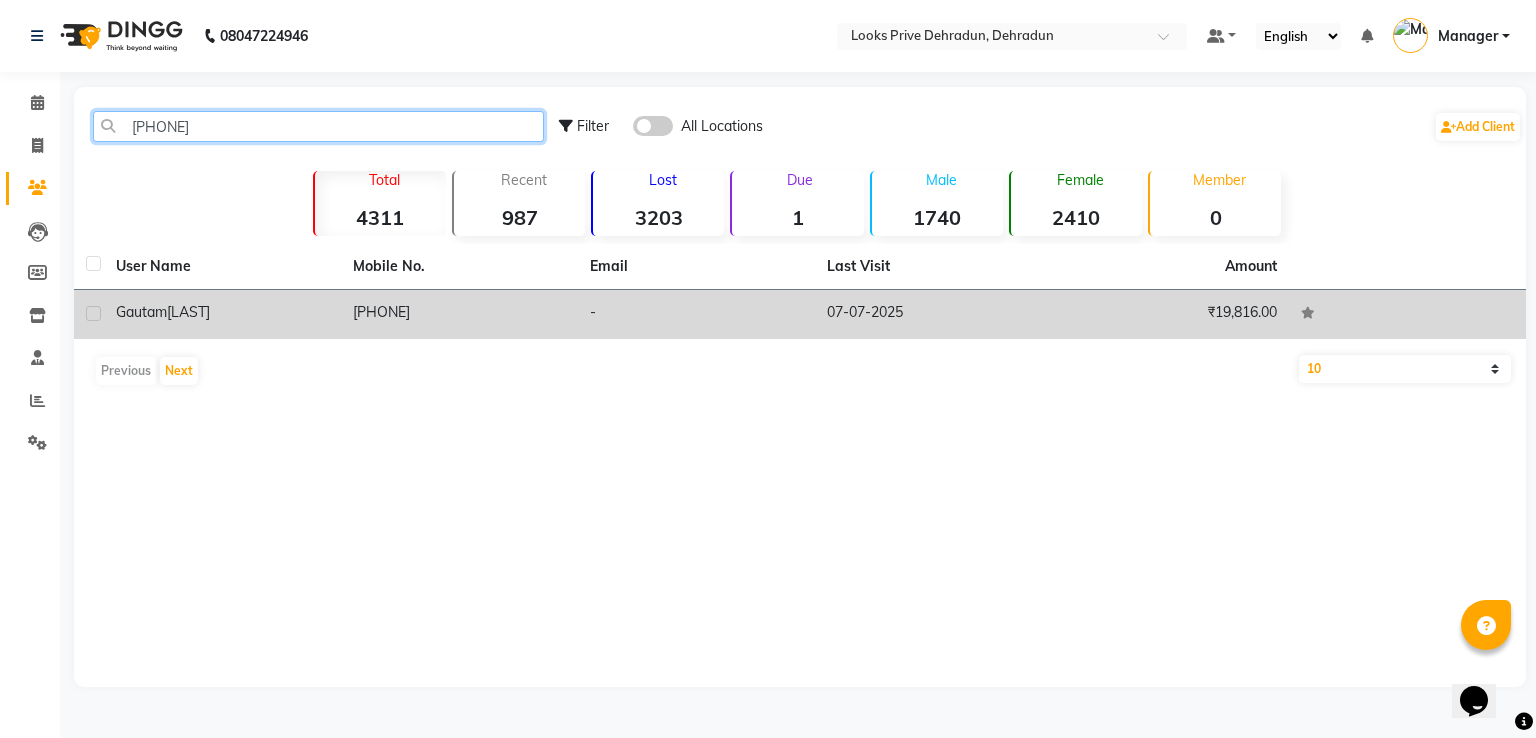 type on "[PHONE]" 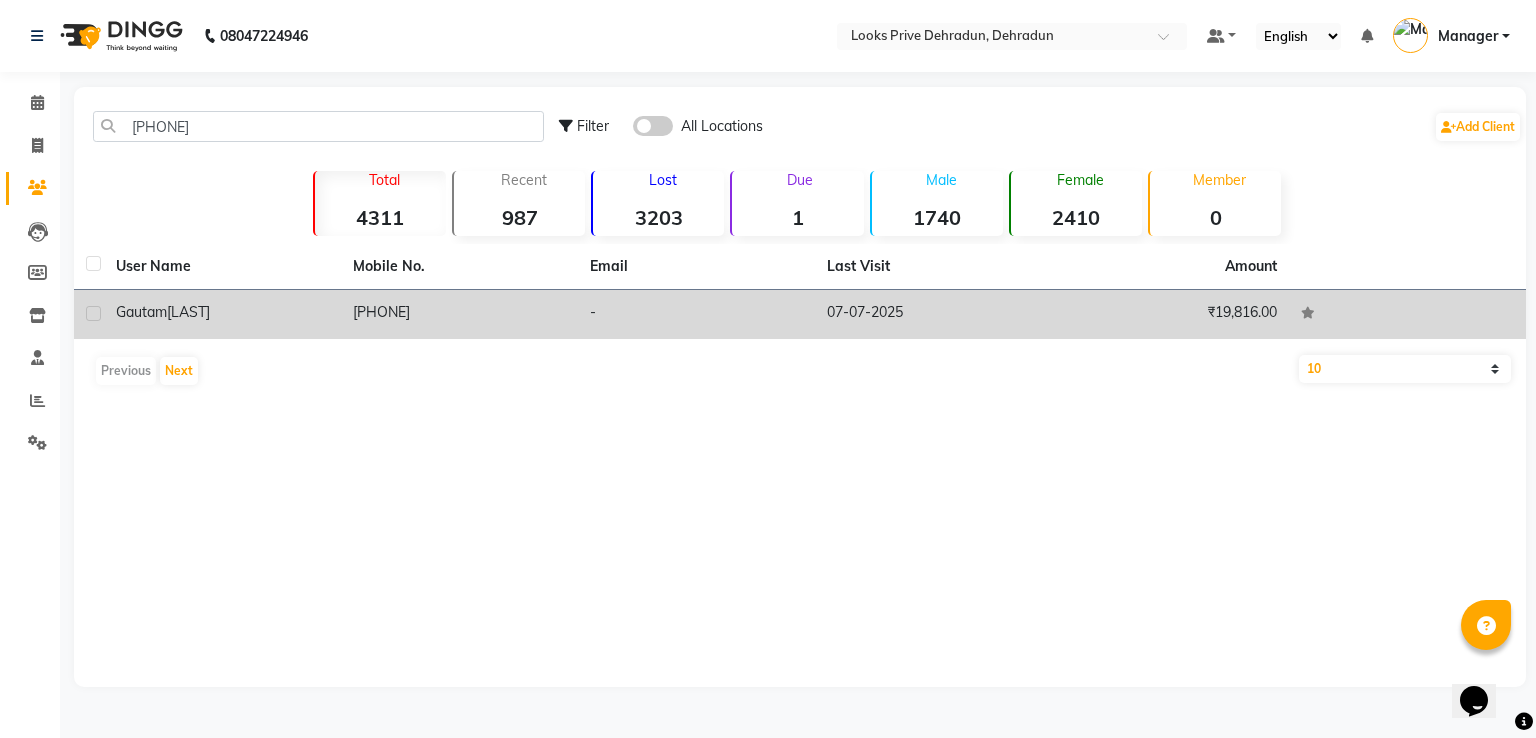 drag, startPoint x: 255, startPoint y: 317, endPoint x: 497, endPoint y: 301, distance: 242.52835 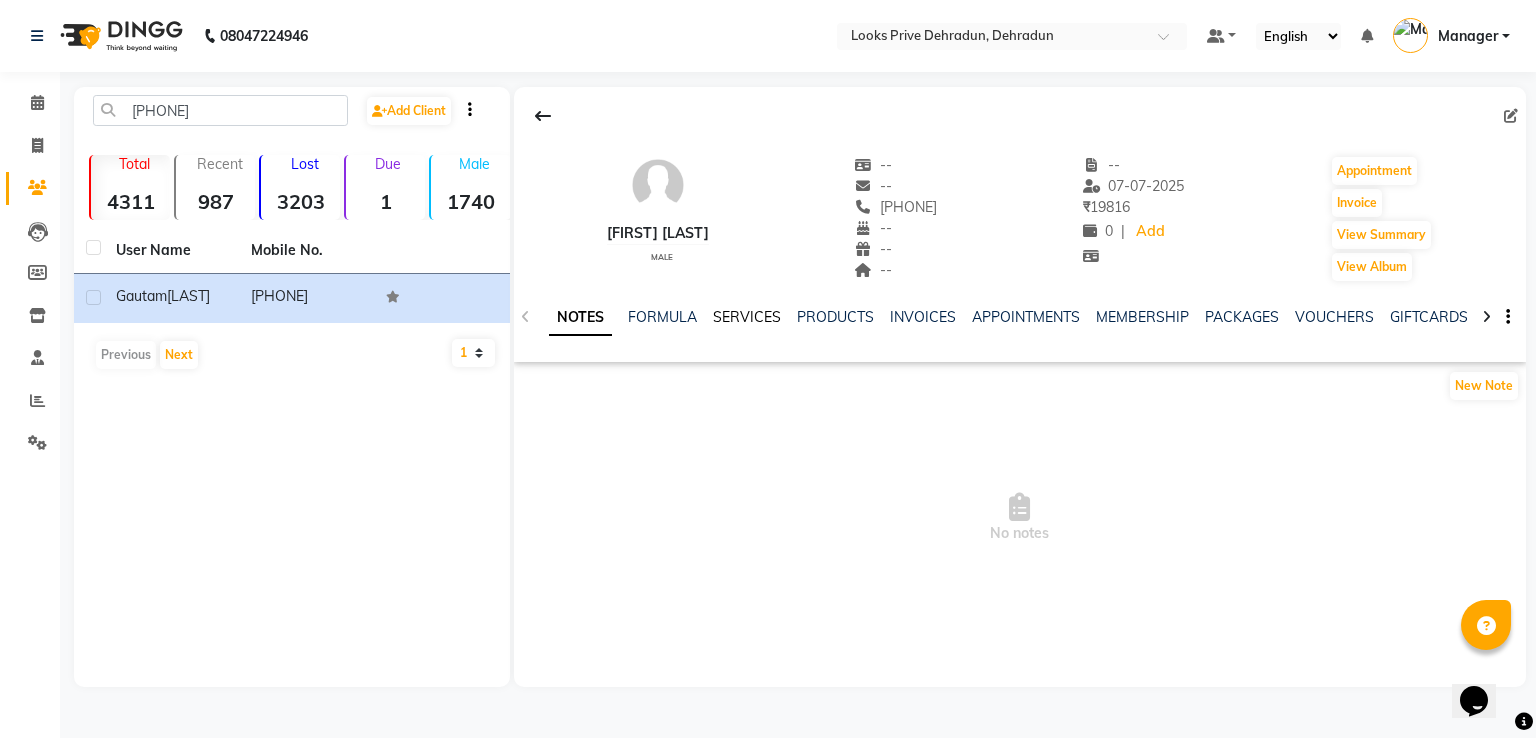 click on "SERVICES" 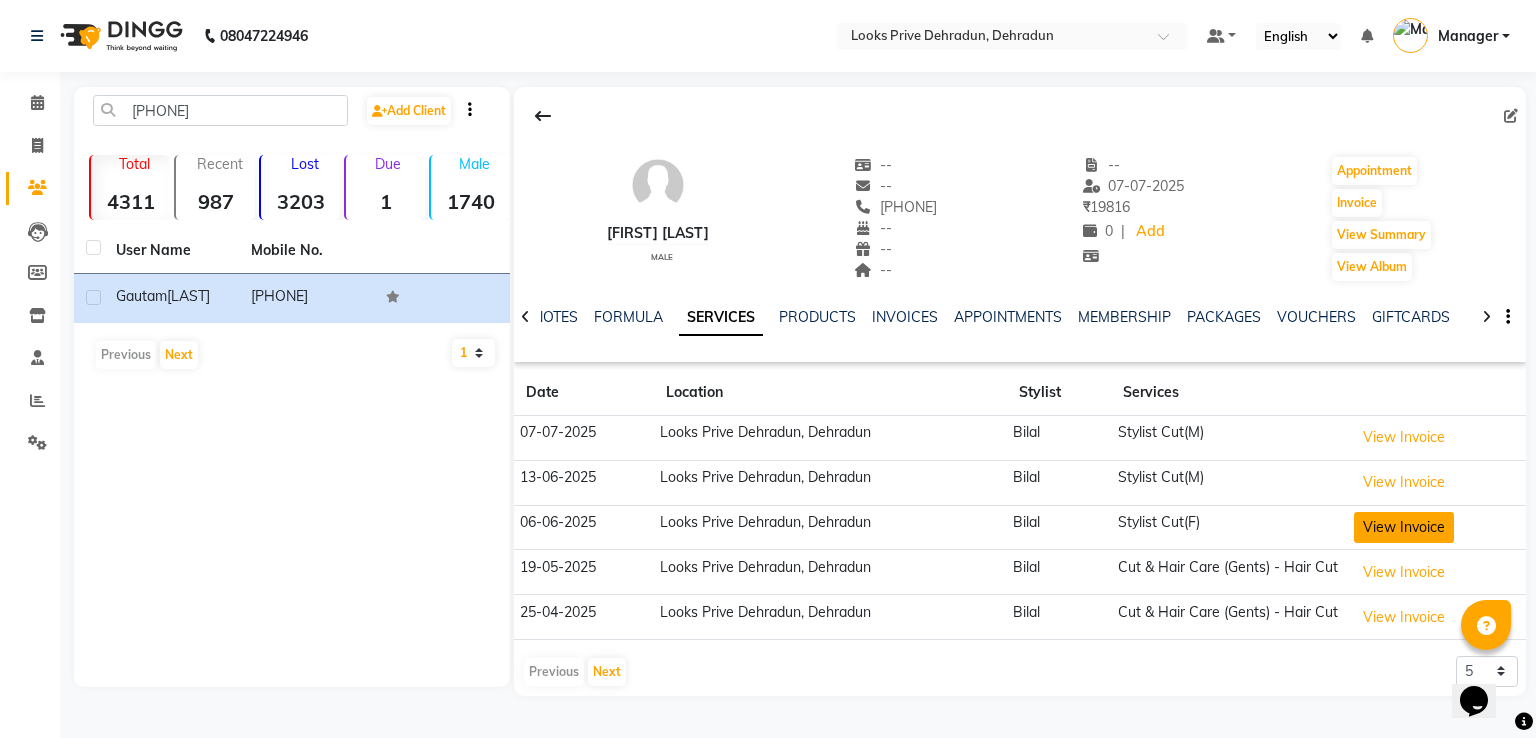 click on "View Invoice" 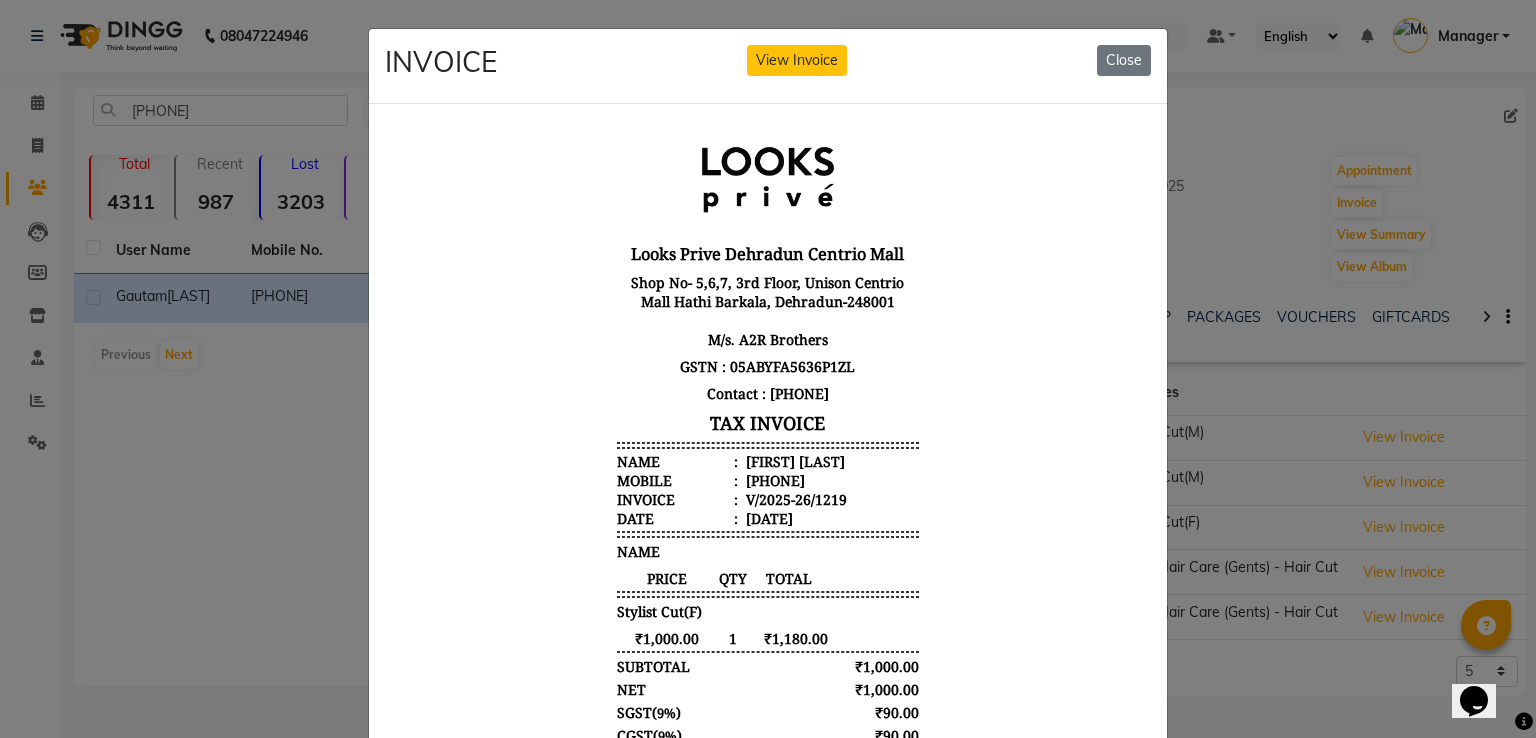 scroll, scrollTop: 16, scrollLeft: 0, axis: vertical 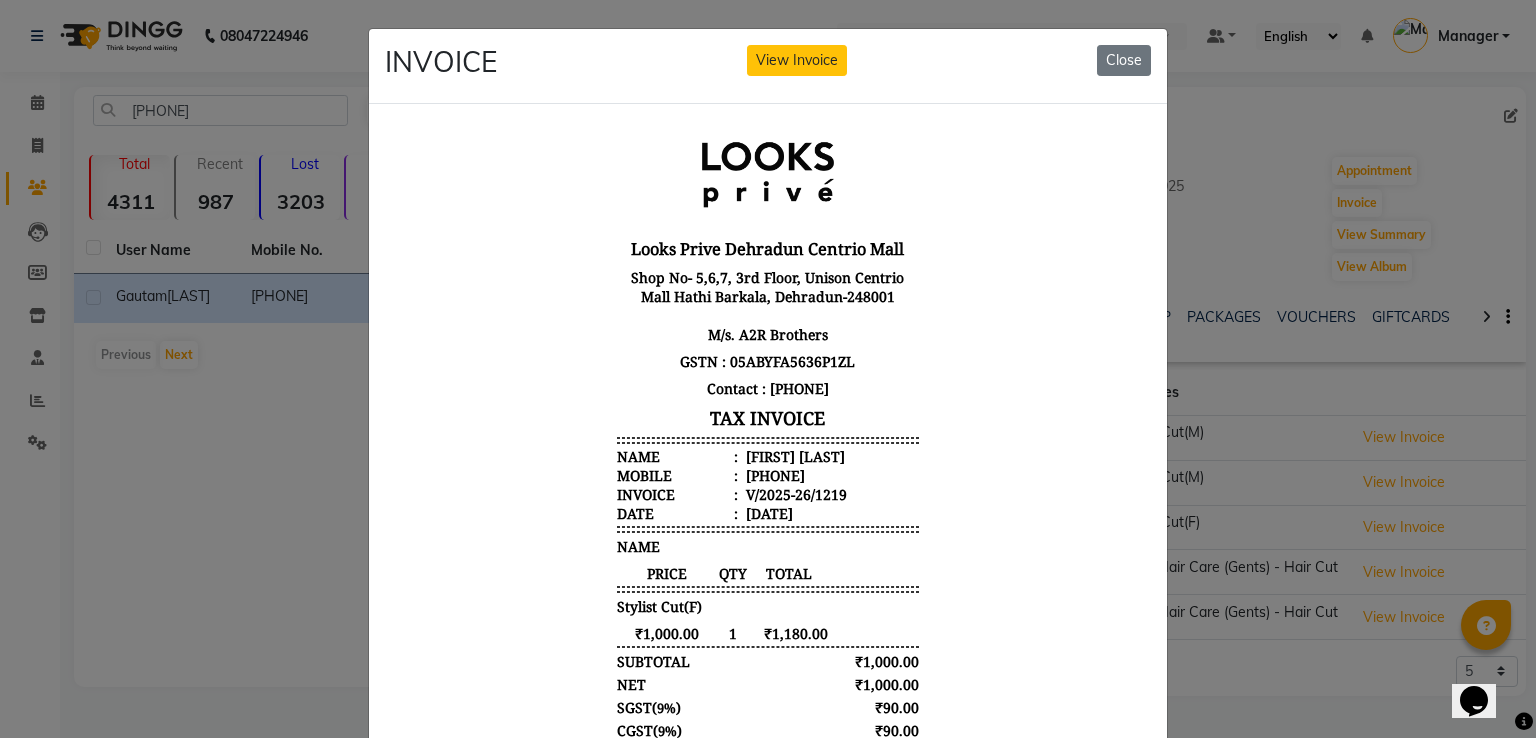 click on "INVOICE View Invoice Close" 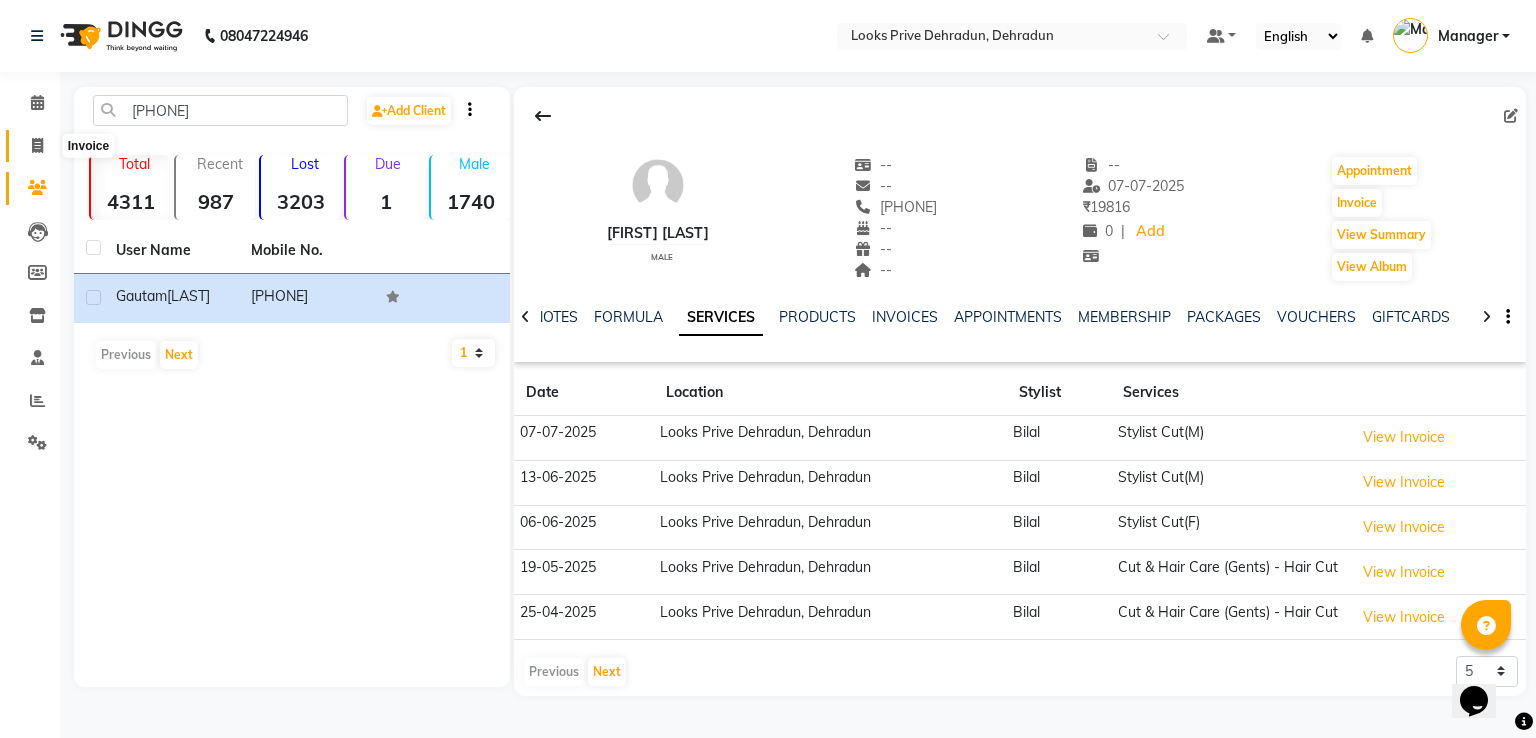 click 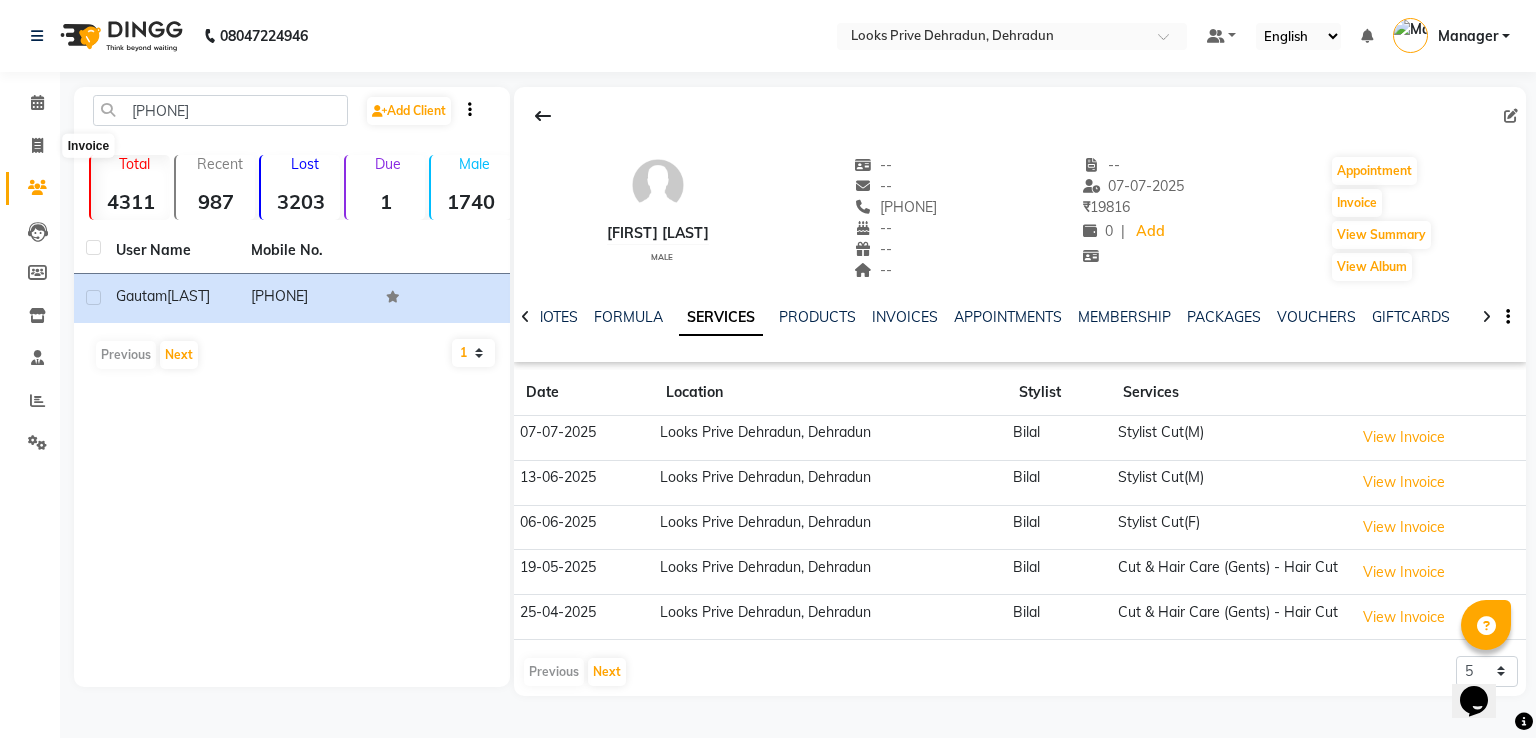 select on "6205" 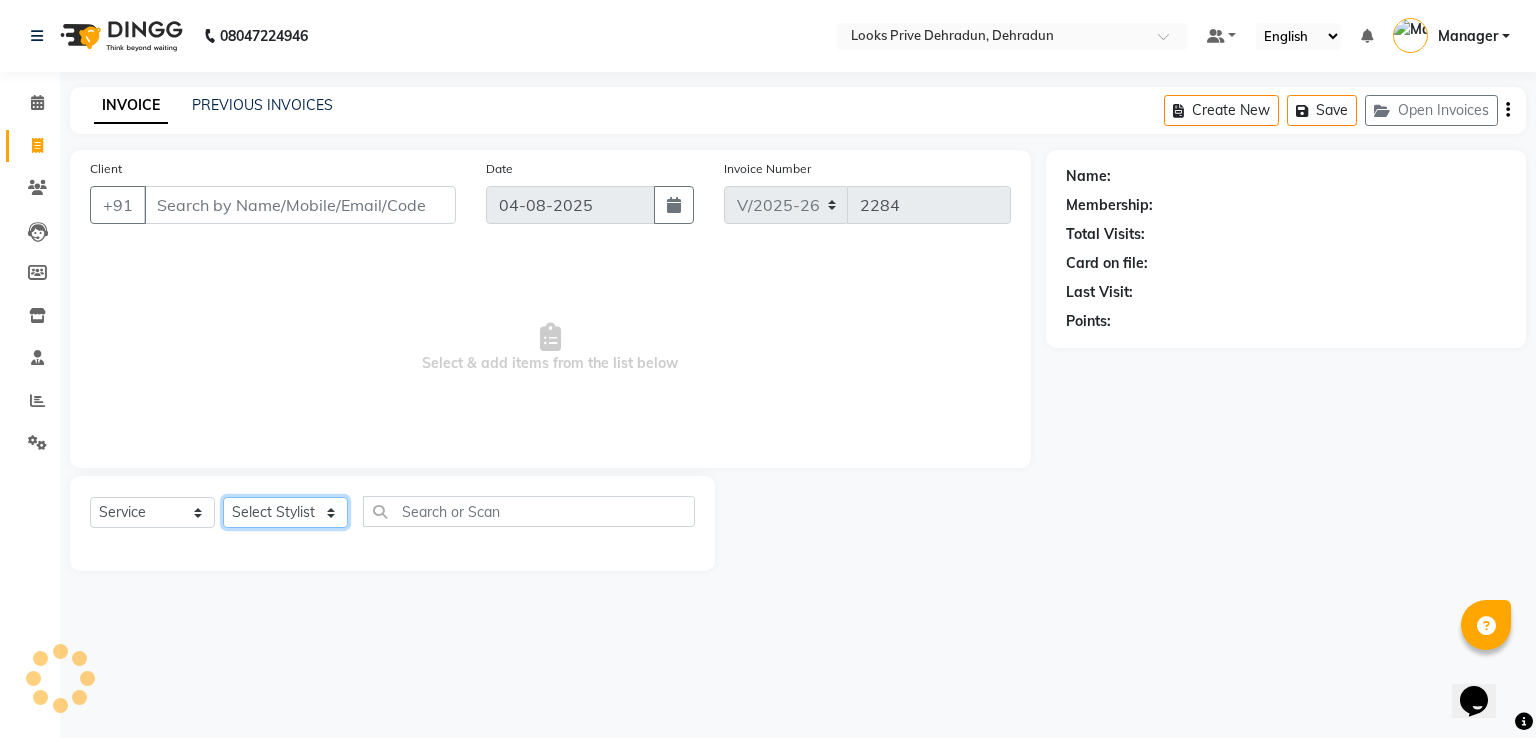 click on "Select Stylist" 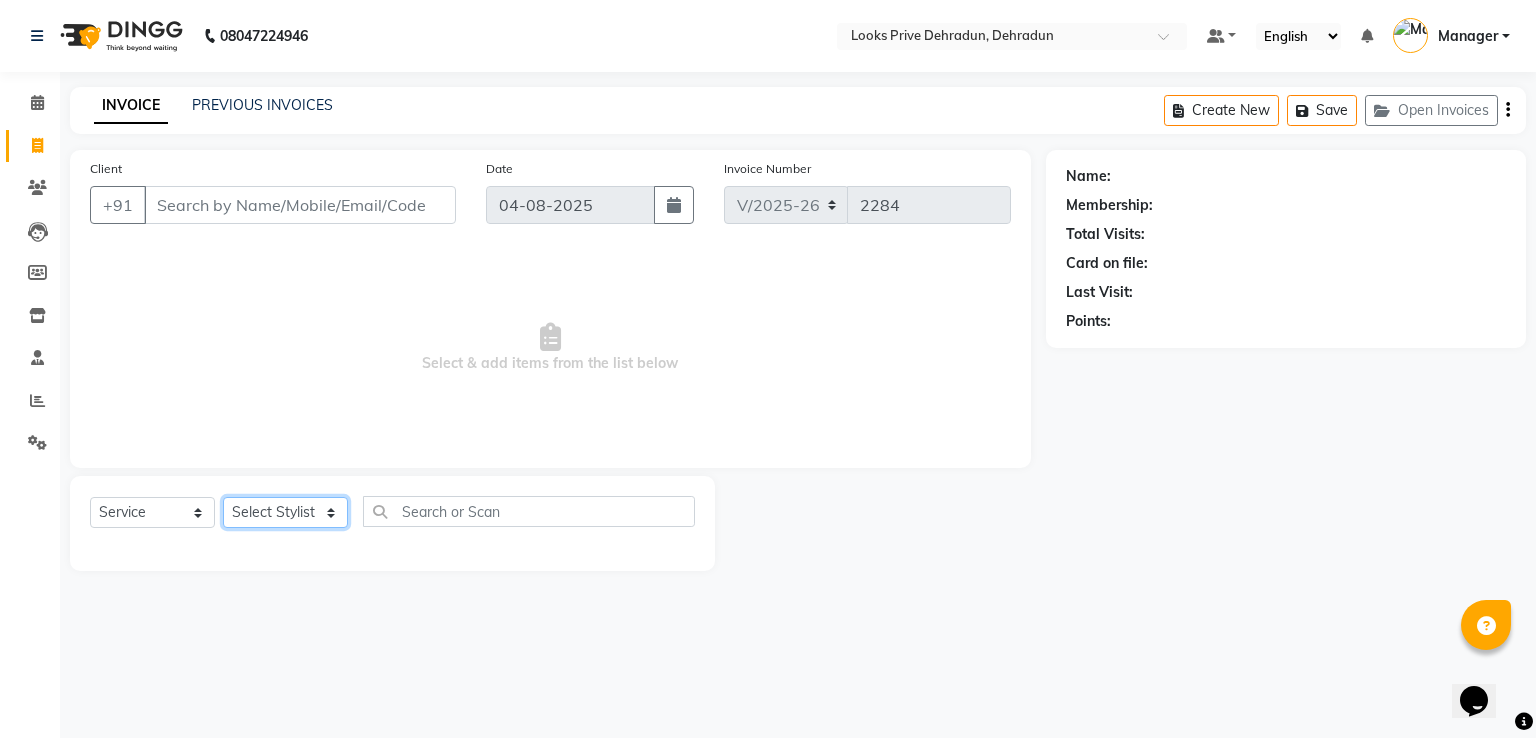select on "76838" 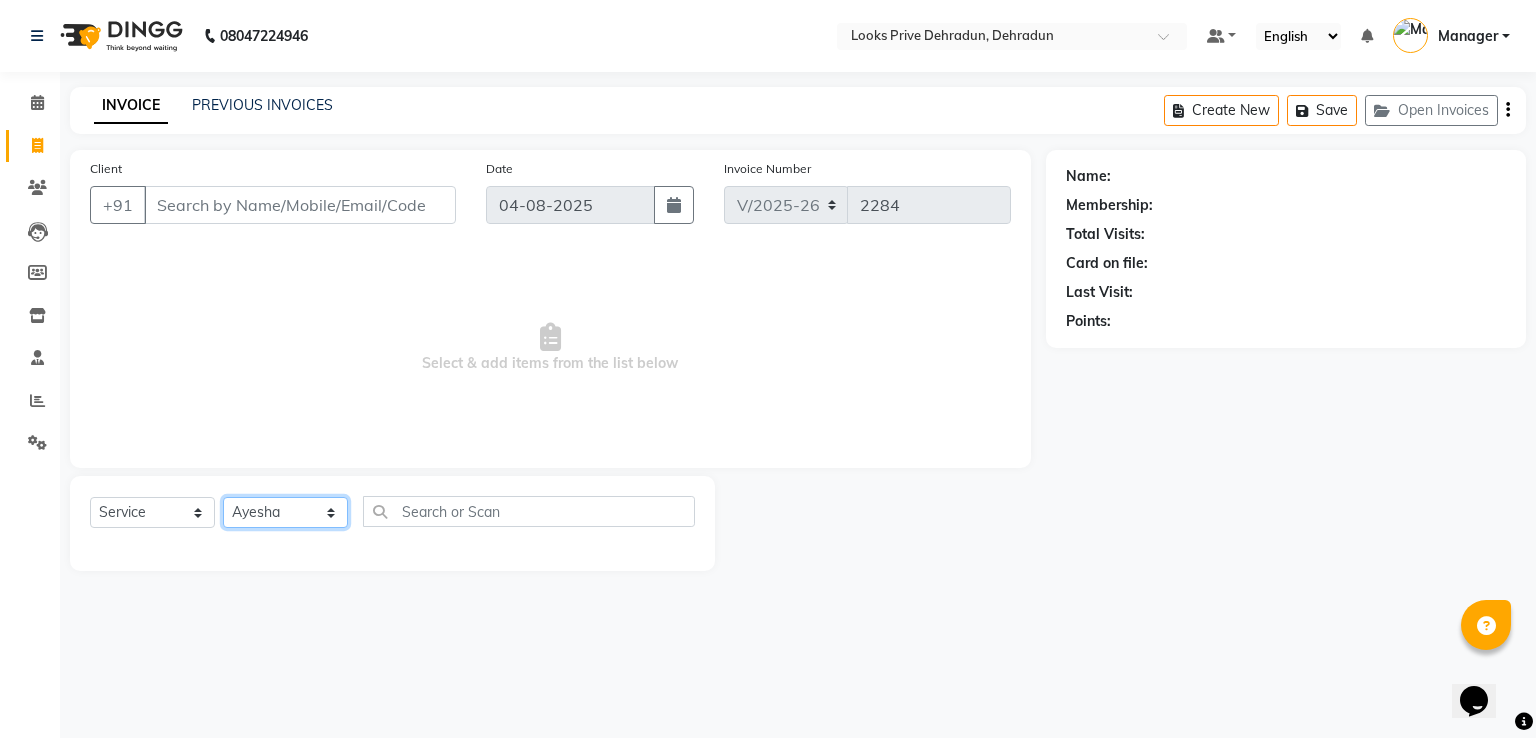 click on "Select Stylist A2R_Master Aamir Ajay_Pedicurist Ashima Ayesha Bilal Dinesh_pdct Kaleem Karni Lovely Lucky_pdct Manager Muskan Nasir Rajeev Ruby Salman Shahjad Shubham Suraj_pedi" 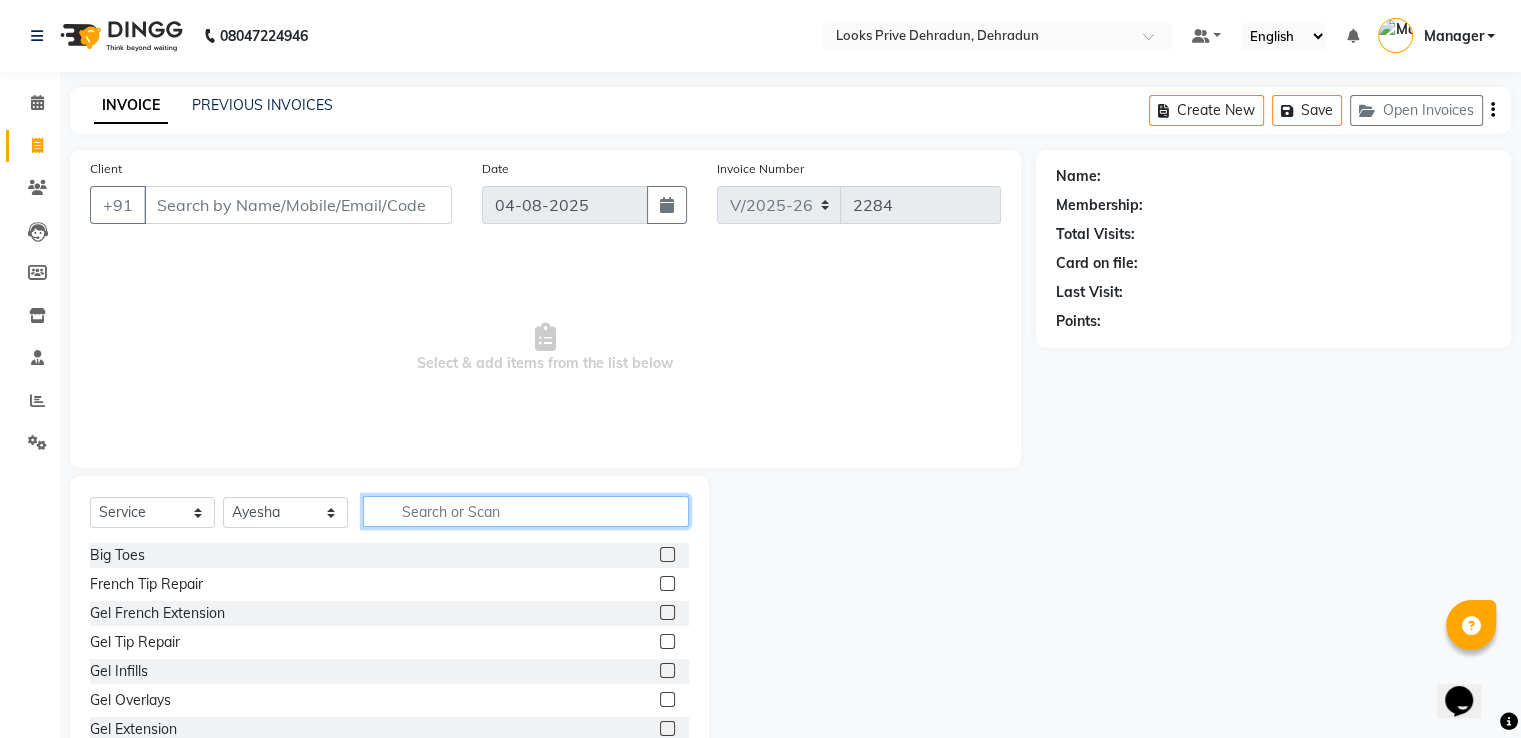 click 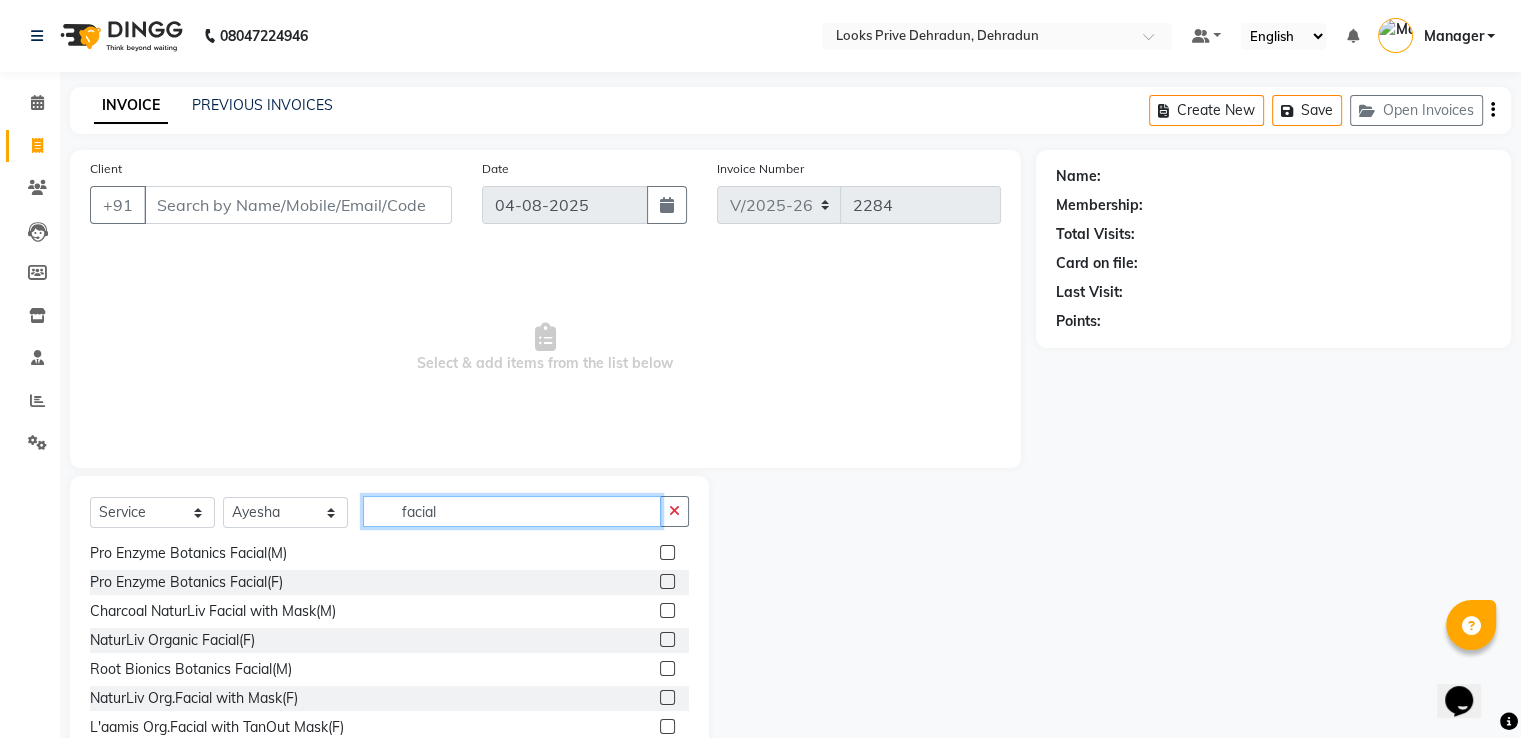 scroll, scrollTop: 500, scrollLeft: 0, axis: vertical 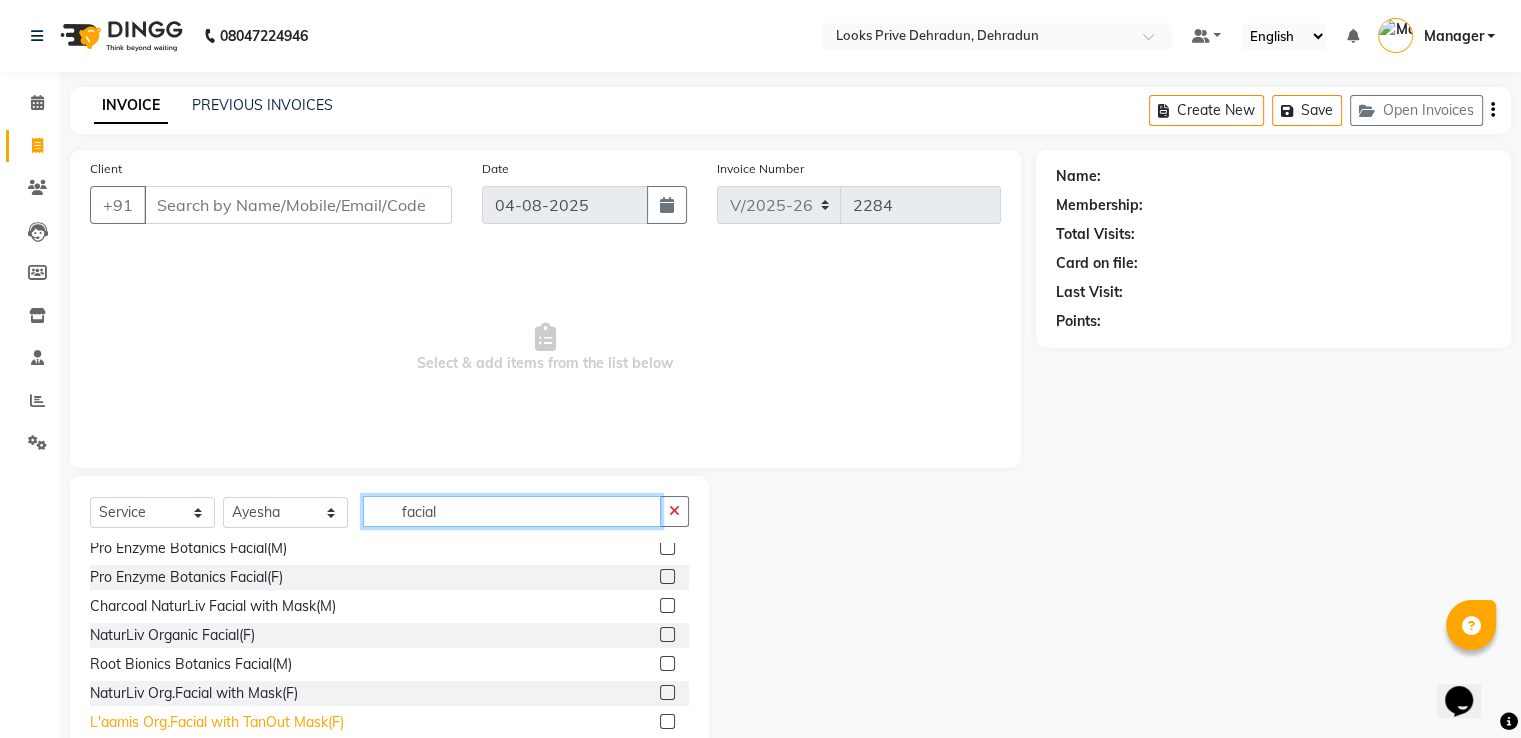 type on "facial" 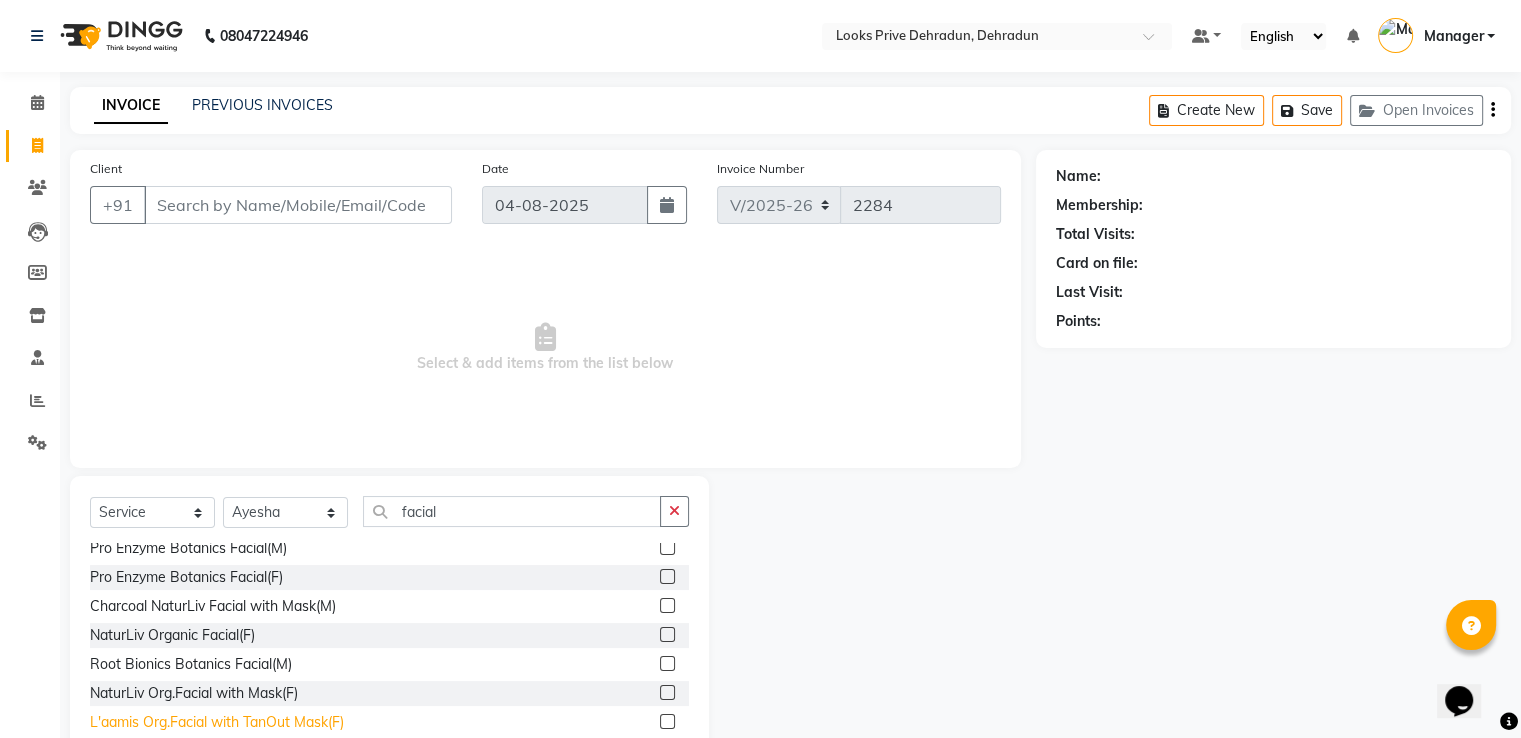 click on "L'aamis Org.Facial with TanOut Mask(F)" 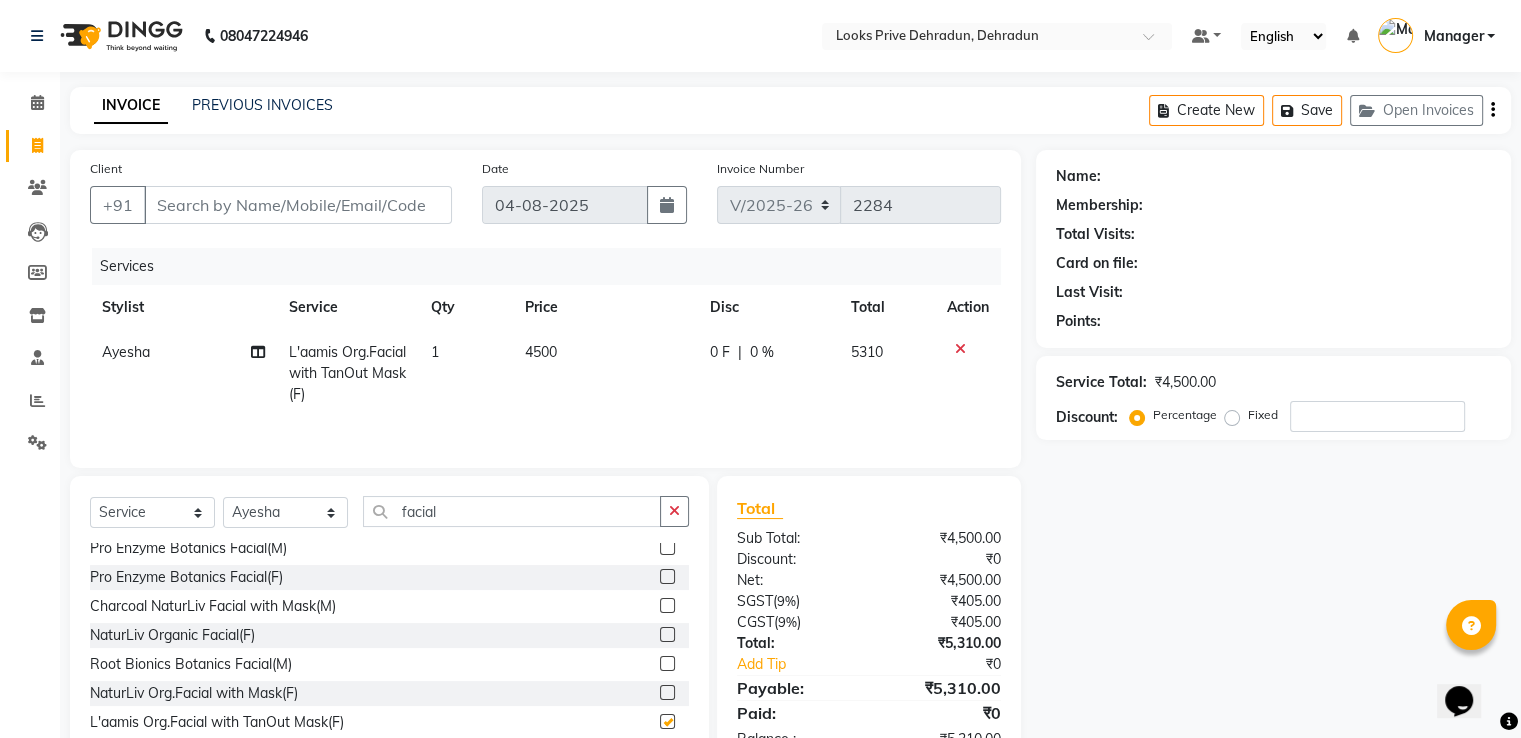 checkbox on "false" 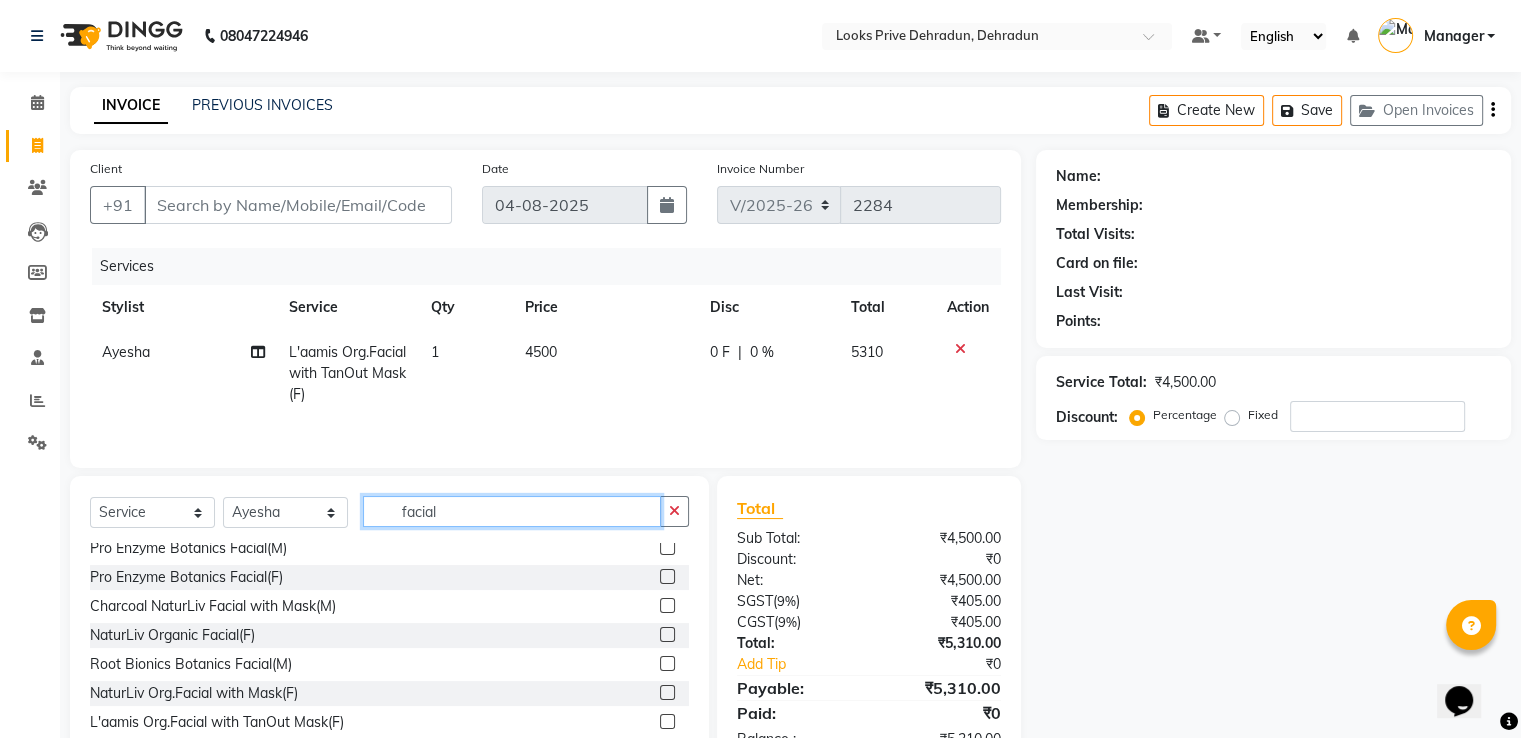 click on "facial" 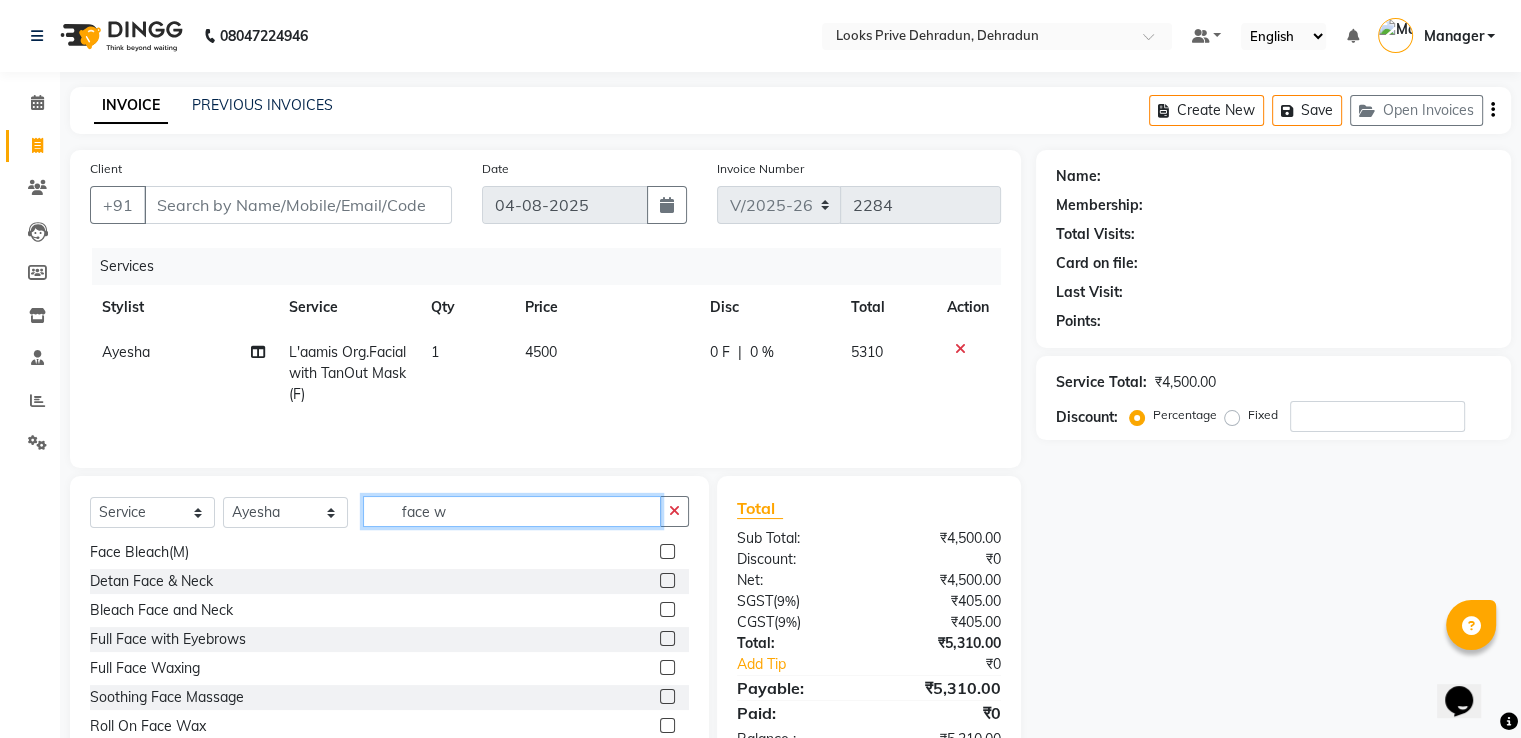 scroll, scrollTop: 0, scrollLeft: 0, axis: both 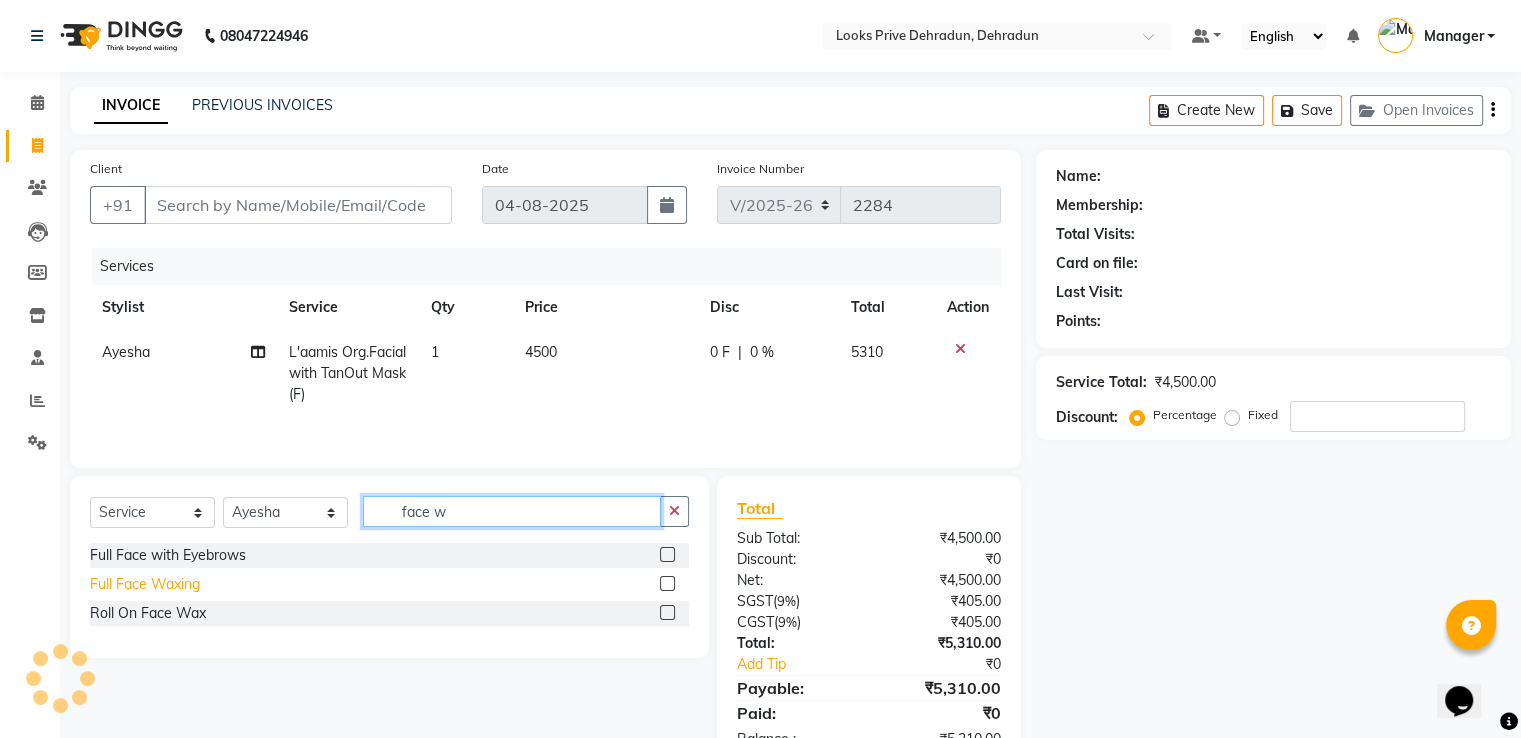 type on "face w" 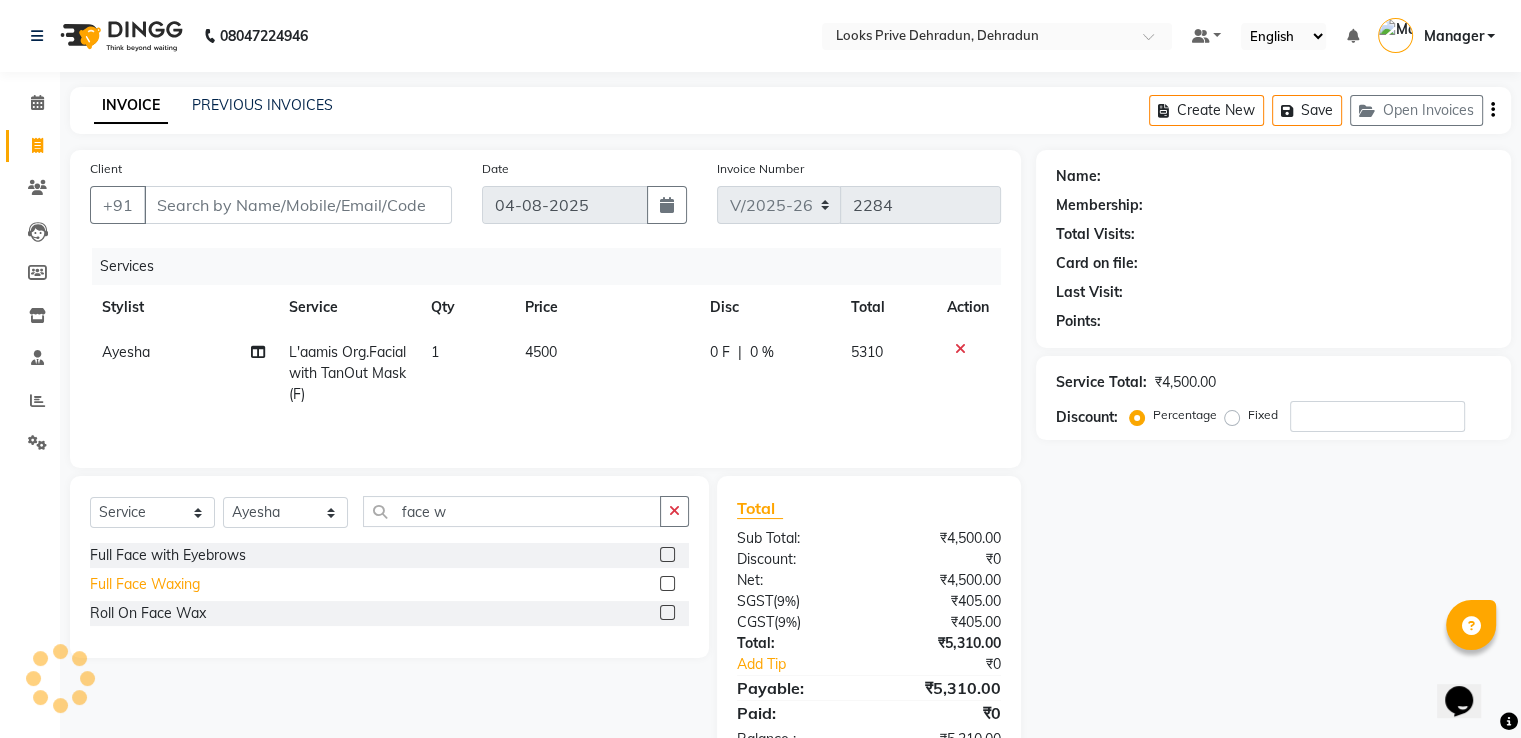 click on "Full Face Waxing" 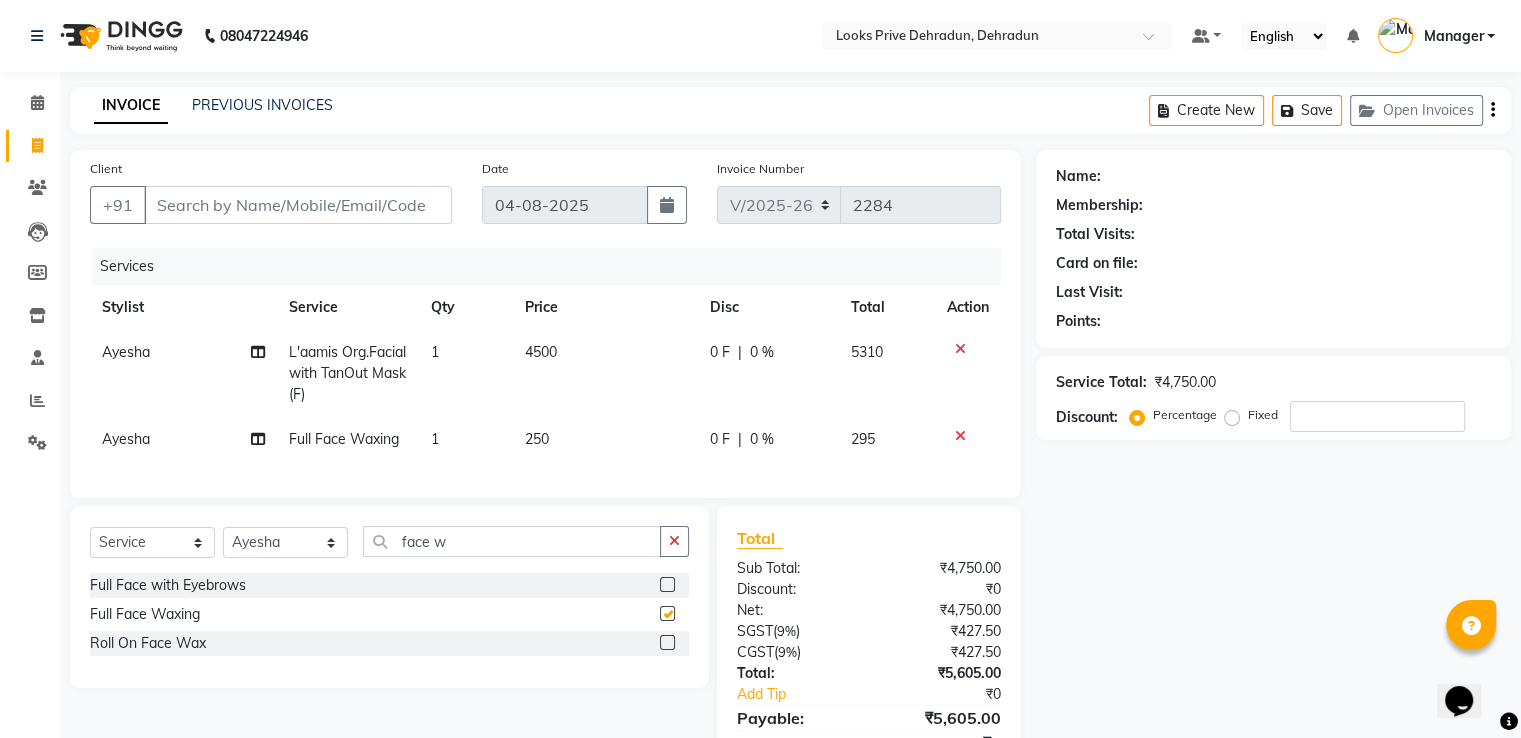 checkbox on "false" 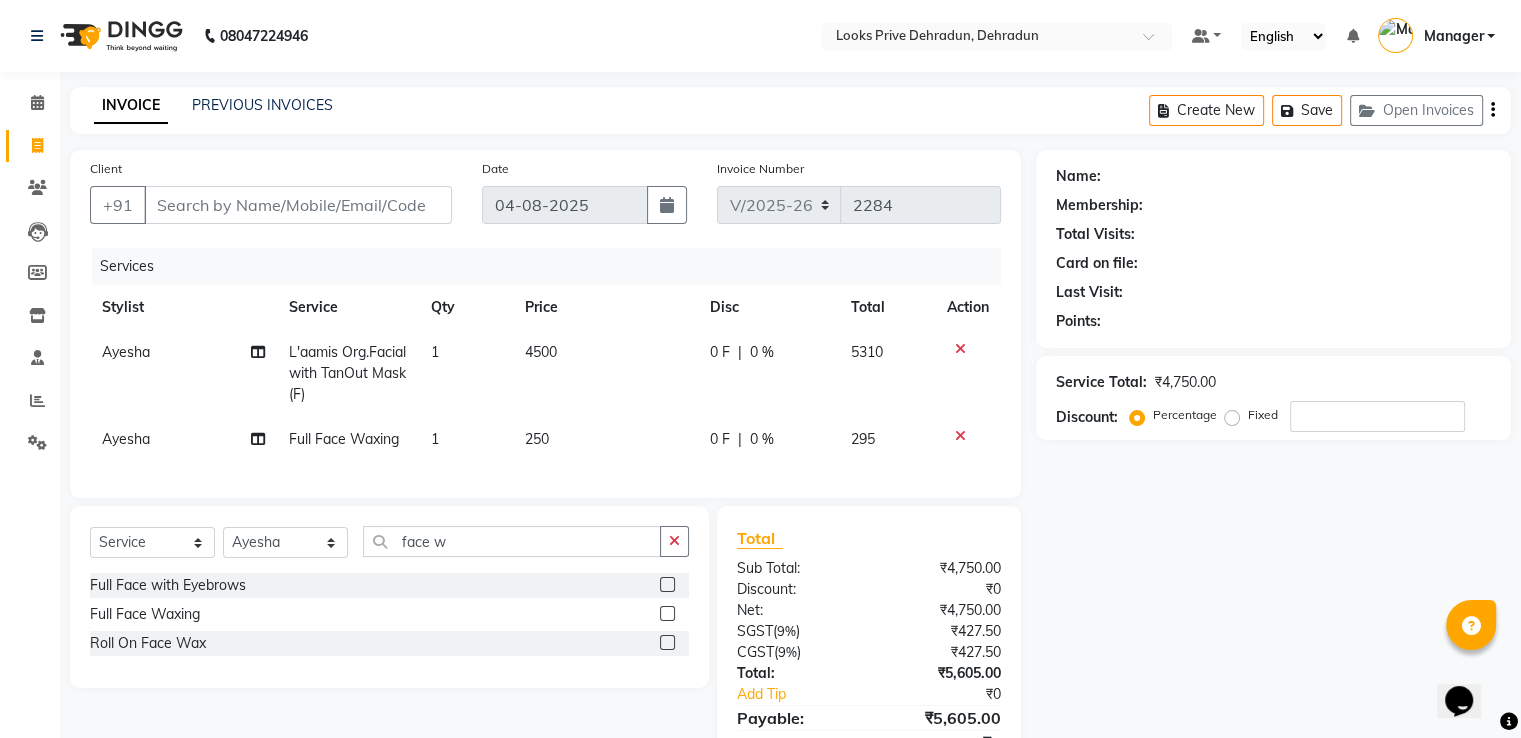 click on "250" 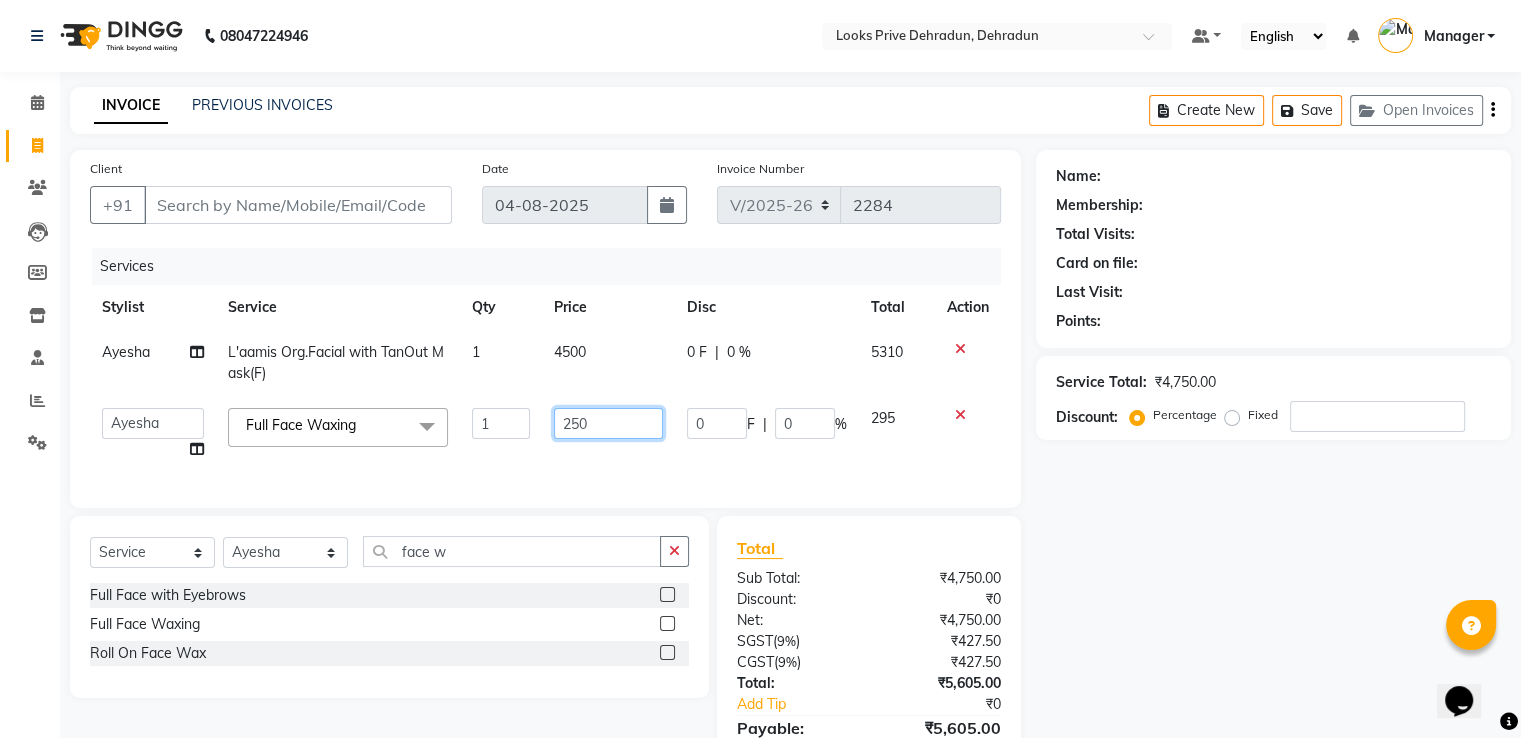 drag, startPoint x: 600, startPoint y: 420, endPoint x: 436, endPoint y: 409, distance: 164.36848 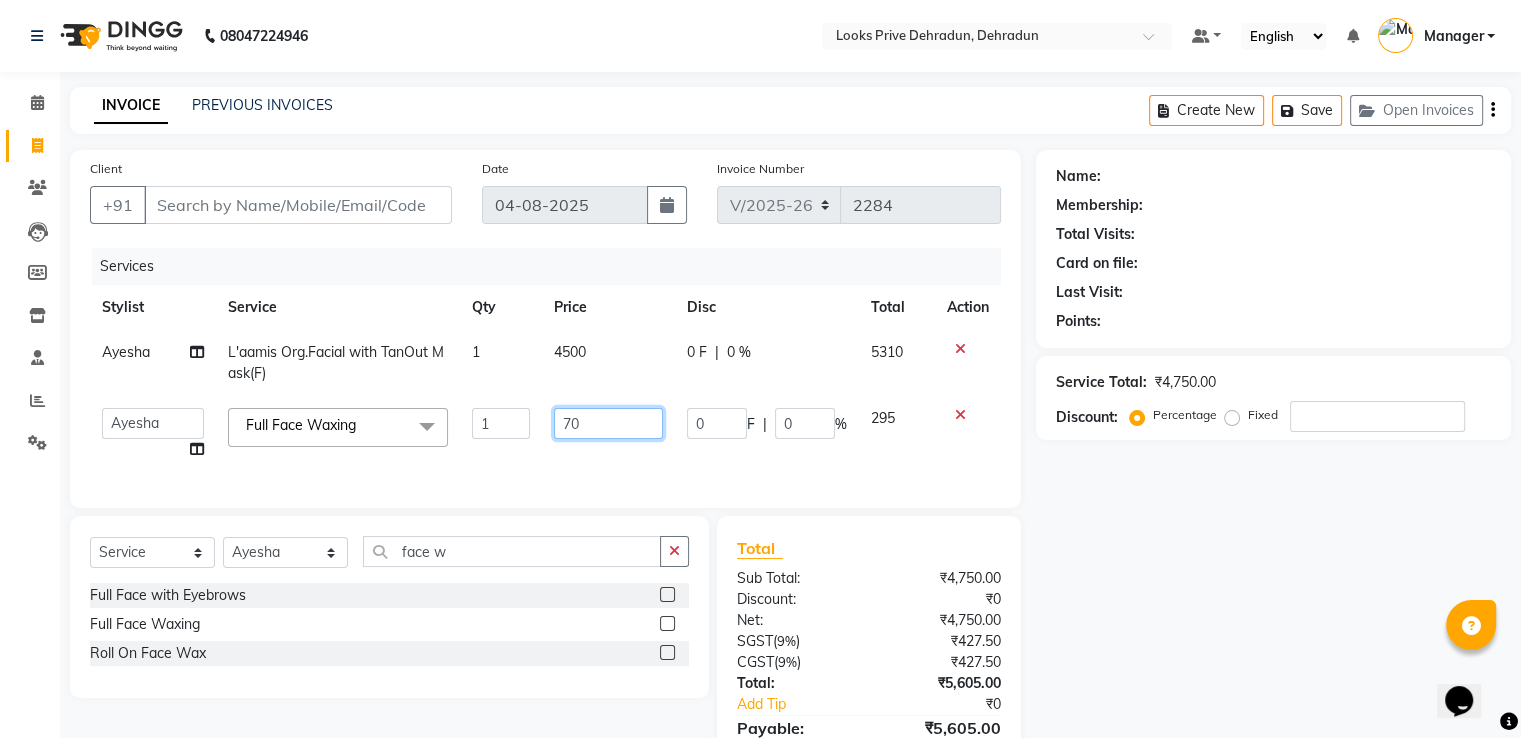 type on "700" 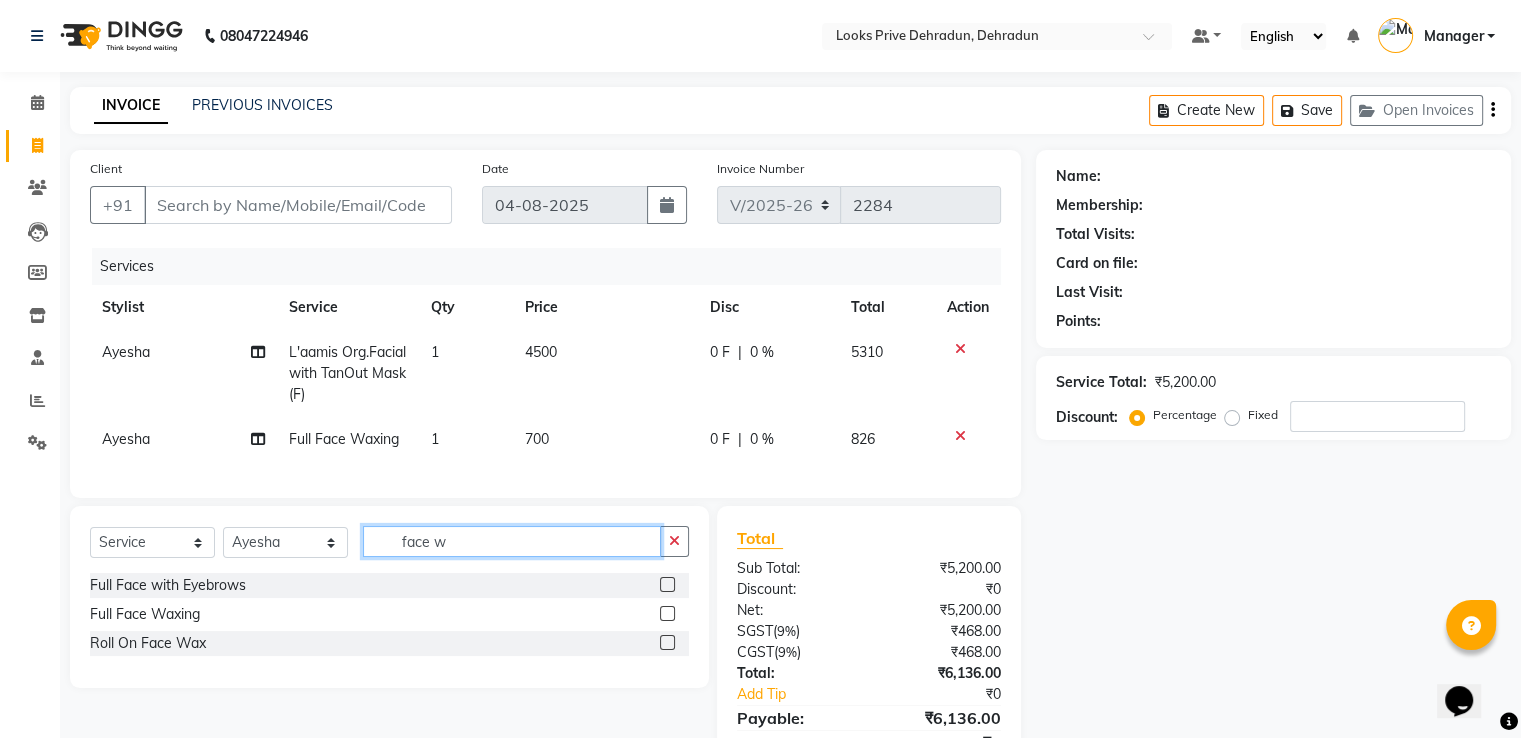 drag, startPoint x: 488, startPoint y: 559, endPoint x: 168, endPoint y: 558, distance: 320.00156 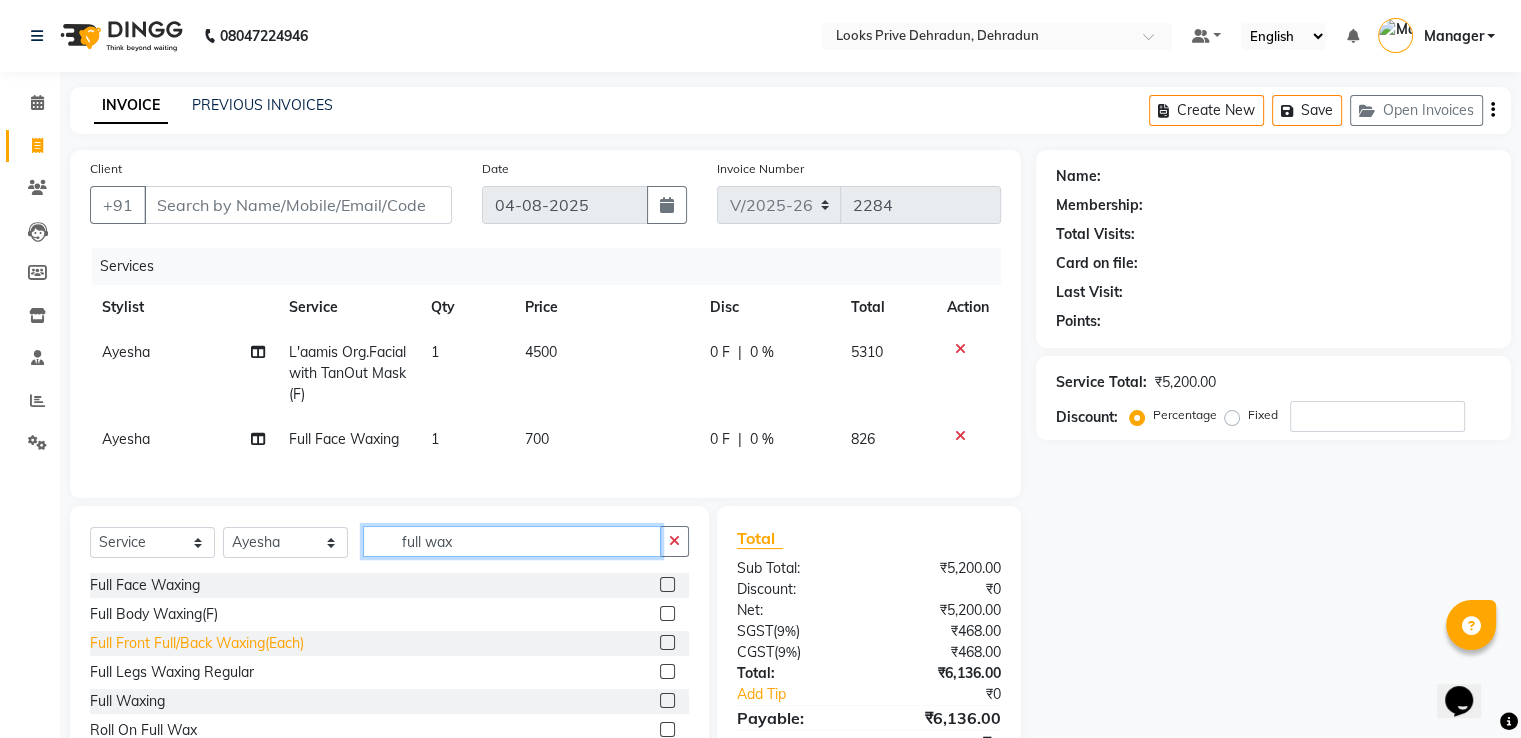 type on "full wax" 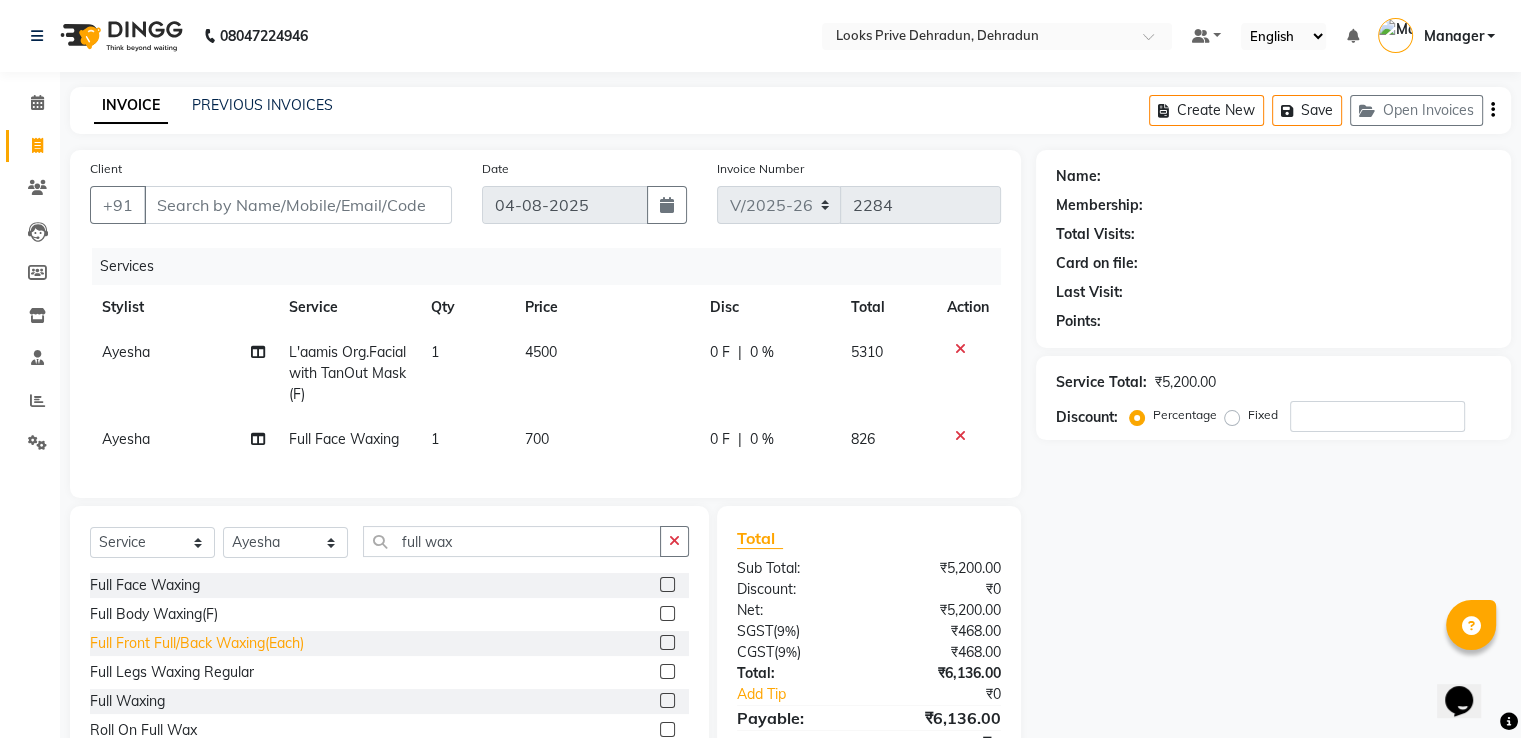 click on "Full Waxing" 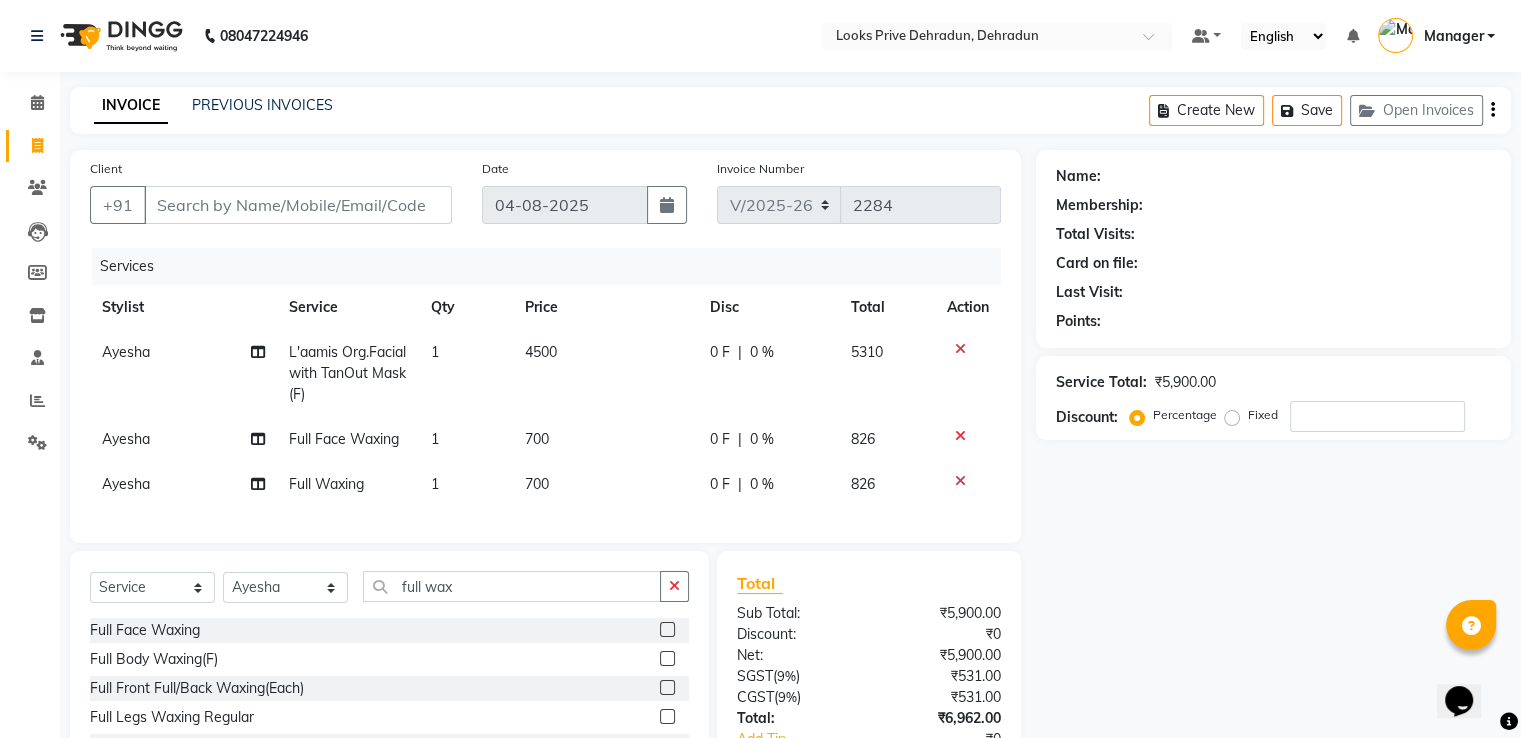checkbox on "false" 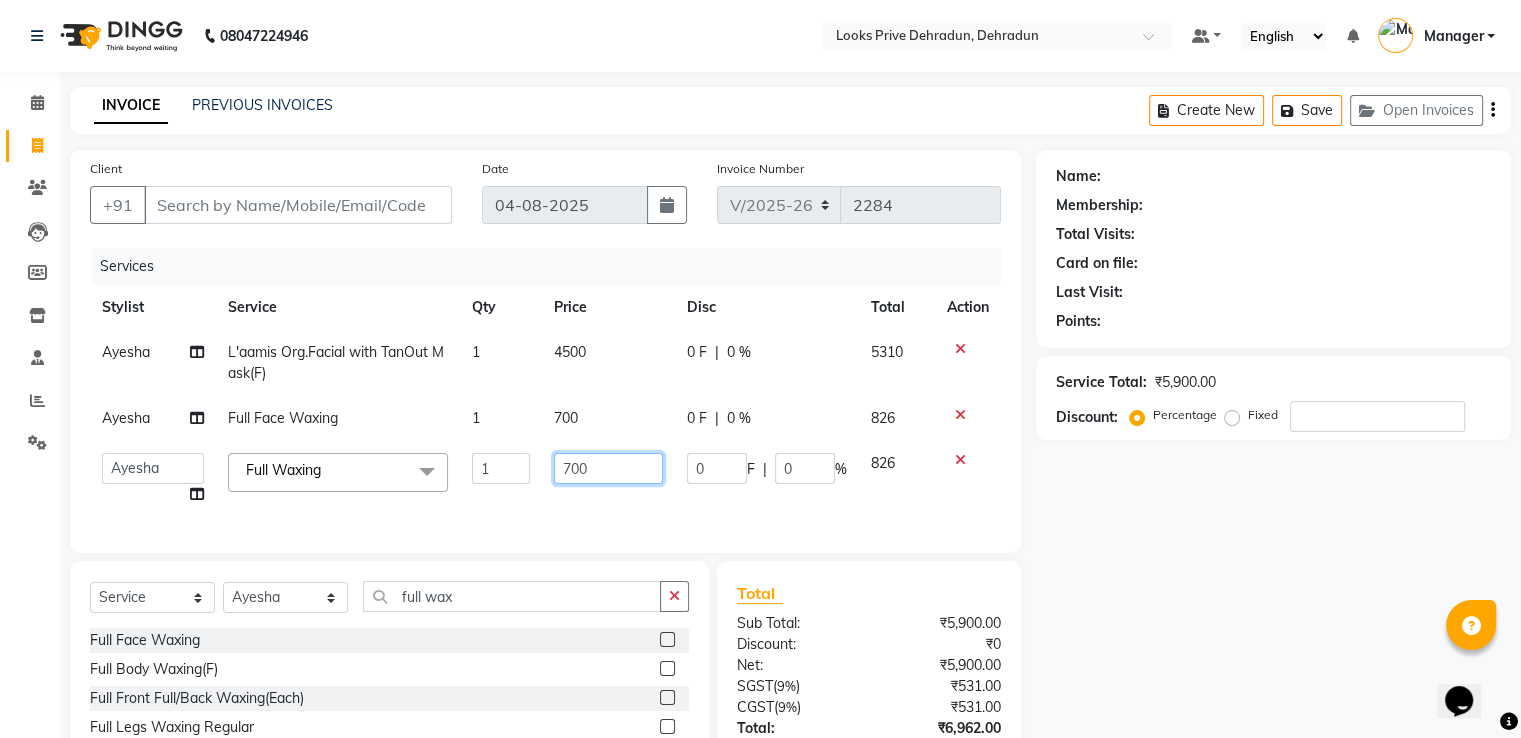 drag, startPoint x: 596, startPoint y: 469, endPoint x: 464, endPoint y: 474, distance: 132.09467 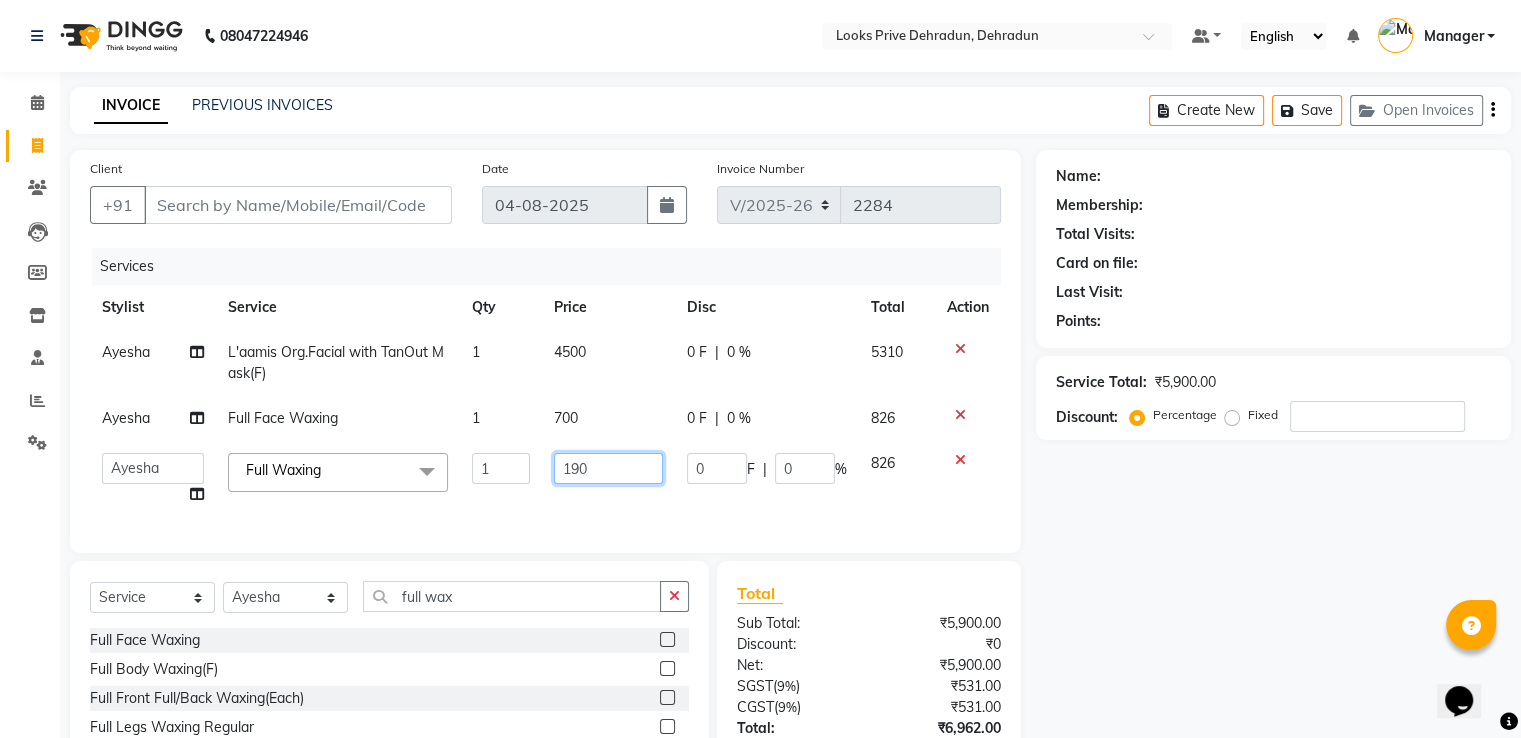 type on "1900" 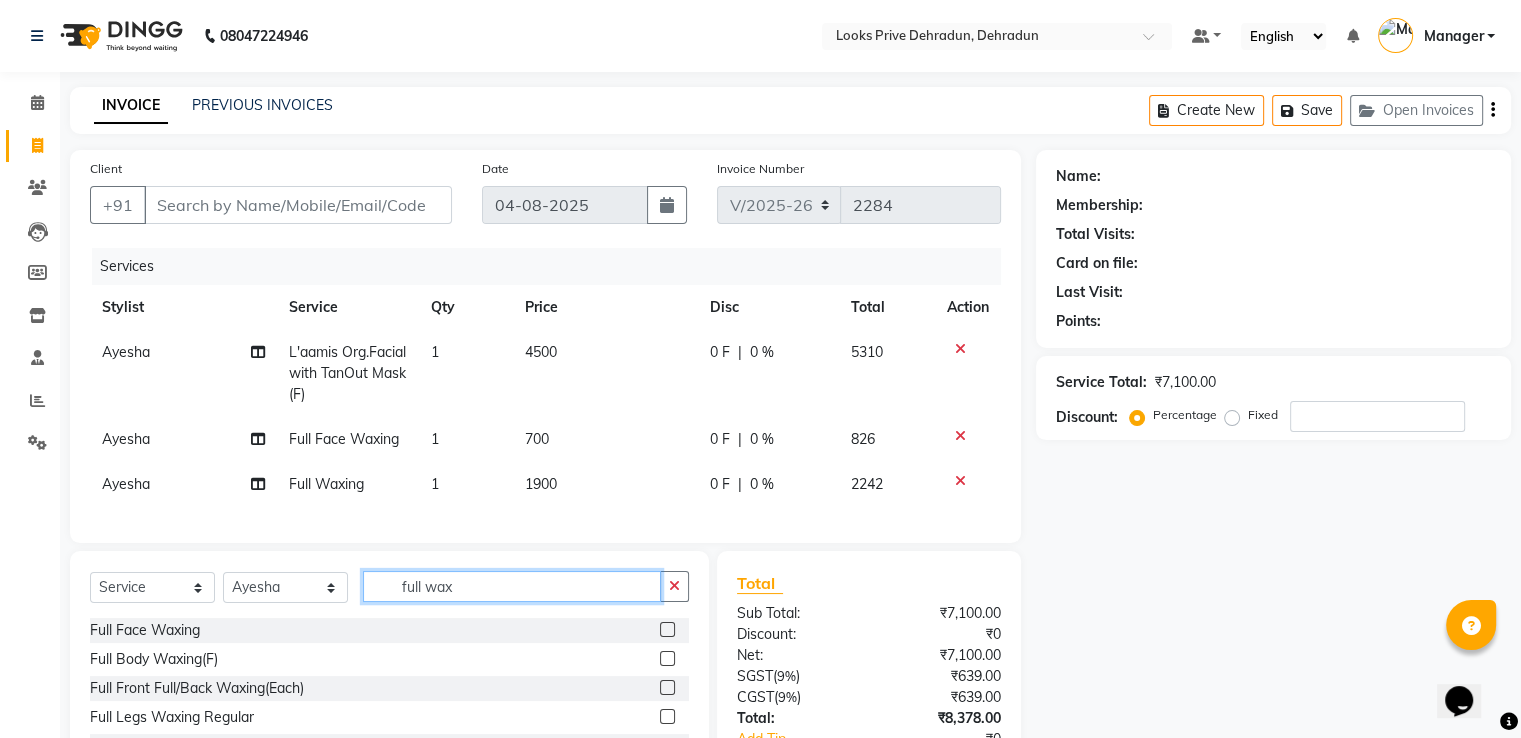drag, startPoint x: 486, startPoint y: 609, endPoint x: 0, endPoint y: 575, distance: 487.18784 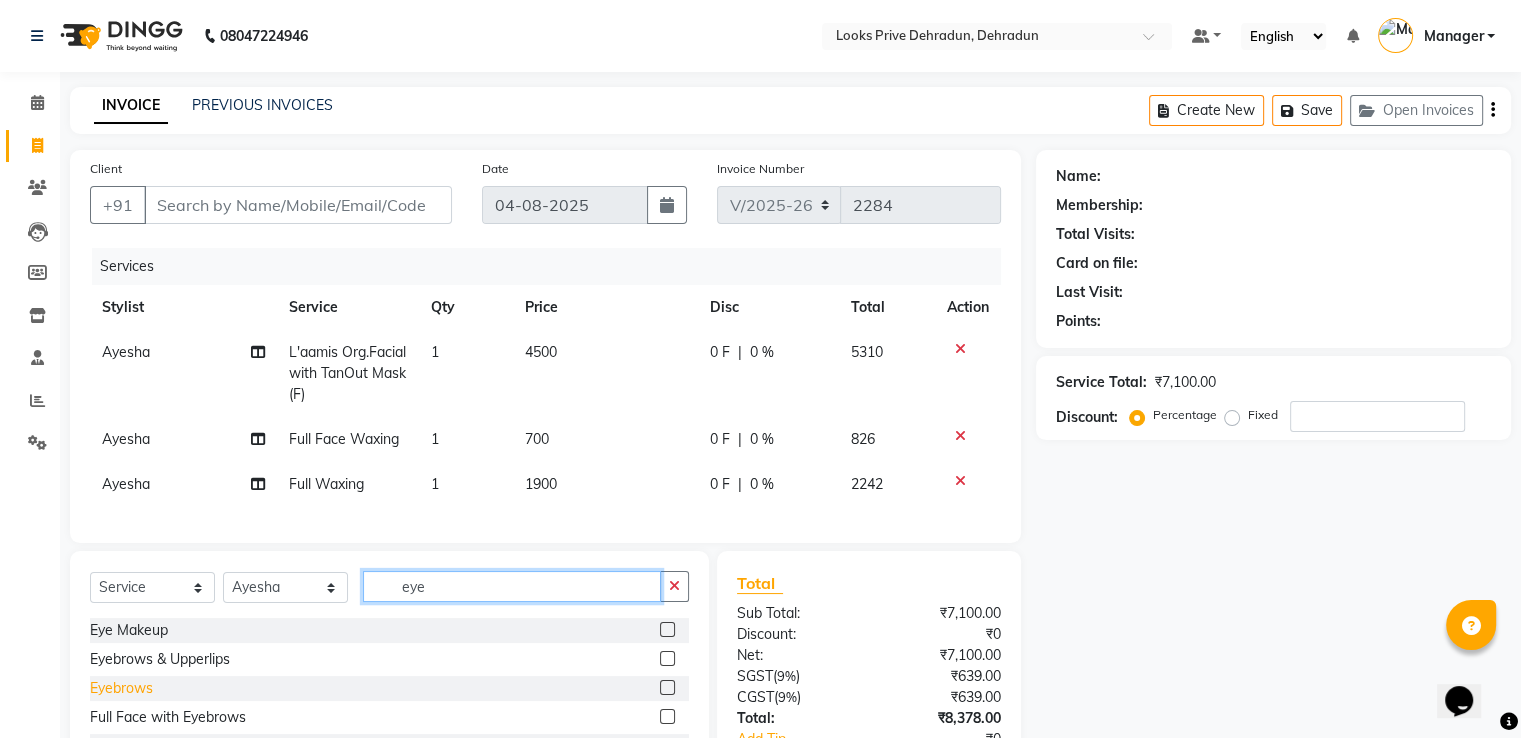 type on "eye" 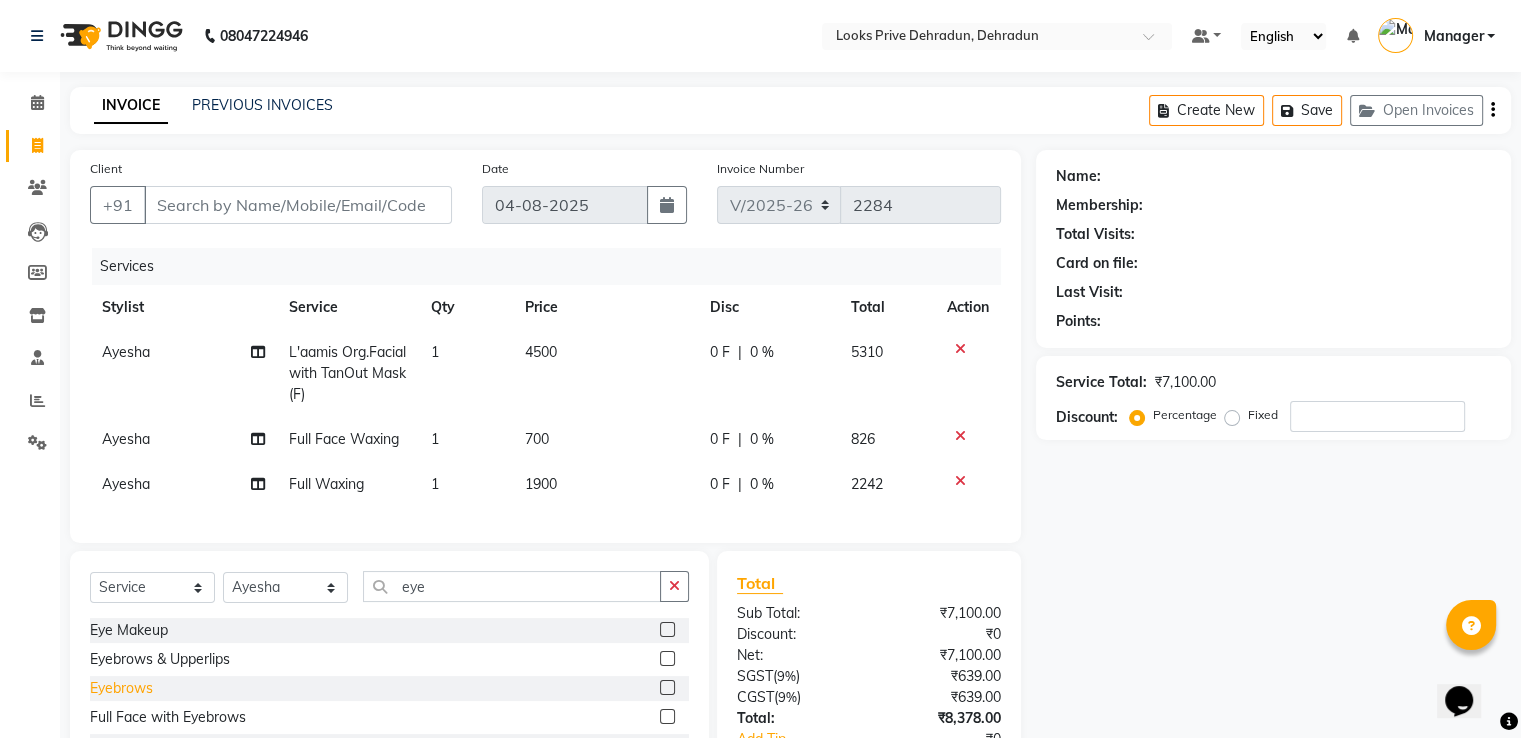 click on "Eyebrows" 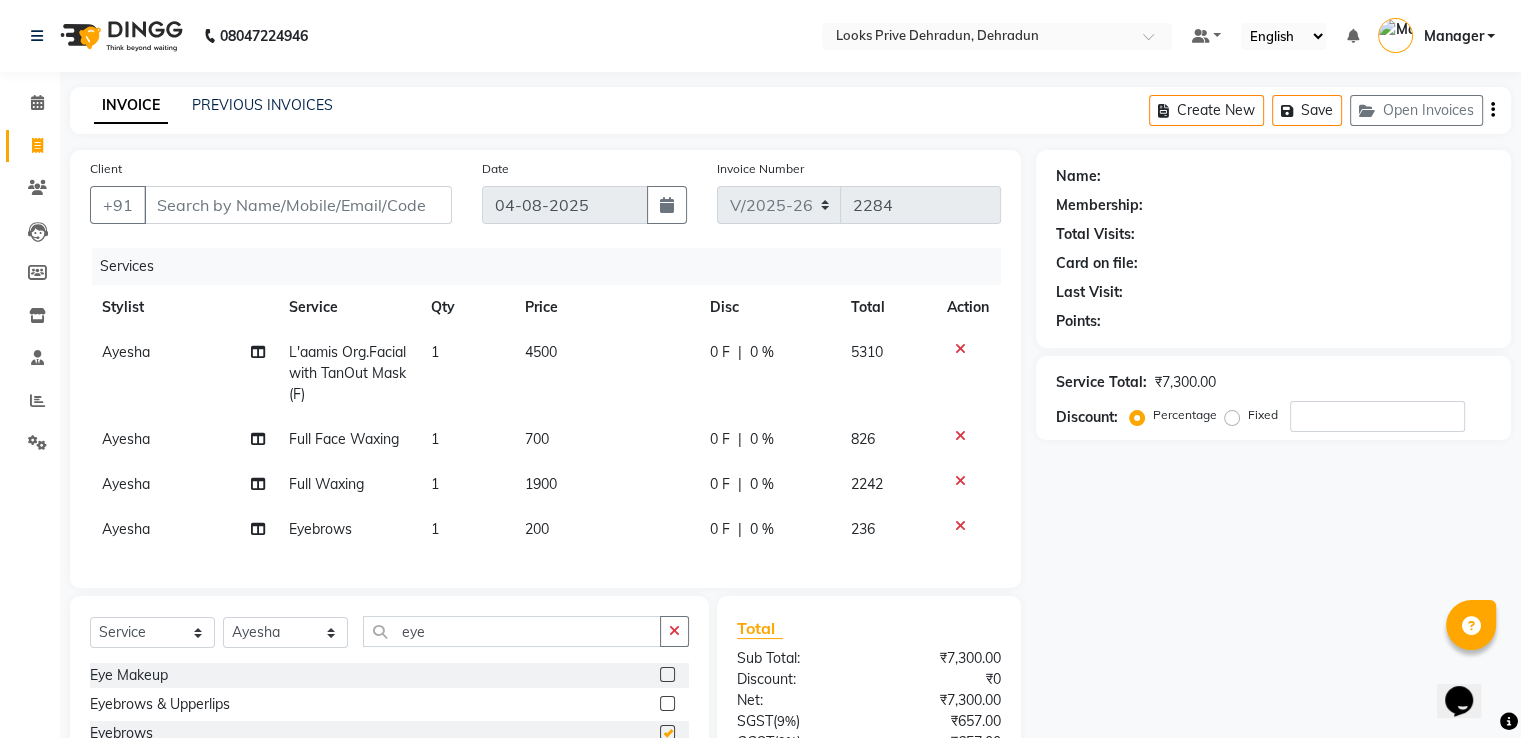checkbox on "false" 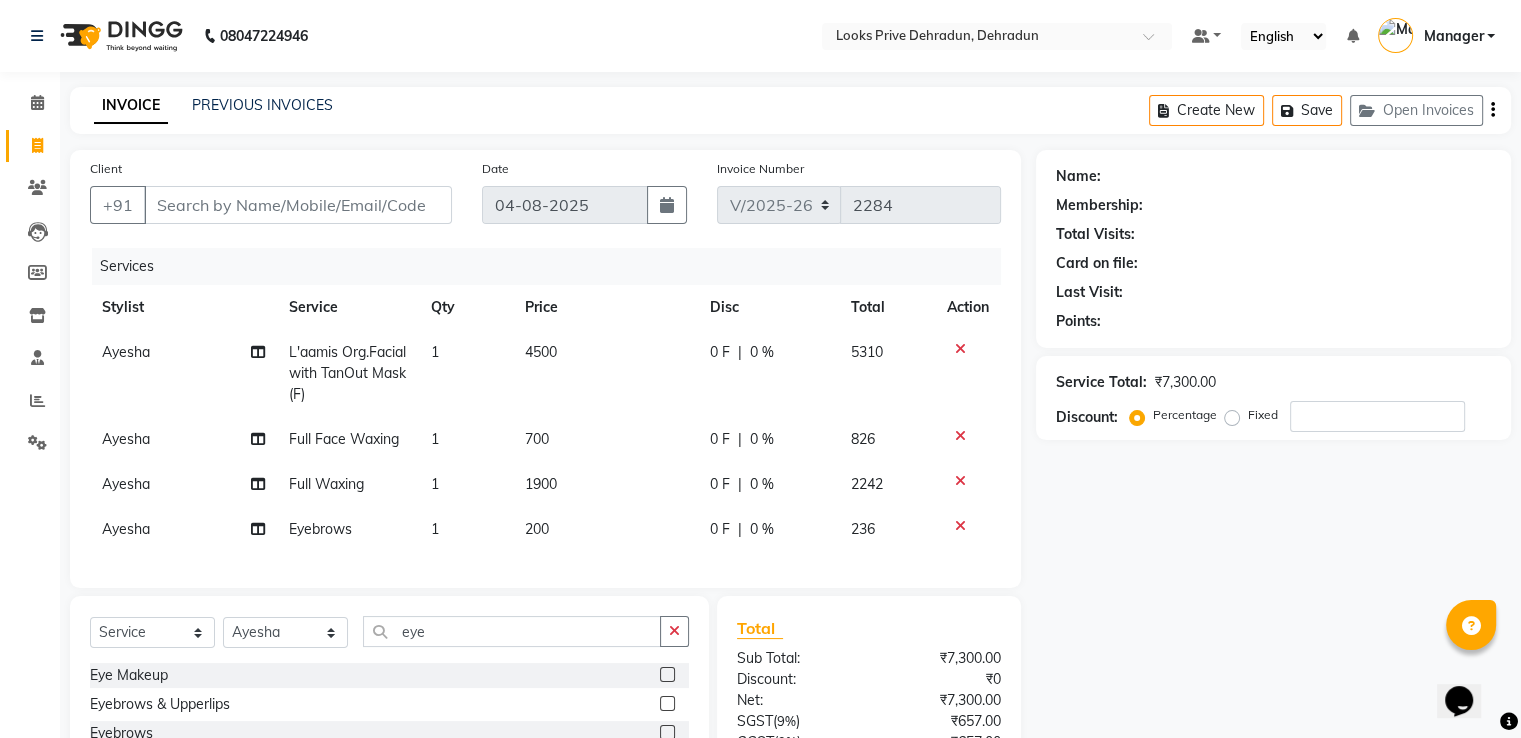 click on "200" 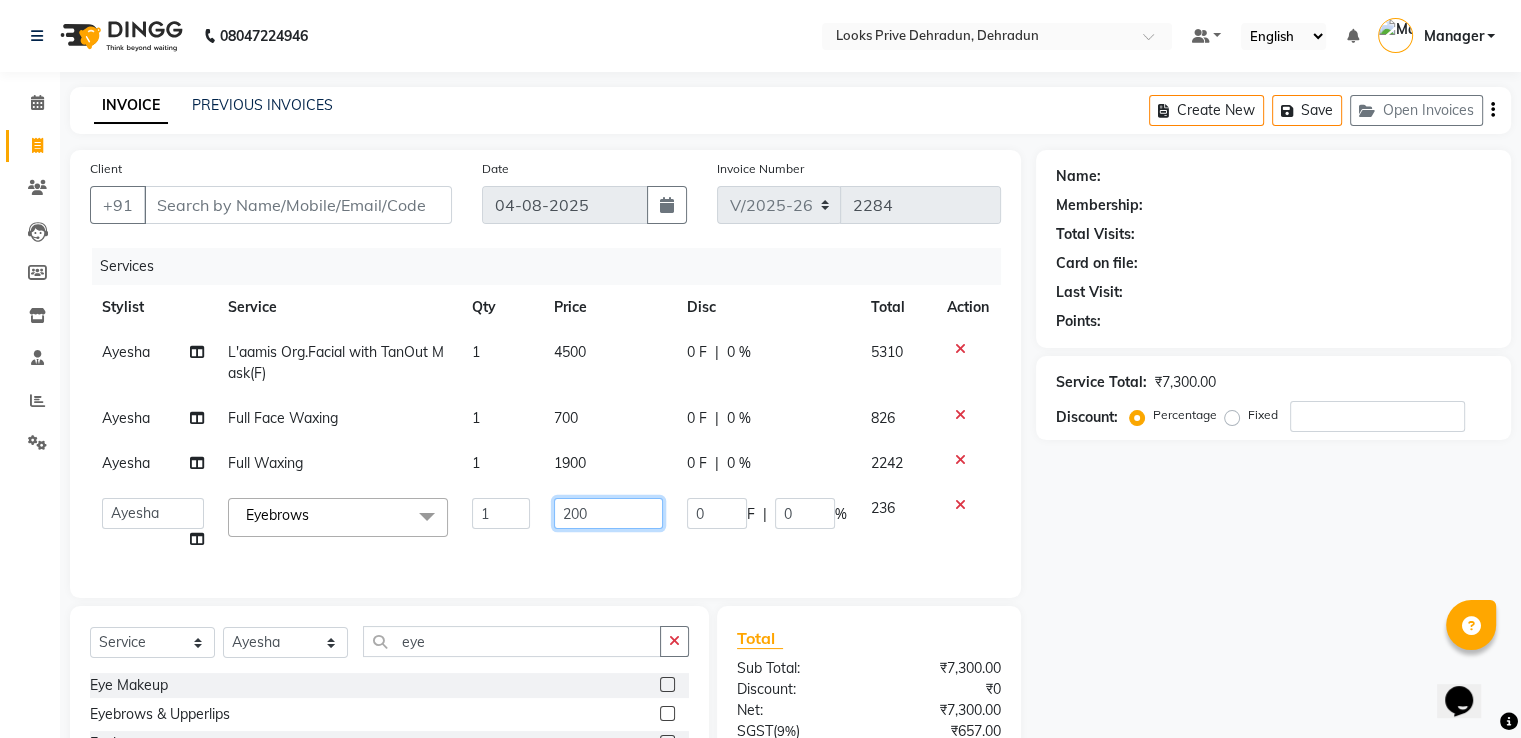 click on "A2R_Master   Aamir   Ajay_Pedicurist   Ashima   Ayesha   Bilal   Dinesh_pdct   Kaleem   Karni   Lovely   Lucky_pdct   Manager   Muskan   Nasir   Rajeev   Ruby   Salman   Shahjad   Shubham   Suraj_pedi  Eyebrows  x Big Toes French Tip Repair Gel French Extension Gel Tip Repair Gel Infills Gel Overlays Gel Extension Gel Nail Removal Natural Nail Extensions French Nail Extensions Gel Polish Removal Extension Removal Nail Art Recruiter French Ombre Gel Polish Nail Art Nedle Cutical Care Nail Art Brush French Gel Polish French Glitter Gel Polish Gel Polish Touchup                                   Nail Art Per Finger(F)* 3D Nail Art Recruiter Nail Art with Stones/Foil/Stickers per Finger Acrylic Overlays Nail Extension Refill Finger Tip Repair Acrylic Removal Gel Polish Application Gel Overlays Refills  Stick on Nails Full Arms Bleach Face Bleach(F) Bleach Full Back/Front Full Body Bleach Half Front/Back Full Legs Bleach Detan(F) Detan(M) Face Bleach(M) Detan Face & Neck Bleach Face and Neck Detan / Bleach Feet" 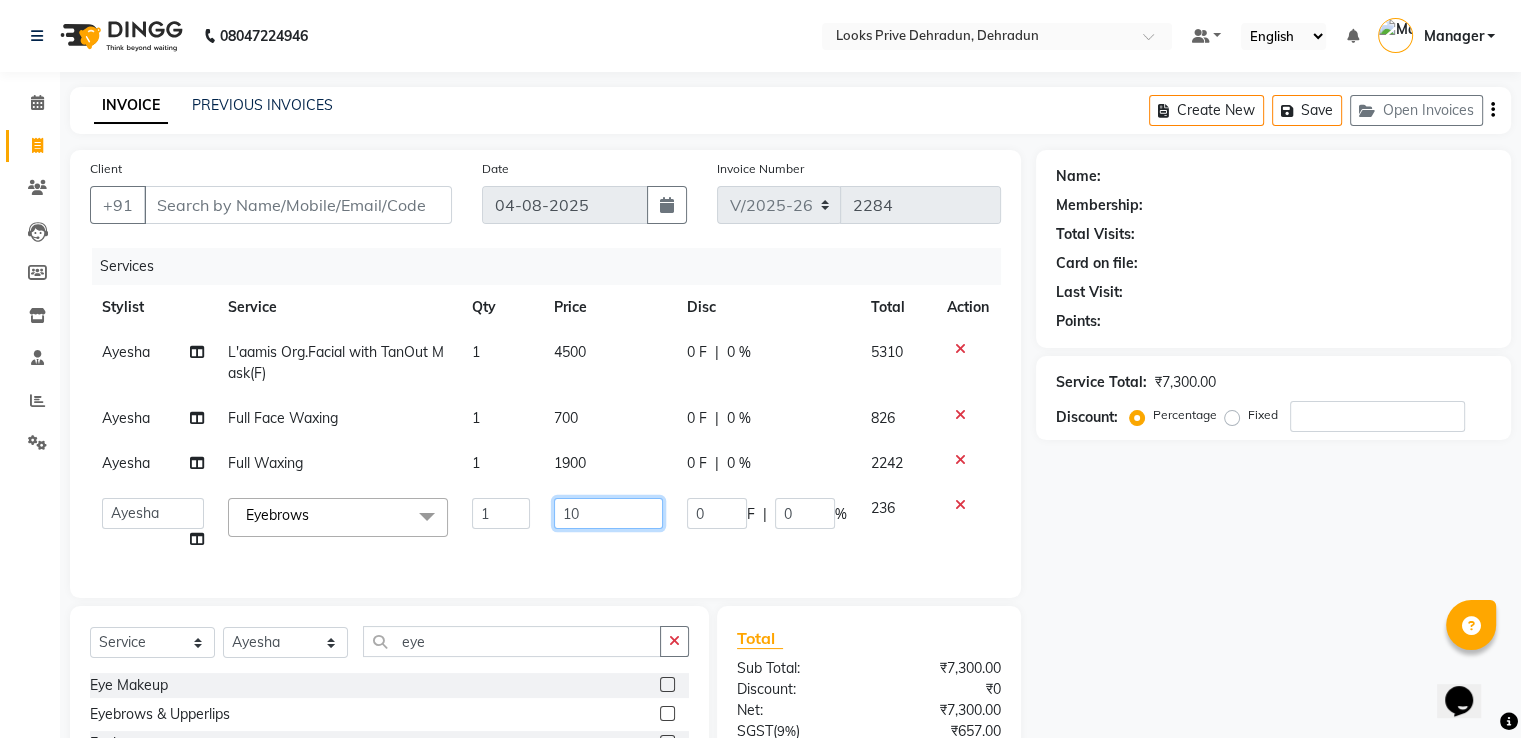 type on "100" 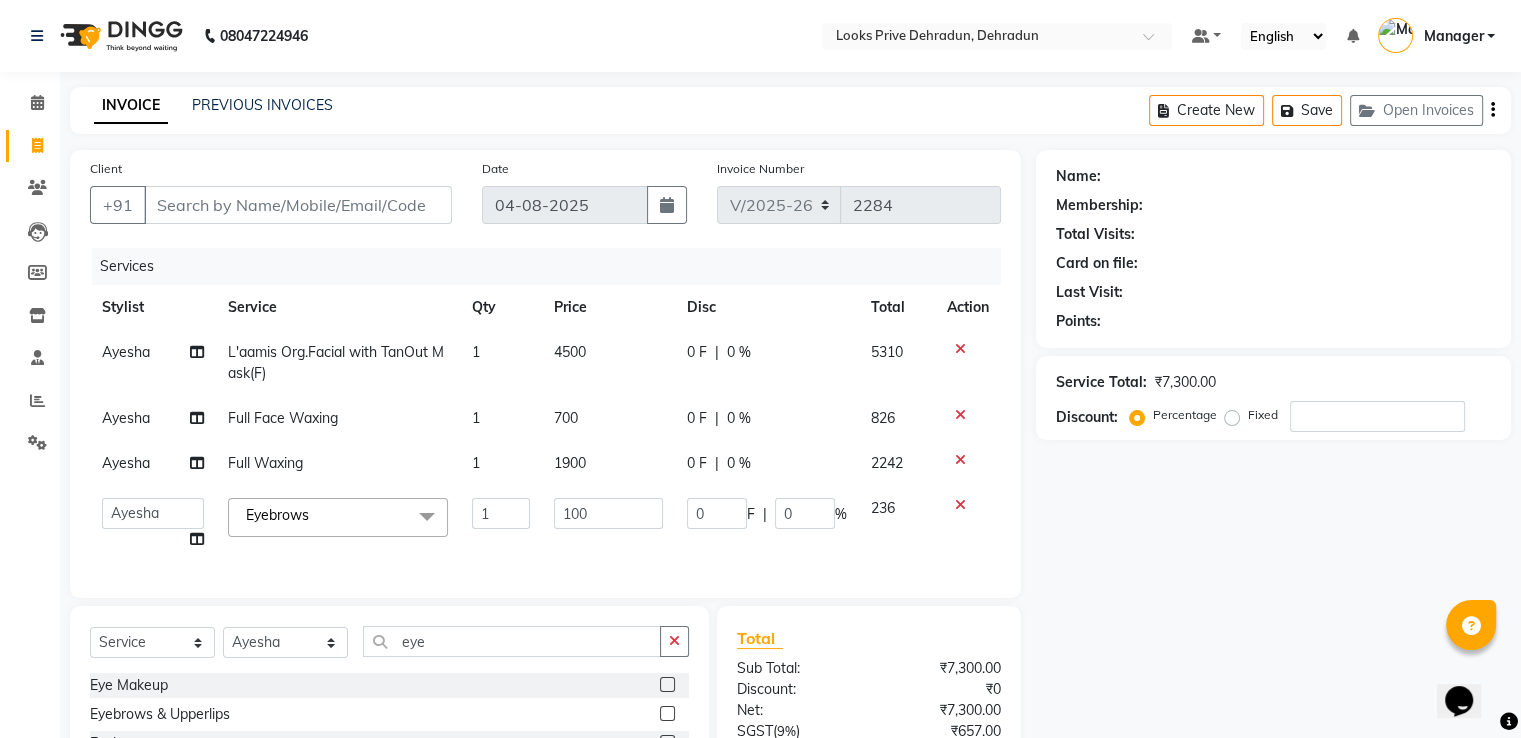 click on "100" 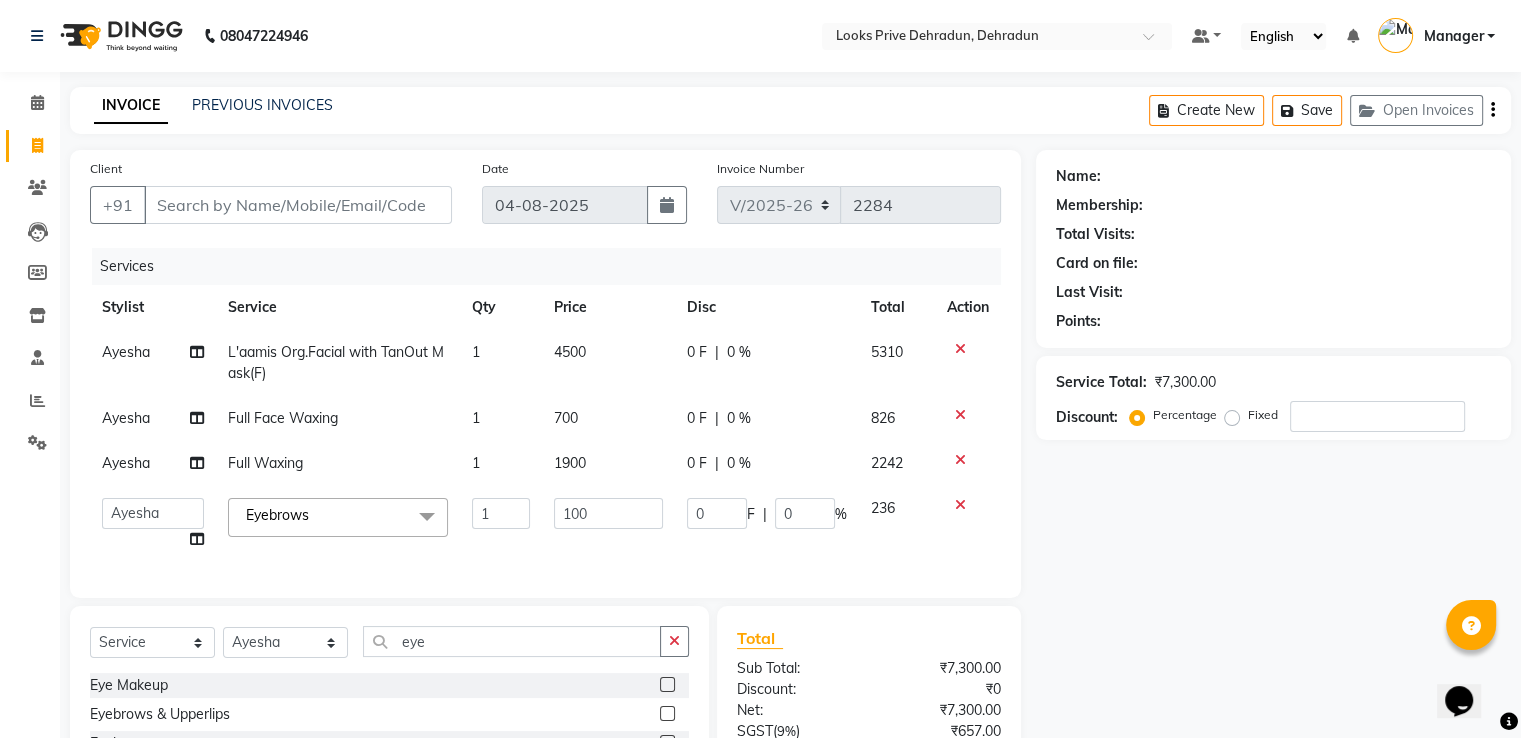 select on "76838" 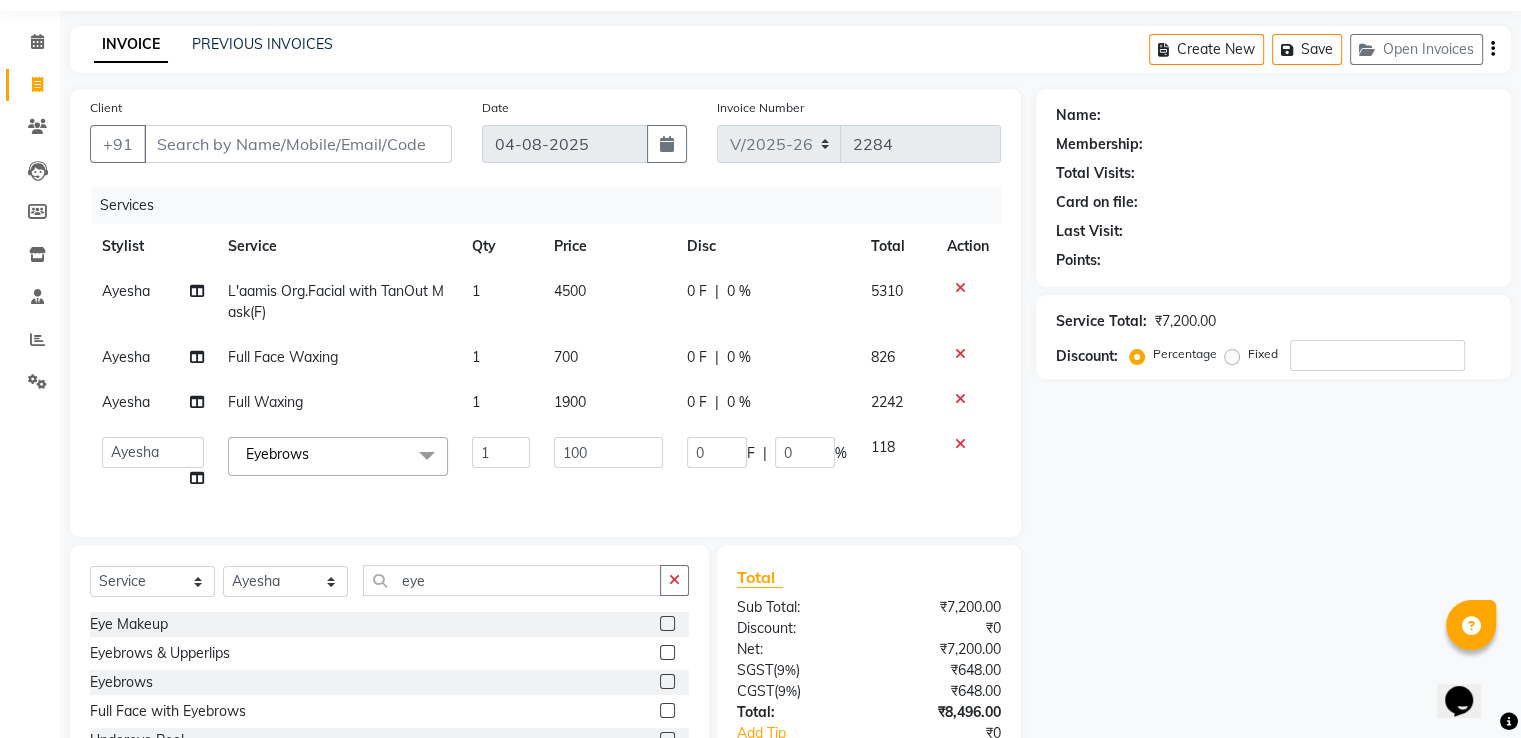 scroll, scrollTop: 0, scrollLeft: 0, axis: both 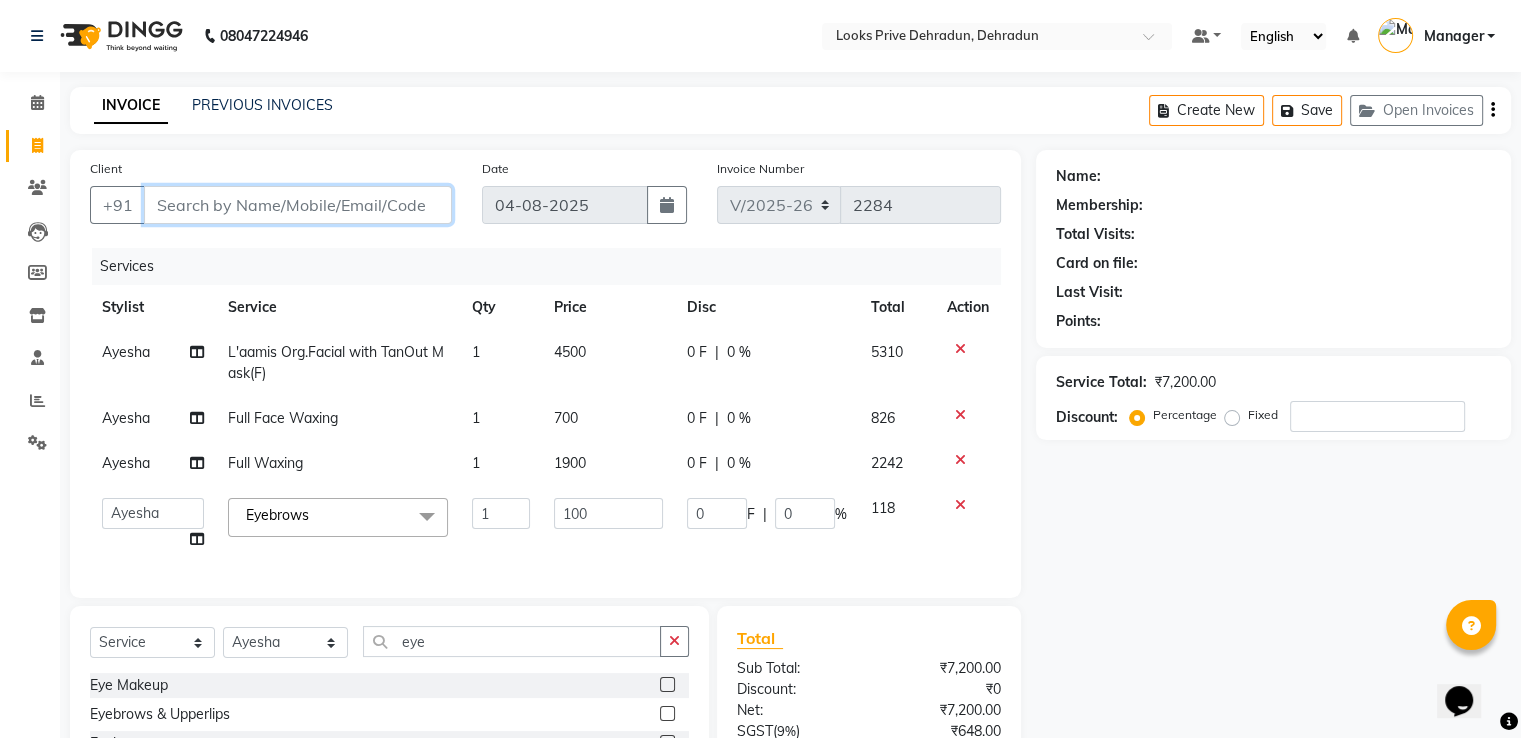 click on "Client" at bounding box center (298, 205) 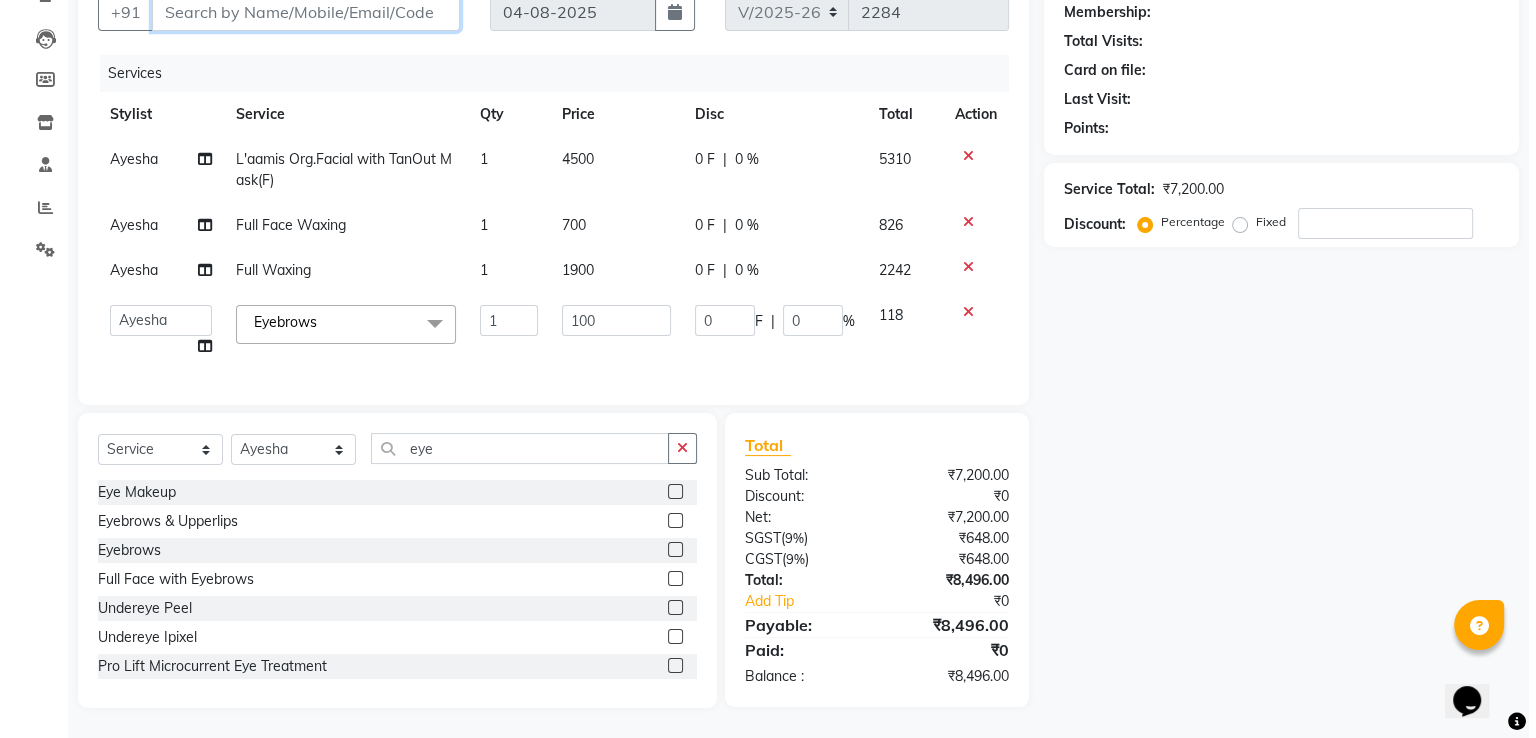 scroll, scrollTop: 100, scrollLeft: 0, axis: vertical 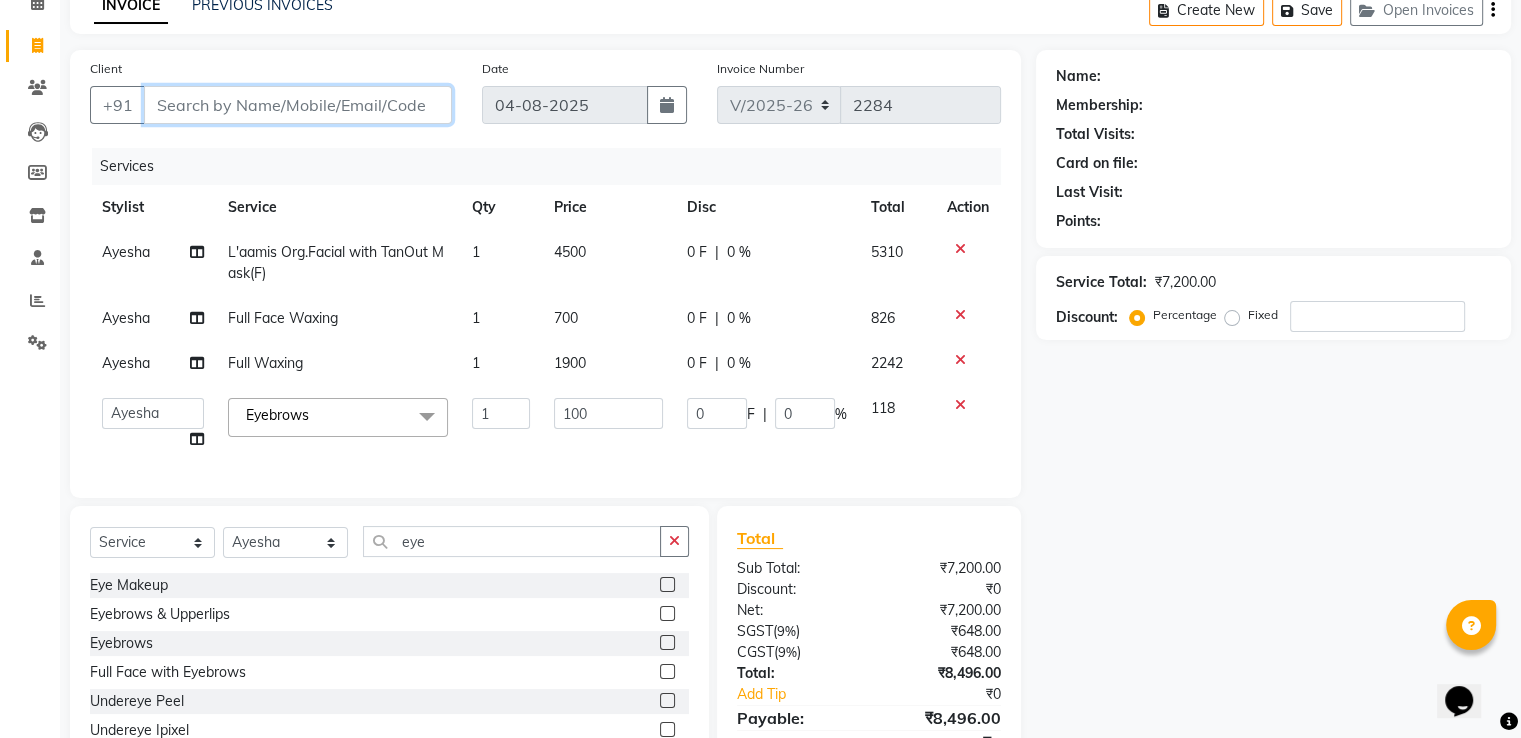 click on "Client" at bounding box center (298, 105) 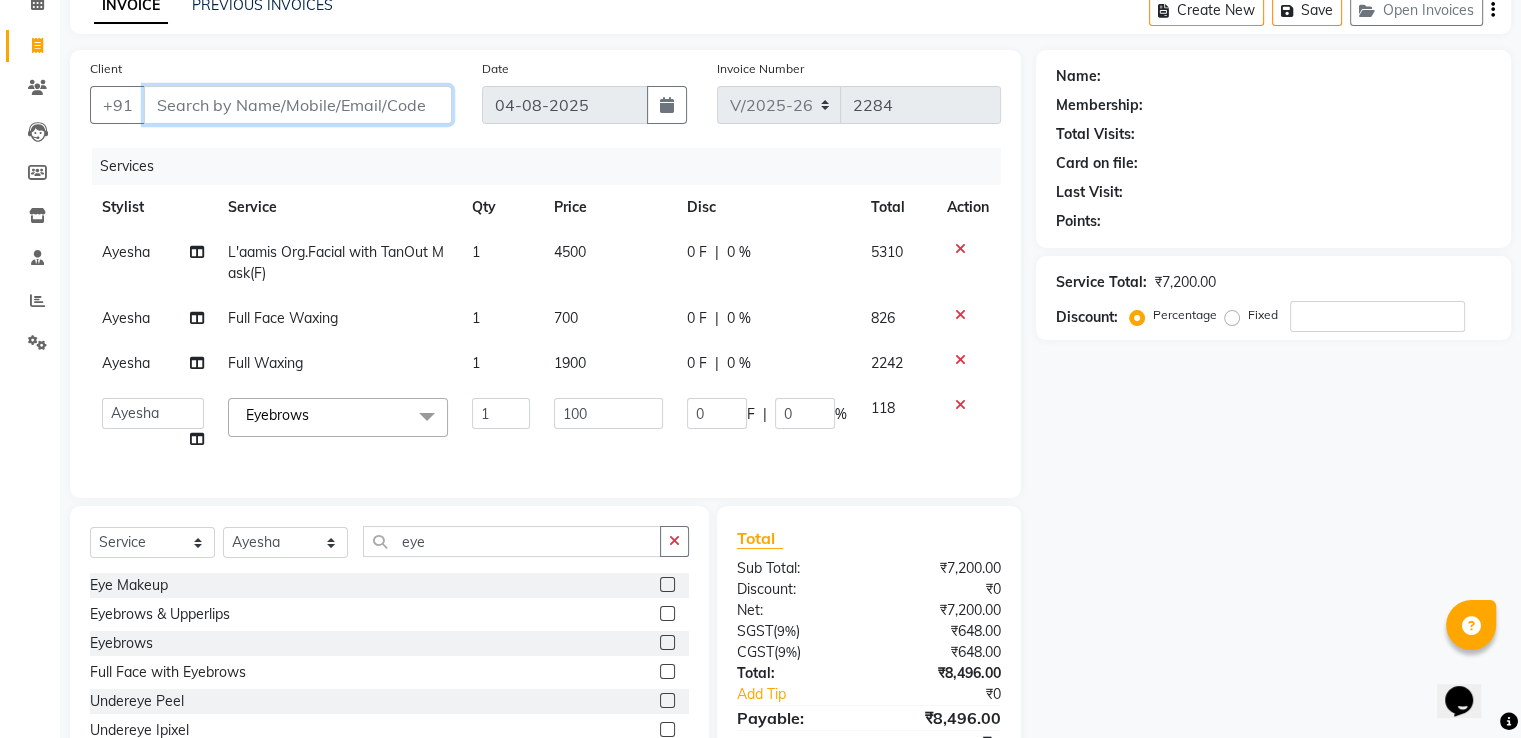 type on "7" 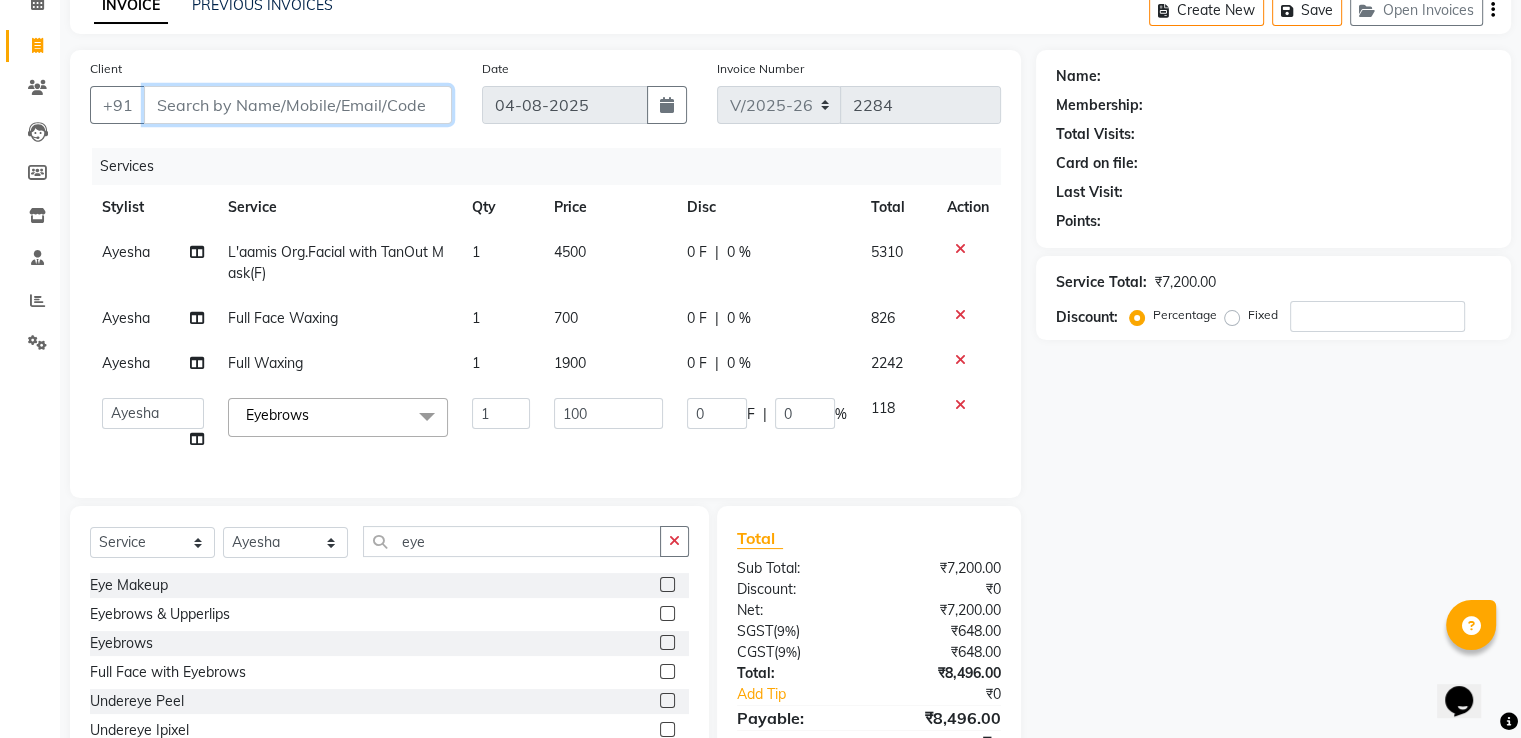 type on "0" 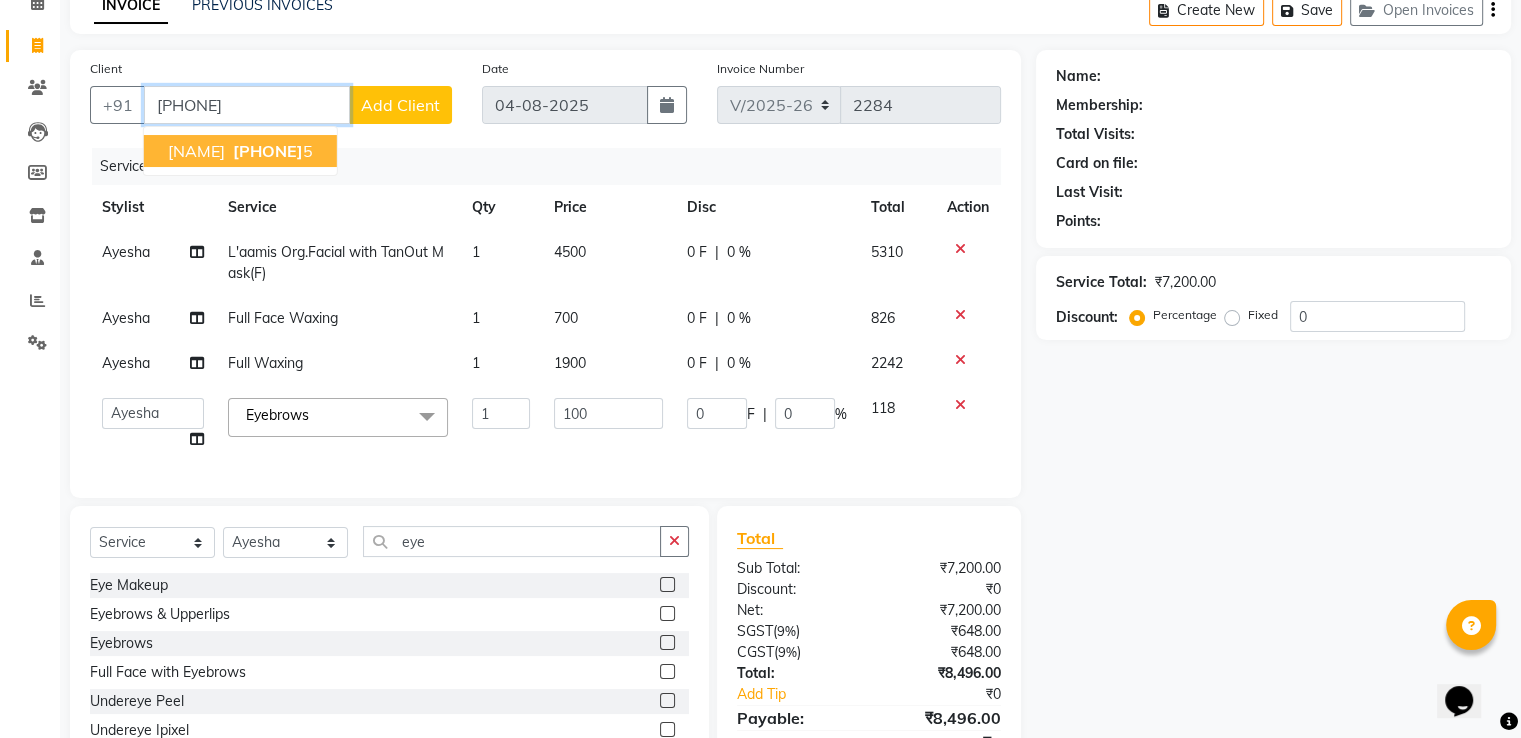 click on "730470048" at bounding box center [268, 151] 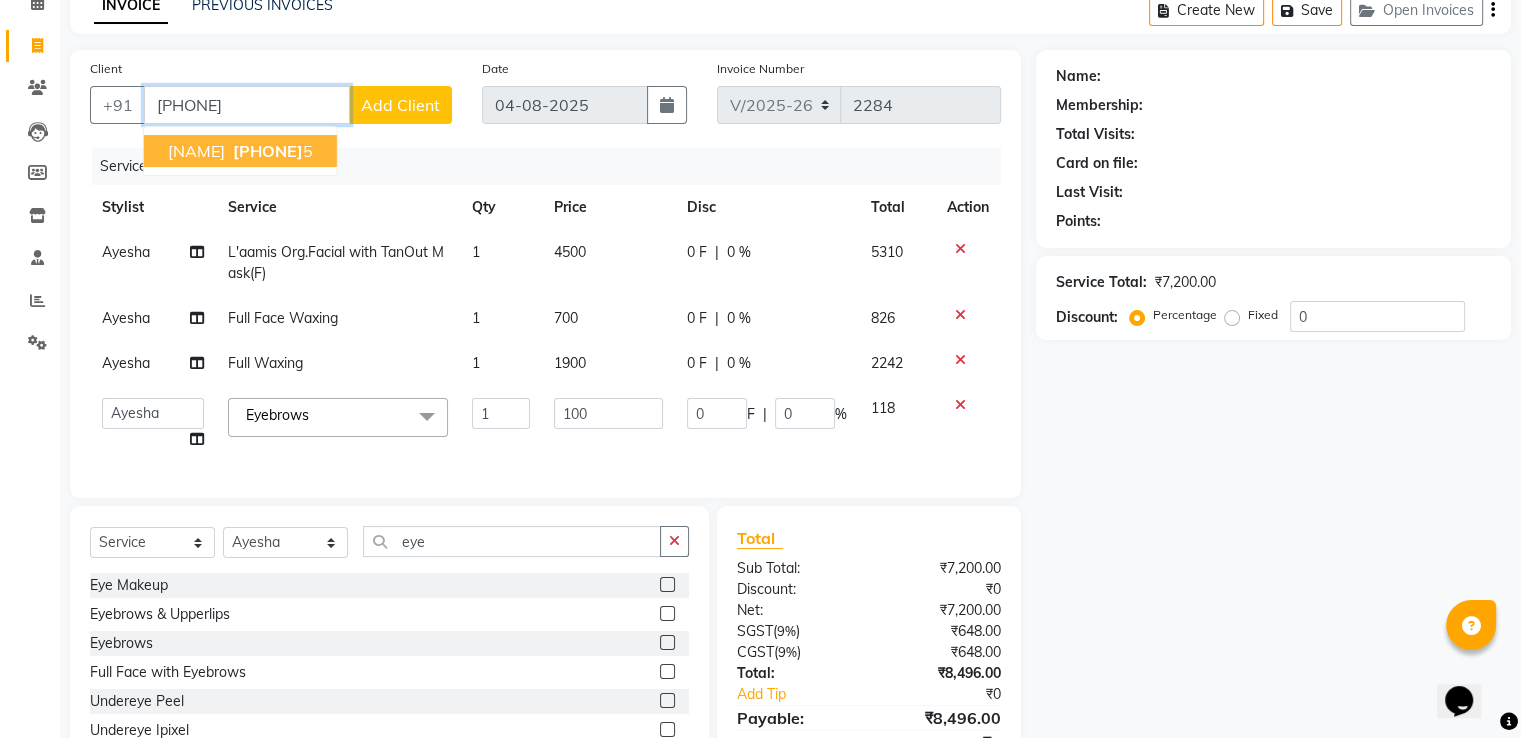 type on "[PHONE]" 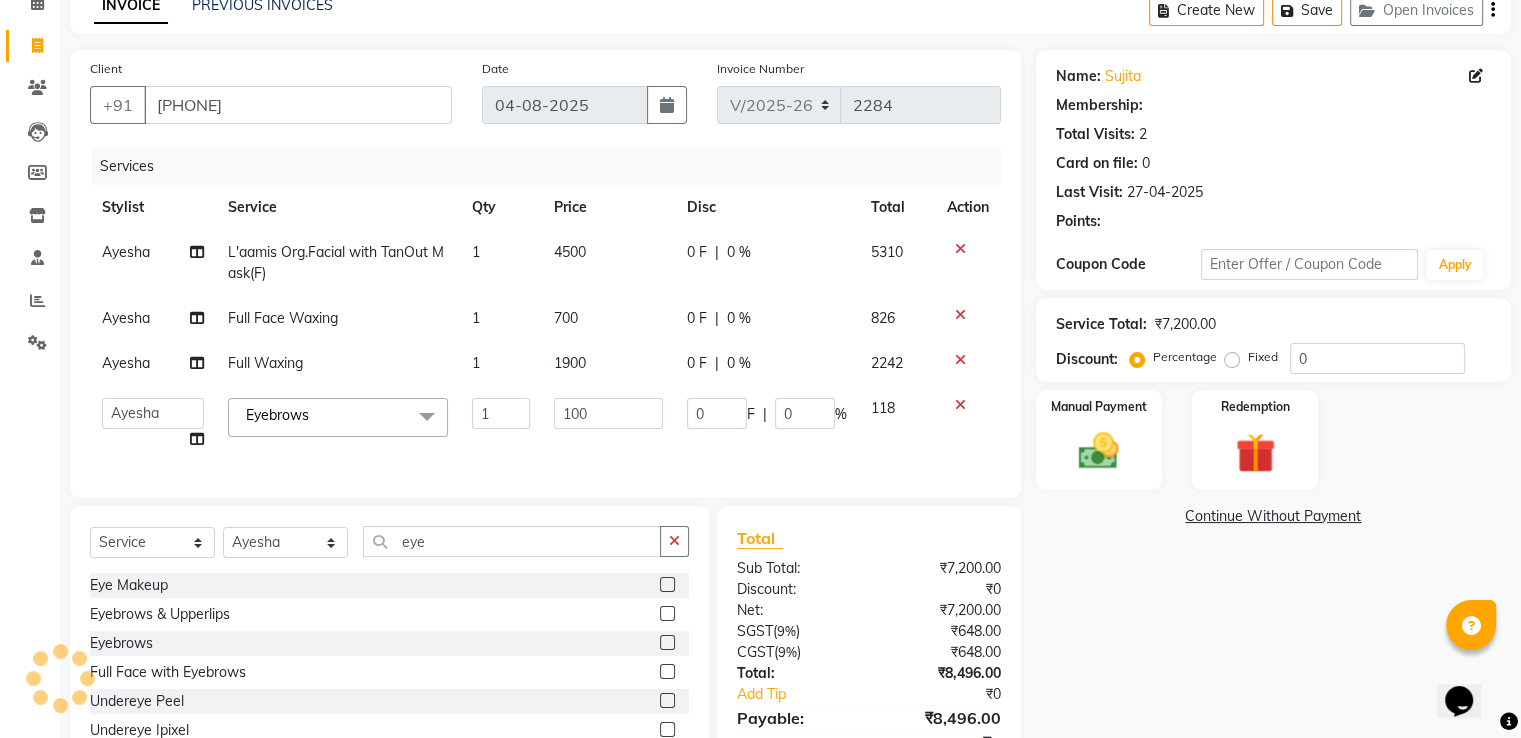 select on "1: Object" 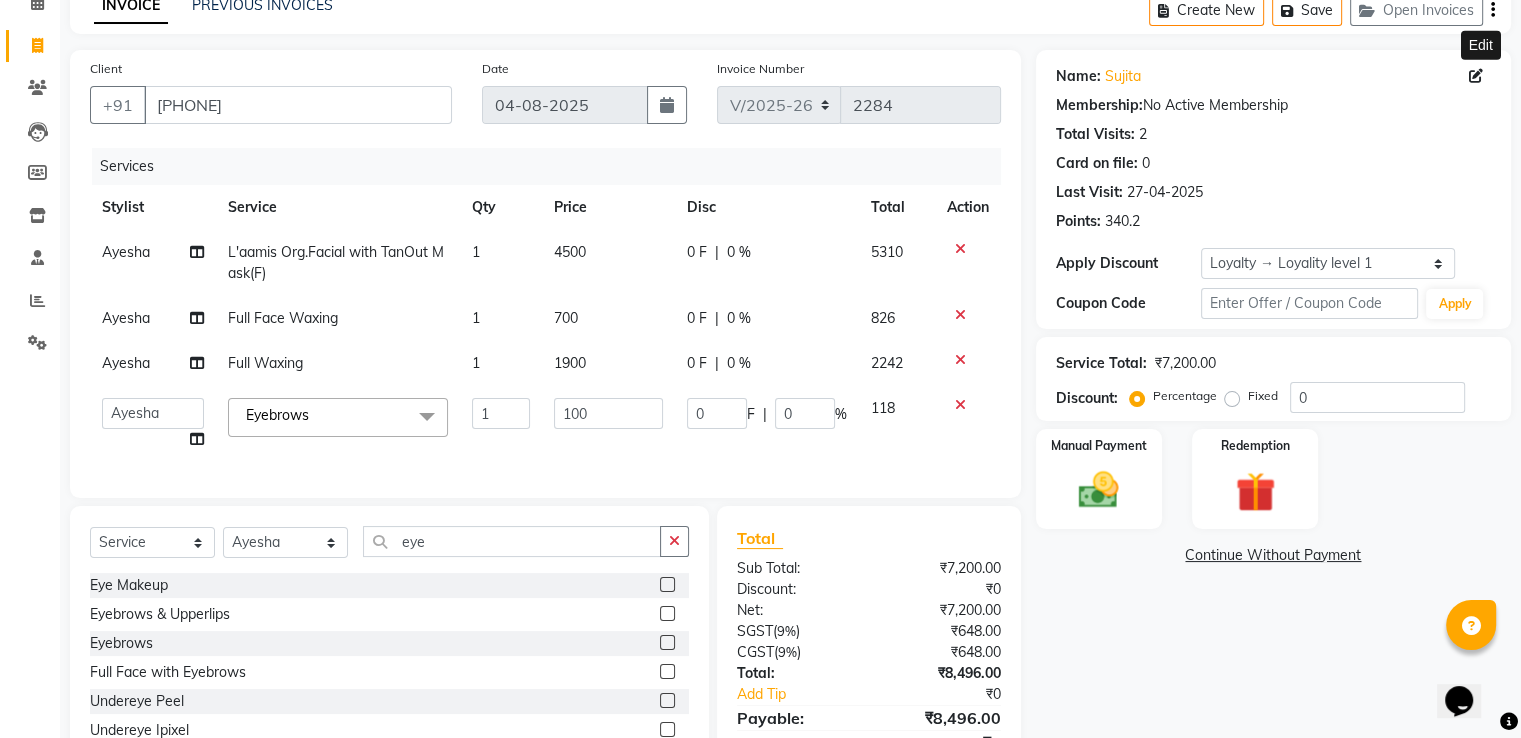 click 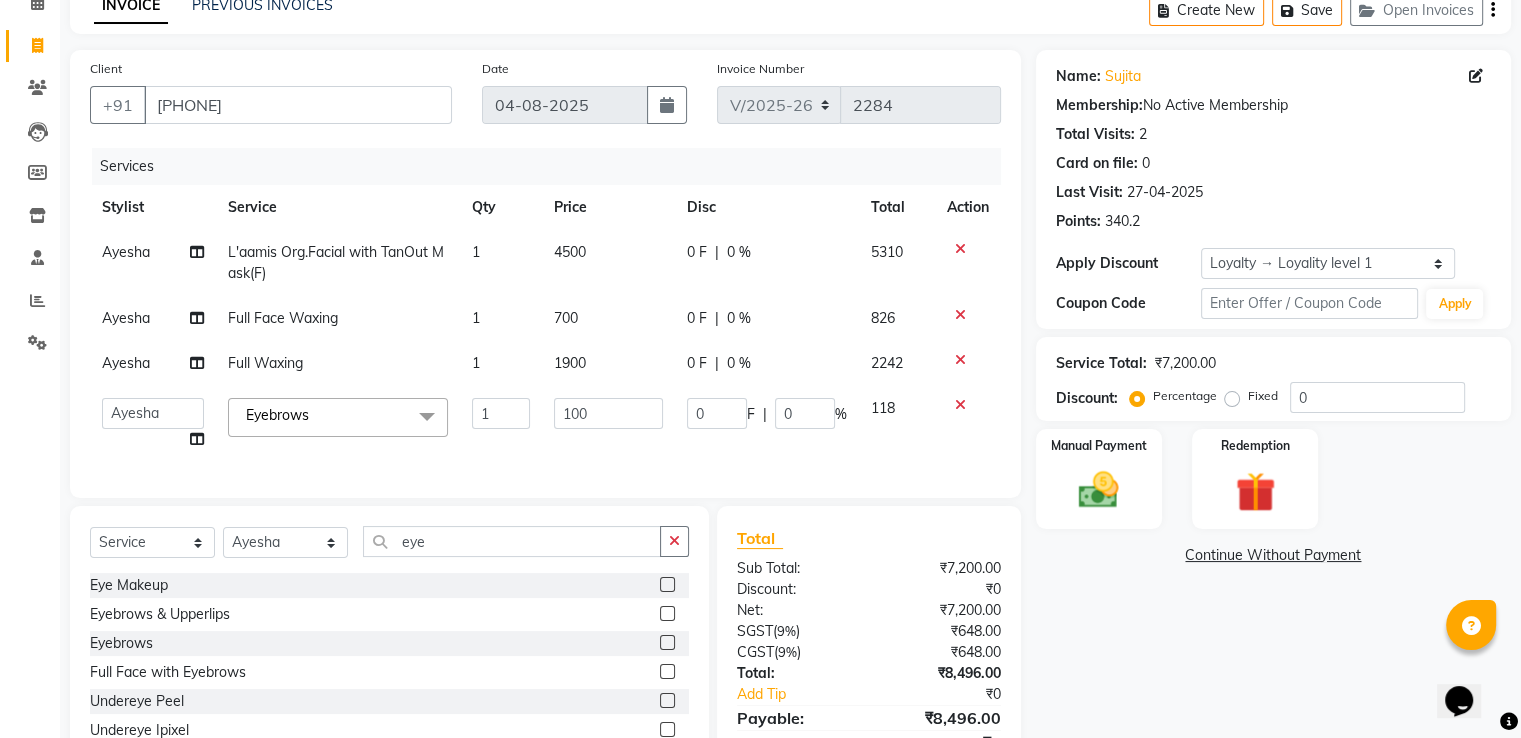 click on "Name: Sujita" 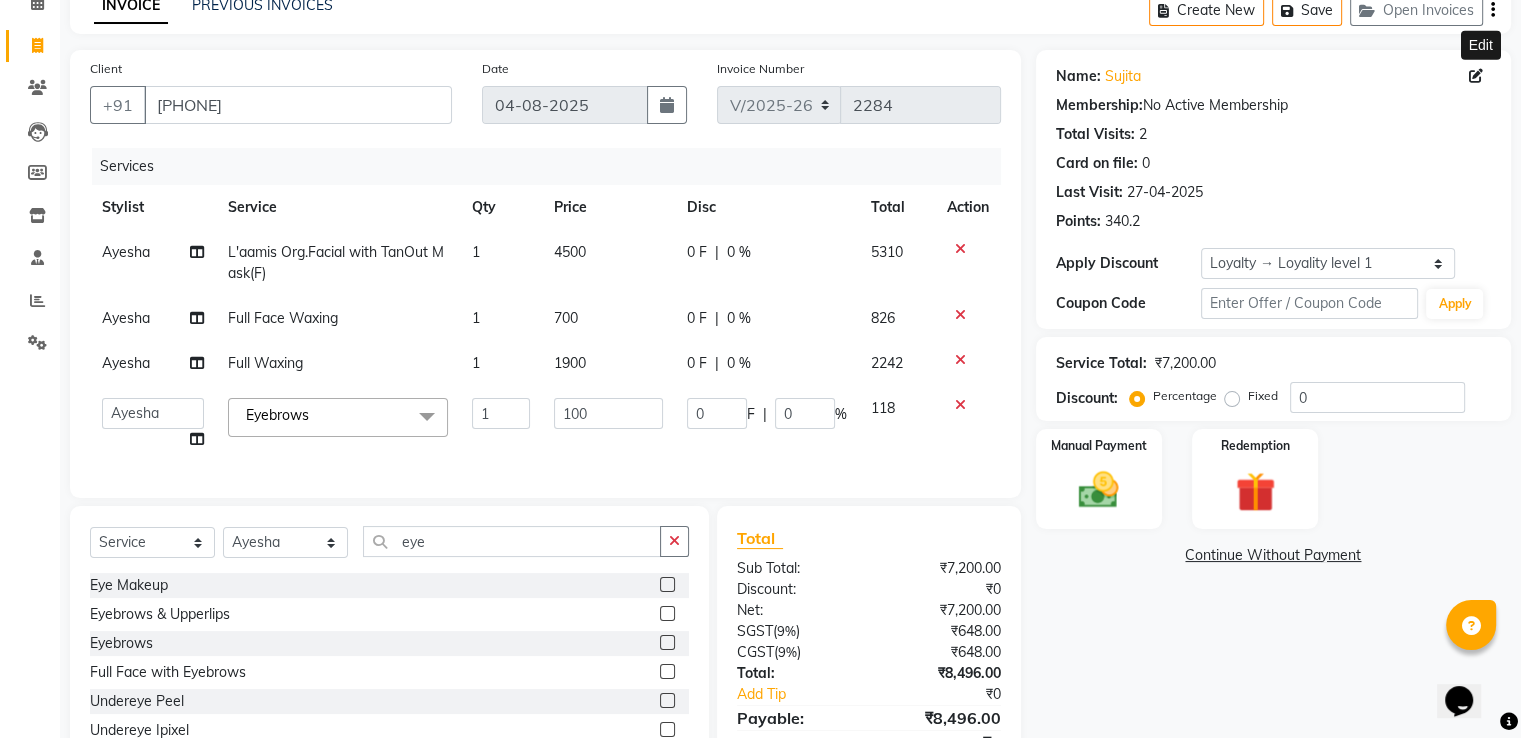 click 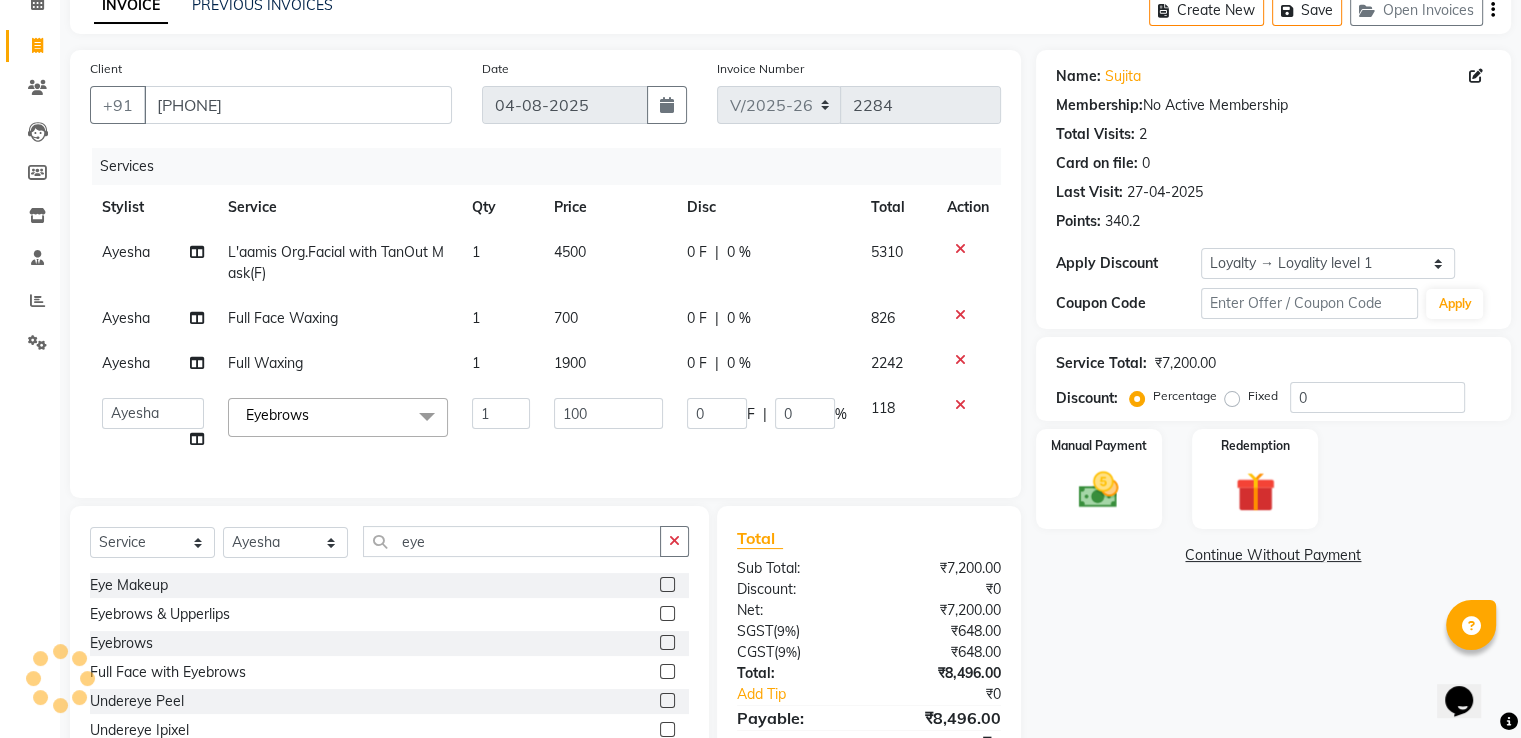 select on "female" 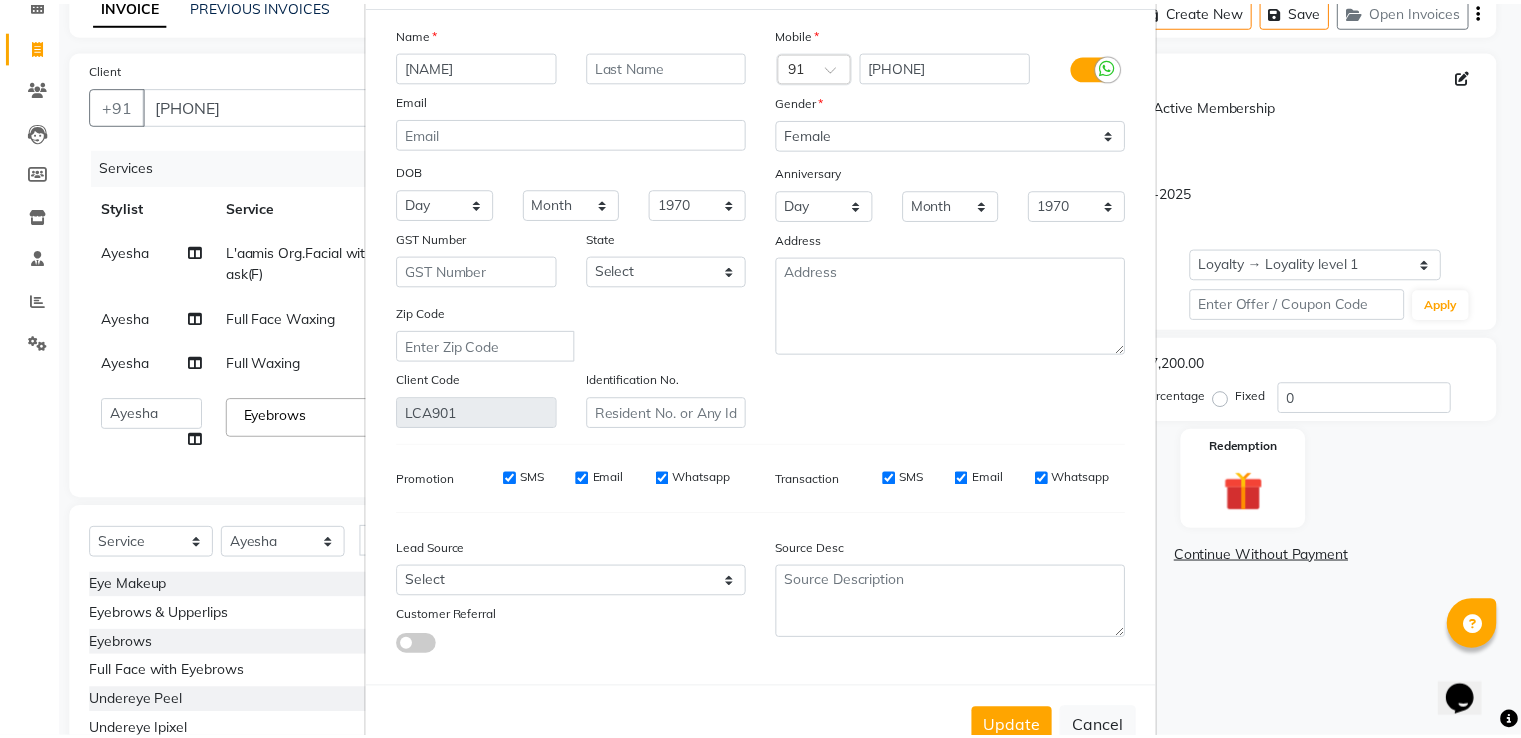 scroll, scrollTop: 160, scrollLeft: 0, axis: vertical 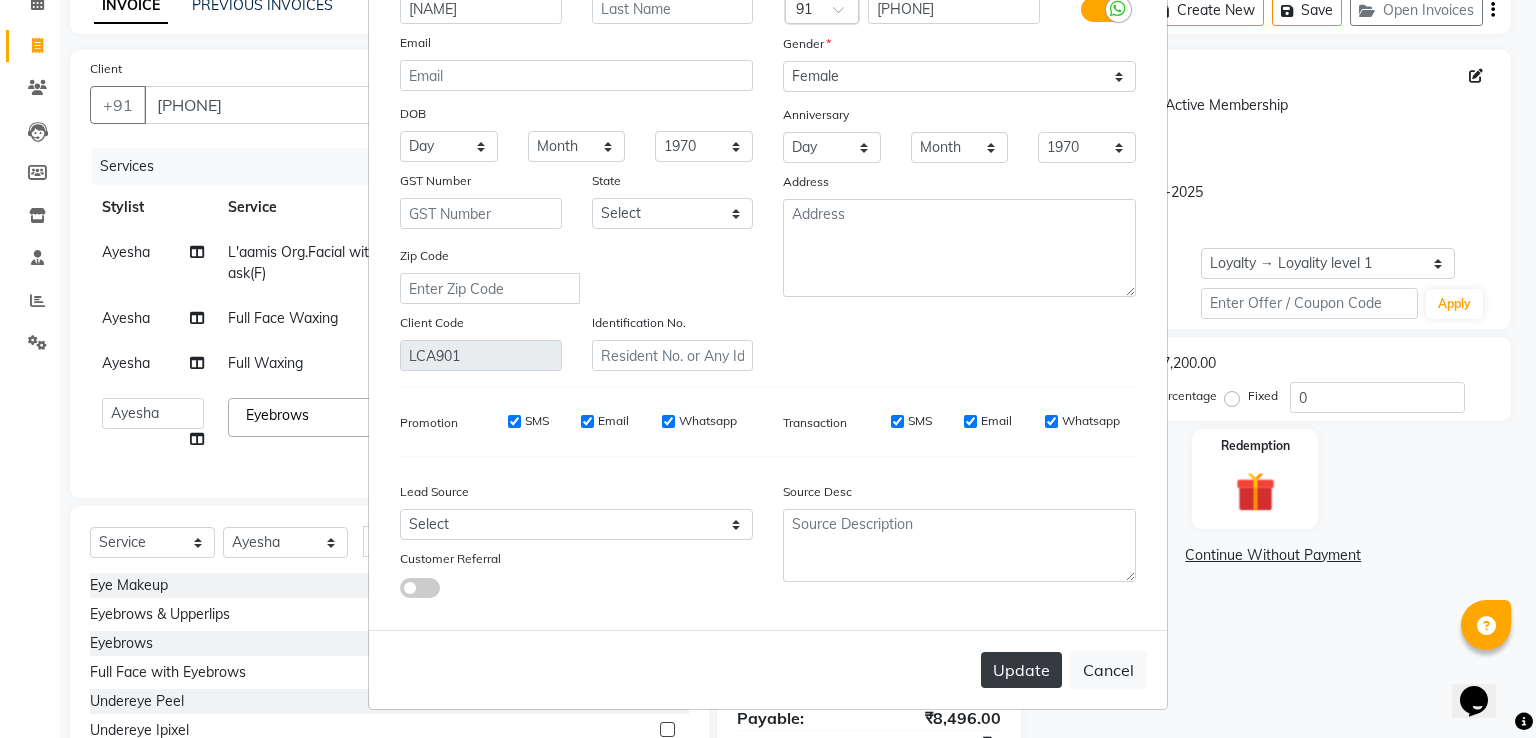 type on "[FIRST]" 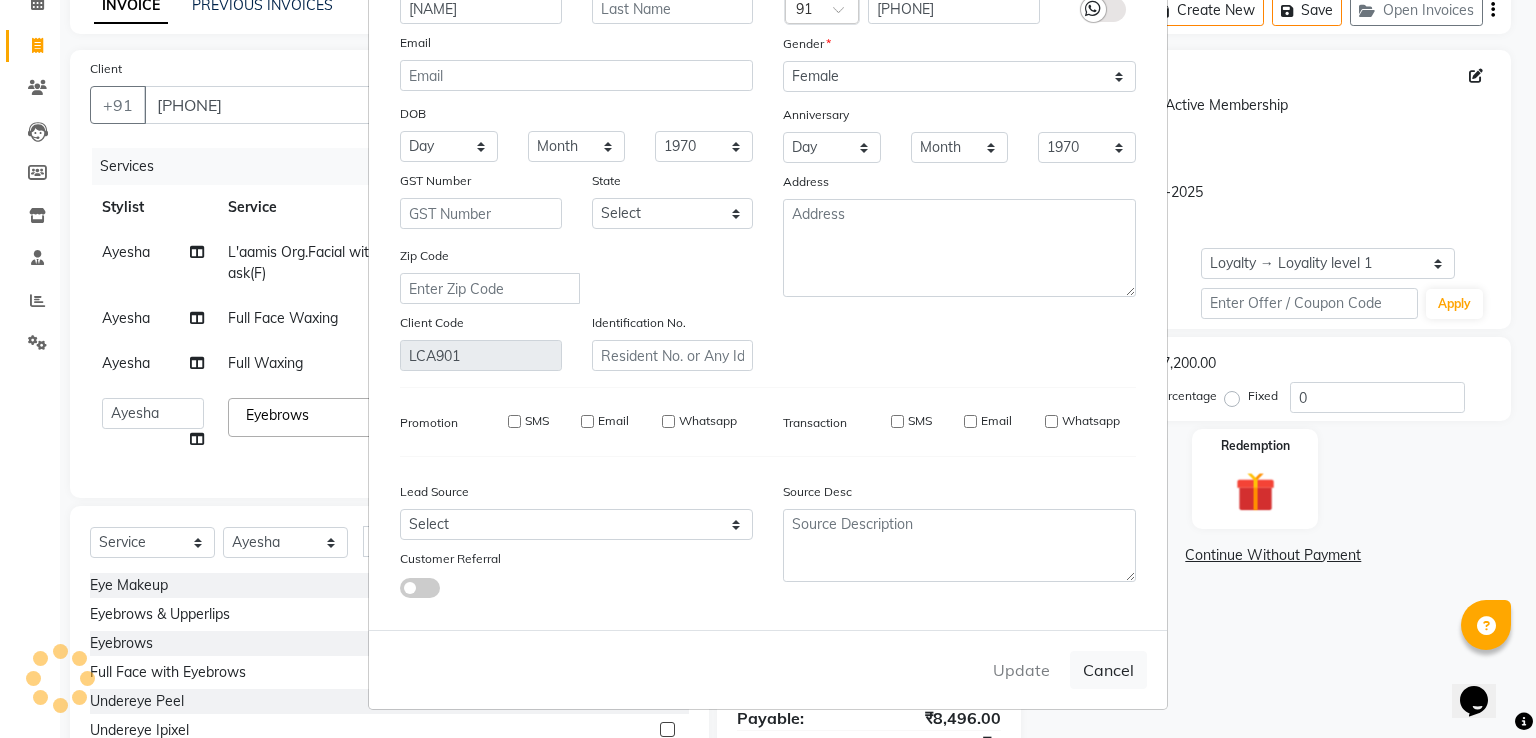 type 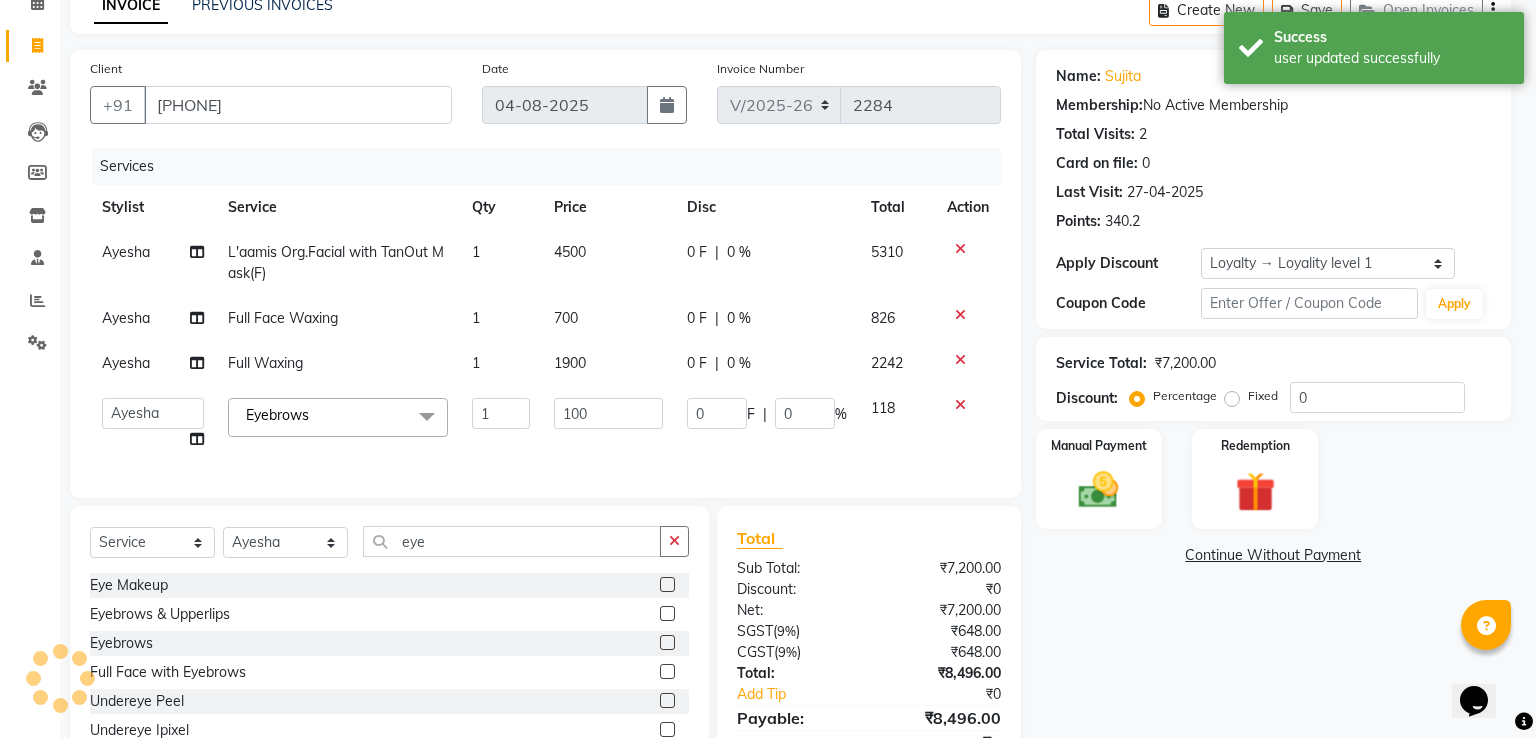 select on "1: Object" 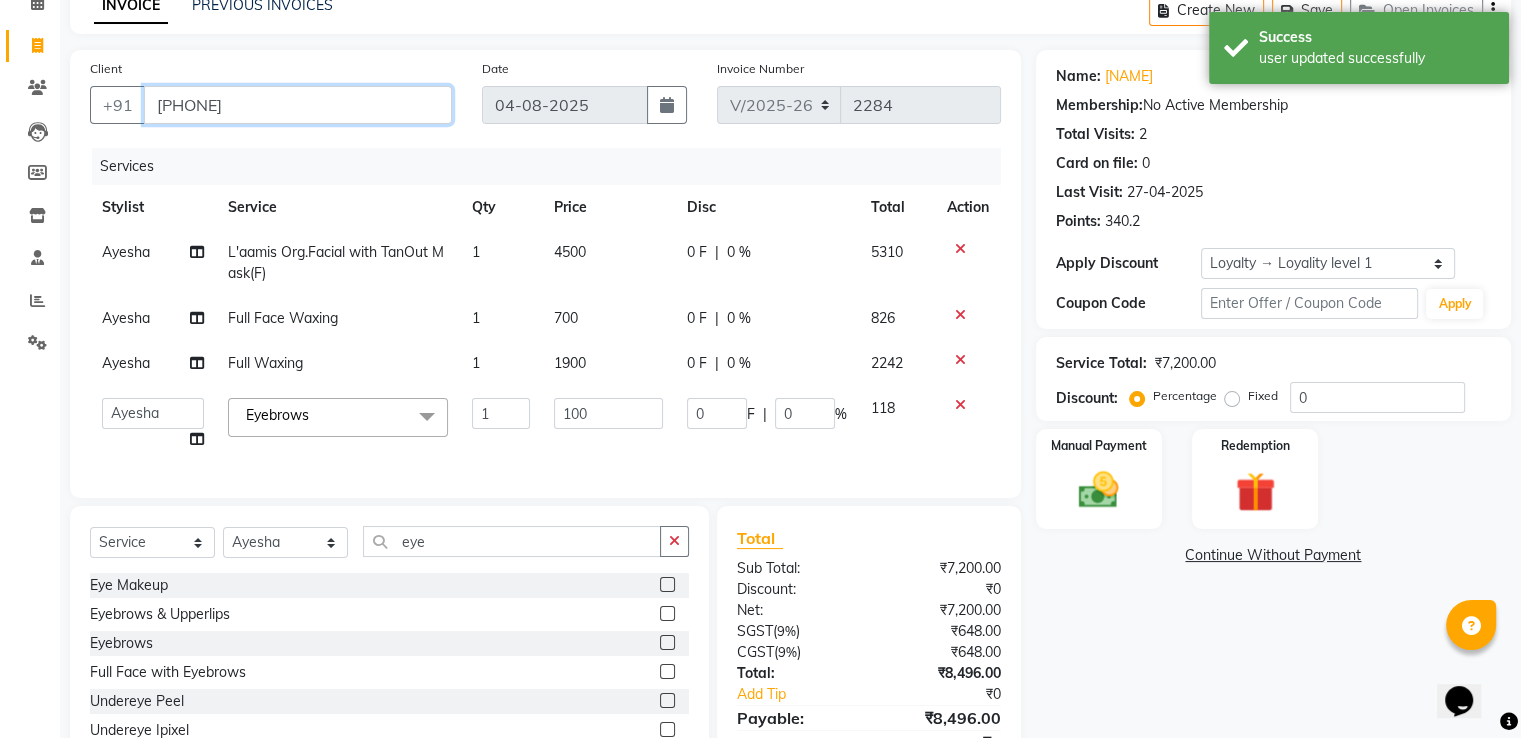 drag, startPoint x: 340, startPoint y: 105, endPoint x: 0, endPoint y: 176, distance: 347.33414 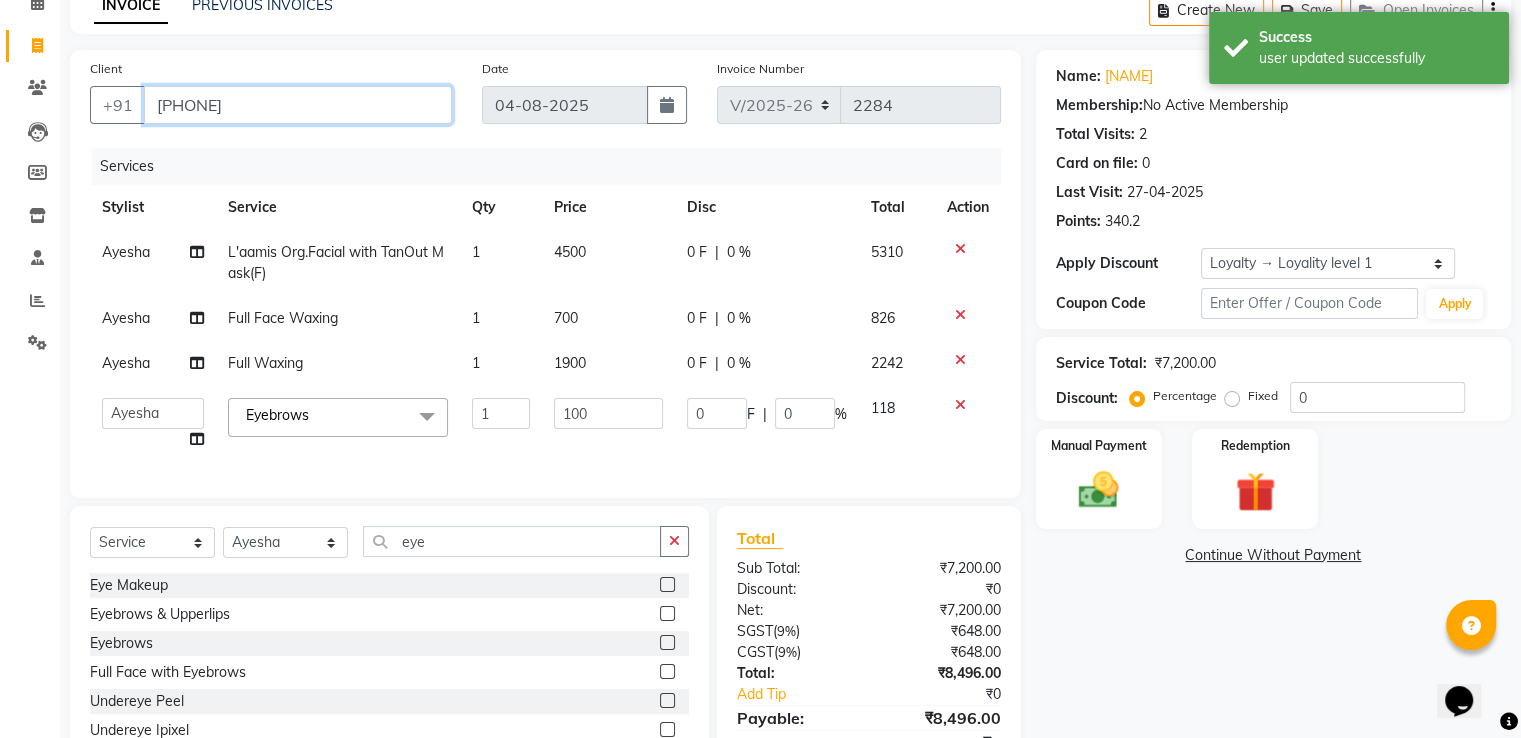 click on "08047224946 Select Location × Looks Prive Dehradun, Dehradun Default Panel My Panel English ENGLISH Español العربية मराठी हिंदी ગુજરાતી தமிழ் 中文 Notifications nothing to show Manager Manage Profile Change Password Sign out  Version:3.16.0  ☀ Looks Prive Dehradun, Dehradun  Calendar  Invoice  Clients  Leads   Members  Inventory  Staff  Reports  Settings Completed InProgress Upcoming Dropped Tentative Check-In Confirm Bookings Generate Report Segments Page Builder INVOICE PREVIOUS INVOICES Create New   Save   Open Invoices  Client +91 7304700485 Date 04-08-2025 Invoice Number V/2025 V/2025-26 2284 Services Stylist Service Qty Price Disc Total Action Ayesha L'aamis Org.Facial with TanOut Mask(F) 1 4500 0 F | 0 % 5310 Ayesha Full Face Waxing 1 700 0 F | 0 % 826 Ayesha Full Waxing 1 1900 0 F | 0 % 2242  A2R_Master   Aamir   Ajay_Pedicurist   Ashima   Ayesha   Bilal   Dinesh_pdct   Kaleem   Karni   Lovely   Lucky_pdct   Manager   Muskan   Nasir   Rajeev  x" 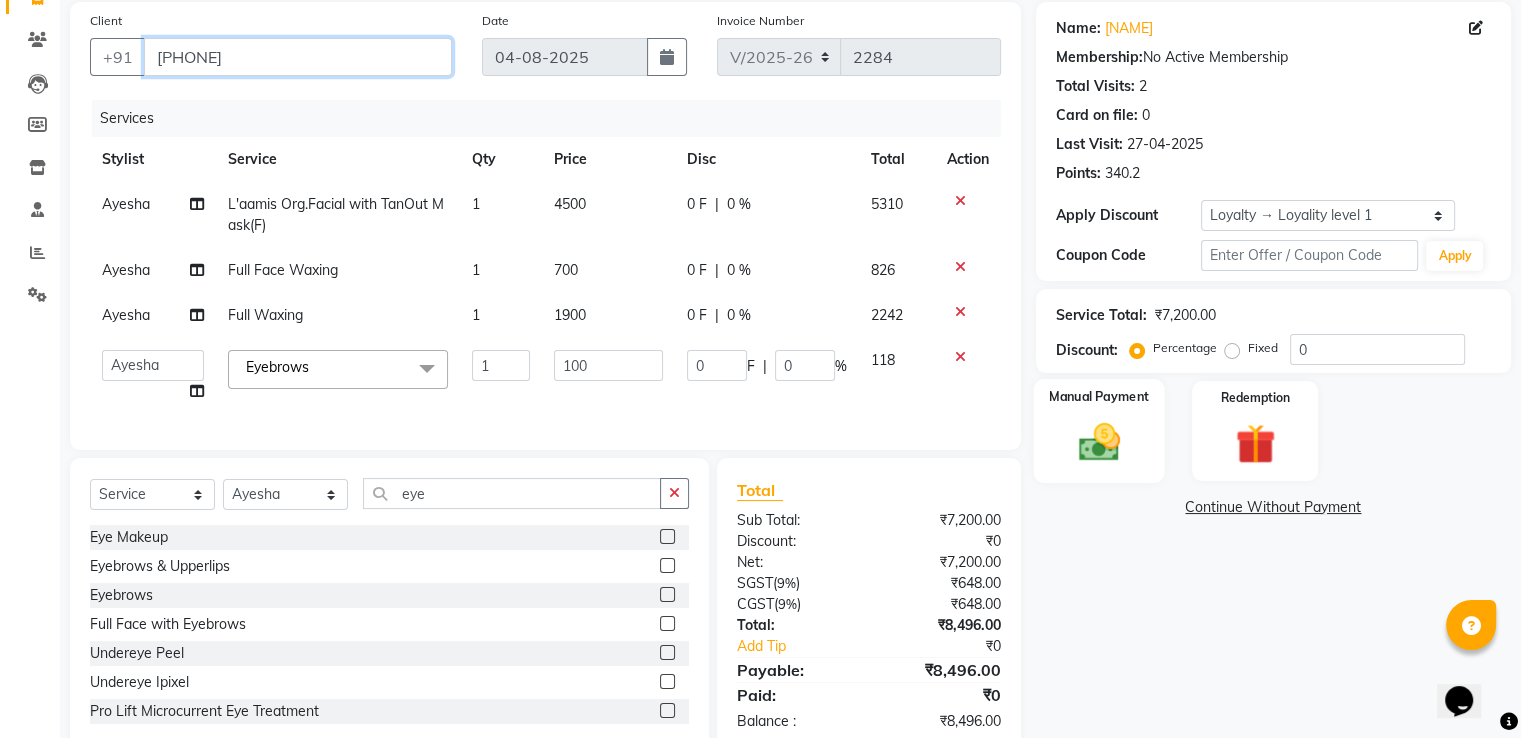 scroll, scrollTop: 209, scrollLeft: 0, axis: vertical 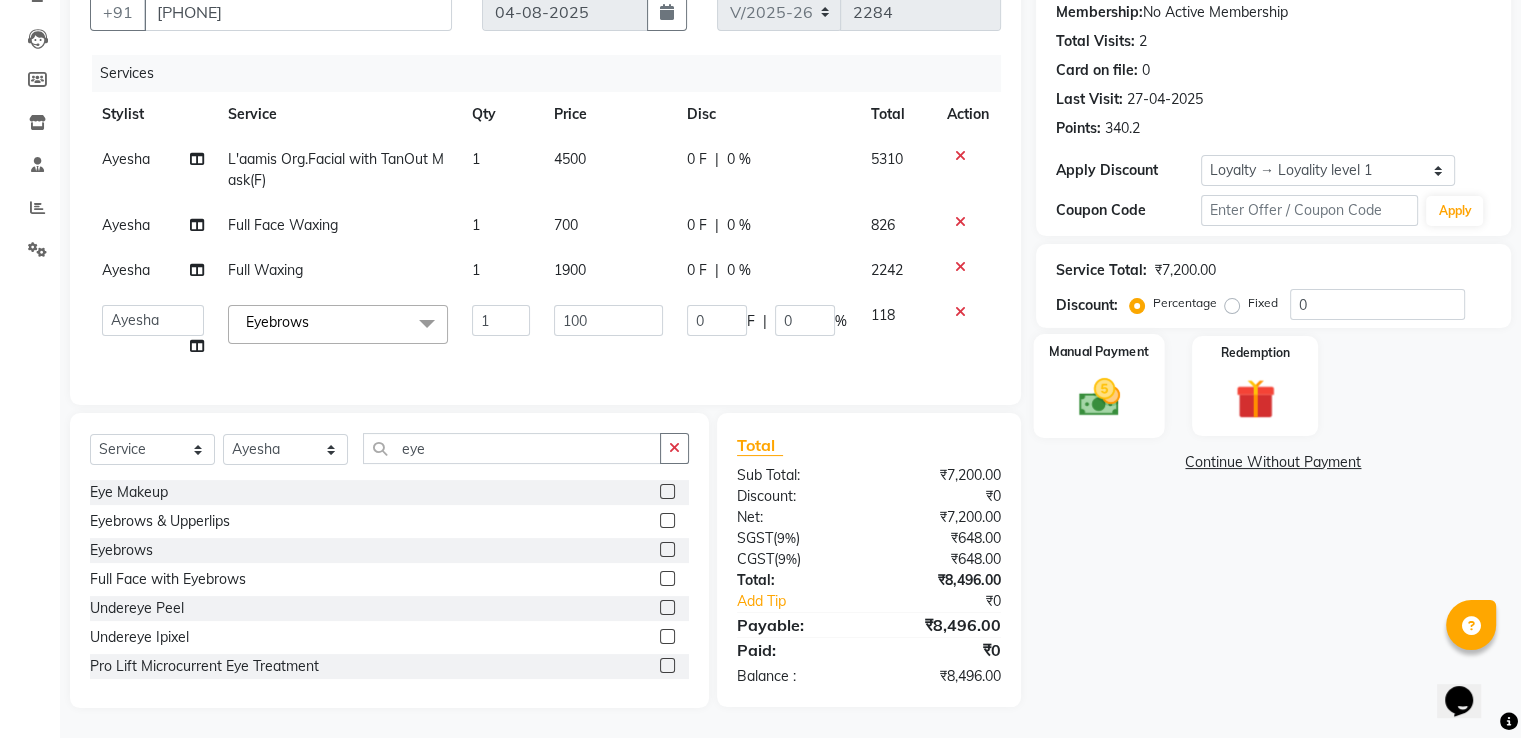 click 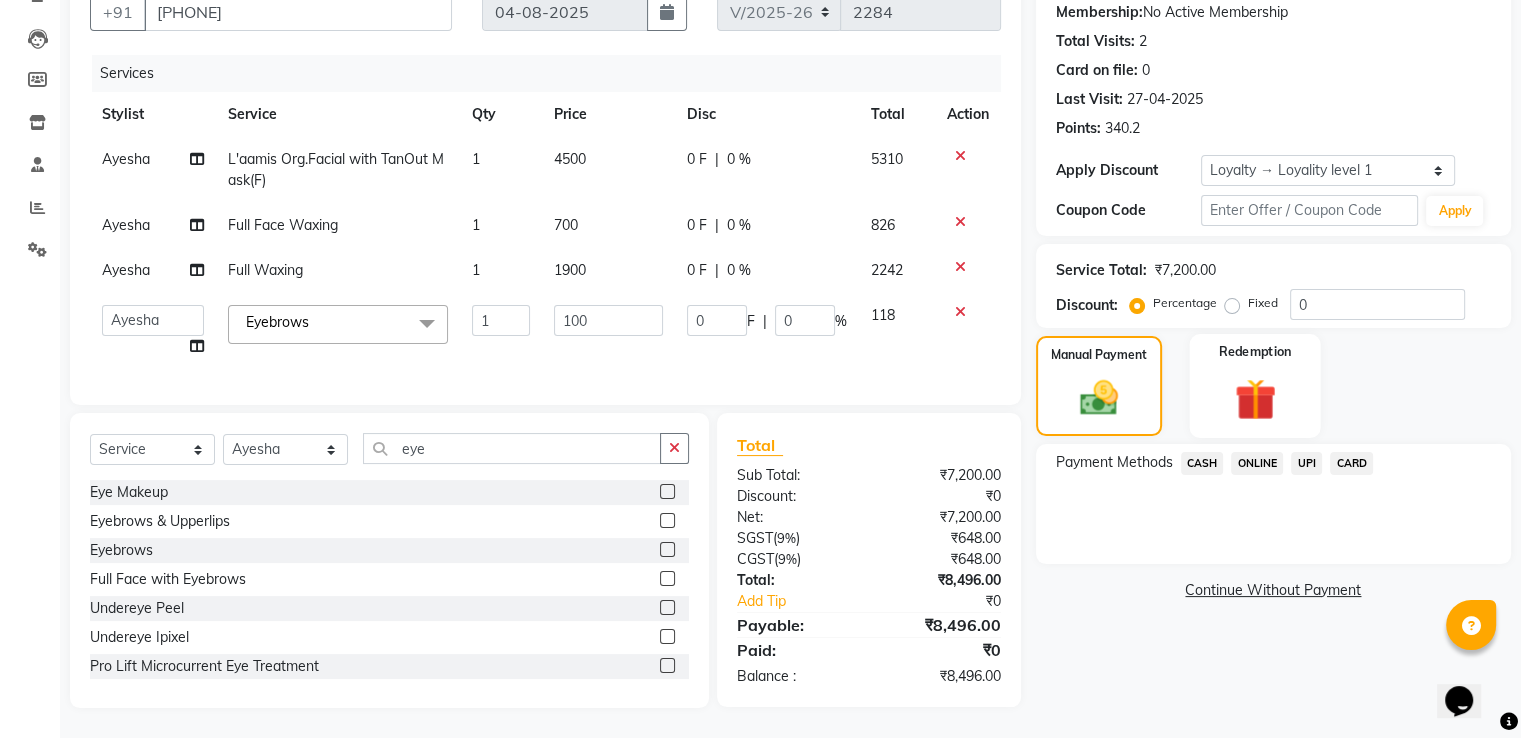 click 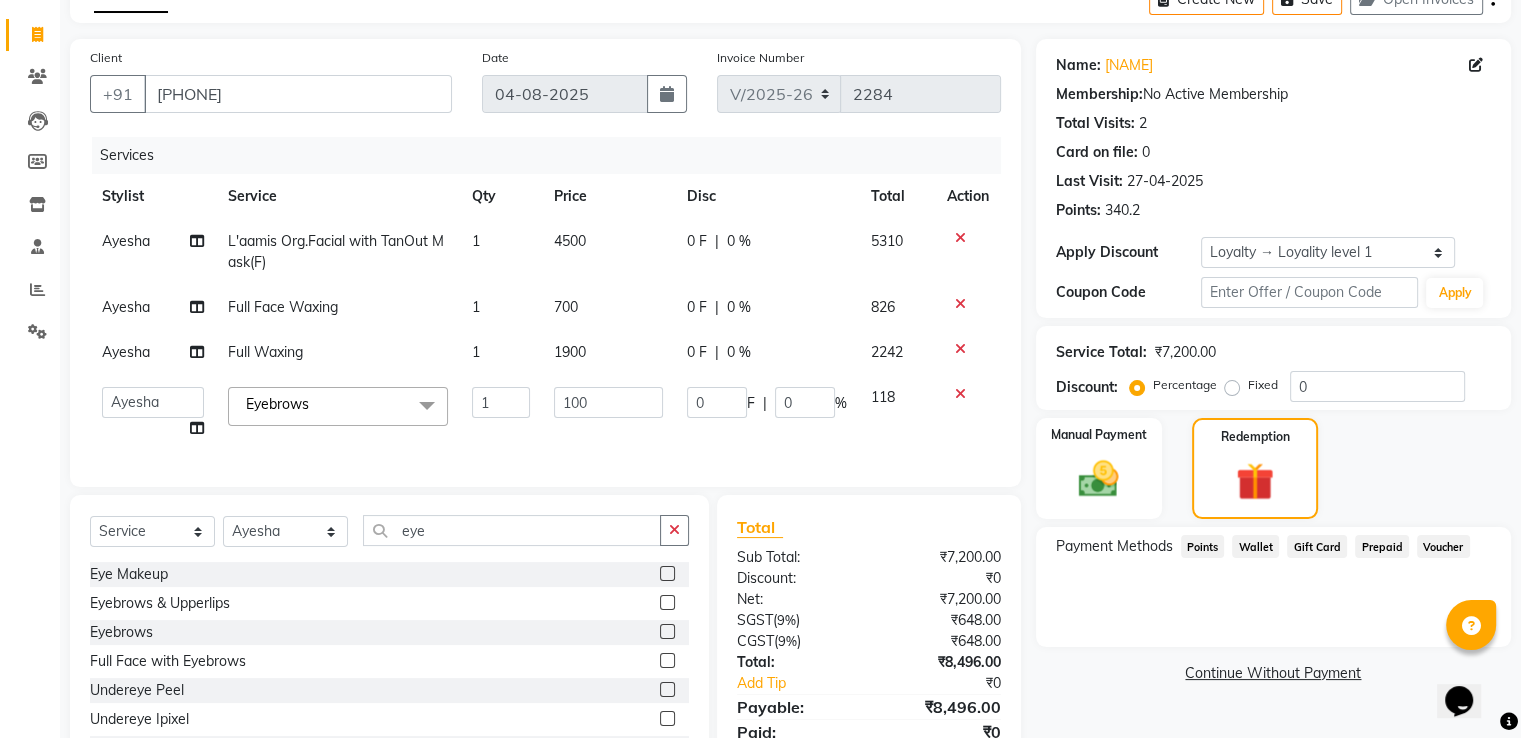 scroll, scrollTop: 0, scrollLeft: 0, axis: both 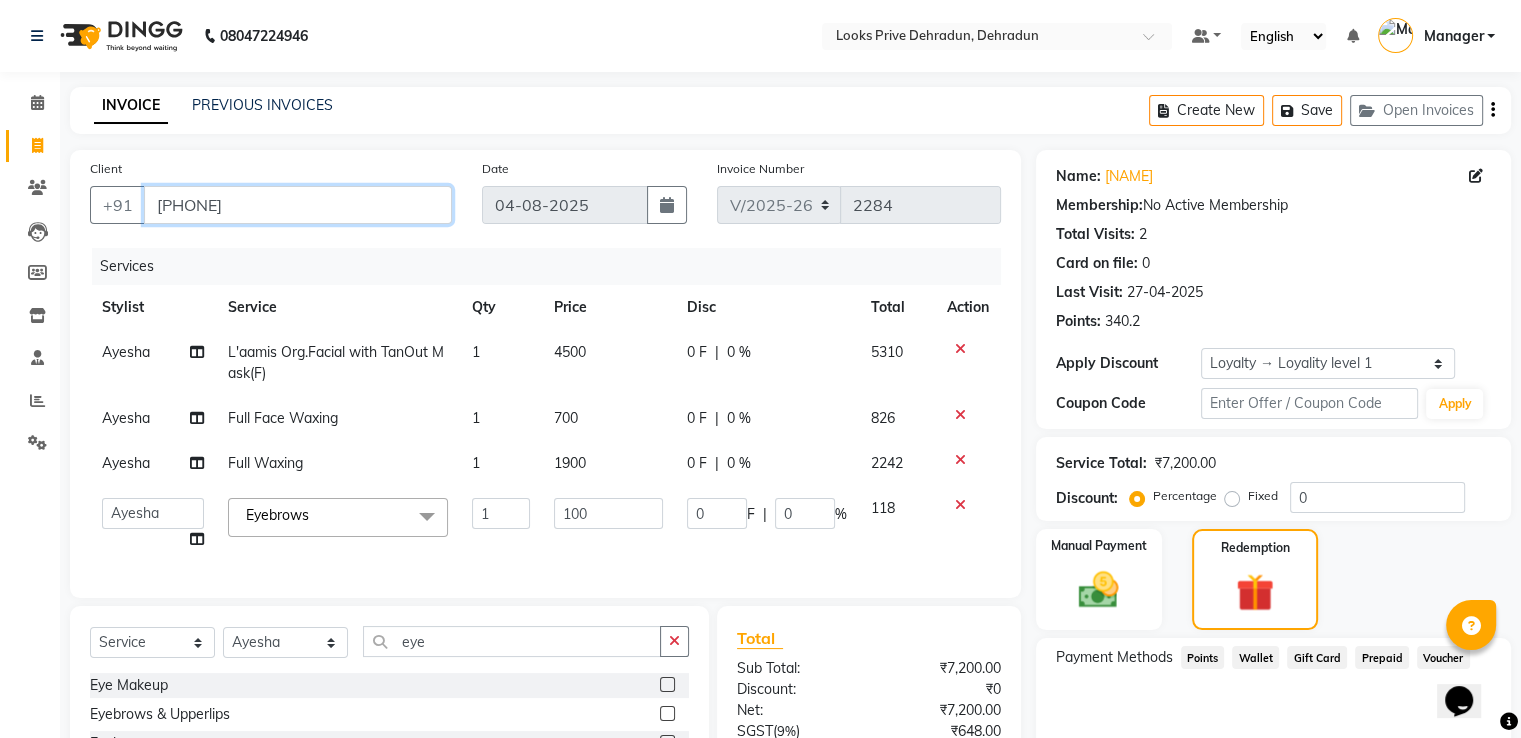 click on "[PHONE]" at bounding box center [298, 205] 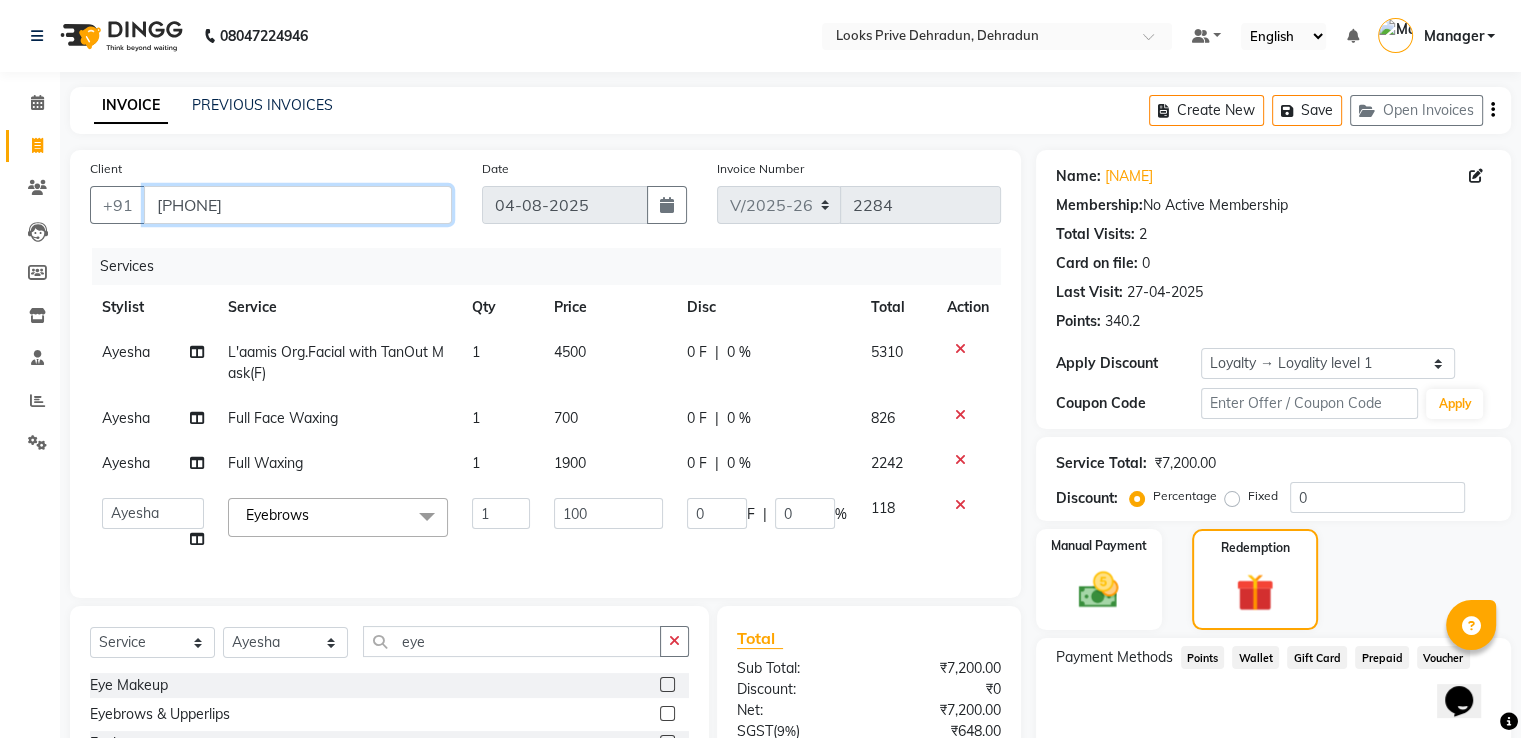 click on "[PHONE]" at bounding box center (298, 205) 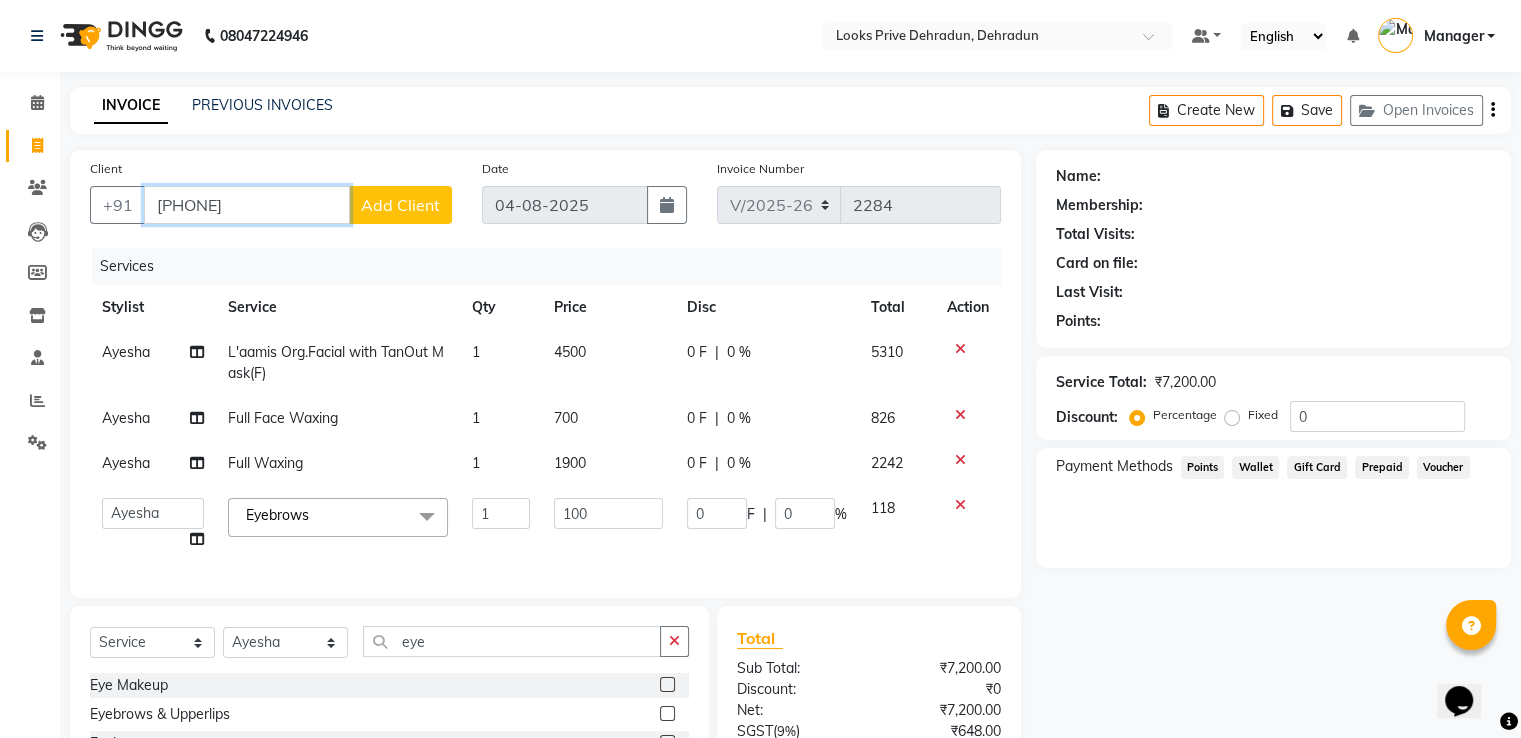 type on "[PHONE]" 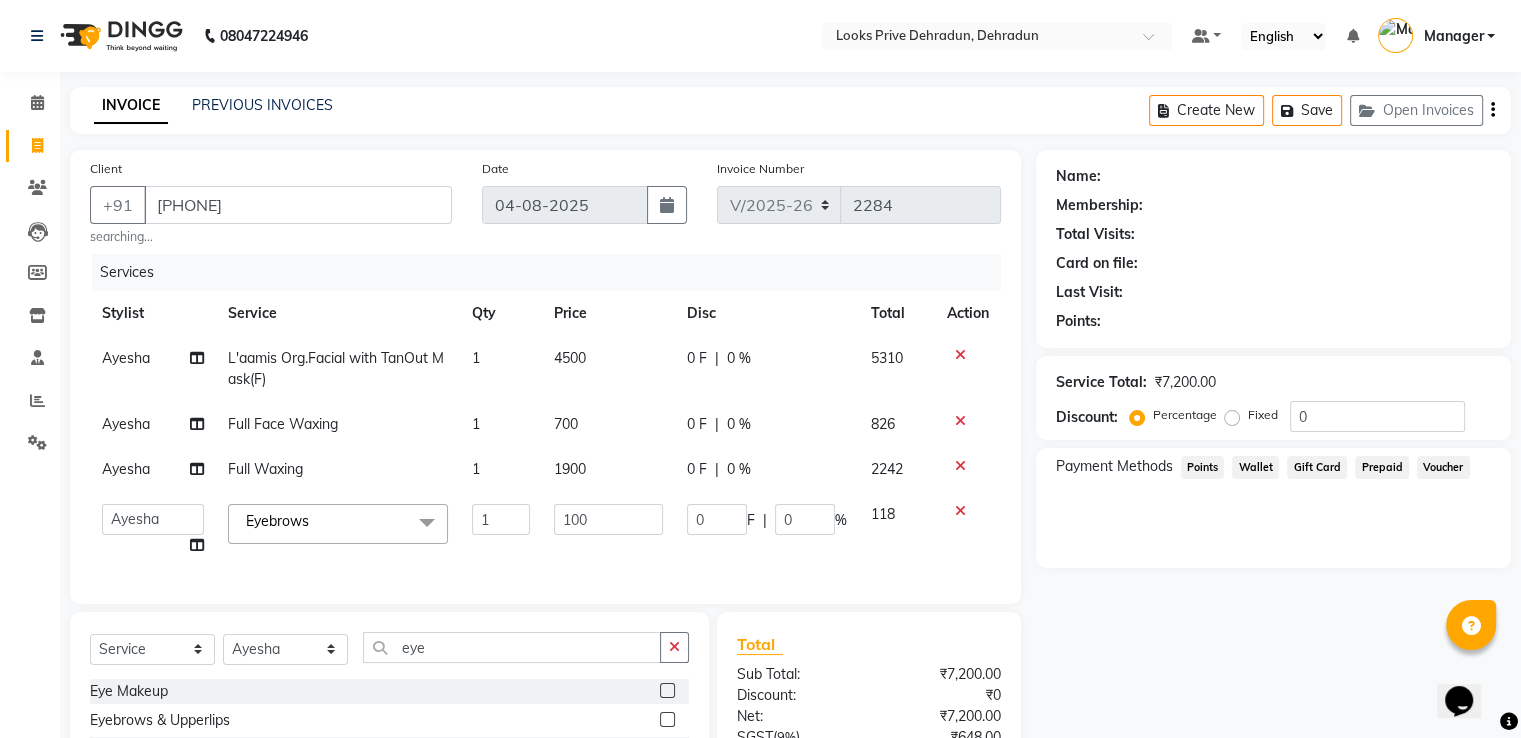 select on "1: Object" 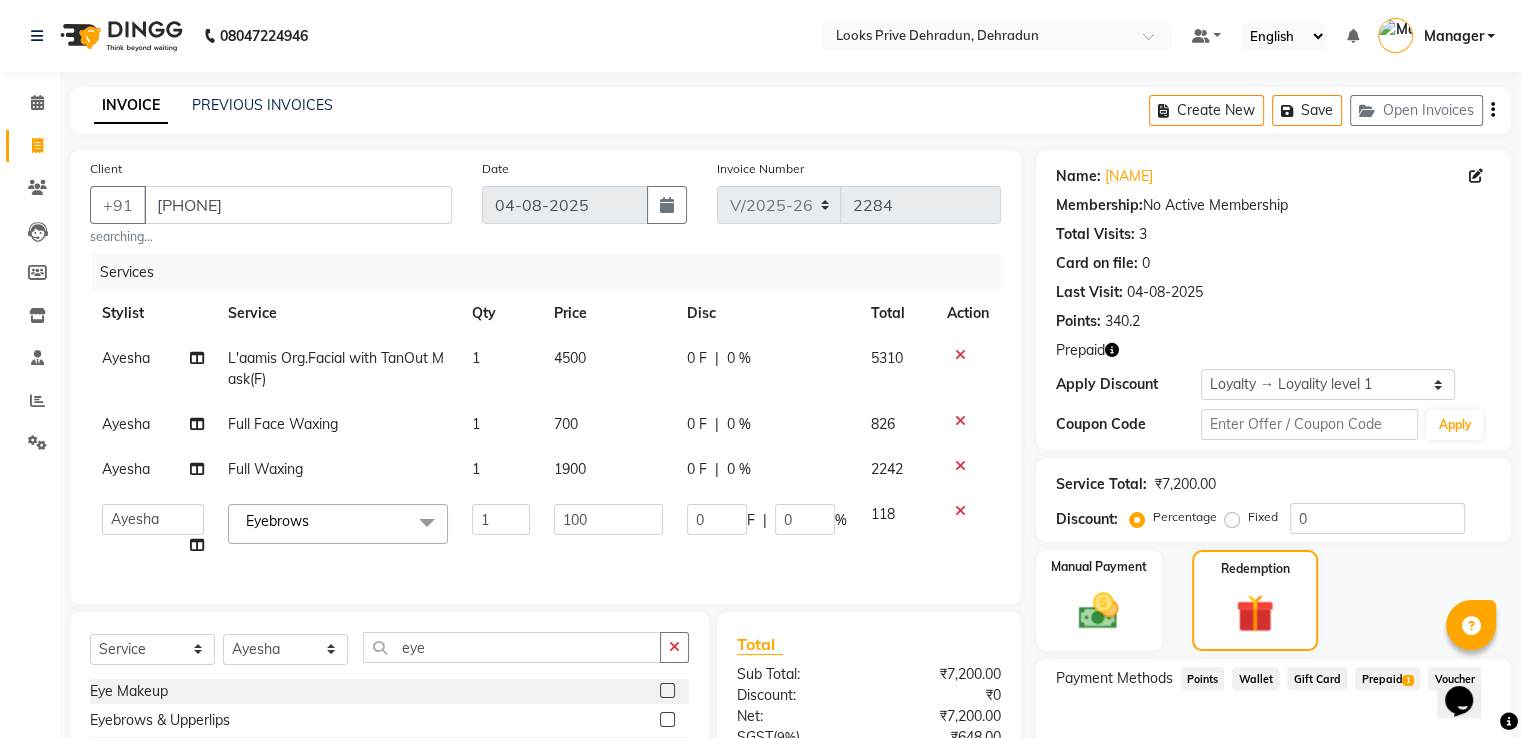 drag, startPoint x: 381, startPoint y: 146, endPoint x: 979, endPoint y: 394, distance: 647.3855 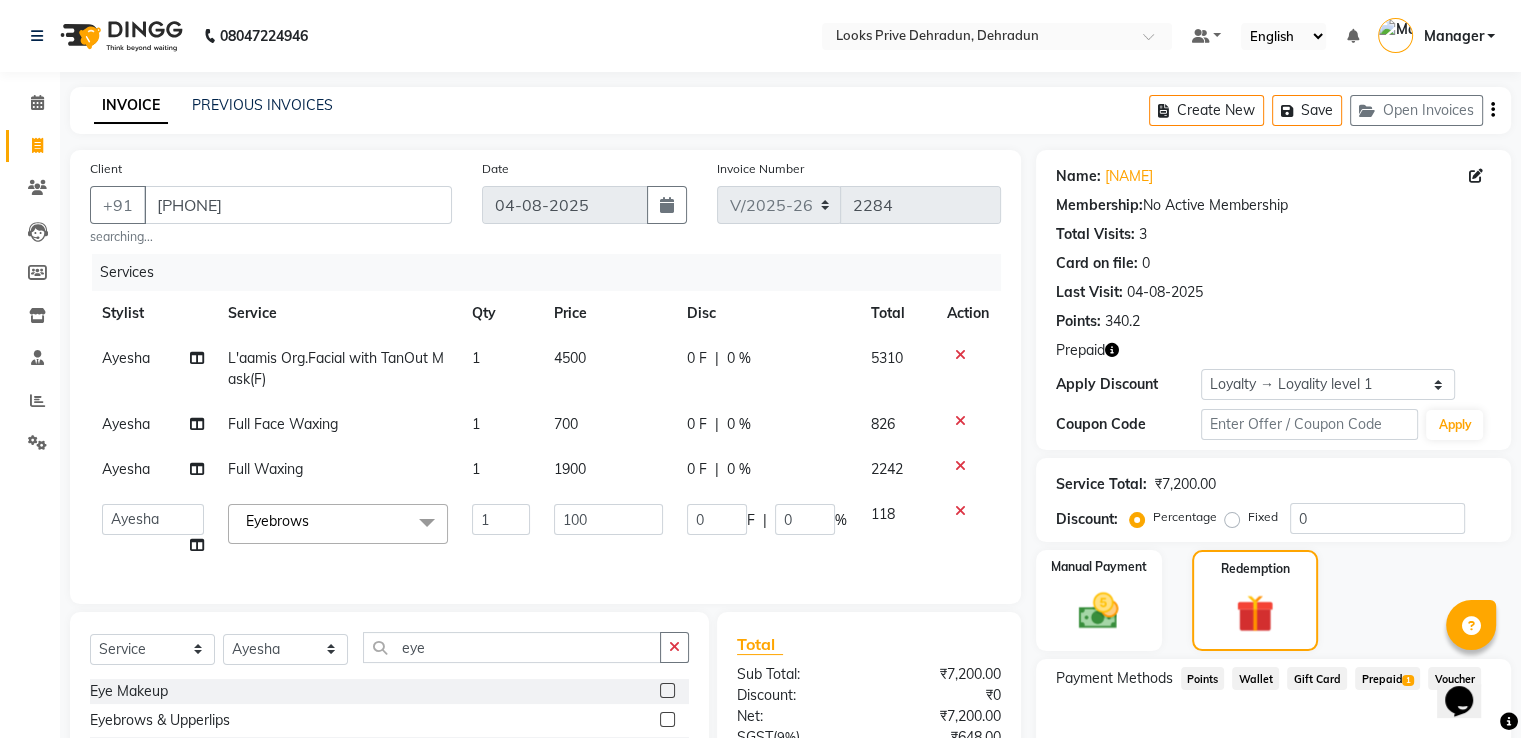 click on "INVOICE PREVIOUS INVOICES Create New   Save   Open Invoices  Client +91 7304700485 searching... Date 04-08-2025 Invoice Number V/2025 V/2025-26 2284 Services Stylist Service Qty Price Disc Total Action Ayesha L'aamis Org.Facial with TanOut Mask(F) 1 4500 0 F | 0 % 5310 Ayesha Full Face Waxing 1 700 0 F | 0 % 826 Ayesha Full Waxing 1 1900 0 F | 0 % 2242  A2R_Master   Aamir   Ajay_Pedicurist   Ashima   Ayesha   Bilal   Dinesh_pdct   Kaleem   Karni   Lovely   Lucky_pdct   Manager   Muskan   Nasir   Rajeev   Ruby   Salman   Shahjad   Shubham   Suraj_pedi  Eyebrows  x Big Toes French Tip Repair Gel French Extension Gel Tip Repair Gel Infills Gel Overlays Gel Extension Gel Nail Removal Natural Nail Extensions French Nail Extensions Gel Polish Removal Extension Removal Nail Art Recruiter French Ombre Gel Polish Nail Art Nedle Cutical Care Nail Art Brush French Gel Polish French Glitter Gel Polish Gel Polish Touchup                                   Nail Art Per Finger(F)* 3D Nail Art Recruiter Acrylic Overlays MNRF" 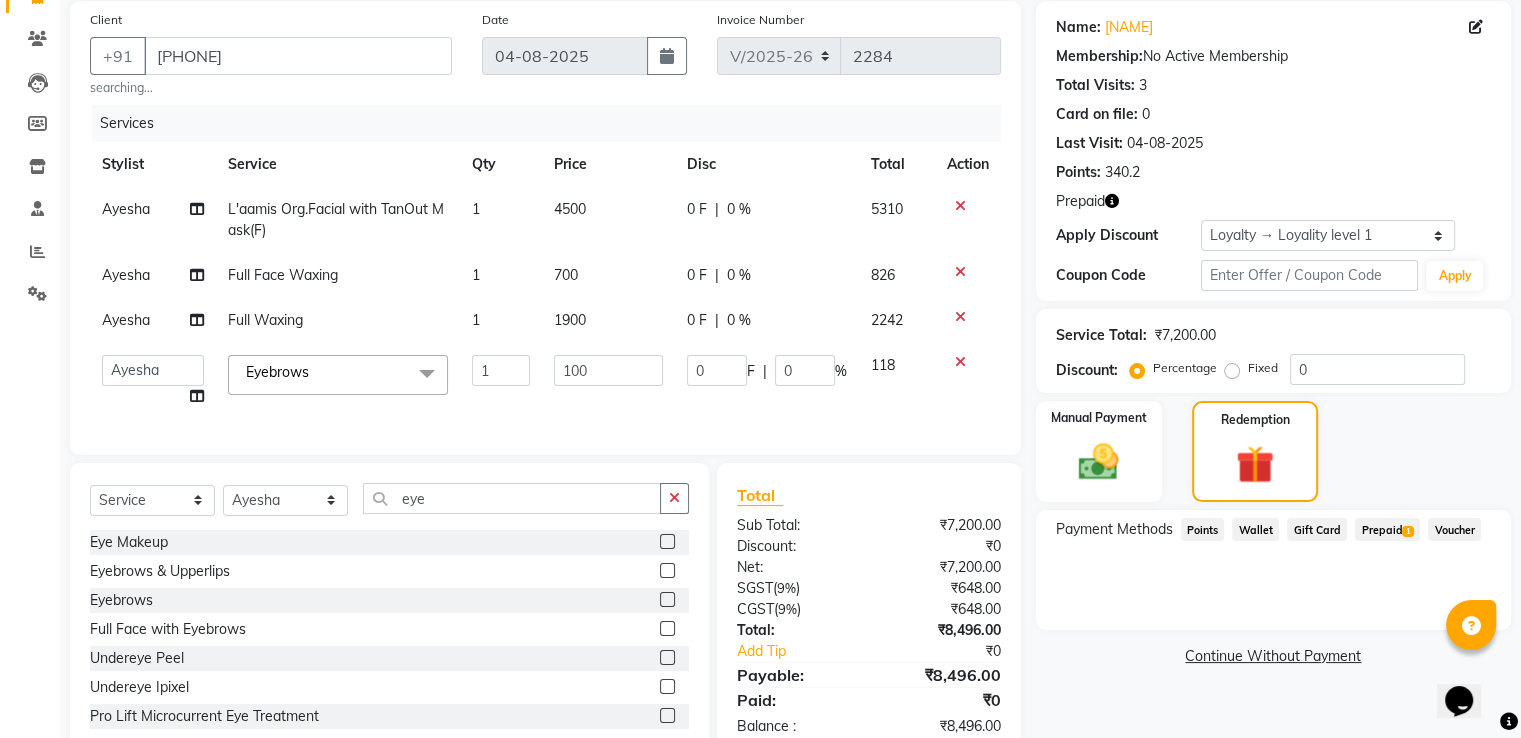 scroll, scrollTop: 216, scrollLeft: 0, axis: vertical 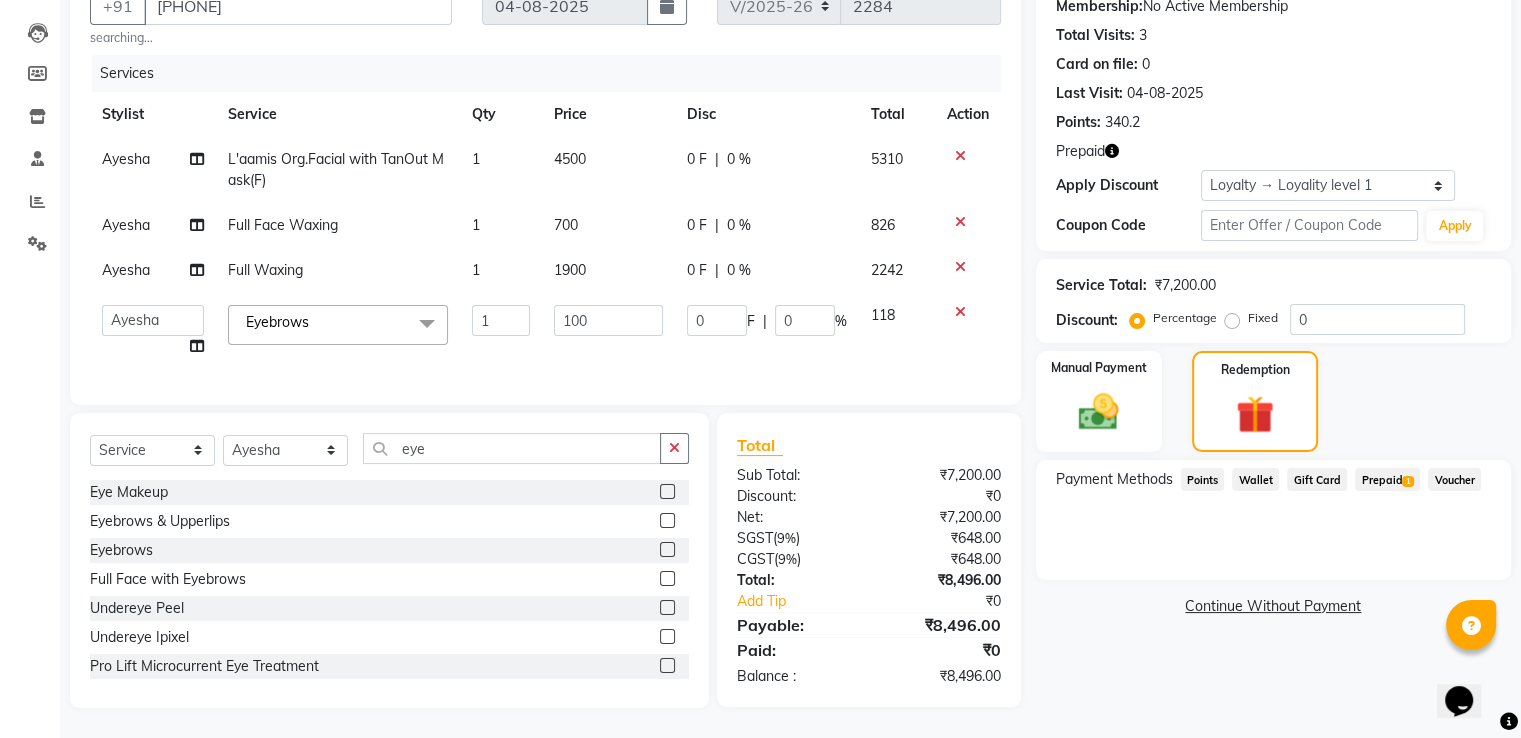 click on "Prepaid  1" 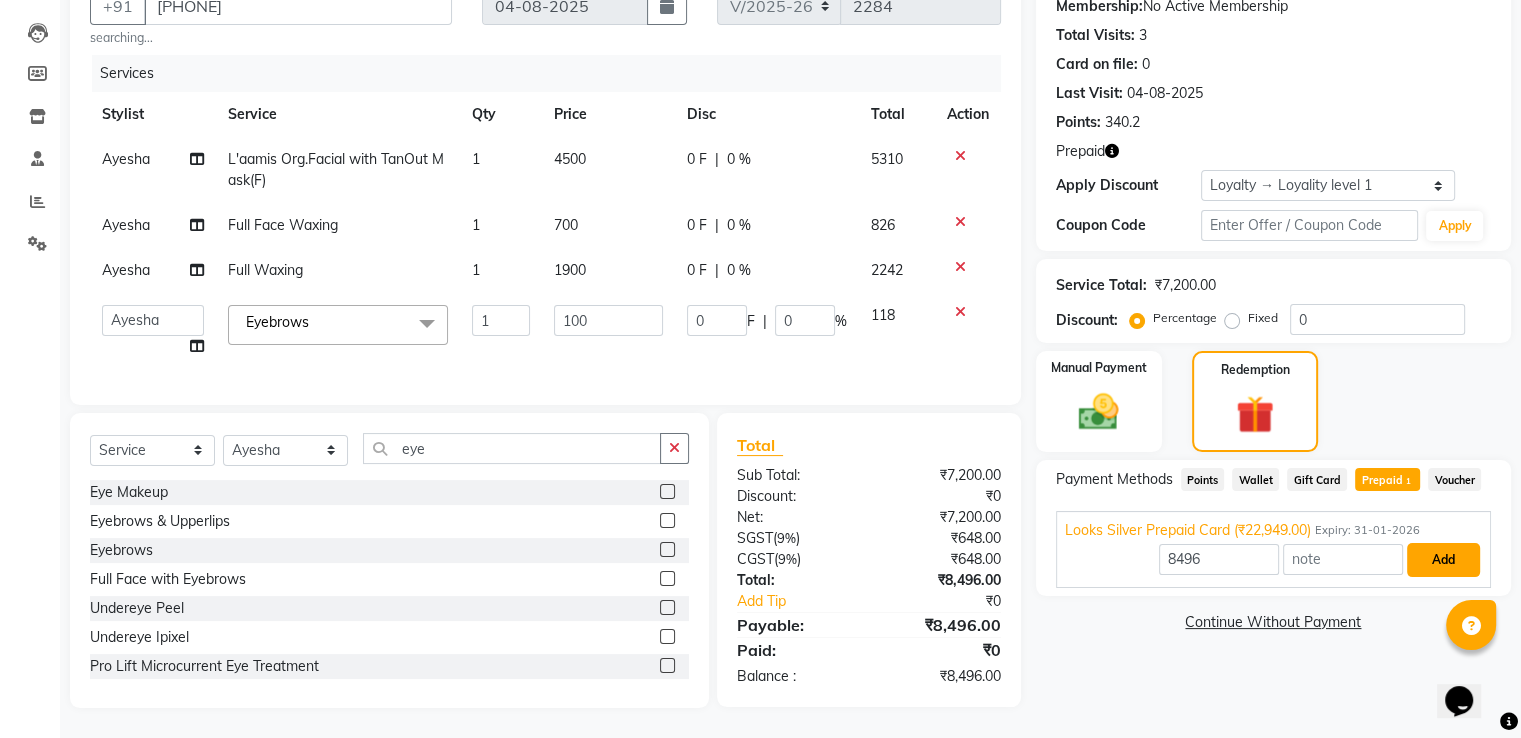 click on "Add" at bounding box center [1443, 560] 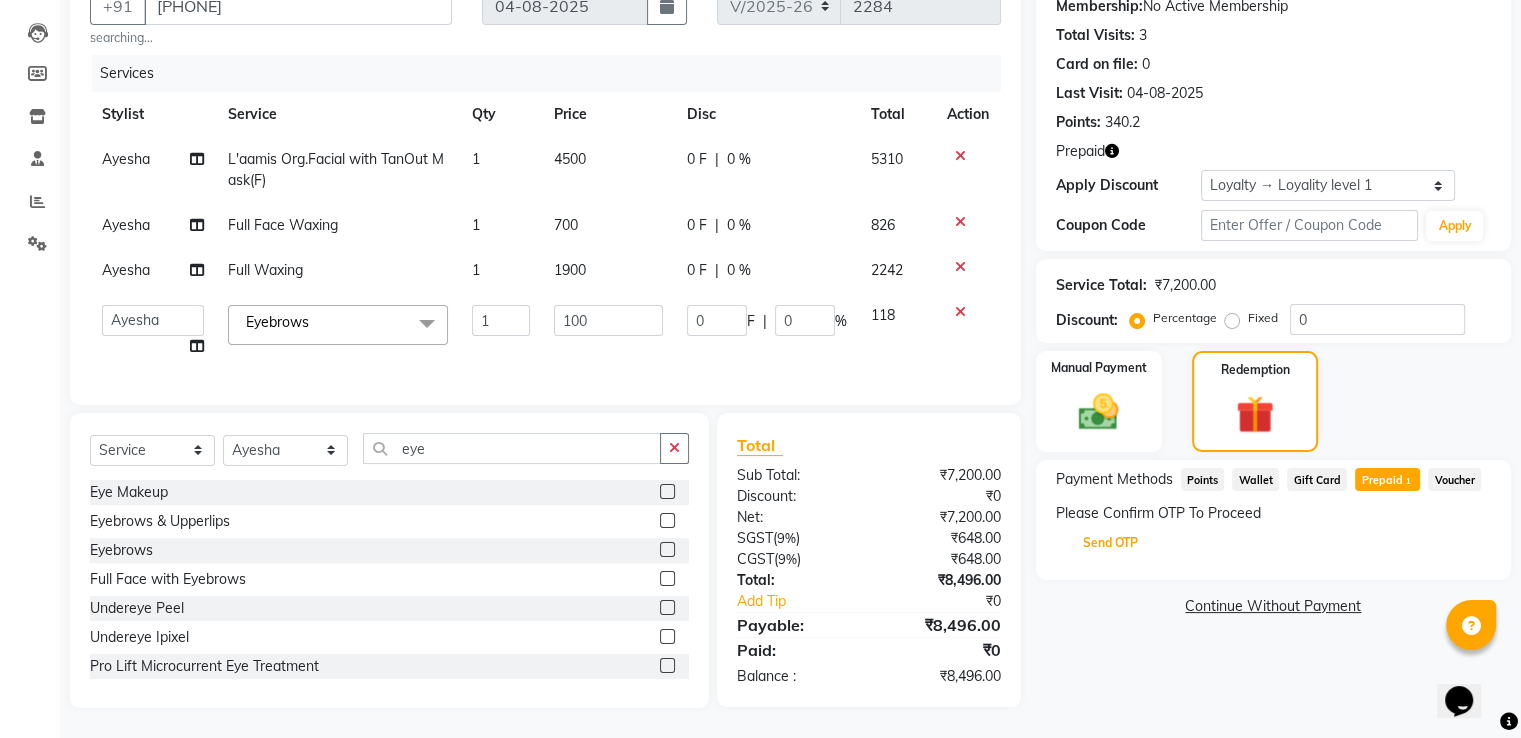 click on "Send OTP" 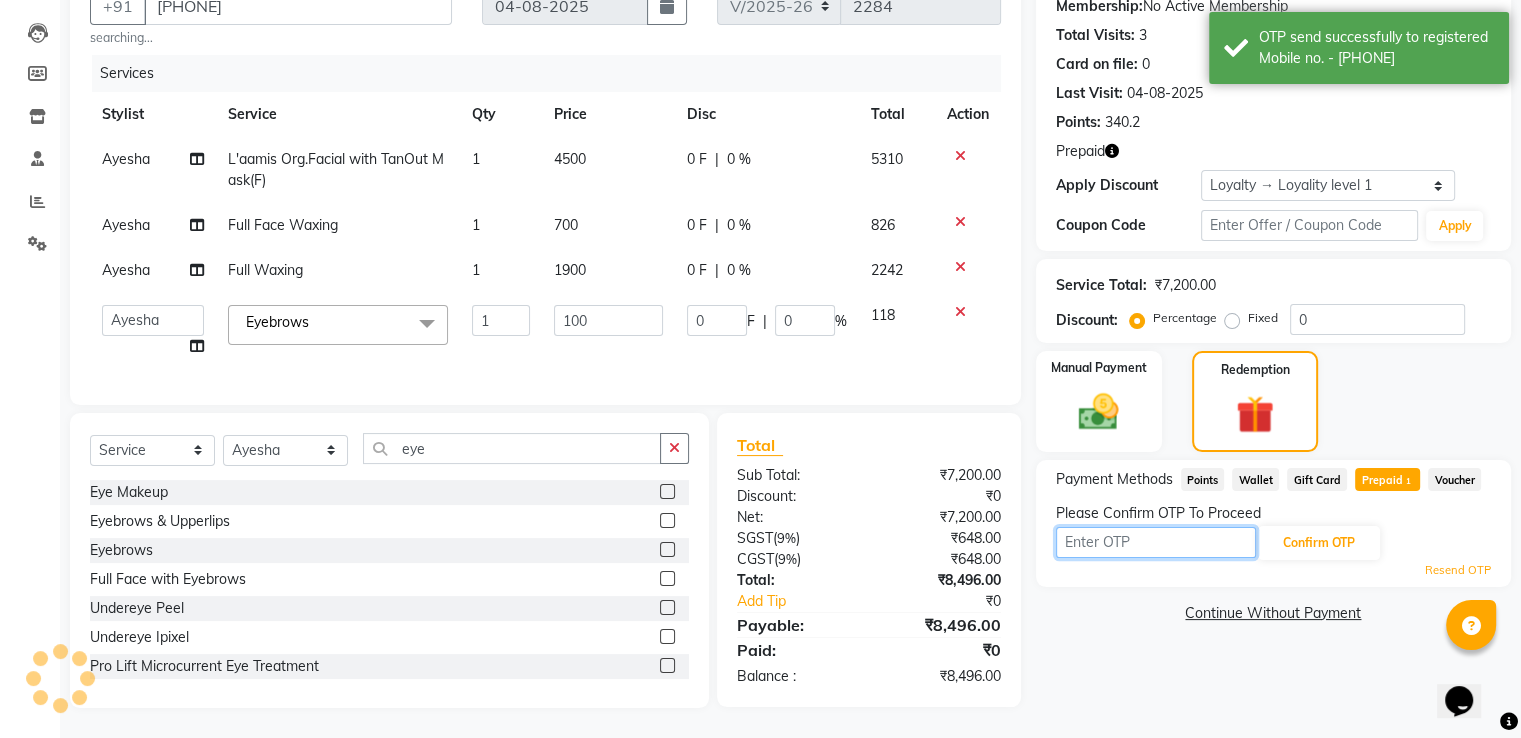 click at bounding box center (1156, 542) 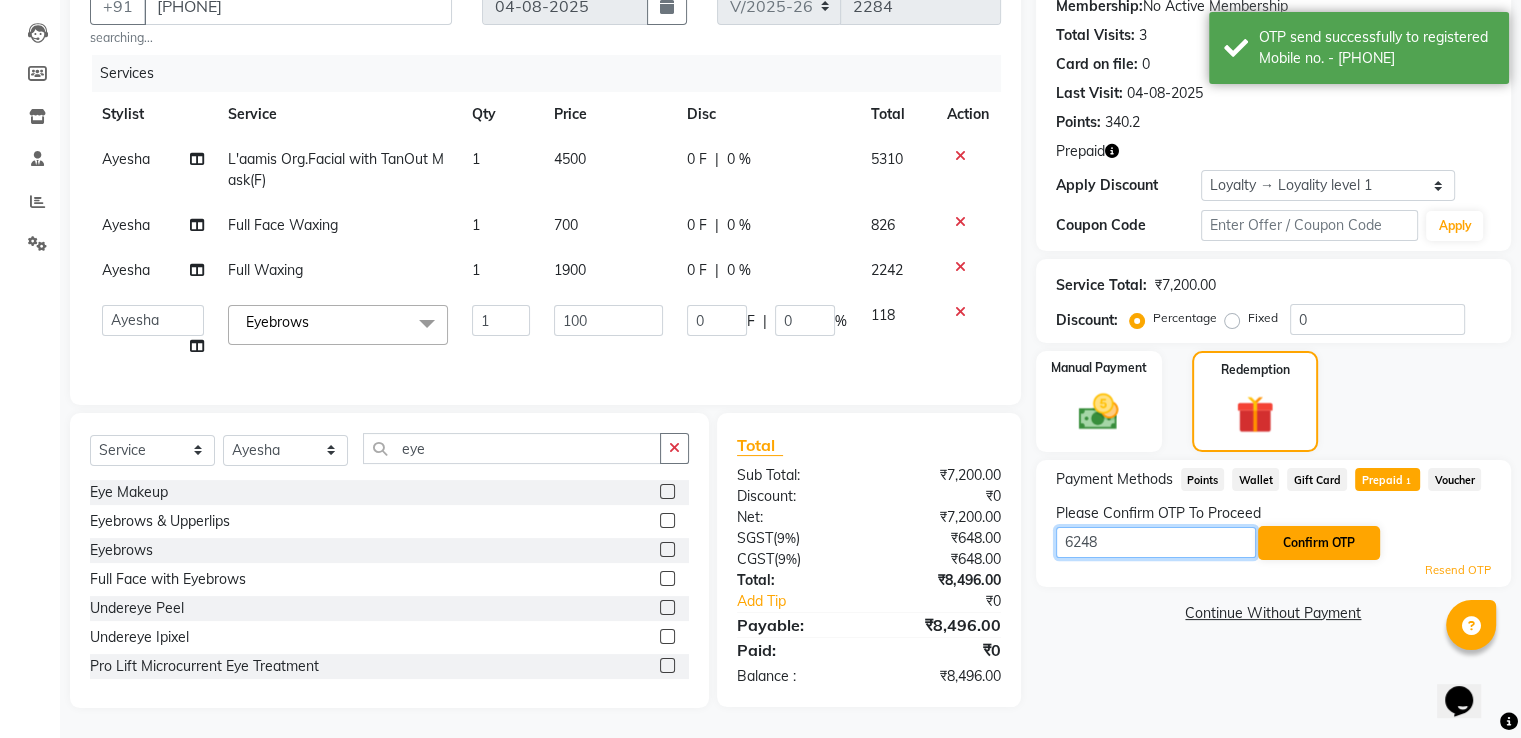 type on "6248" 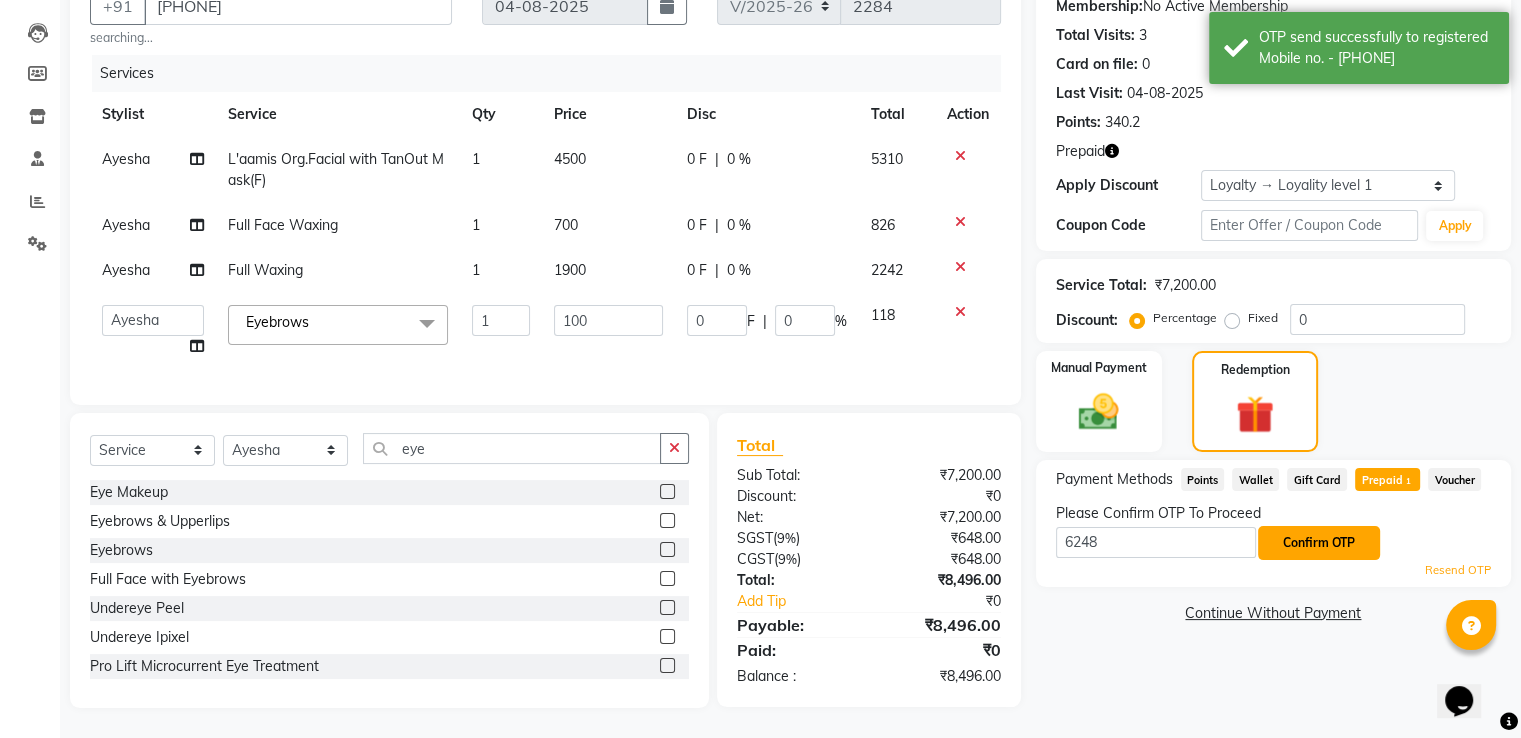 click on "Confirm OTP" 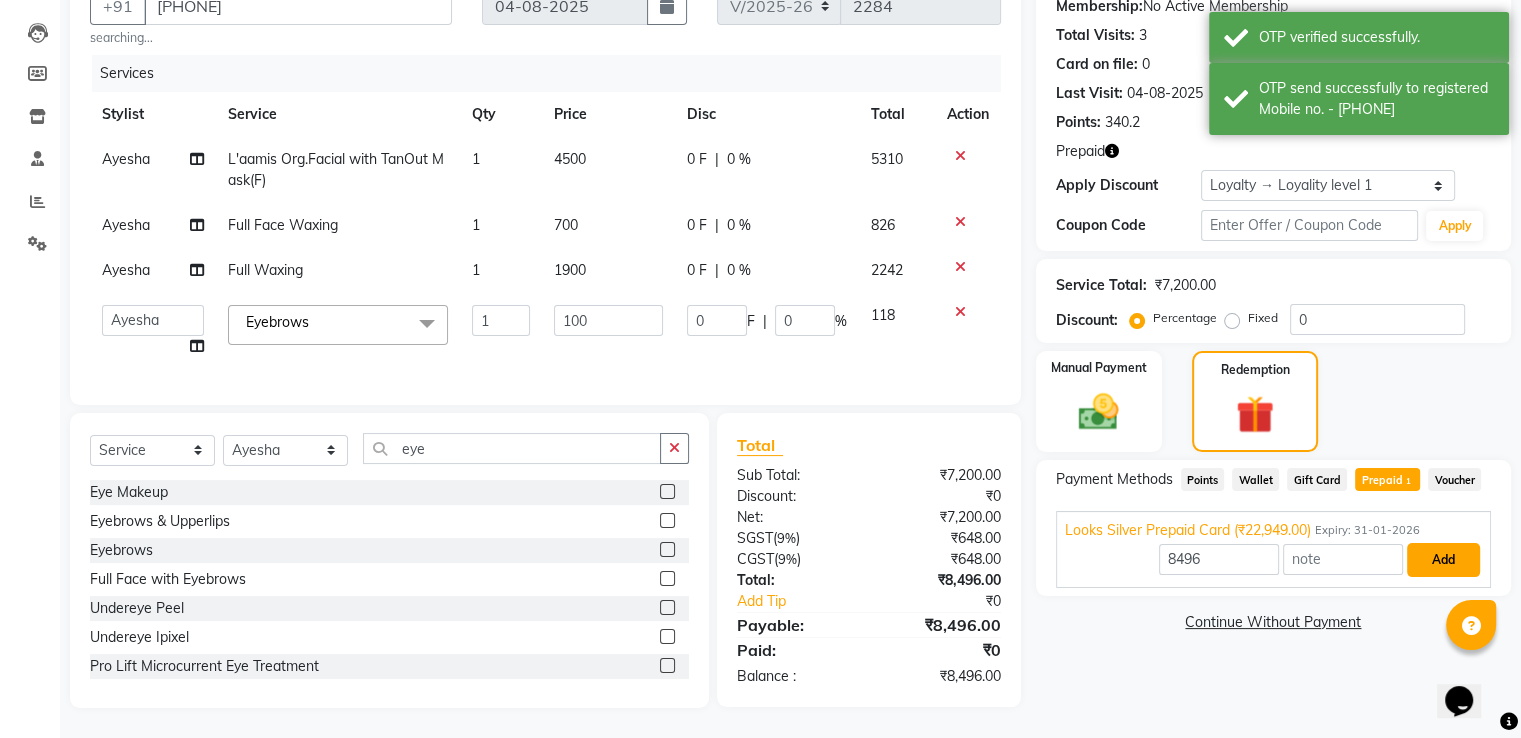 click on "Add" at bounding box center [1443, 560] 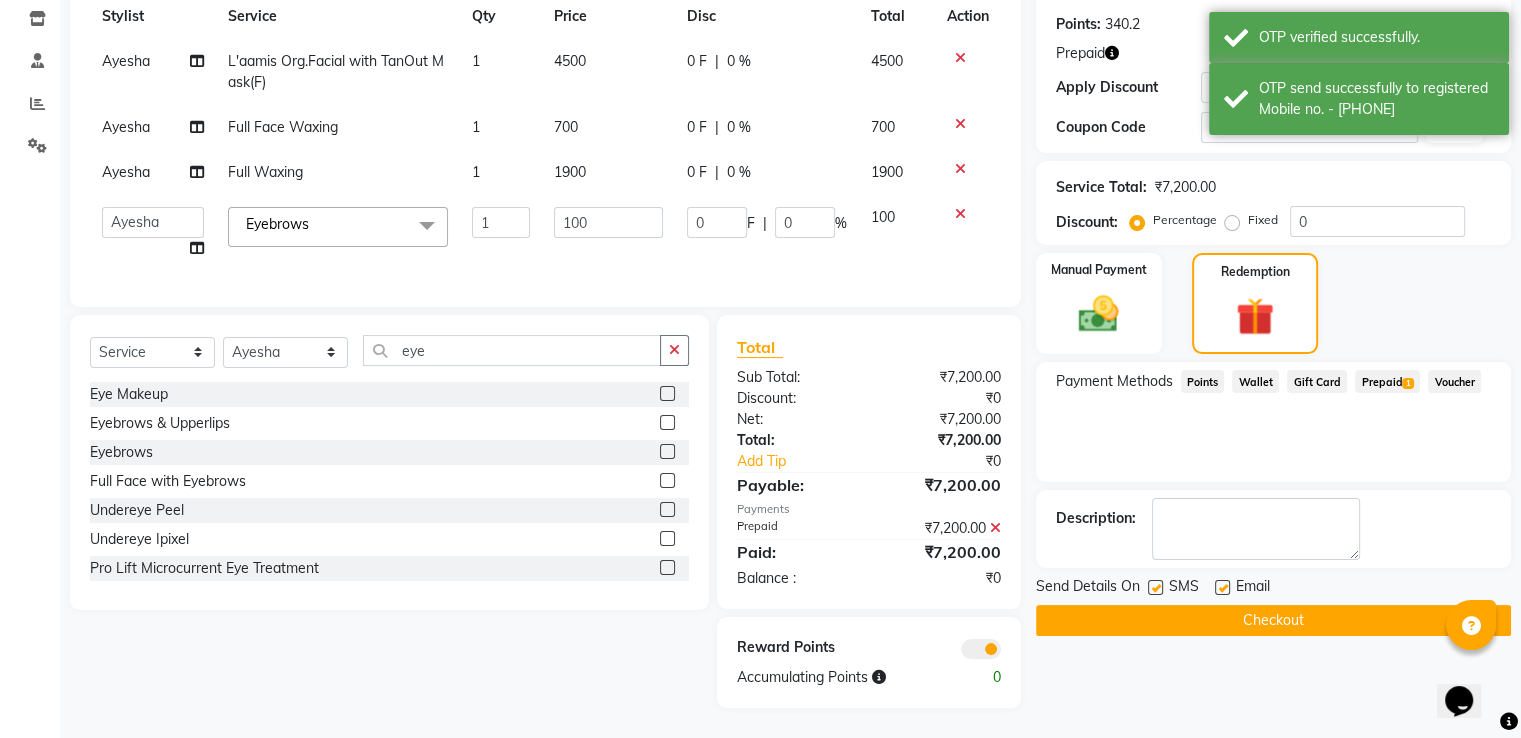 click on "Checkout" 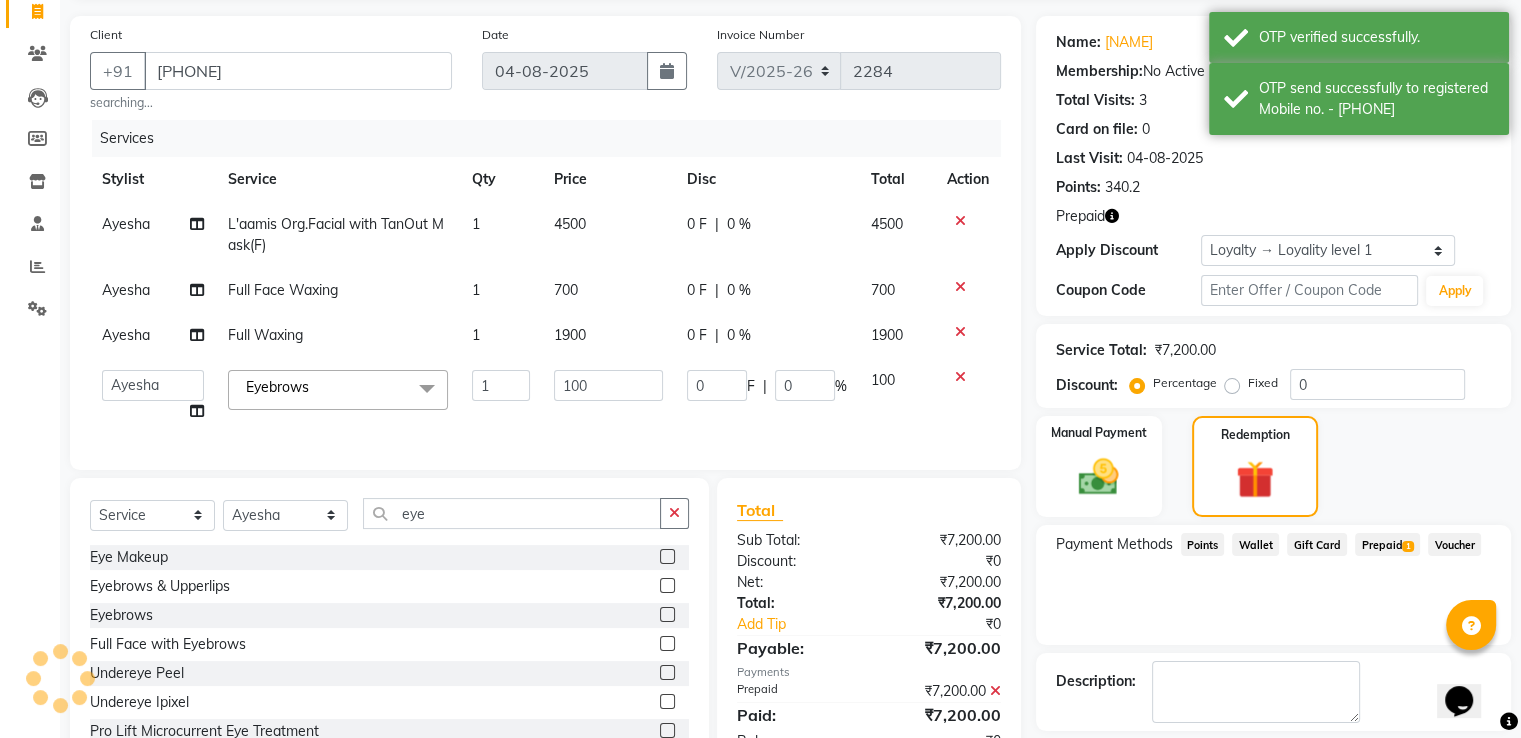 scroll, scrollTop: 0, scrollLeft: 0, axis: both 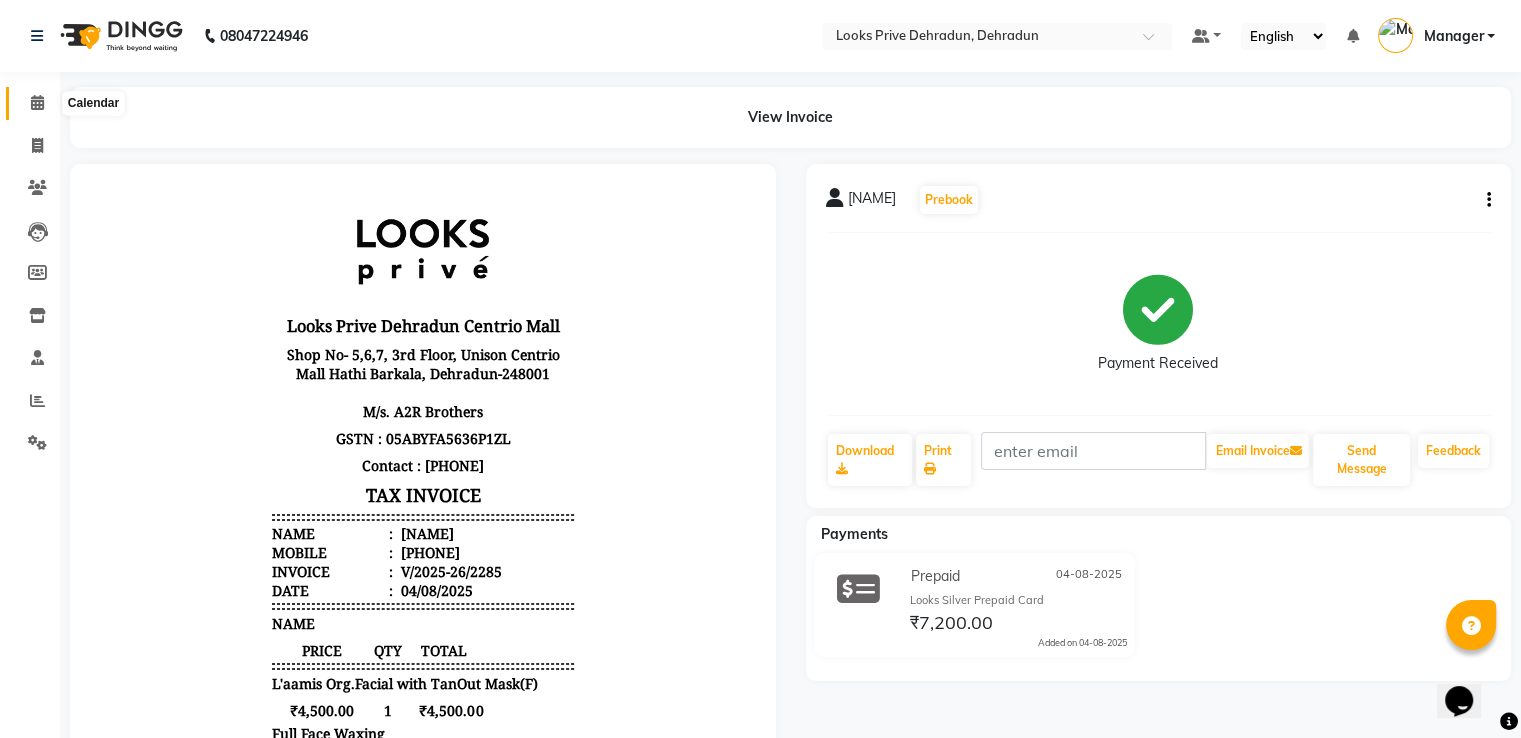 click 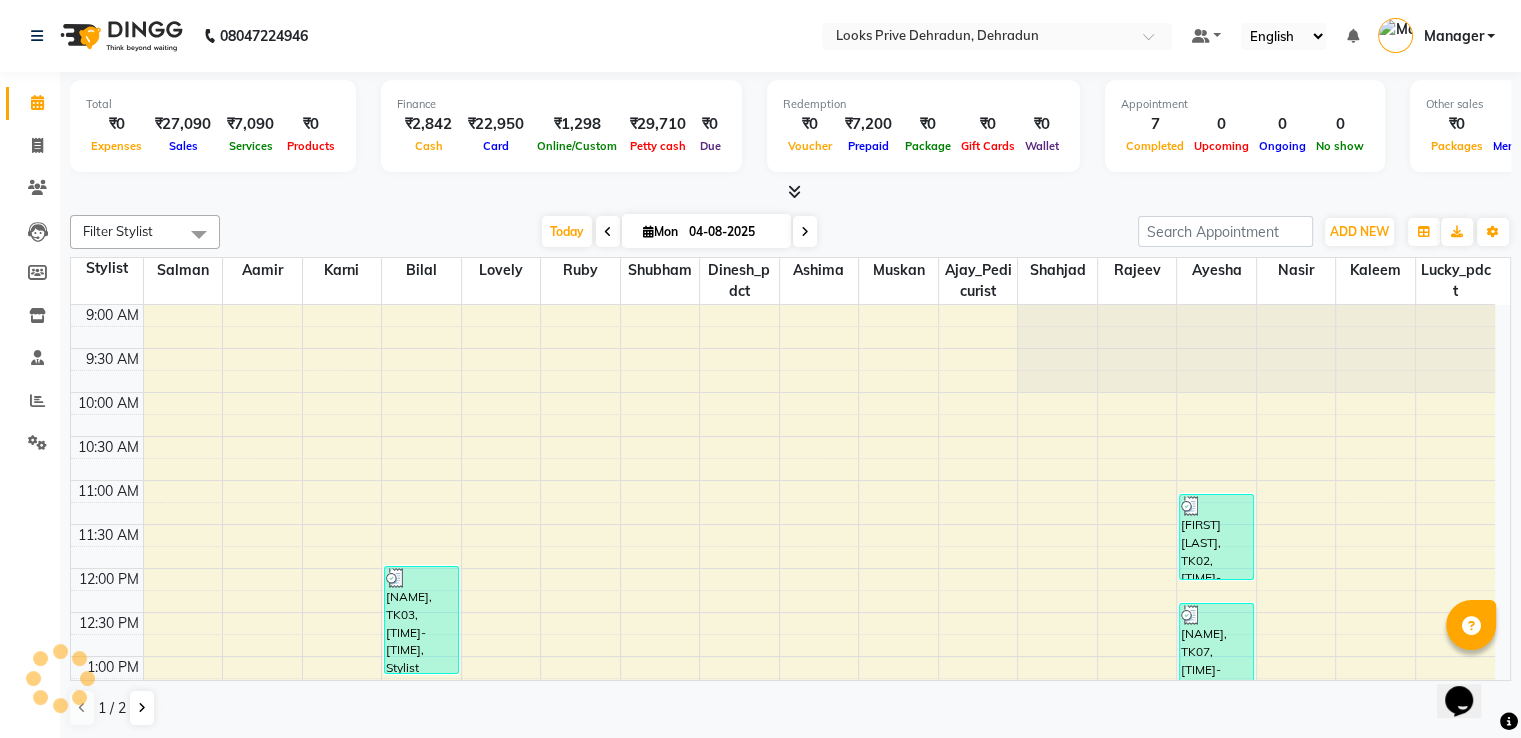 scroll, scrollTop: 0, scrollLeft: 0, axis: both 